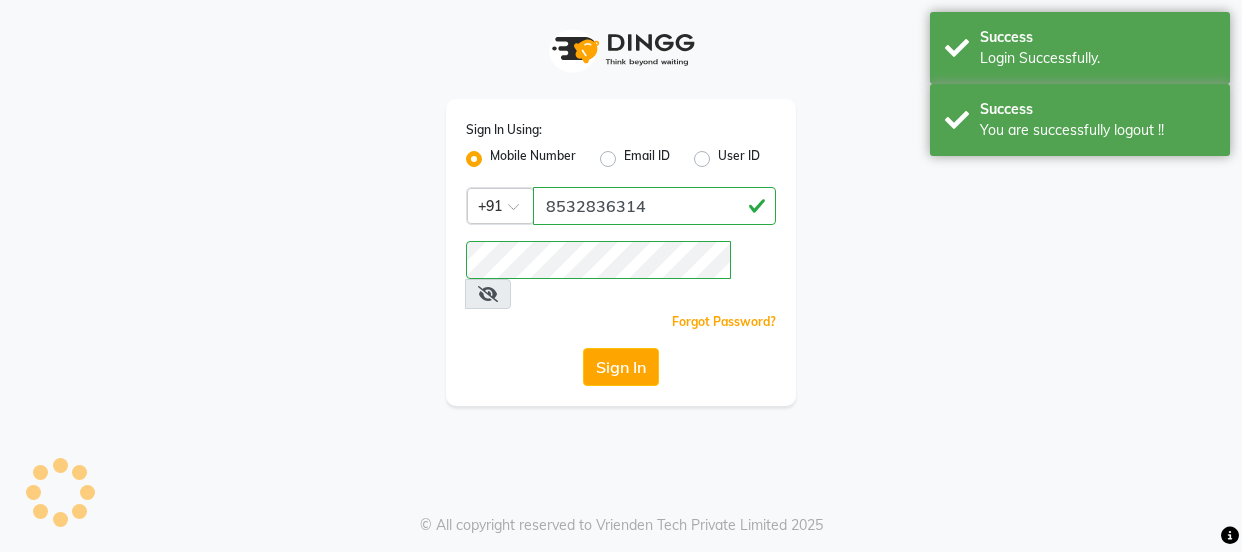 scroll, scrollTop: 0, scrollLeft: 0, axis: both 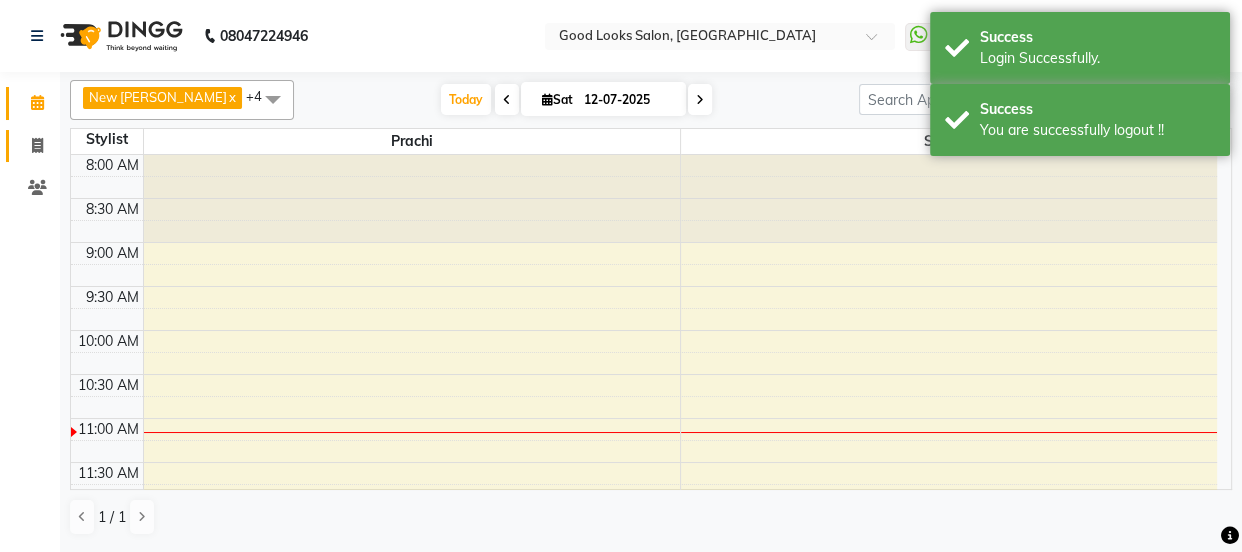 click 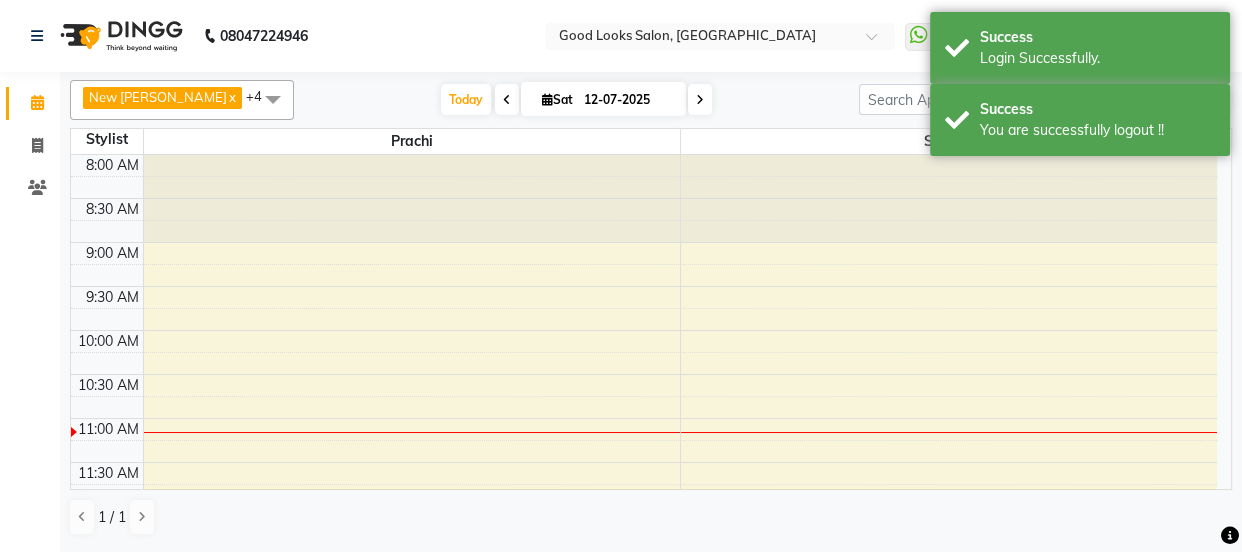select on "service" 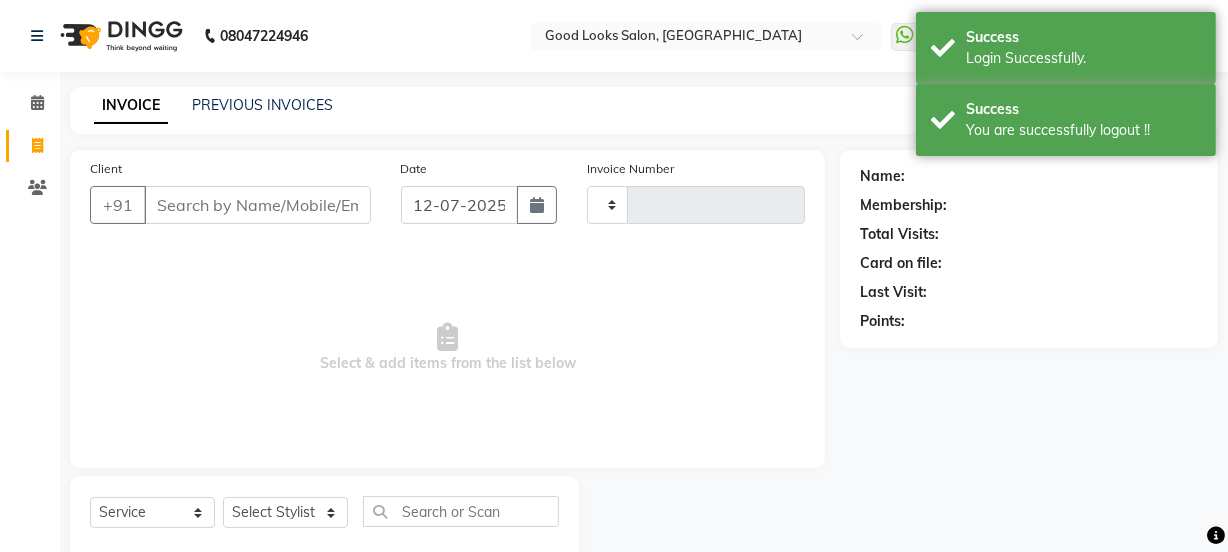 type on "2621" 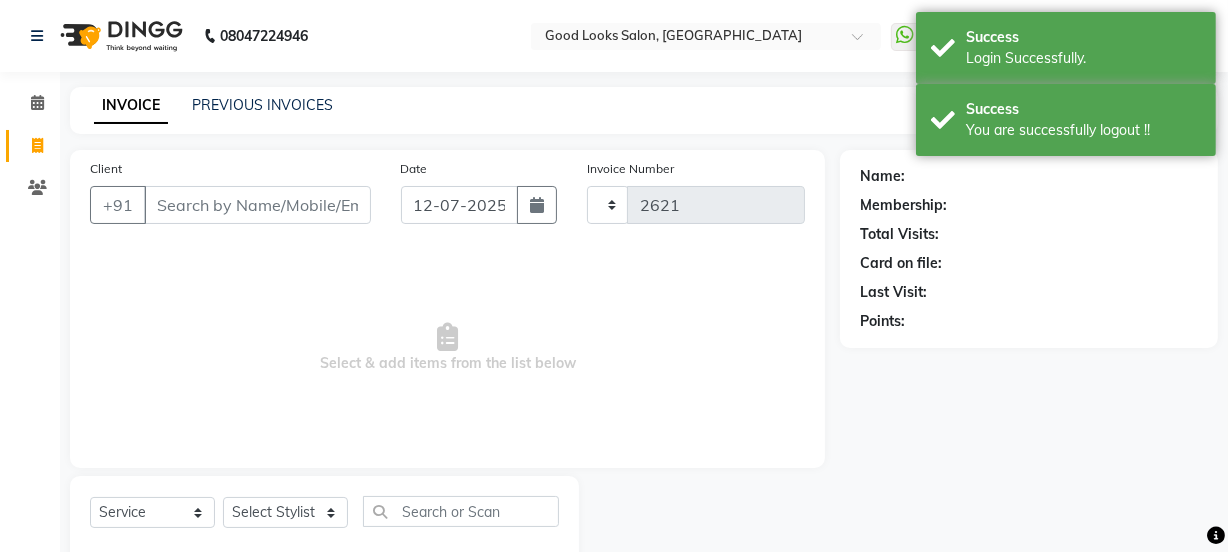 select on "4230" 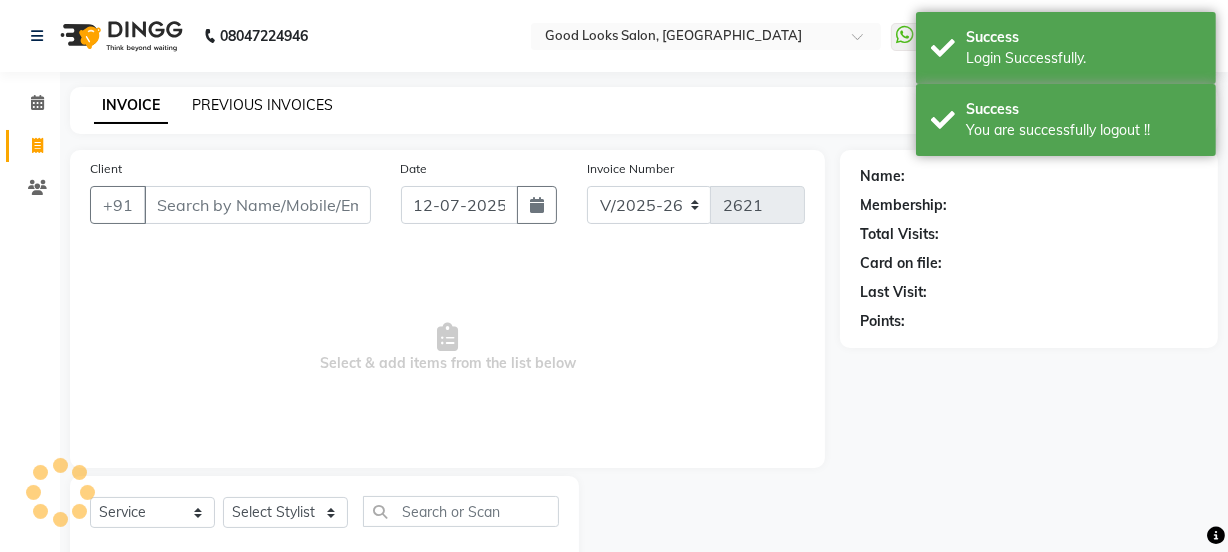 click on "PREVIOUS INVOICES" 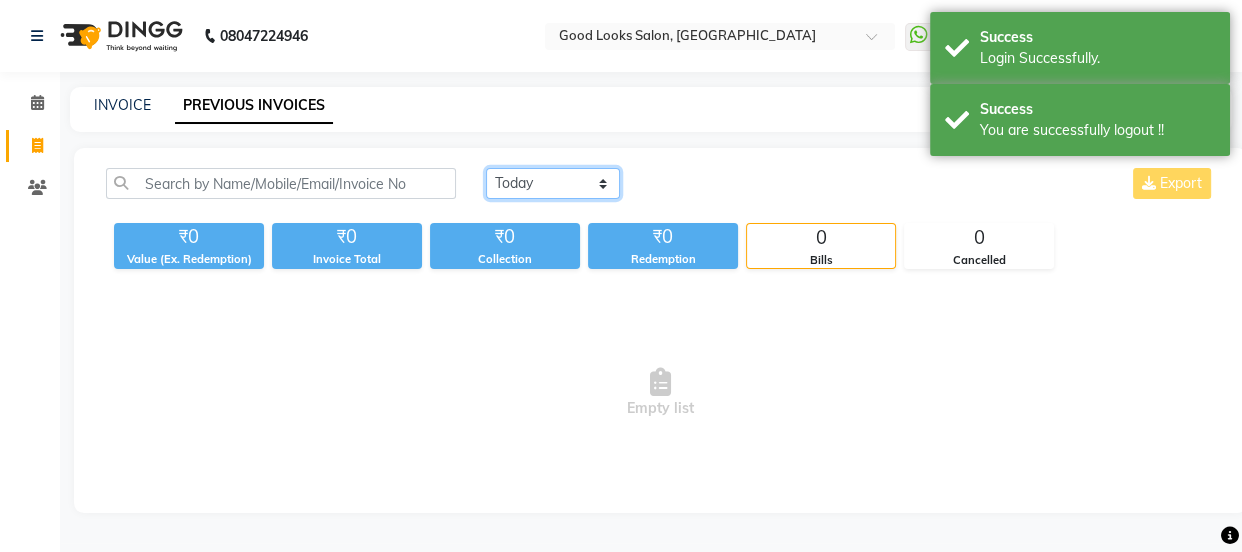 click on "Today Yesterday Custom Range" 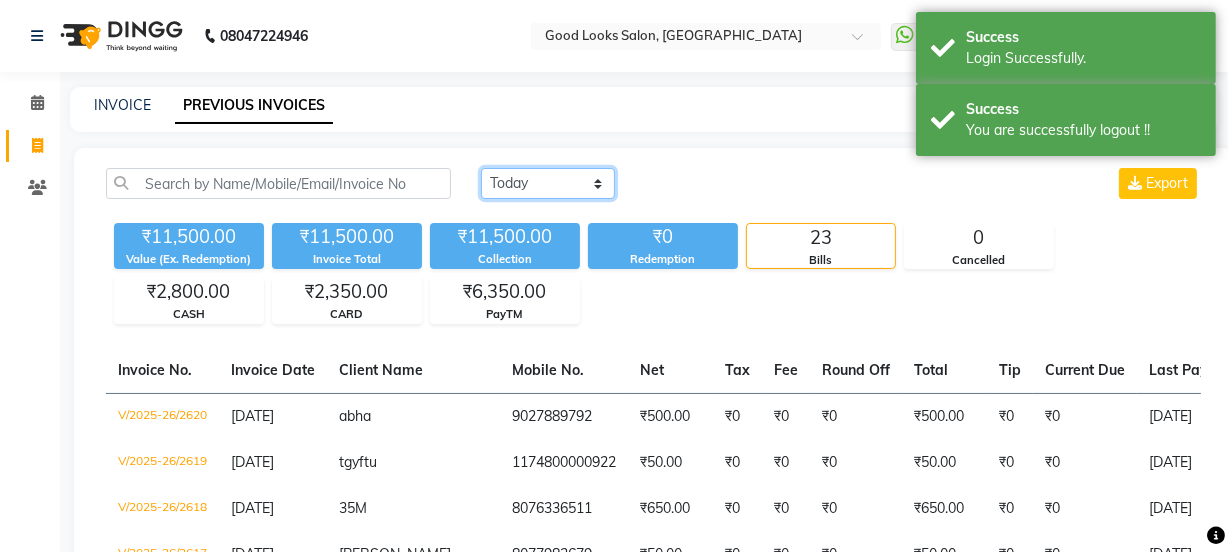click on "Today Yesterday Custom Range" 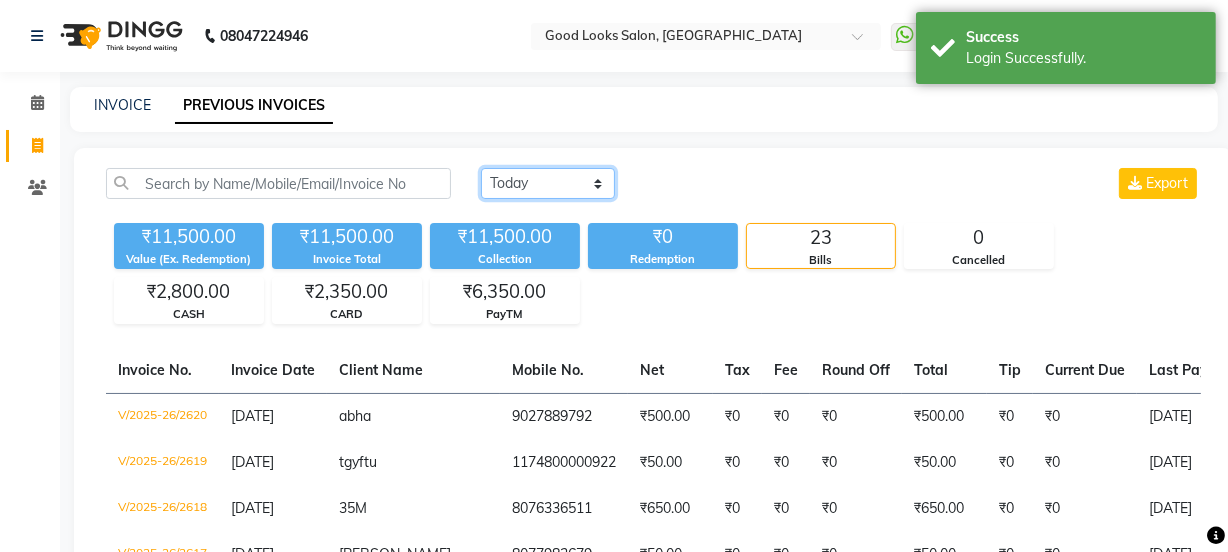 select on "range" 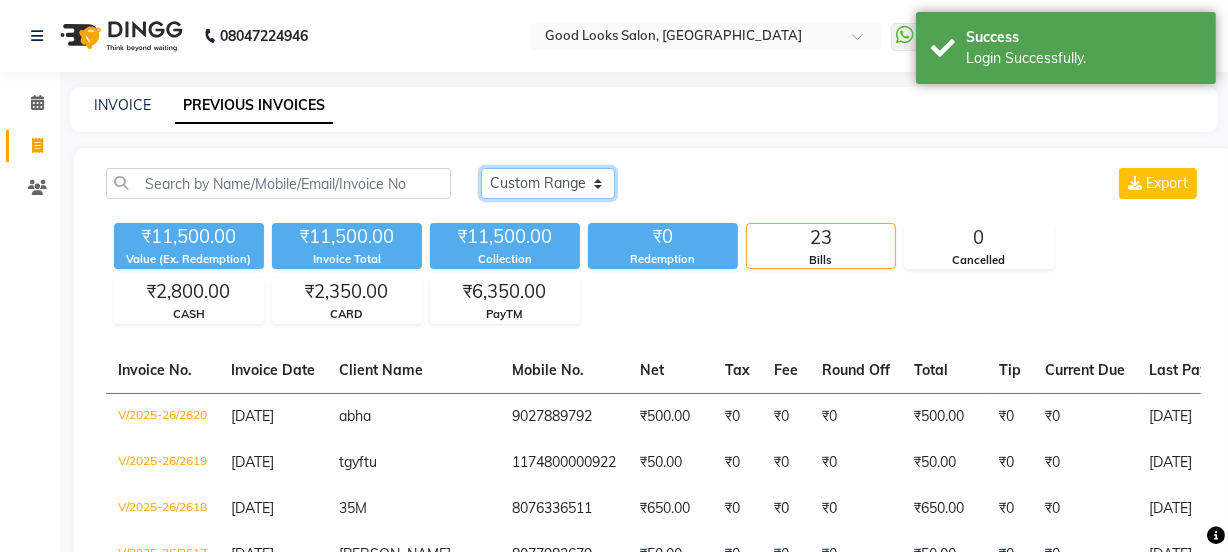 click on "Today Yesterday Custom Range" 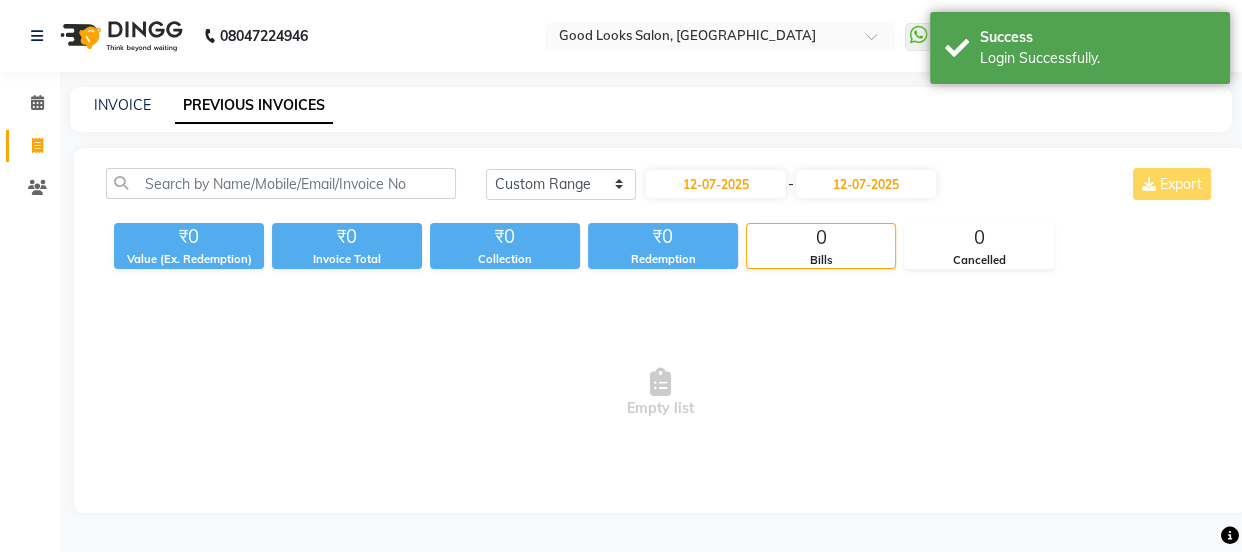 drag, startPoint x: 744, startPoint y: 165, endPoint x: 736, endPoint y: 187, distance: 23.409399 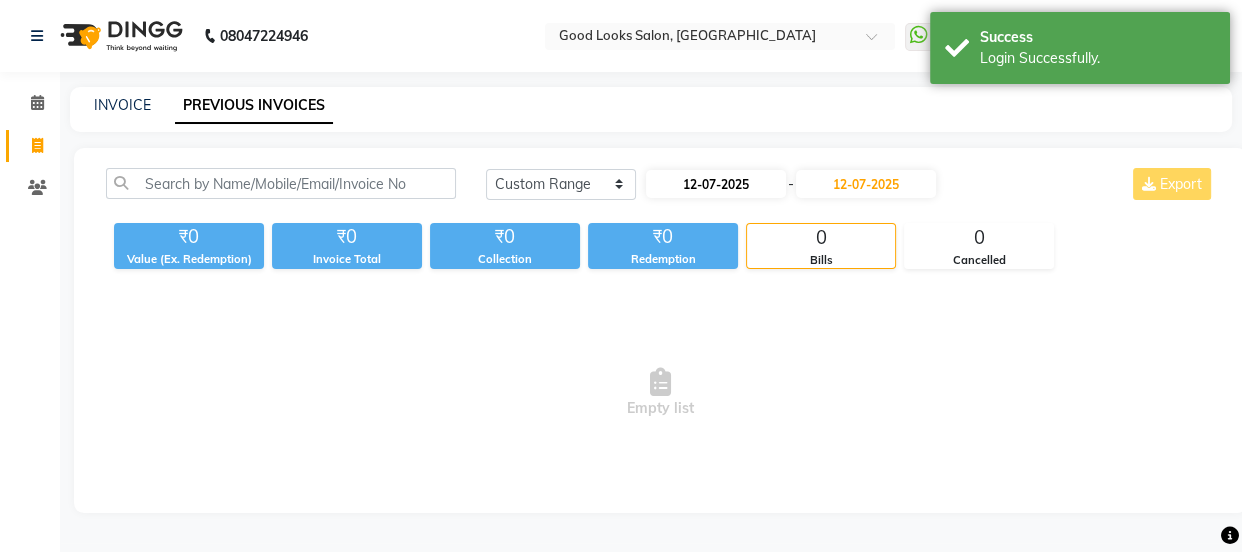 click on "Today Yesterday Custom Range 12-07-2025 - 12-07-2025 Export ₹0 Value (Ex. Redemption) ₹0 Invoice Total  ₹0 Collection ₹0 Redemption 0 Bills 0 Cancelled  Empty list" 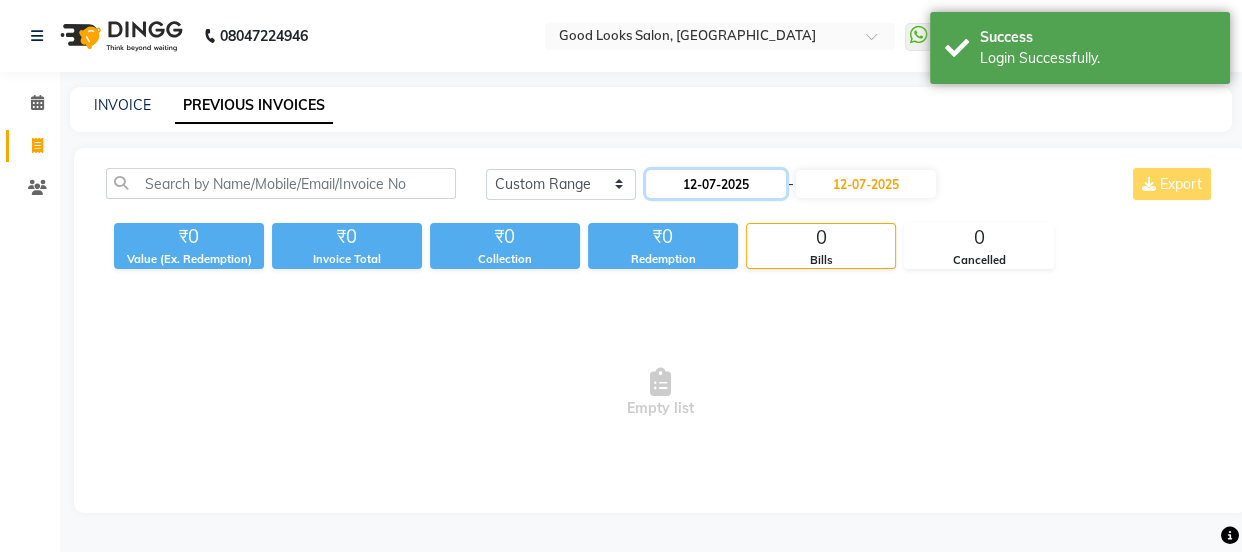 click on "12-07-2025" 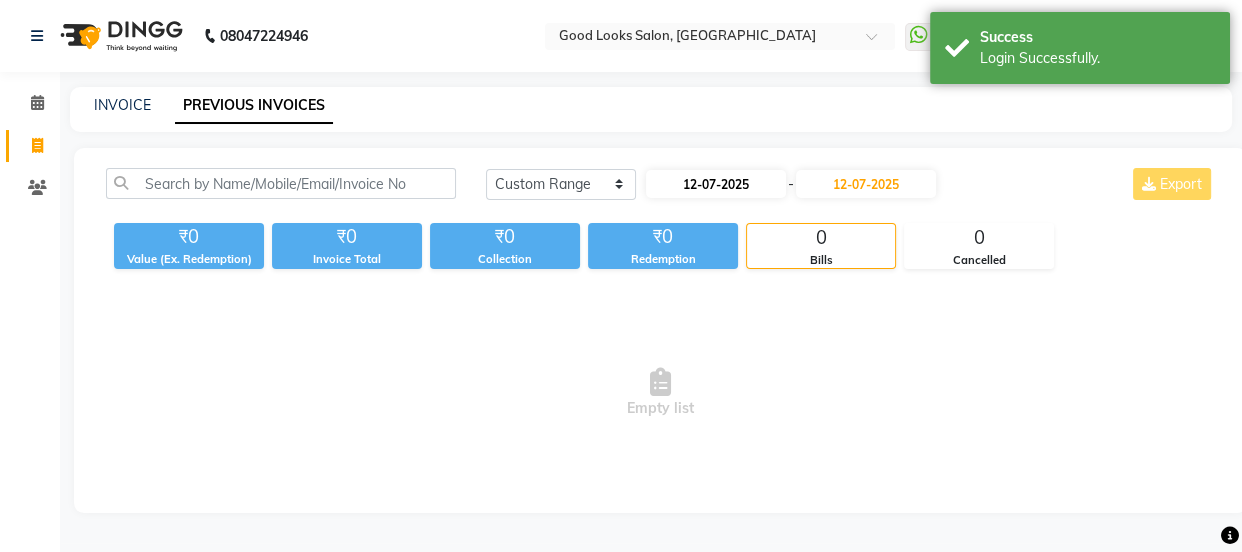 select on "7" 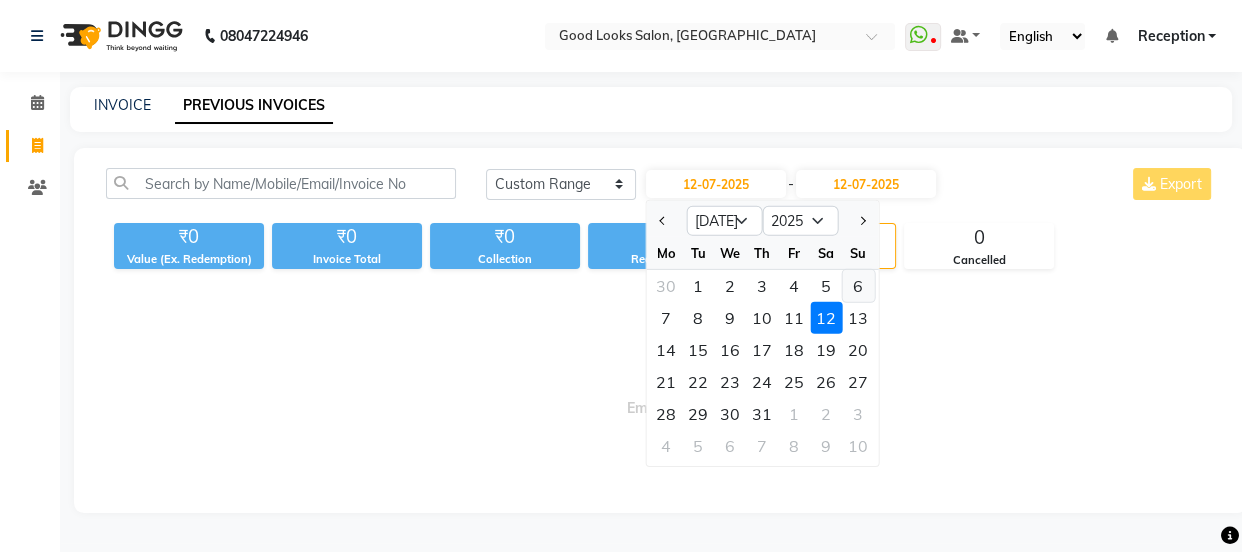 click on "6" 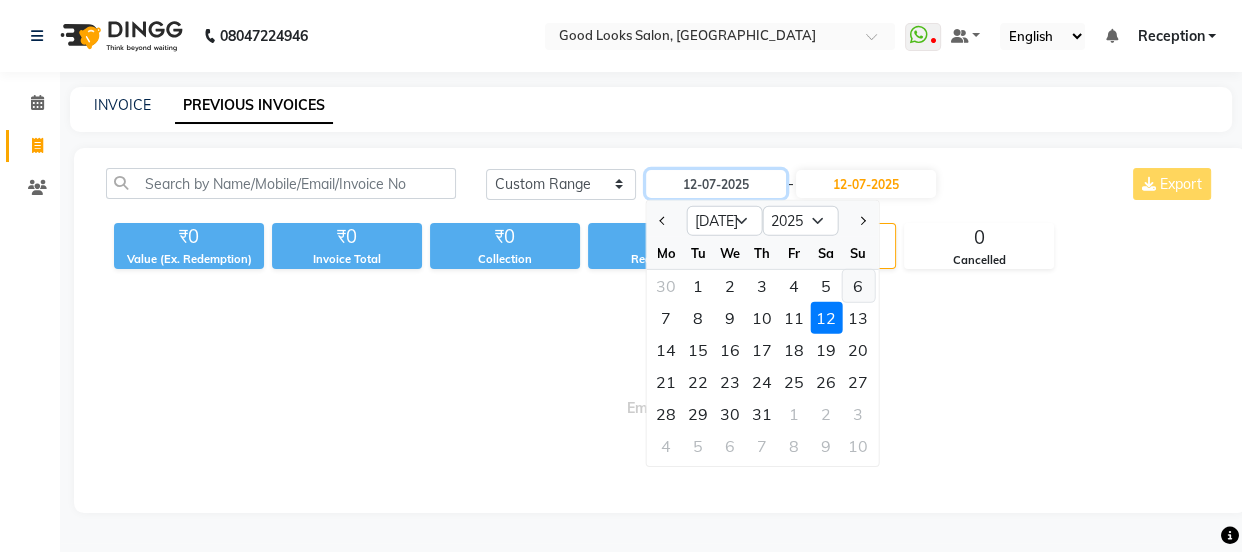 type on "06-07-2025" 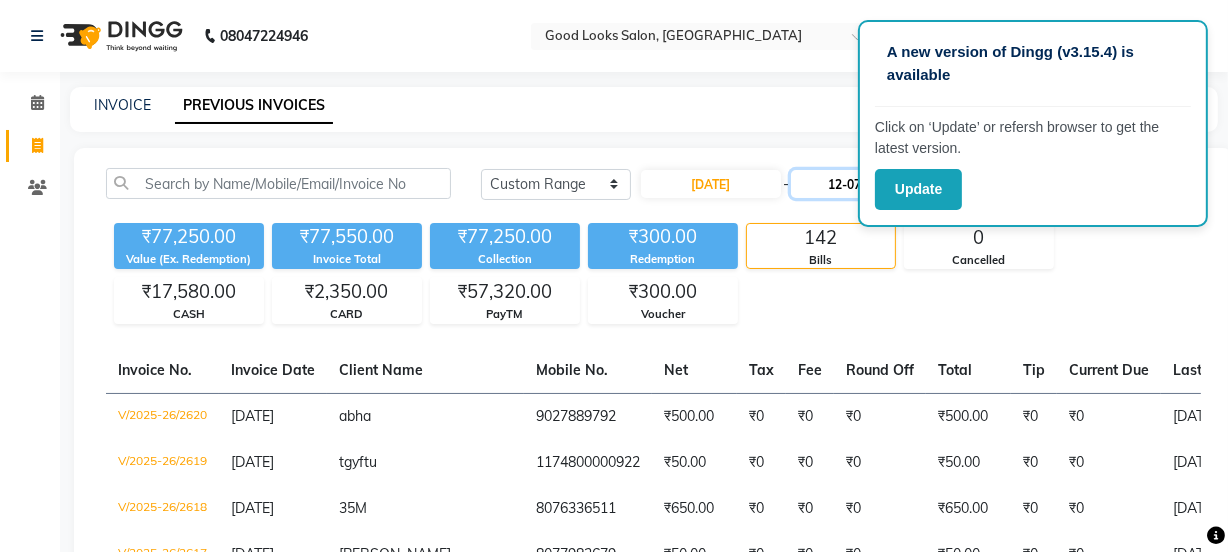 click on "12-07-2025" 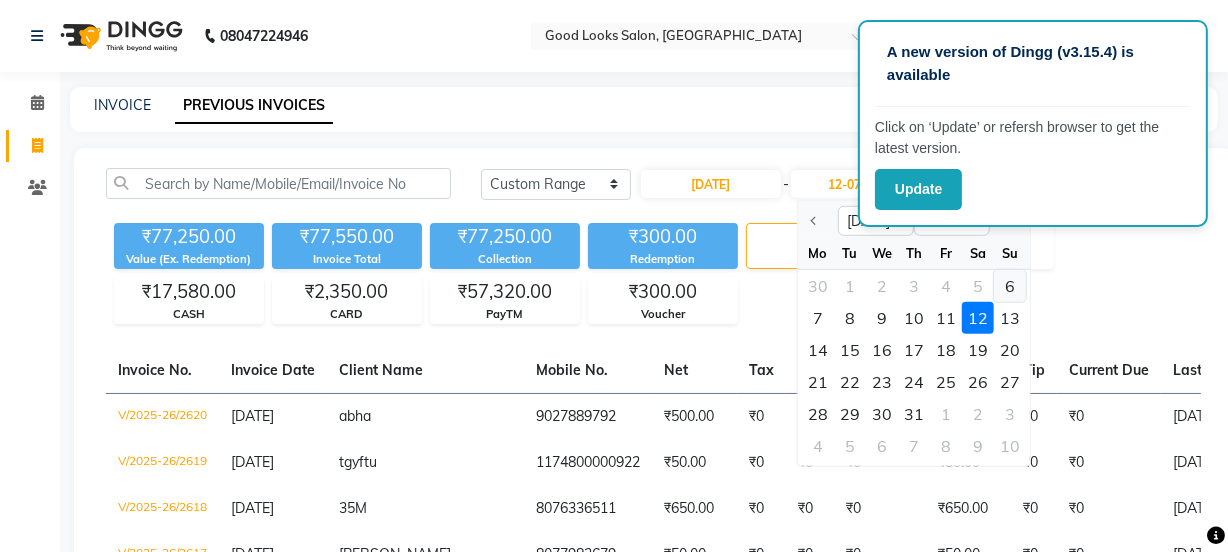 click on "6" 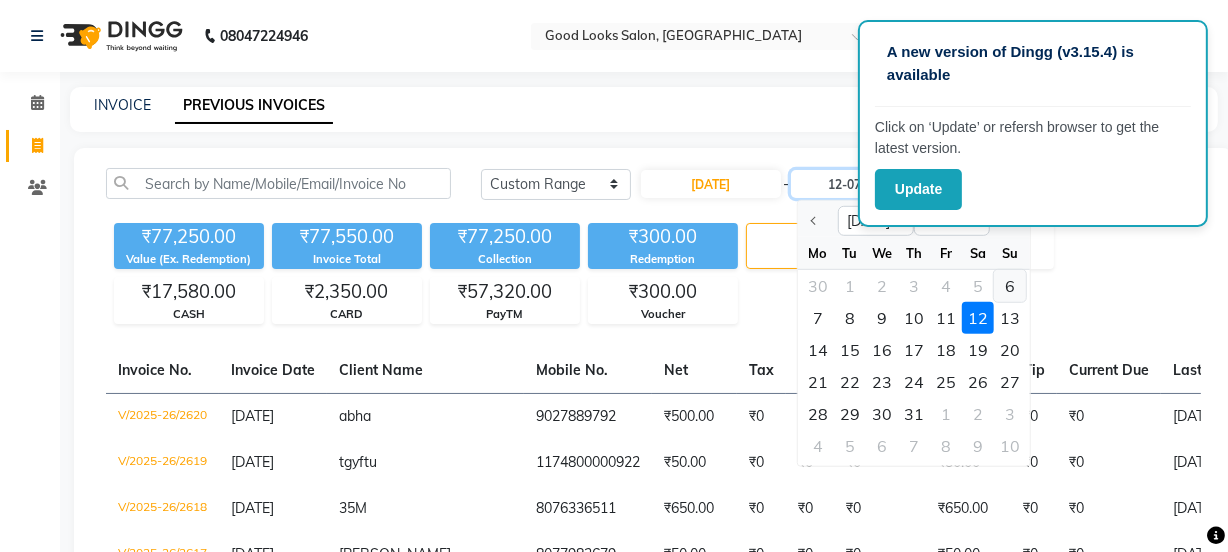type on "06-07-2025" 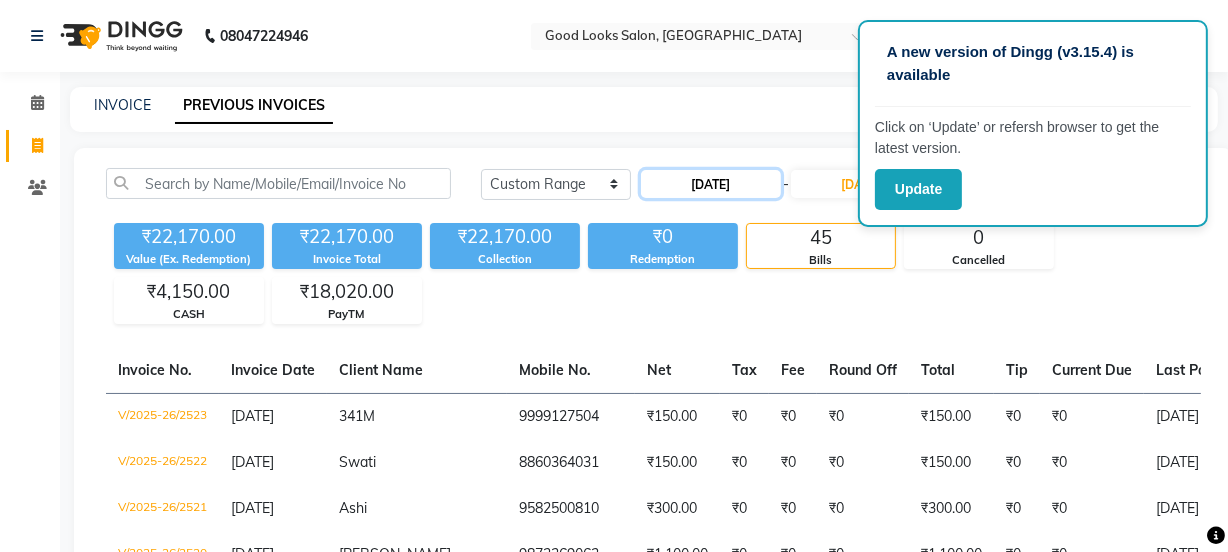 click on "06-07-2025" 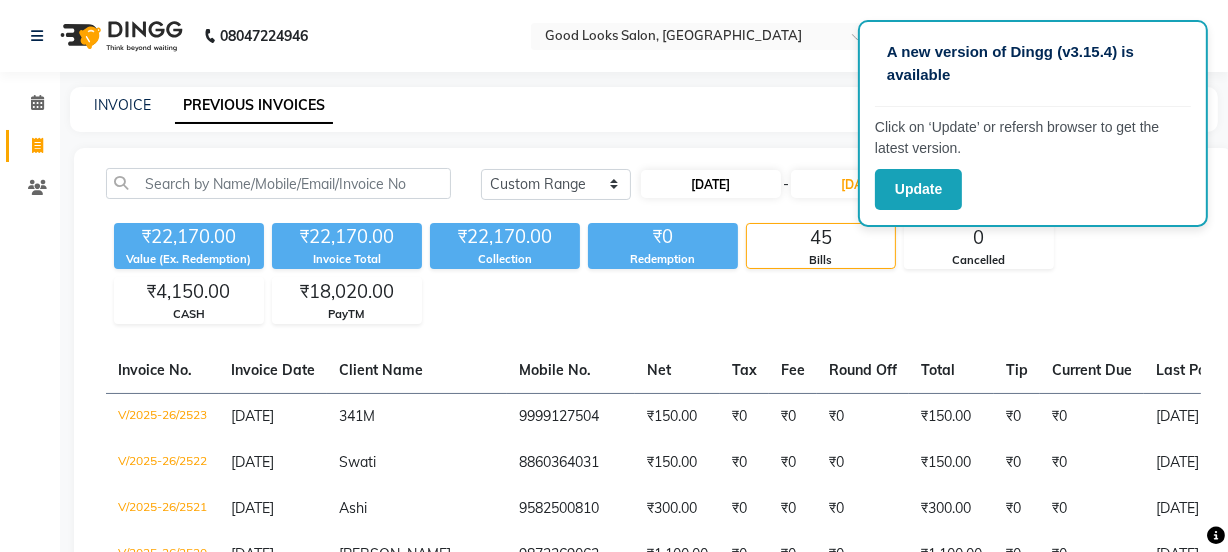 select on "7" 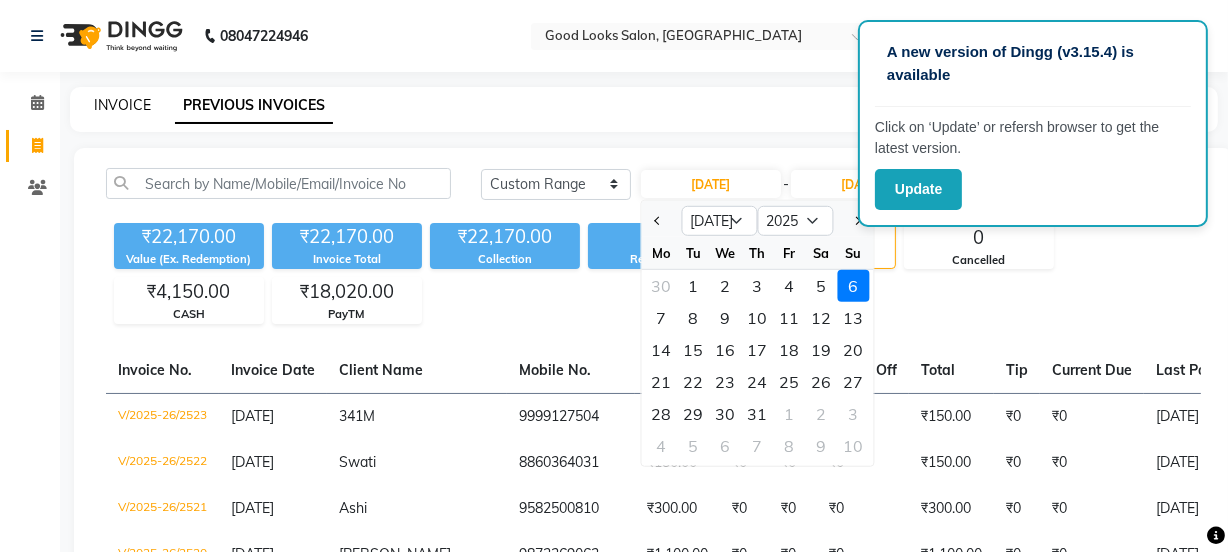 click on "INVOICE" 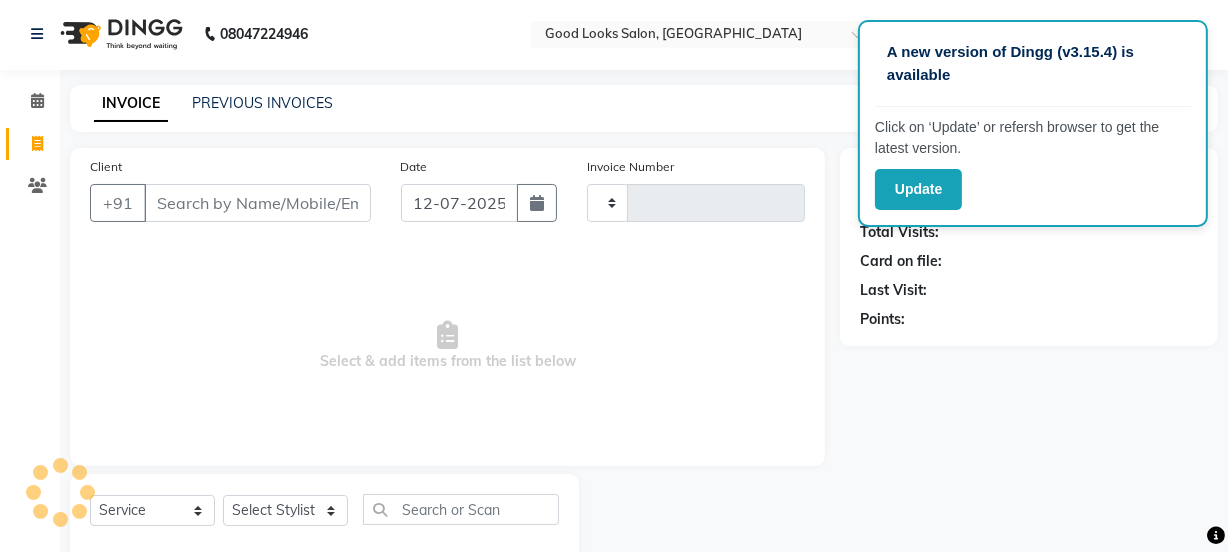 type on "2621" 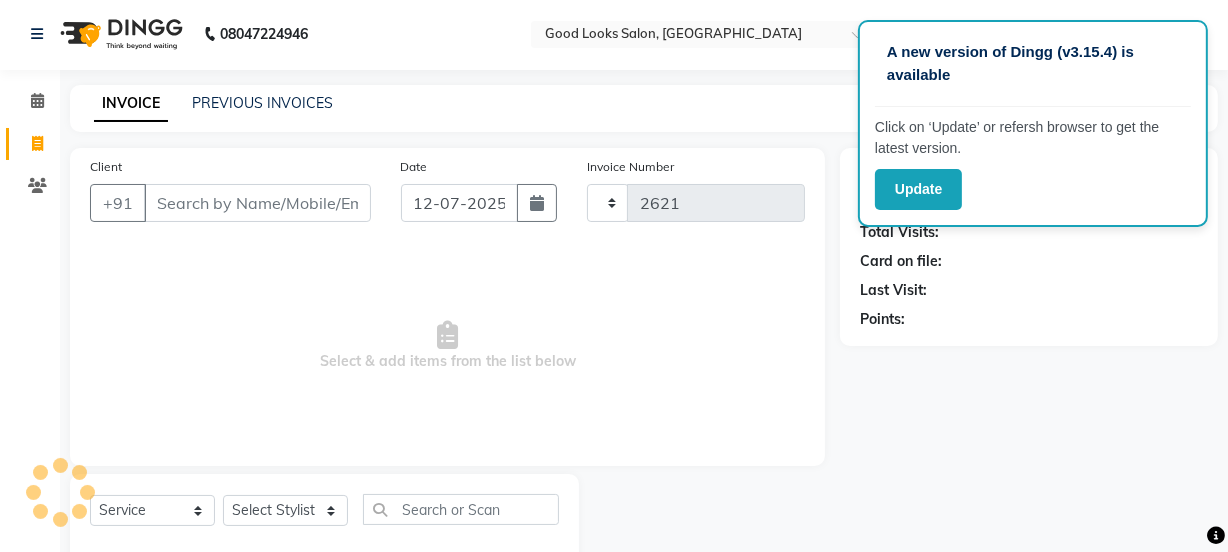 scroll, scrollTop: 50, scrollLeft: 0, axis: vertical 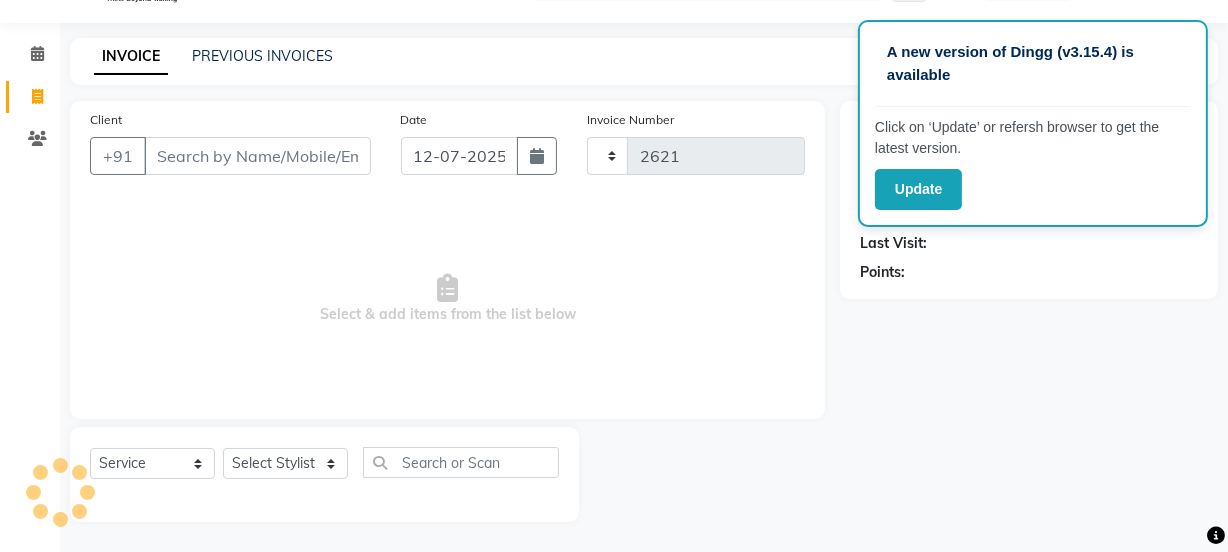 select on "4230" 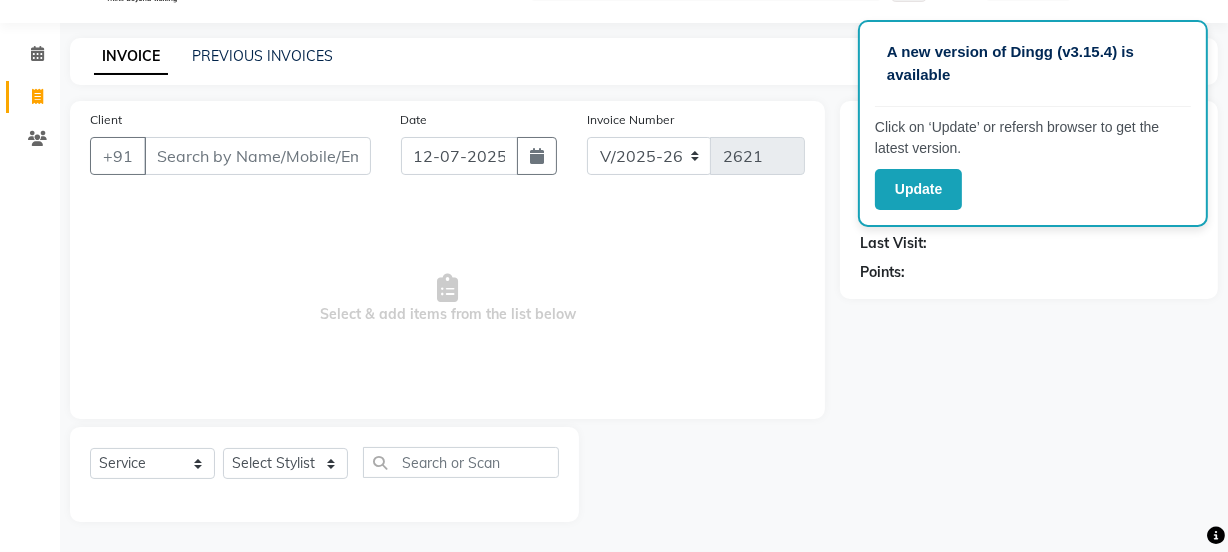 click on "Client" at bounding box center [257, 156] 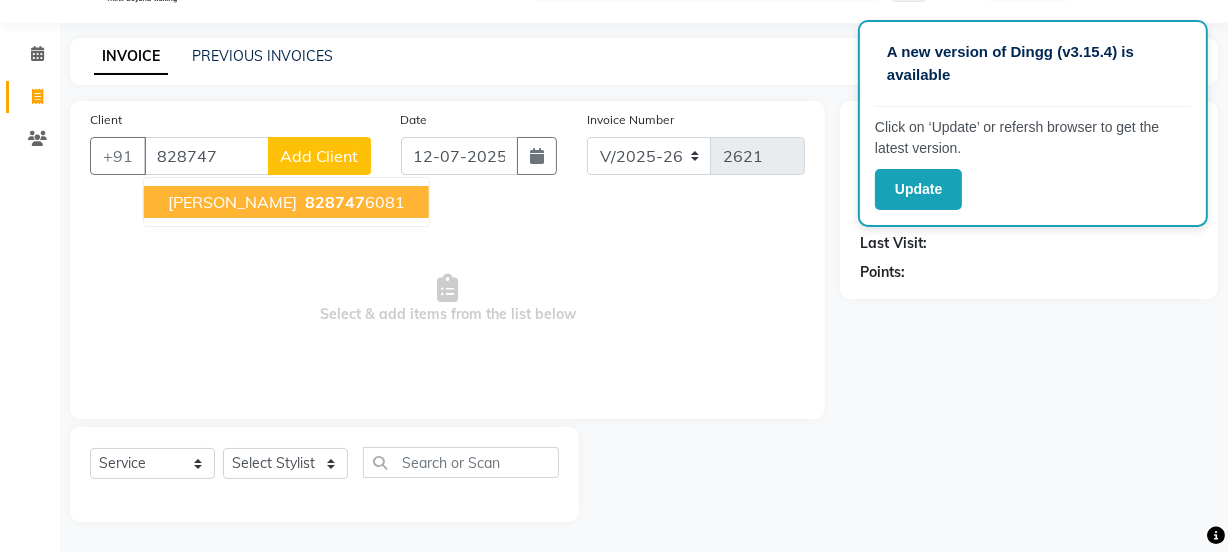 click on "828747" at bounding box center [335, 202] 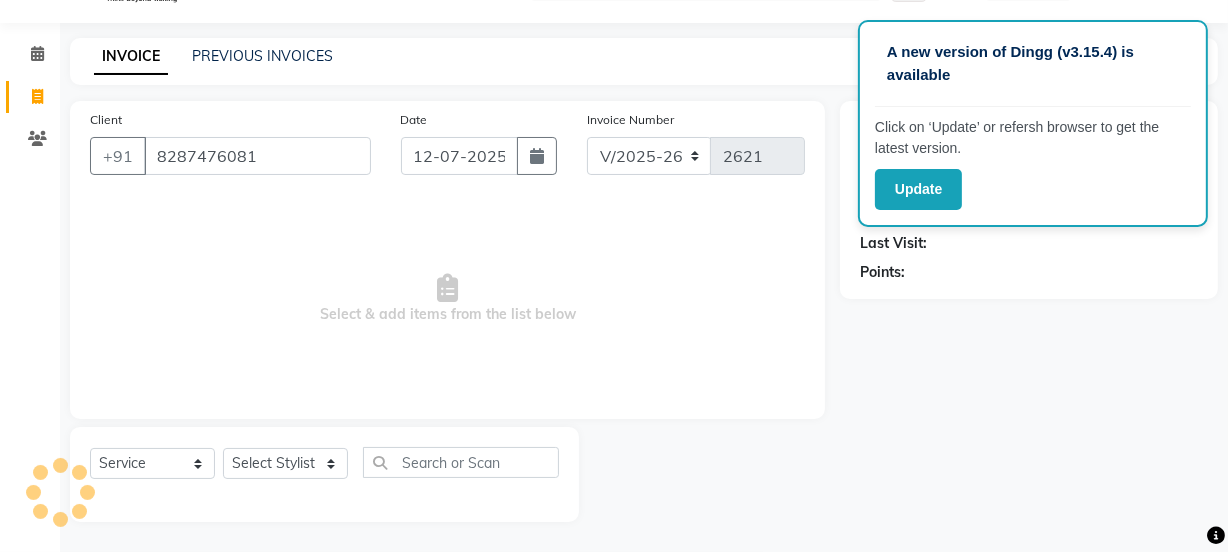 type on "8287476081" 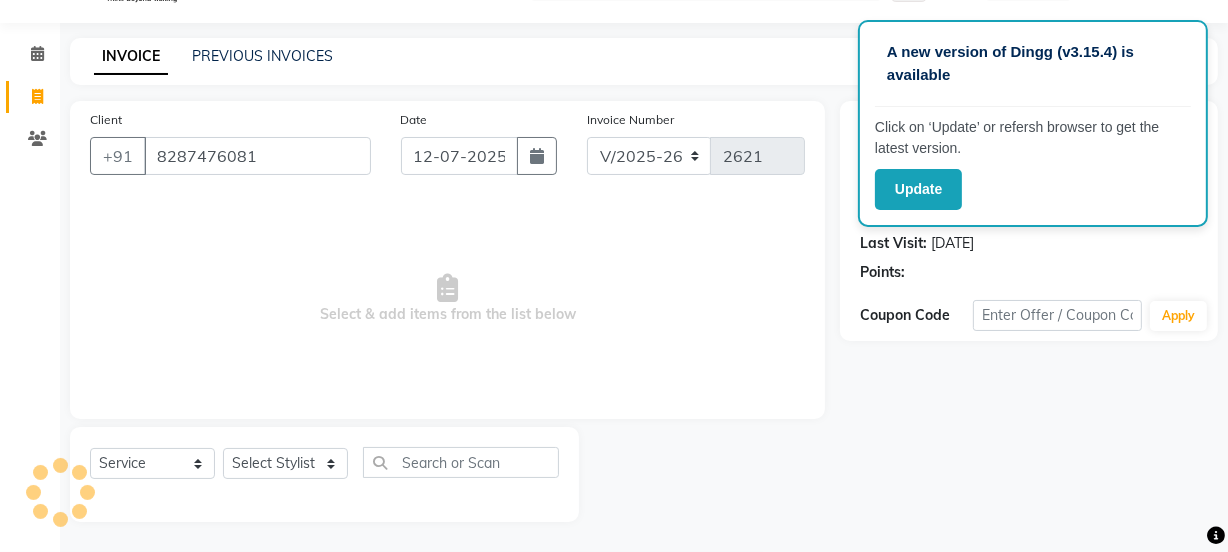 select on "1: Object" 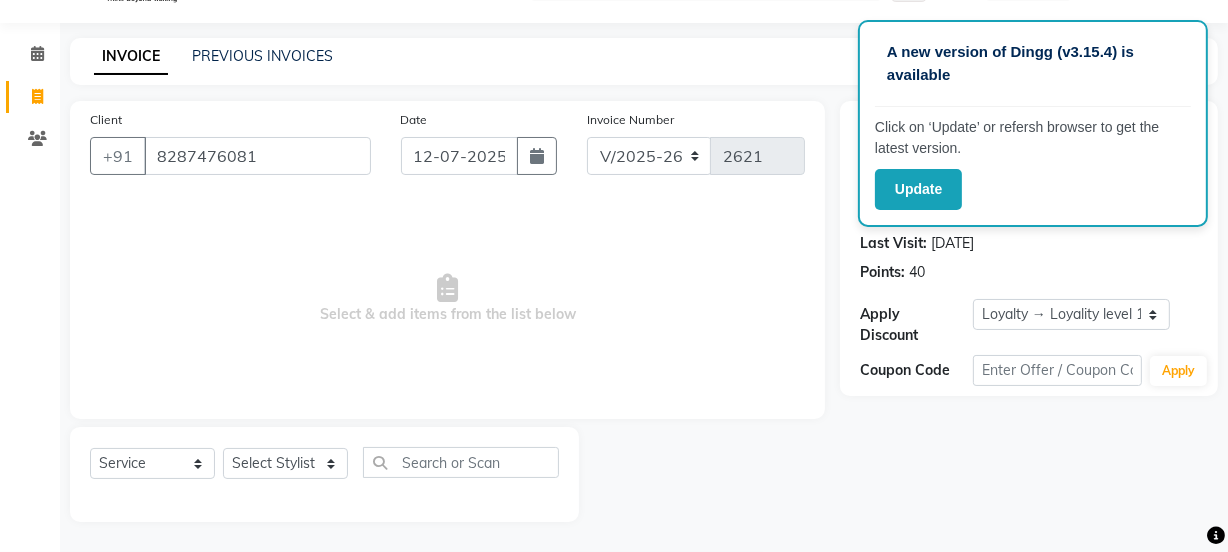 click on "Select  Service  Product  Membership  Package Voucher Prepaid Gift Card  Select Stylist Jyoti kaif Manager [PERSON_NAME] 2 Reception [PERSON_NAME] [PERSON_NAME] SUNNY [PERSON_NAME]" 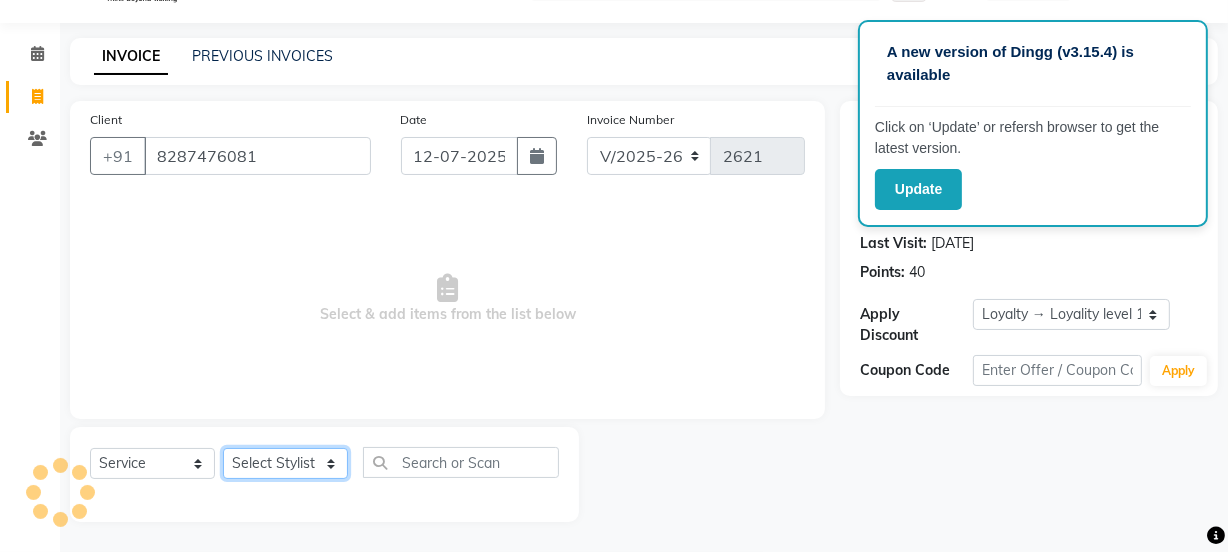 click on "Select Stylist Jyoti kaif Manager [PERSON_NAME] 2 Reception [PERSON_NAME] [PERSON_NAME] SUNNY [PERSON_NAME]" 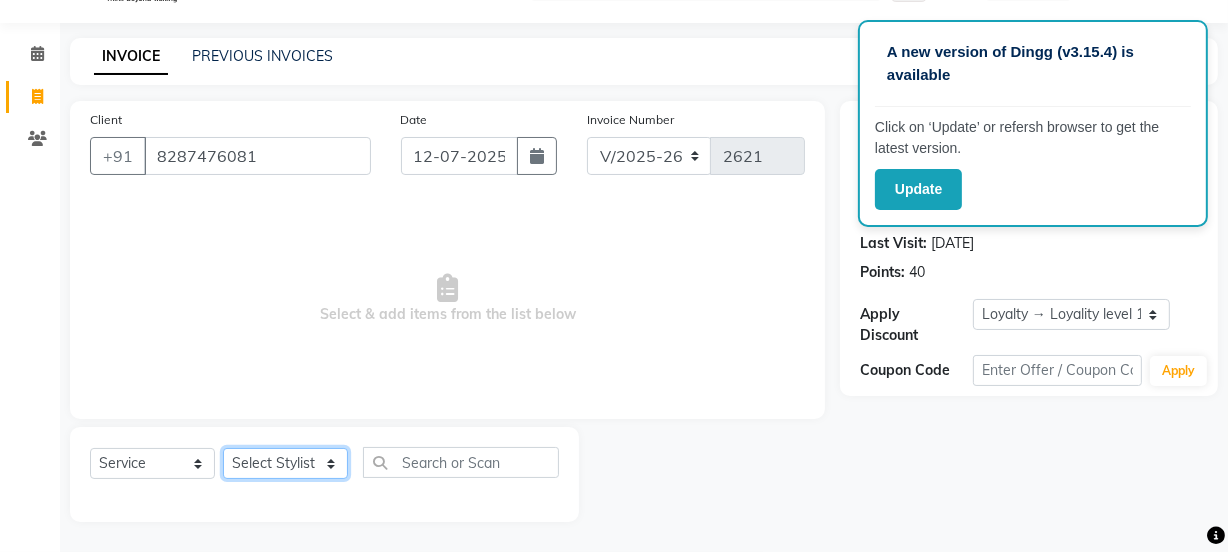 select on "85314" 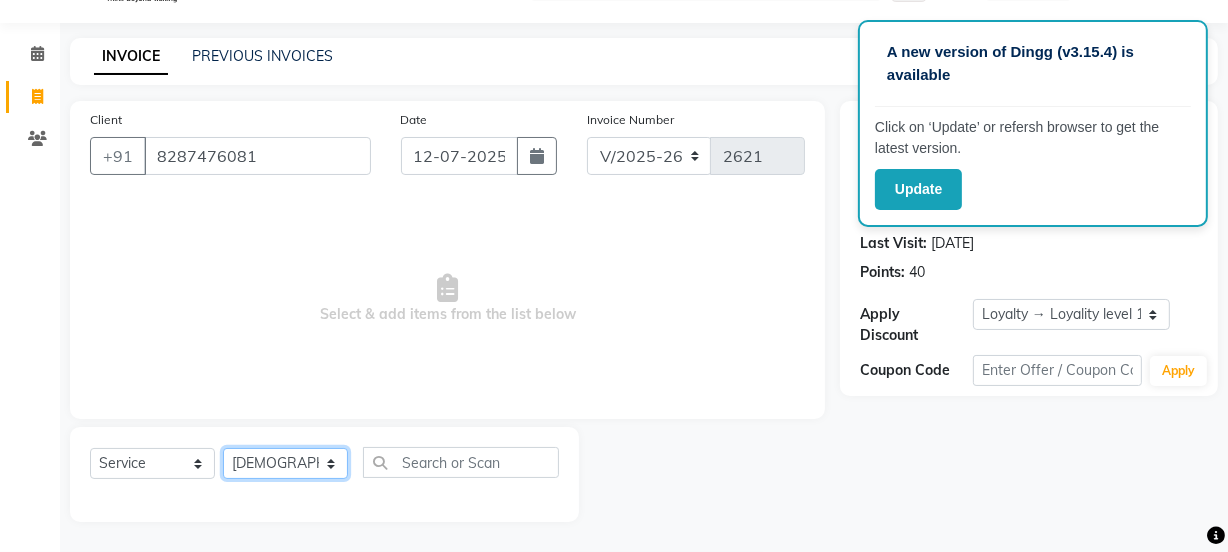 click on "Select Stylist Jyoti kaif Manager [PERSON_NAME] 2 Reception [PERSON_NAME] [PERSON_NAME] SUNNY [PERSON_NAME]" 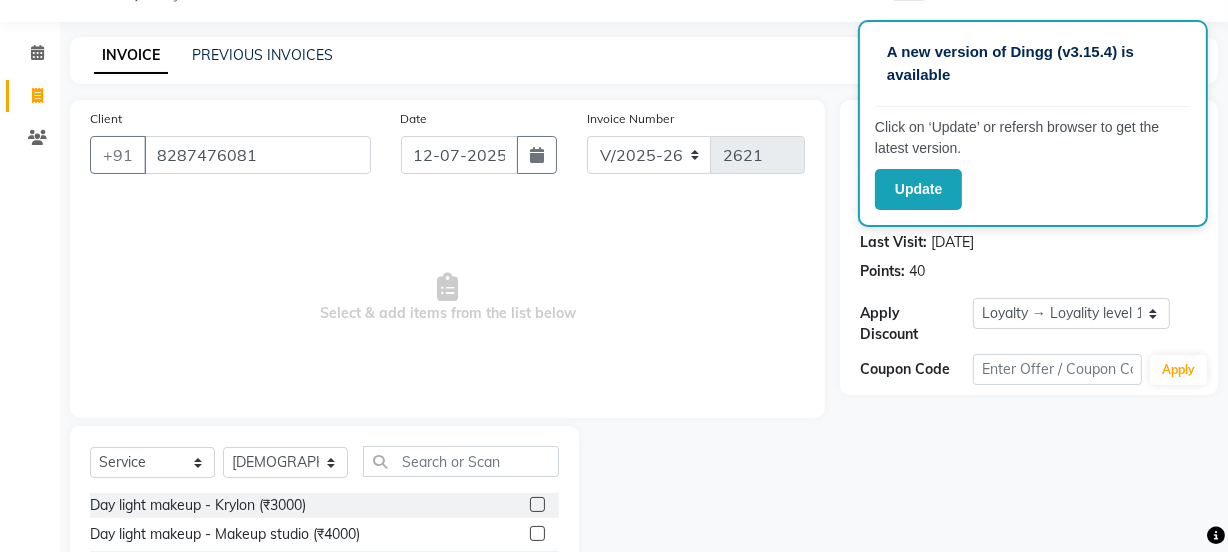 click on "Select  Service  Product  Membership  Package Voucher Prepaid Gift Card  Select Stylist Jyoti kaif Manager [PERSON_NAME] 2 Reception [PERSON_NAME] [PERSON_NAME] SUNNY [PERSON_NAME]" 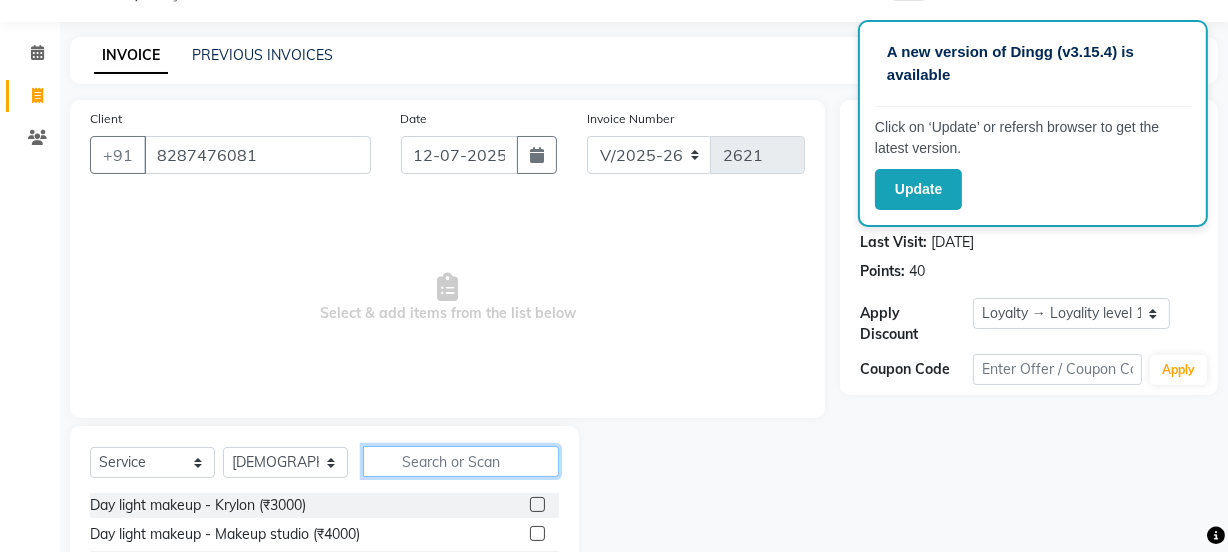 click 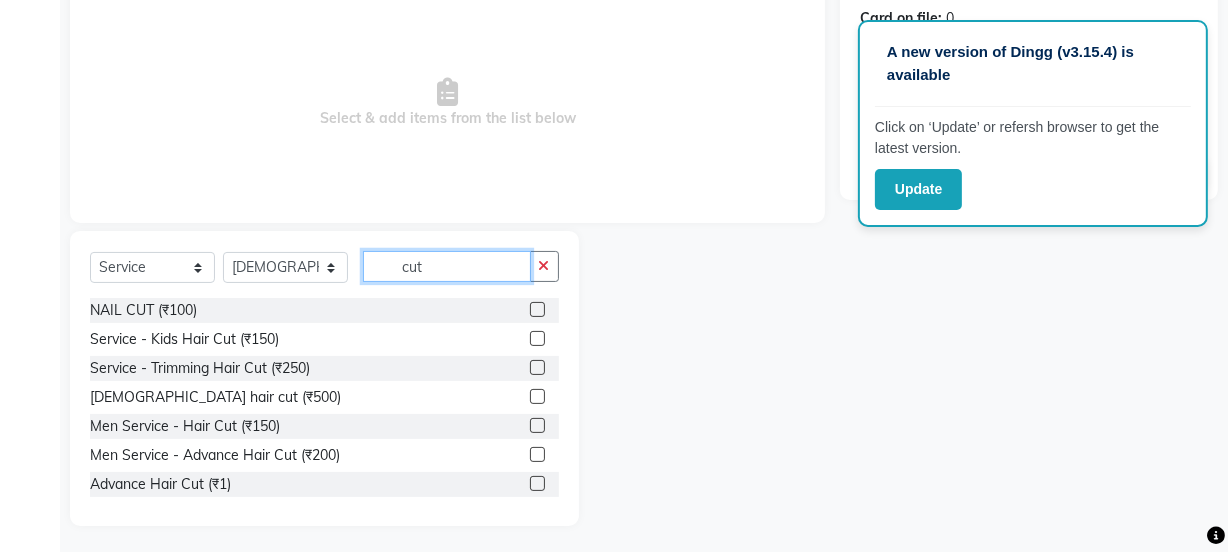 scroll, scrollTop: 250, scrollLeft: 0, axis: vertical 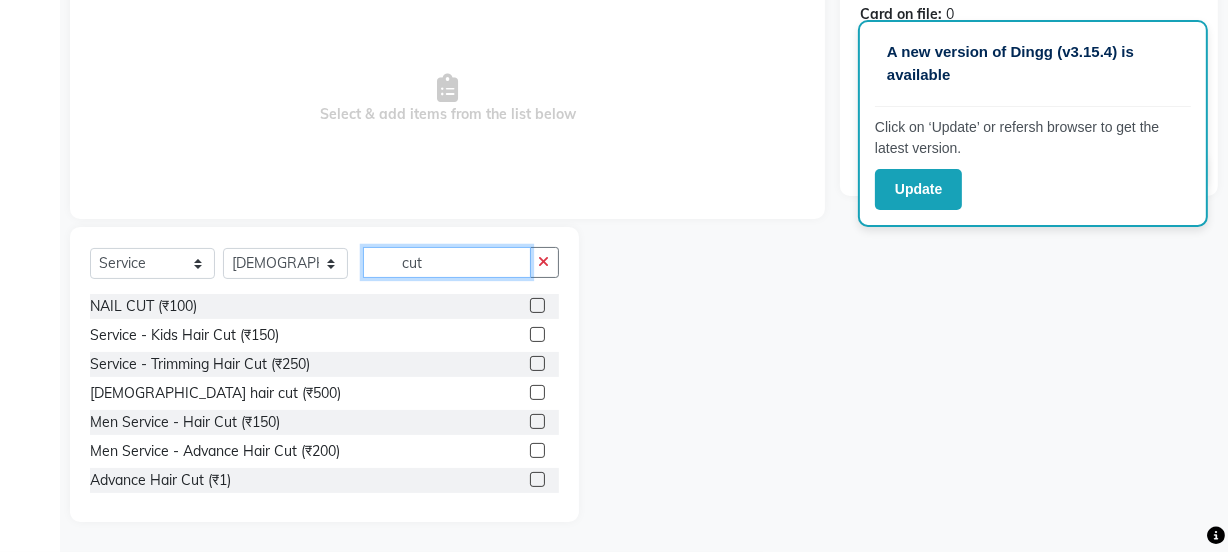 type on "cut" 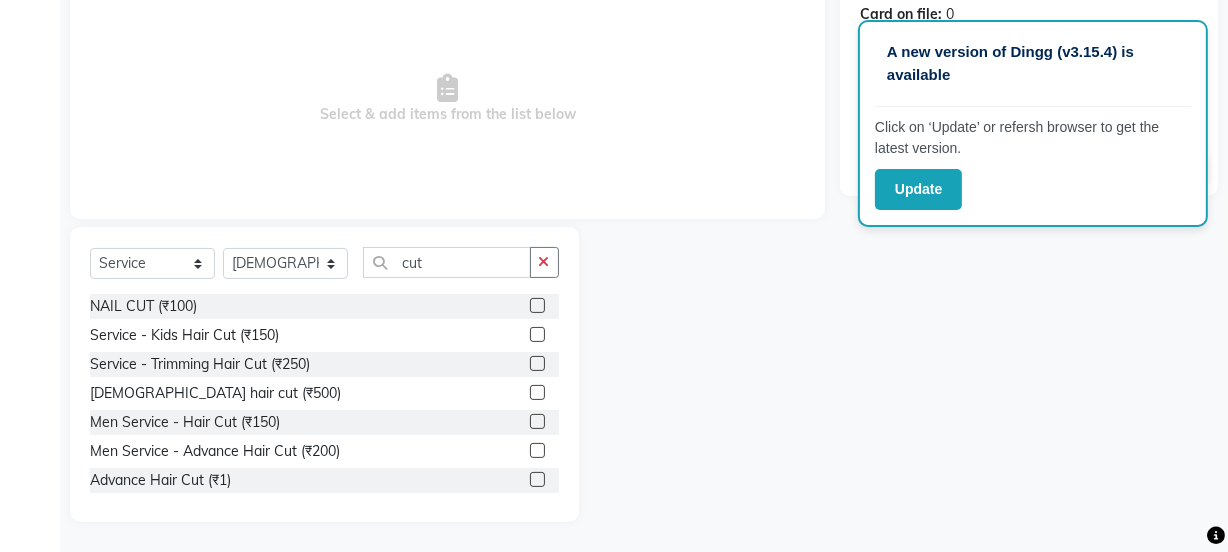 click 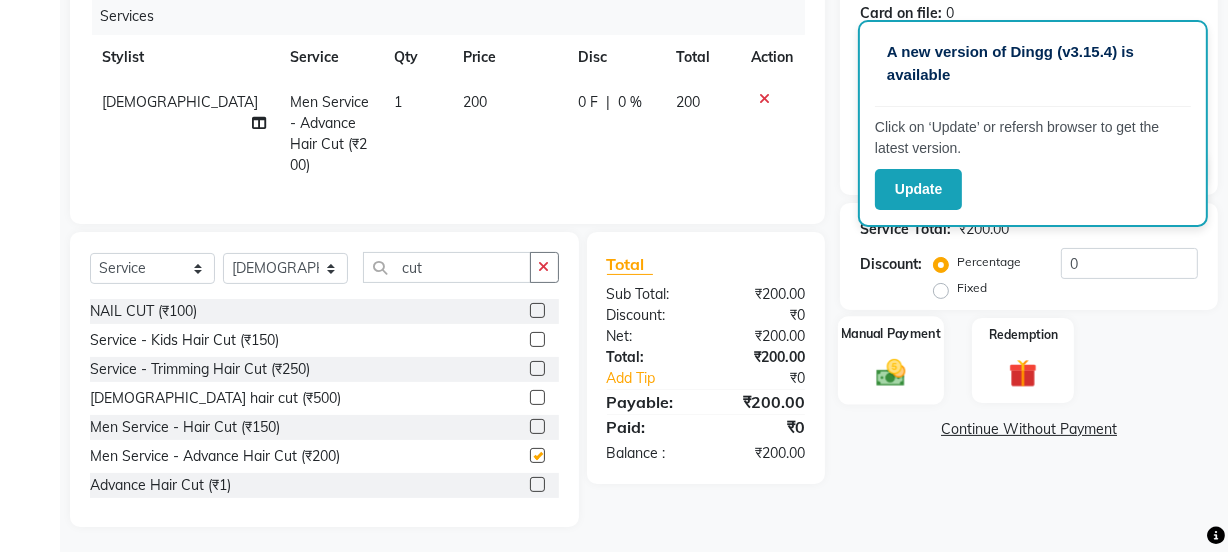 checkbox on "false" 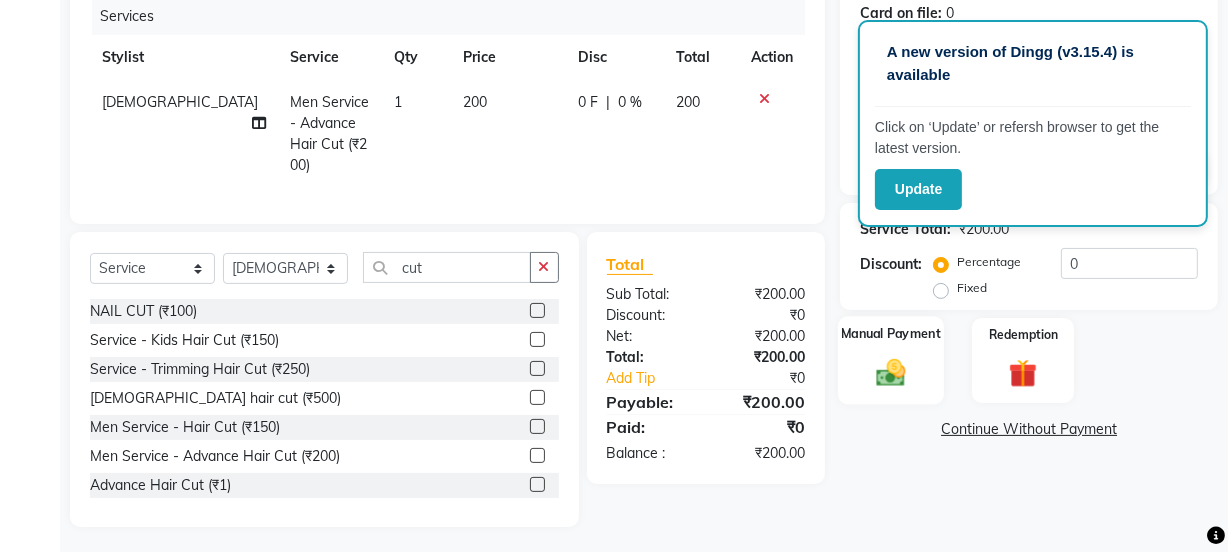 click 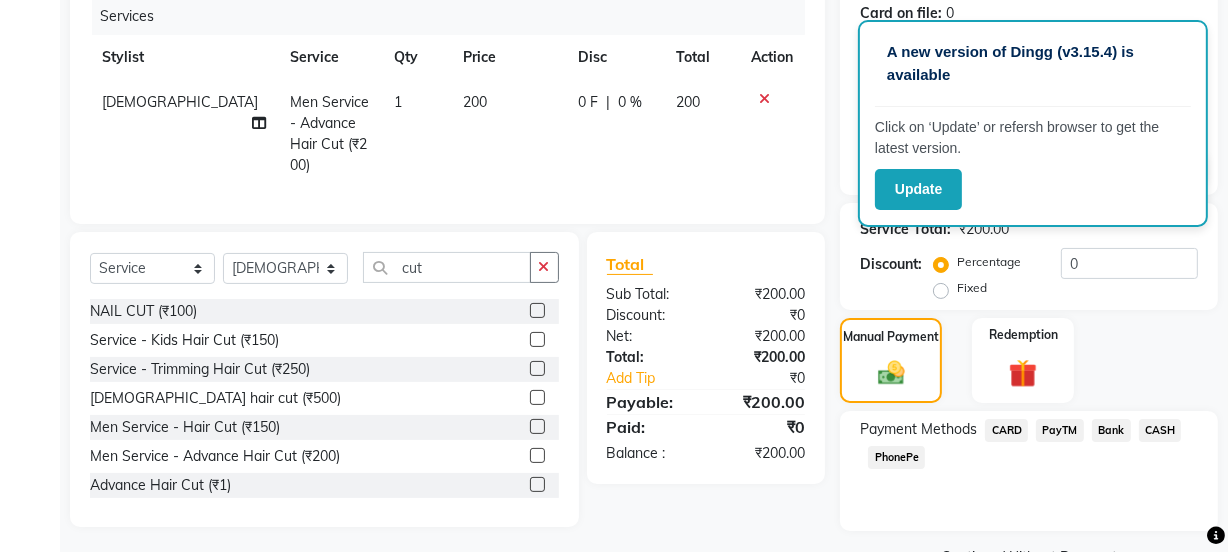 click on "CASH" 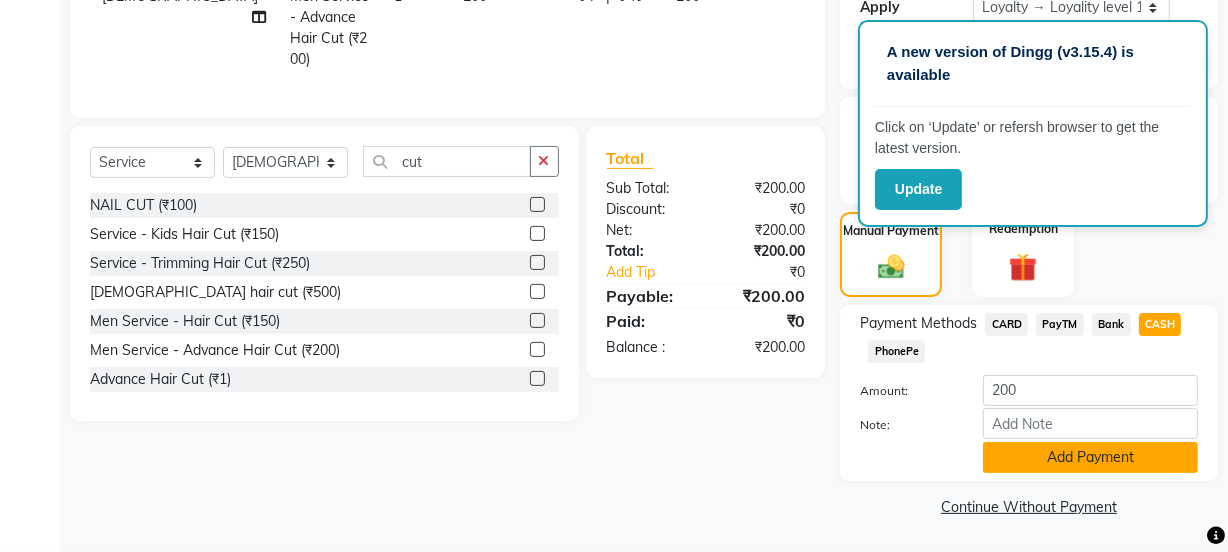 click on "Add Payment" 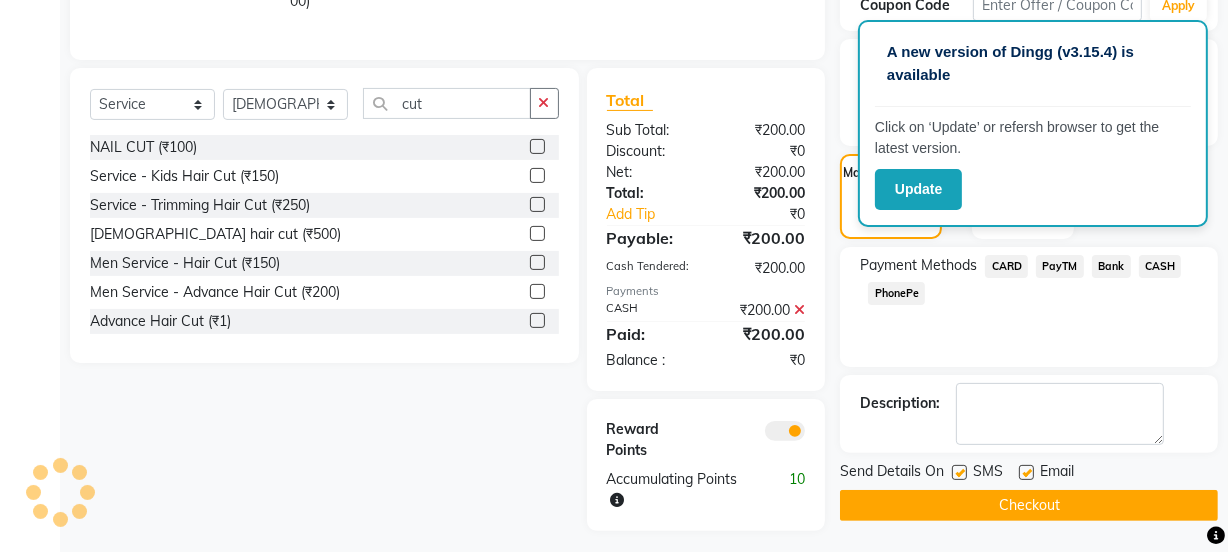 scroll, scrollTop: 417, scrollLeft: 0, axis: vertical 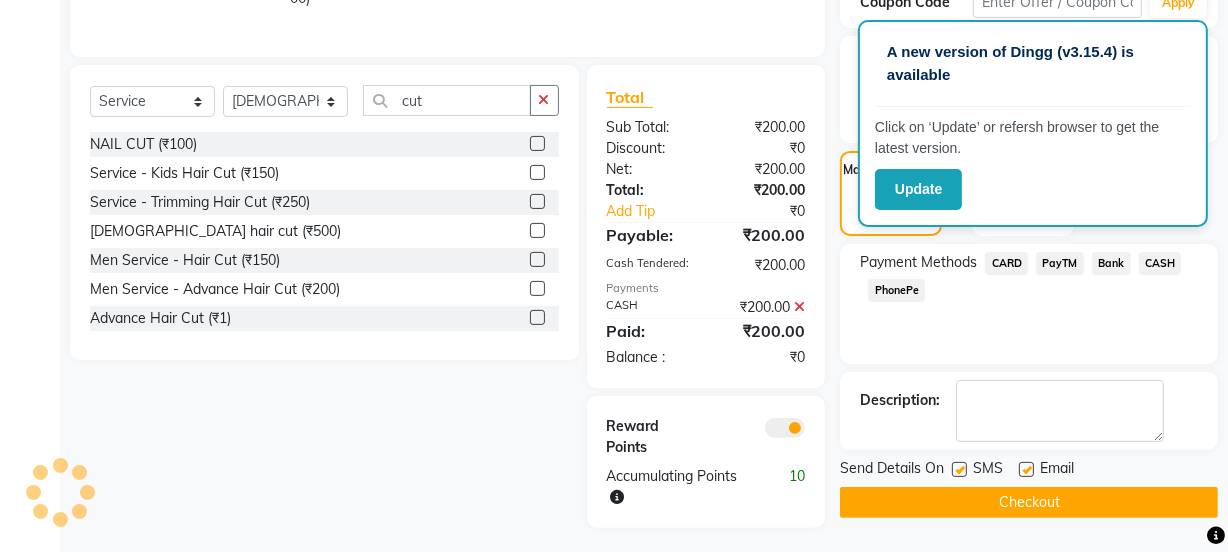 click 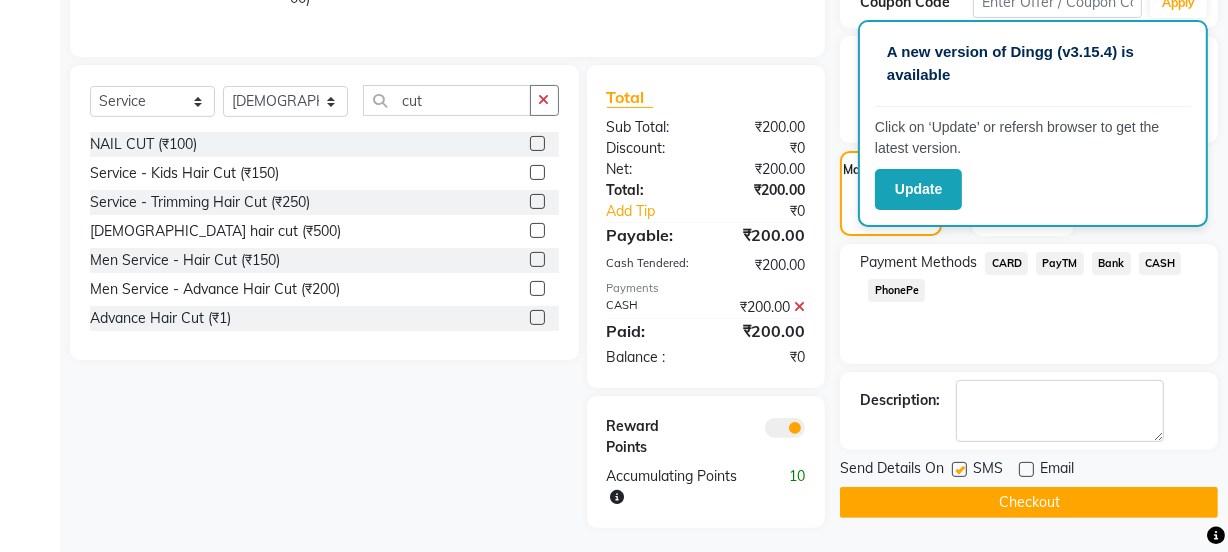 click 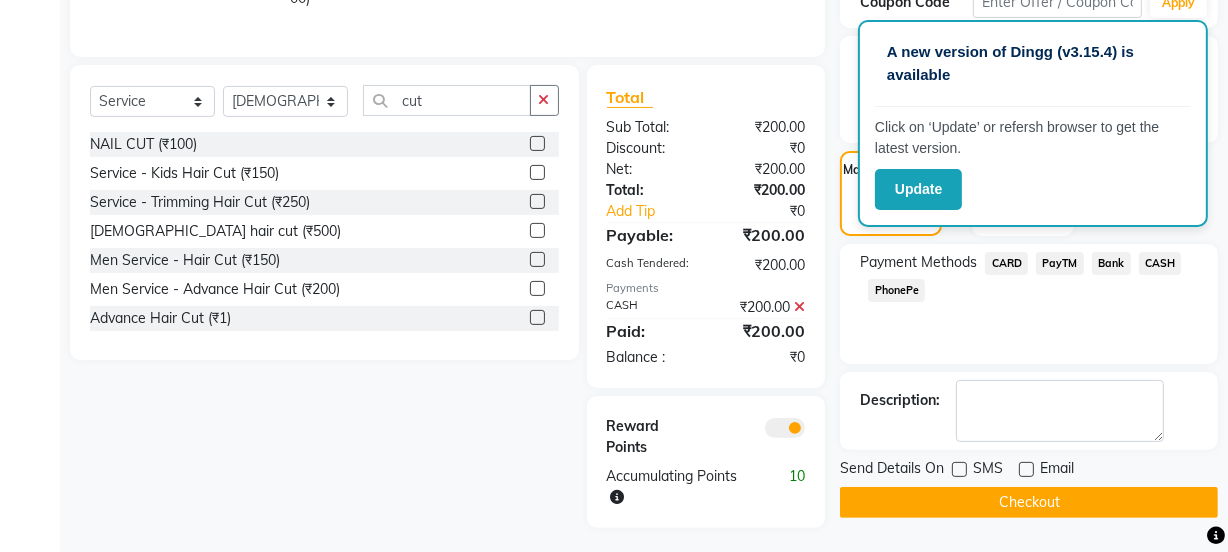 click on "Checkout" 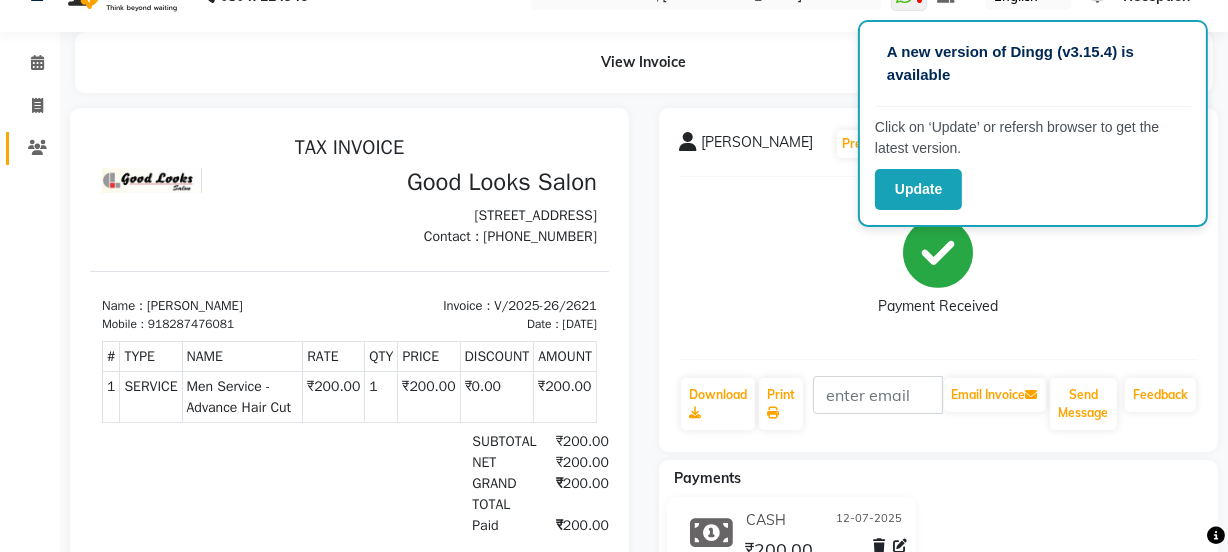 scroll, scrollTop: 0, scrollLeft: 0, axis: both 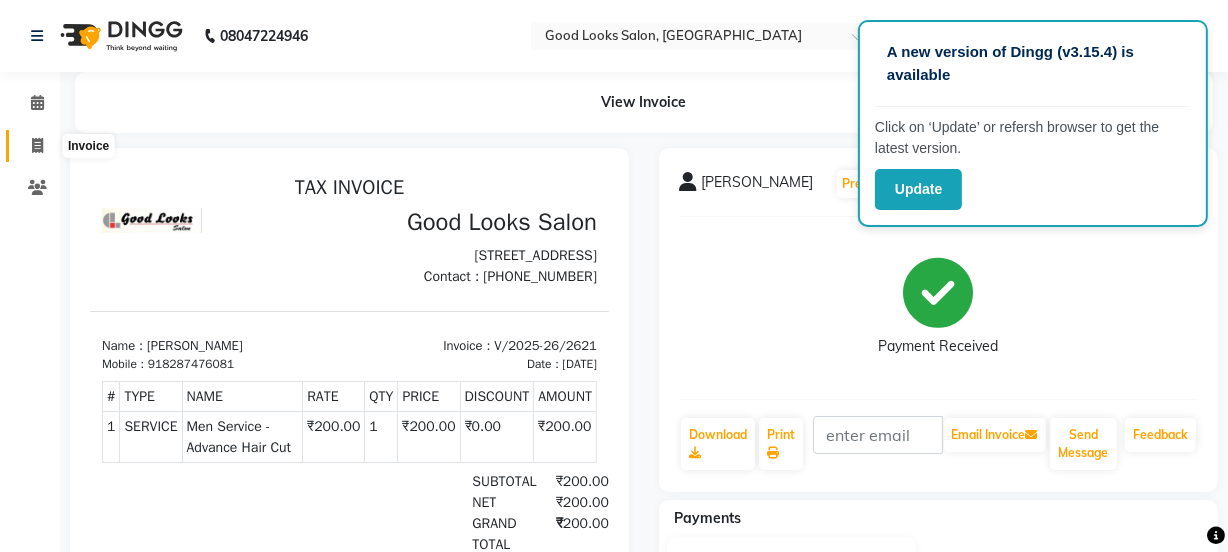 click 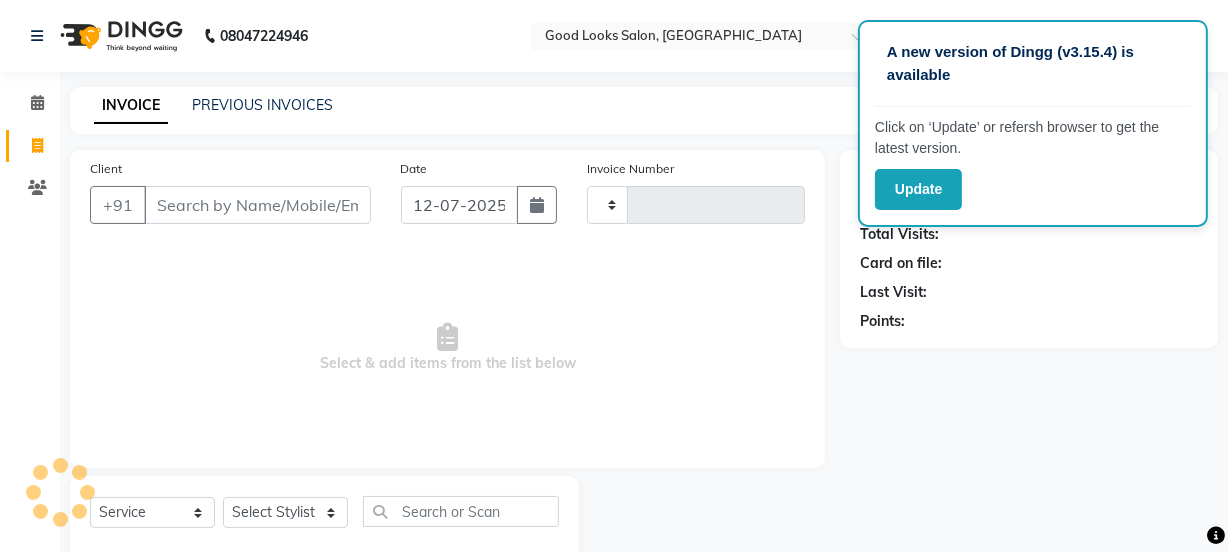 scroll, scrollTop: 50, scrollLeft: 0, axis: vertical 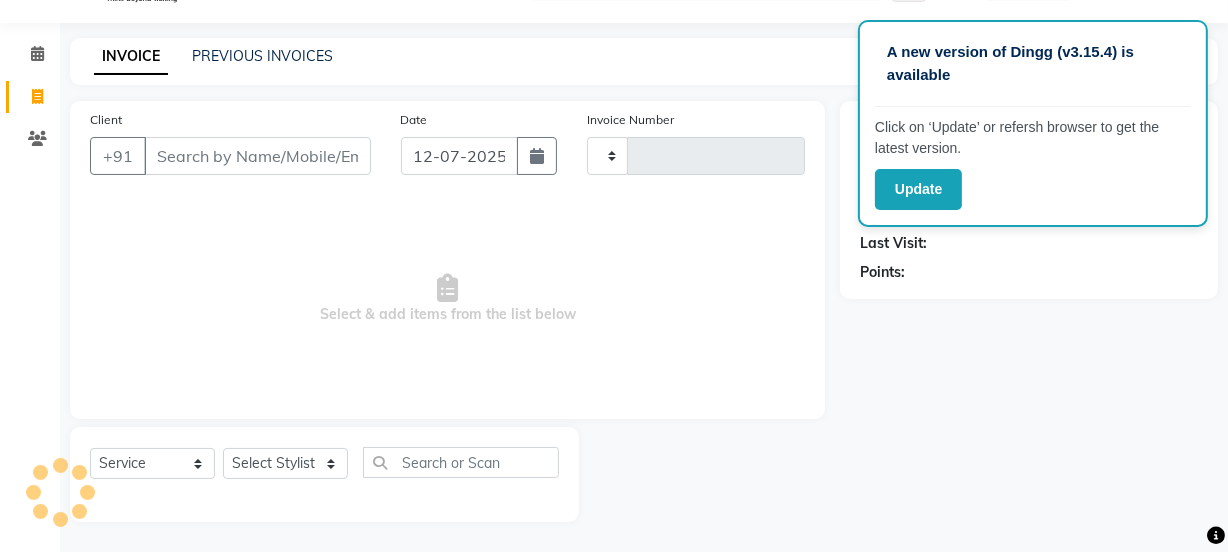type on "2622" 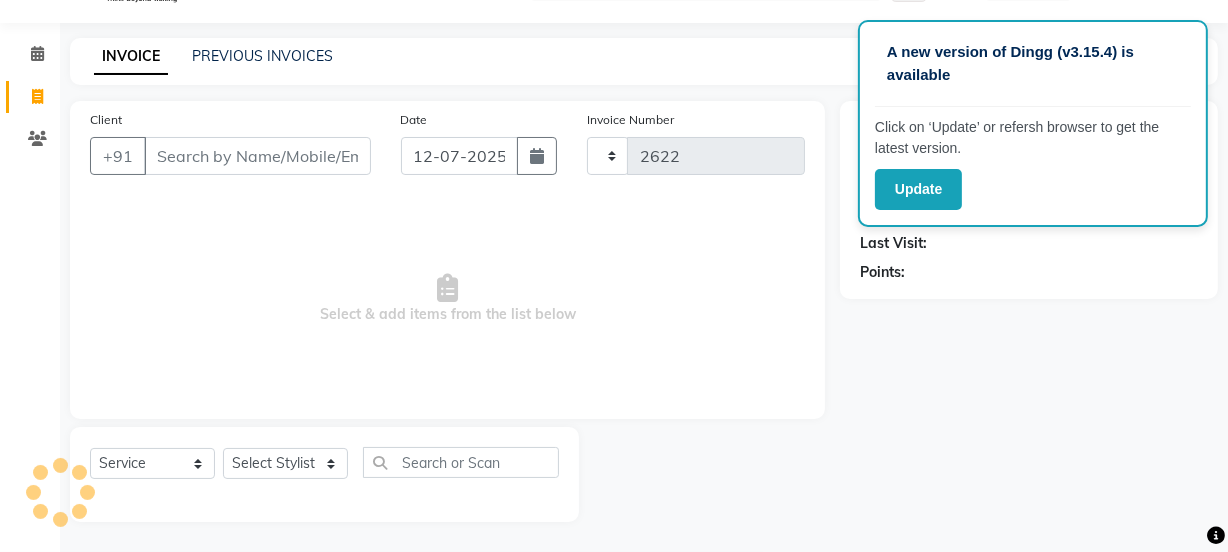 select on "4230" 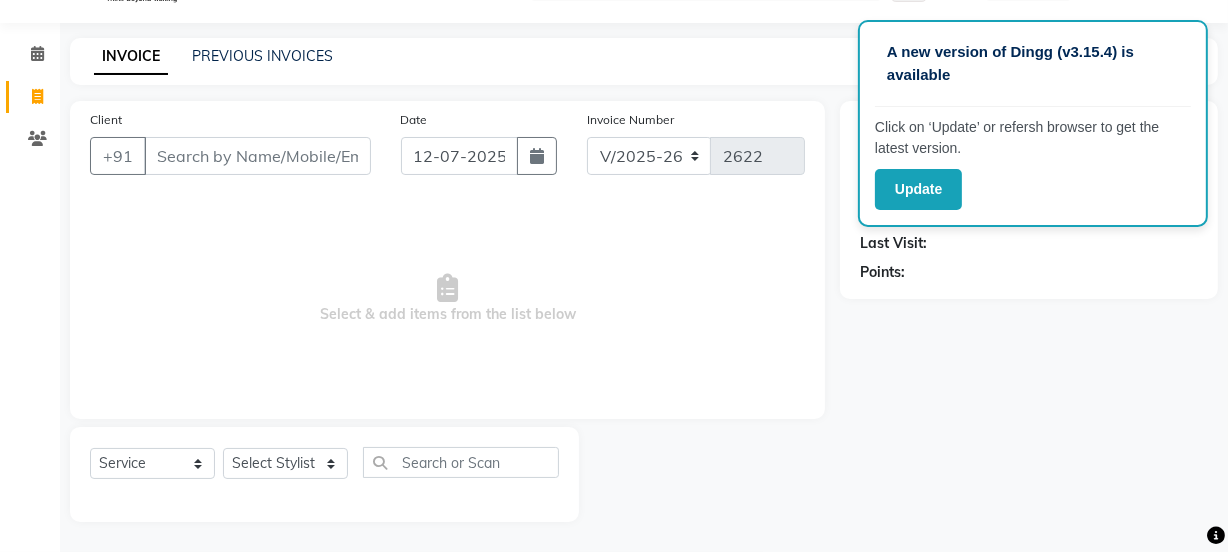 click on "PREVIOUS INVOICES" 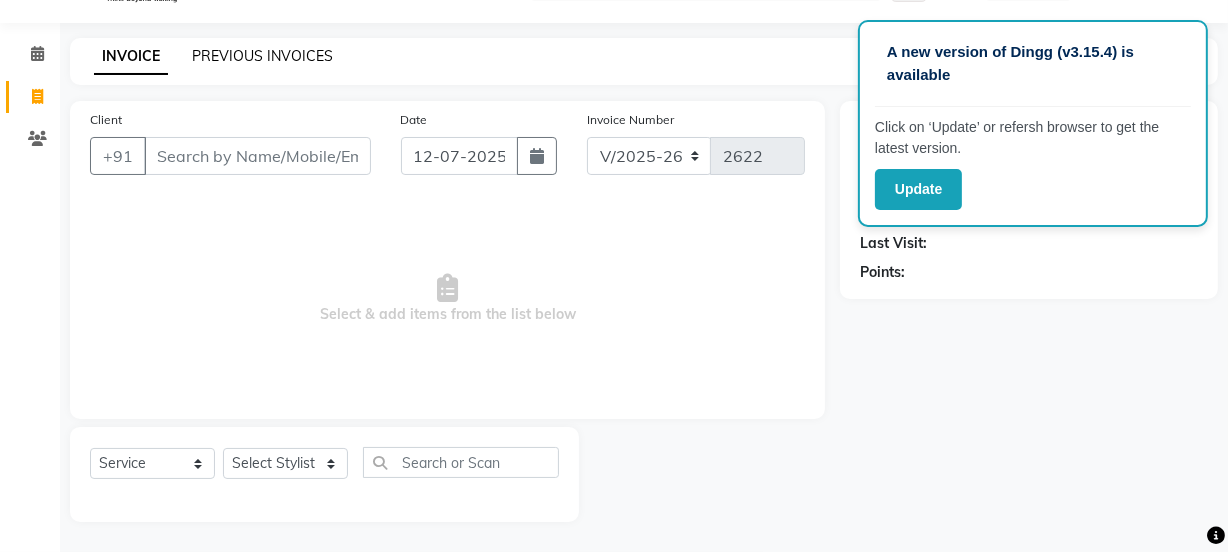 click on "PREVIOUS INVOICES" 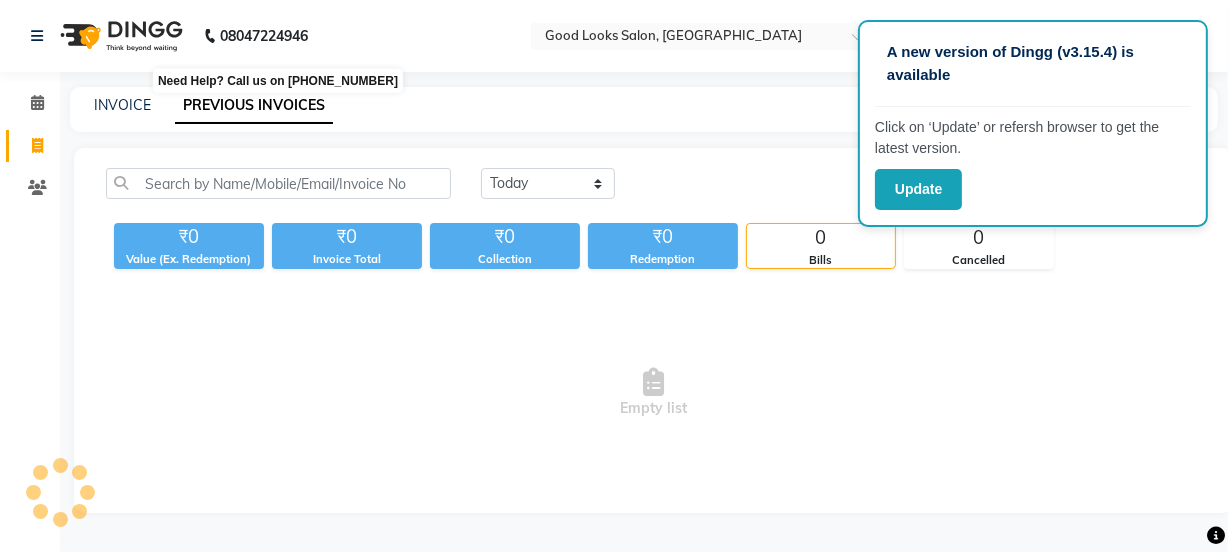 scroll, scrollTop: 0, scrollLeft: 0, axis: both 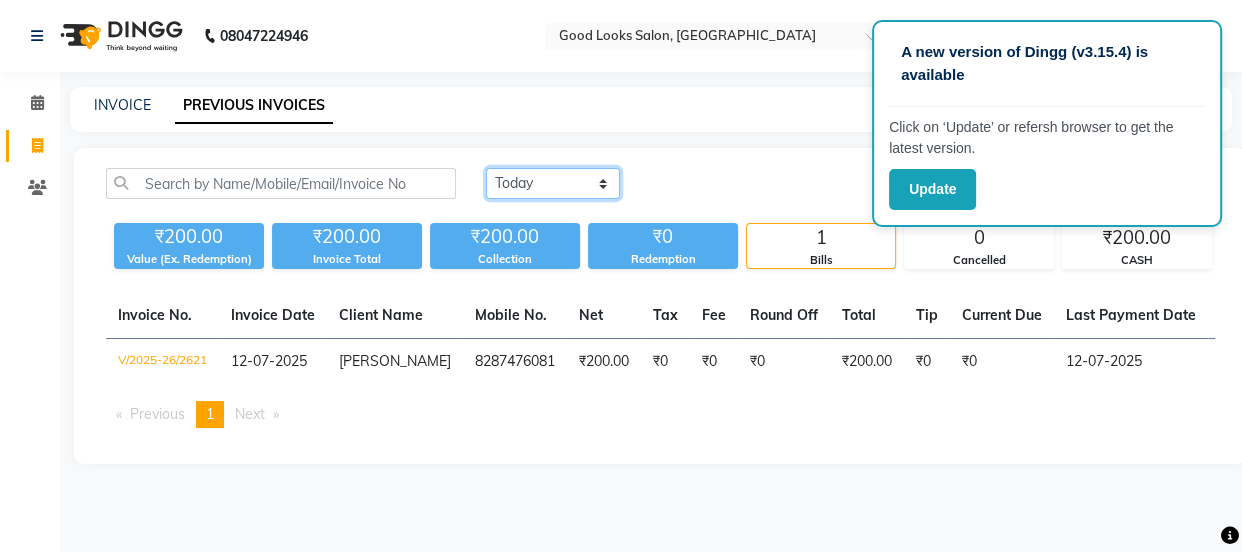 click on "Today Yesterday Custom Range" 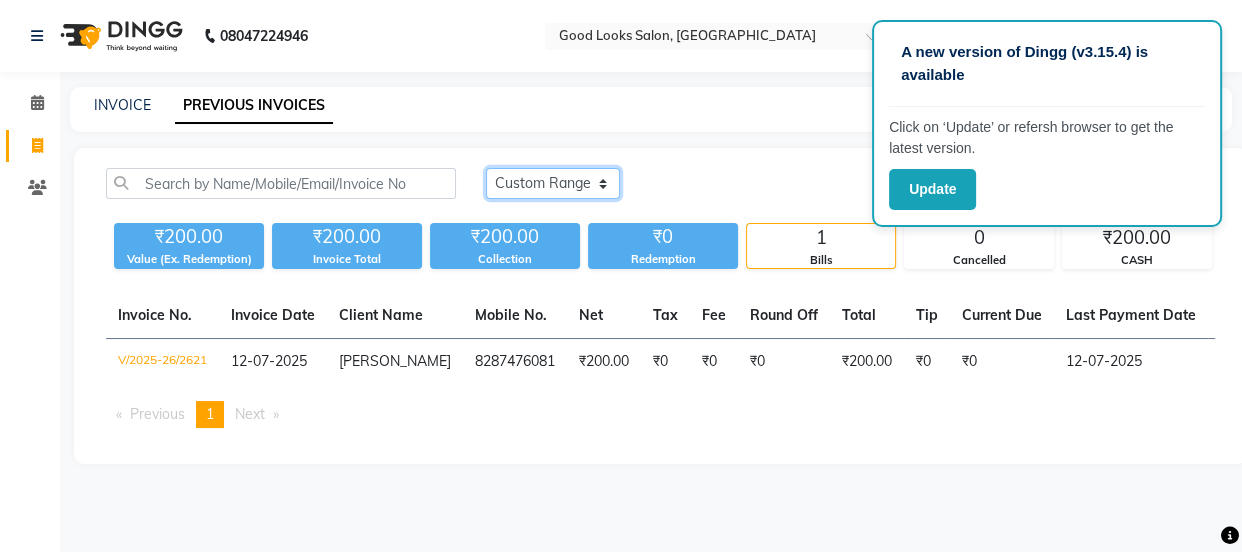 click on "Today Yesterday Custom Range" 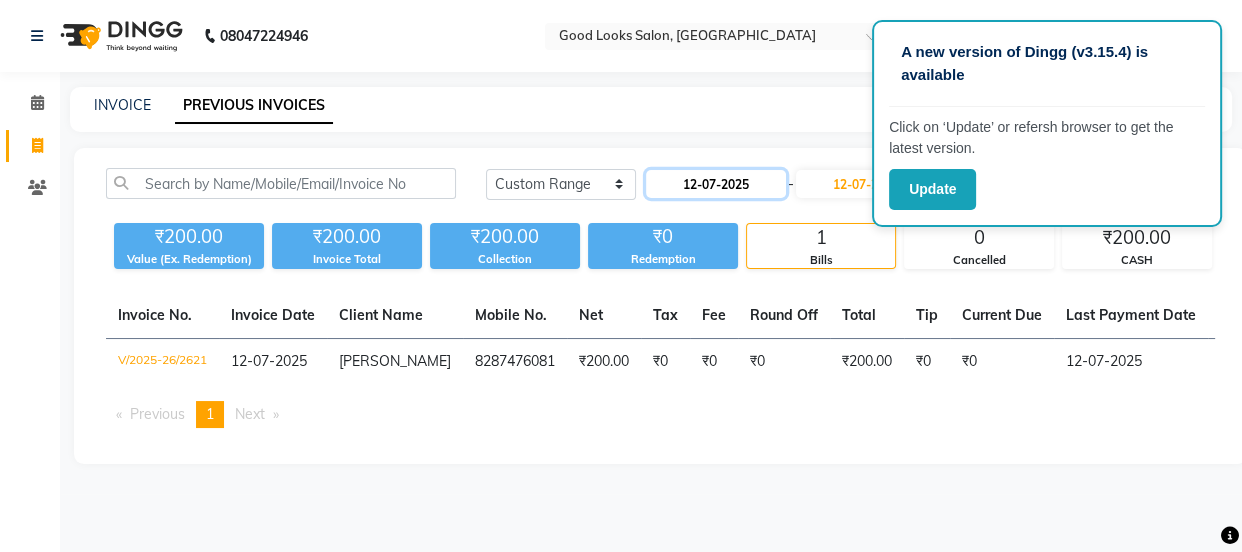 click on "12-07-2025" 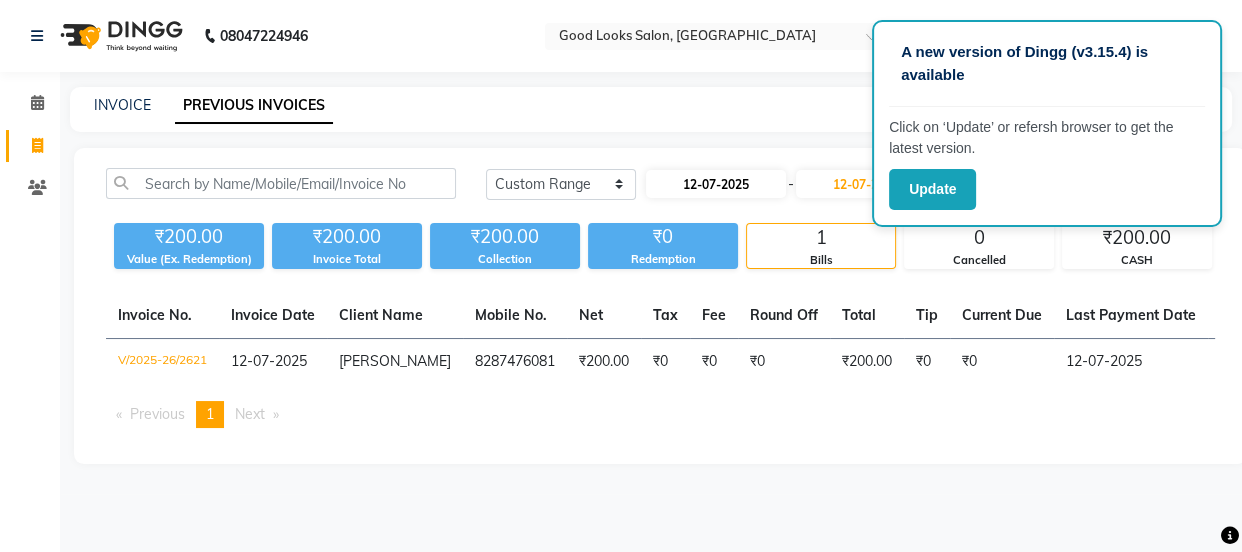 select on "7" 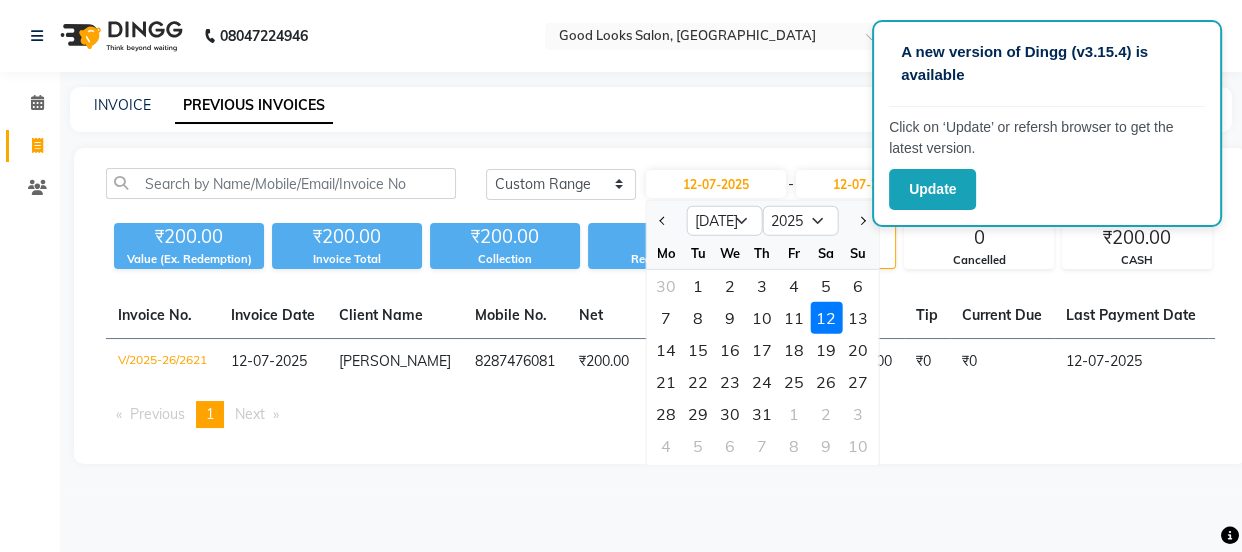 click on "Tu" 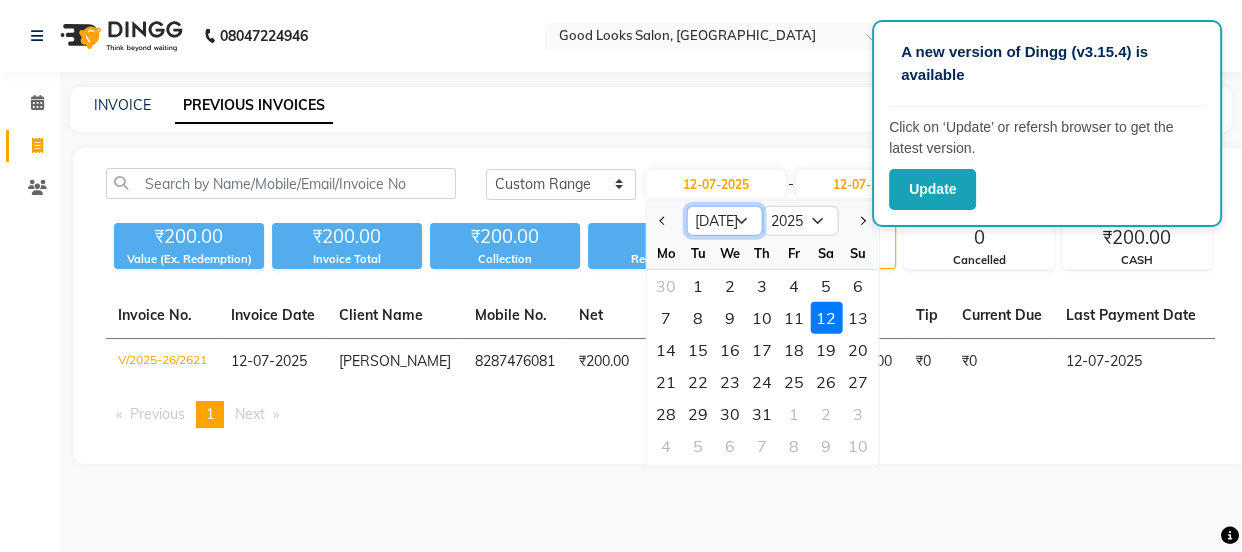 click on "Jan Feb Mar Apr May Jun Jul Aug Sep Oct Nov Dec" 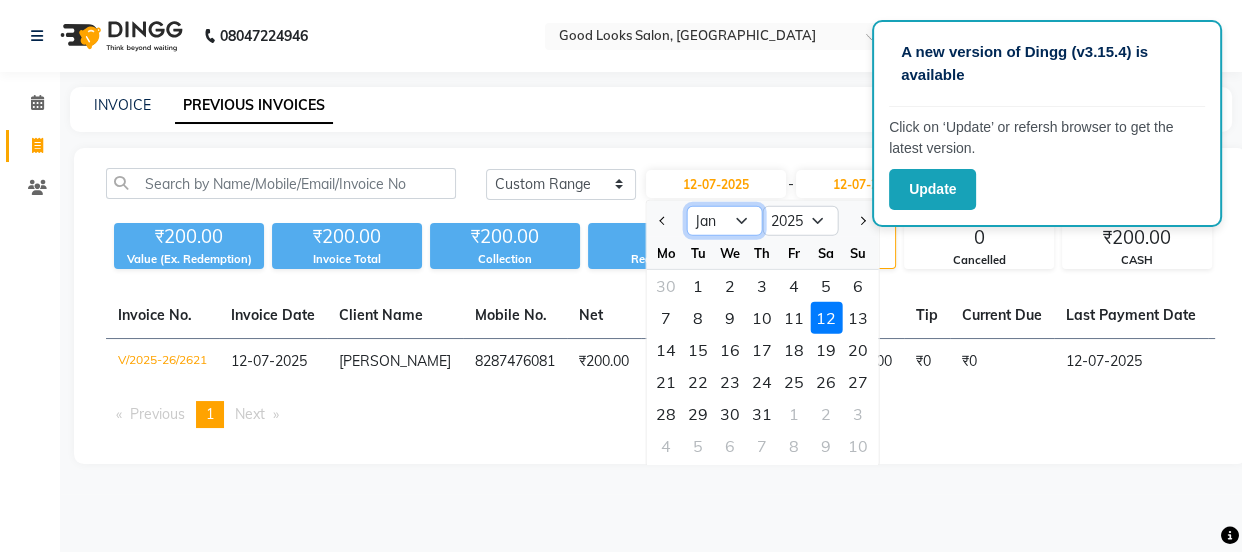 click on "Jan Feb Mar Apr May Jun Jul Aug Sep Oct Nov Dec" 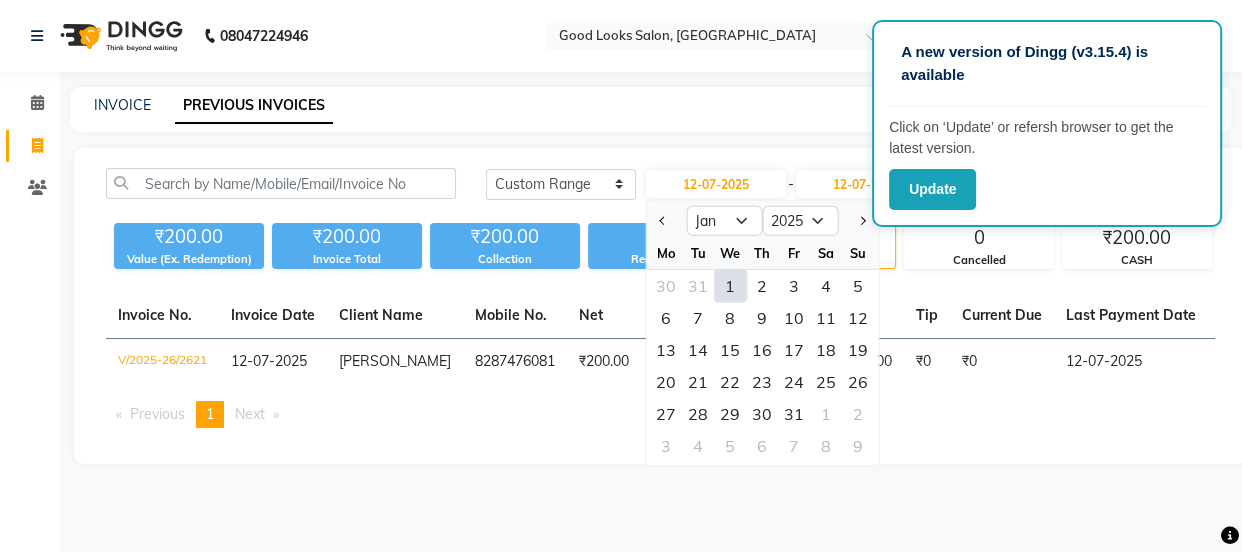 drag, startPoint x: 731, startPoint y: 296, endPoint x: 773, endPoint y: 260, distance: 55.31727 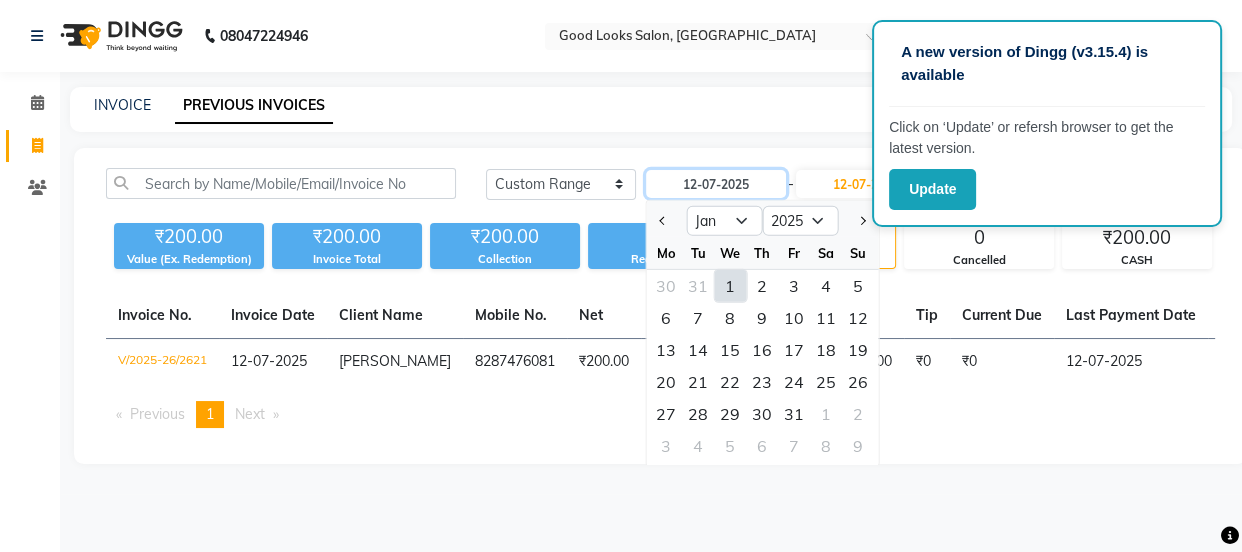 type on "[DATE]" 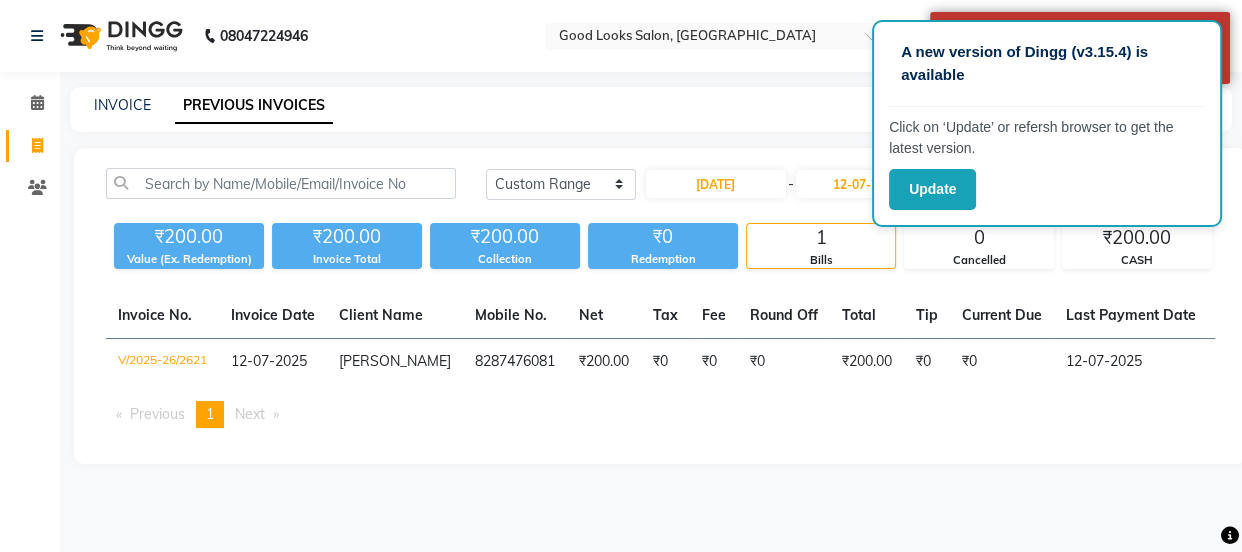 click on "Today Yesterday Custom Range 01-01-2025 - 12-07-2025 Export" 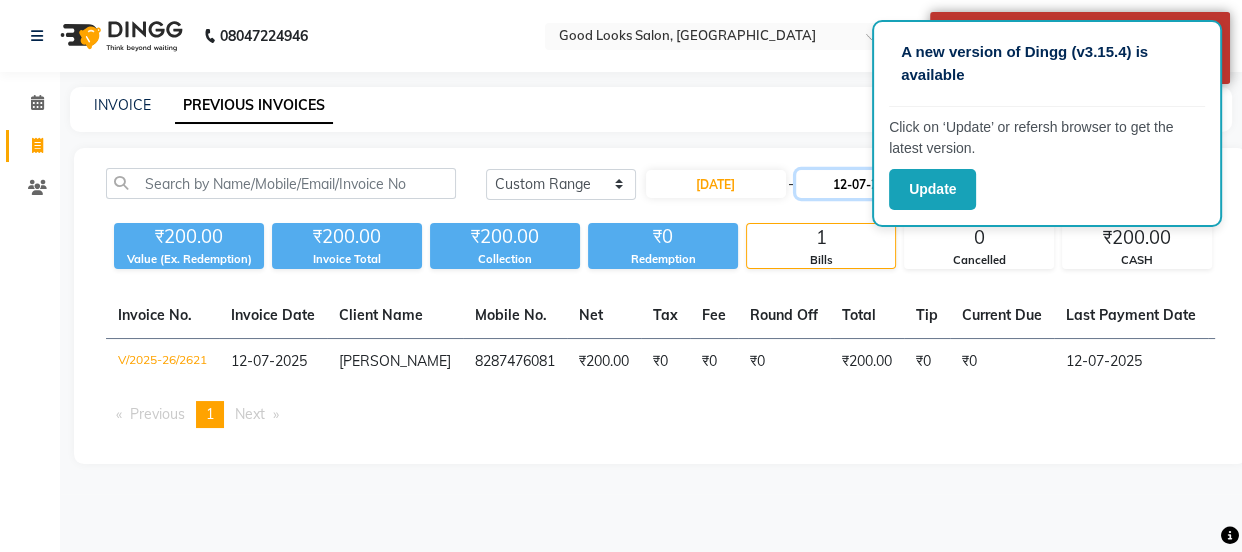 click on "12-07-2025" 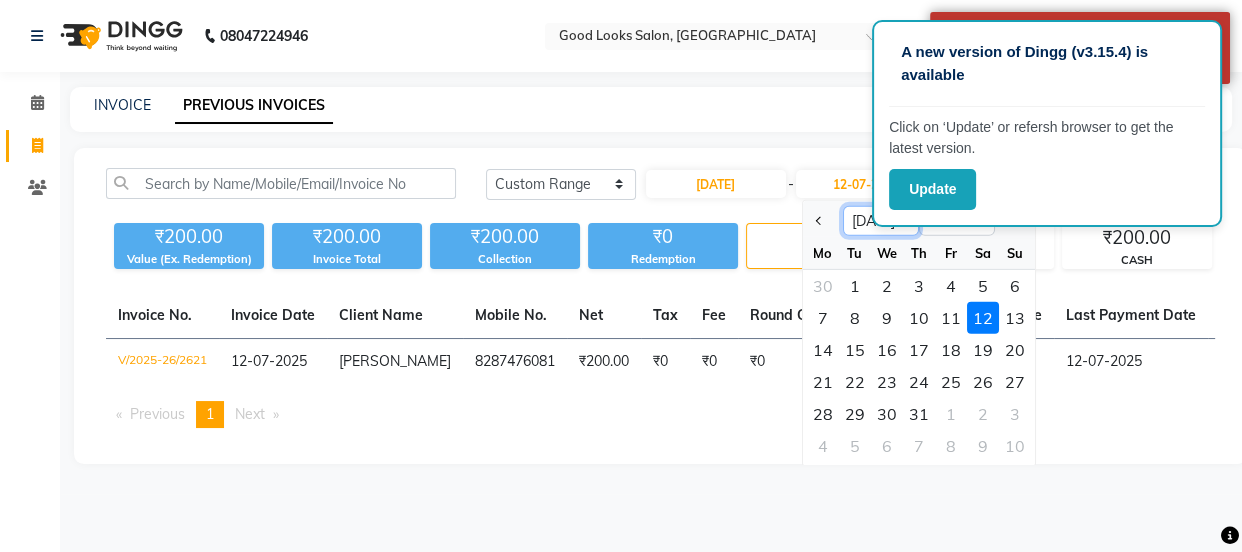 click on "Jan Feb Mar Apr May Jun Jul Aug Sep Oct Nov Dec" 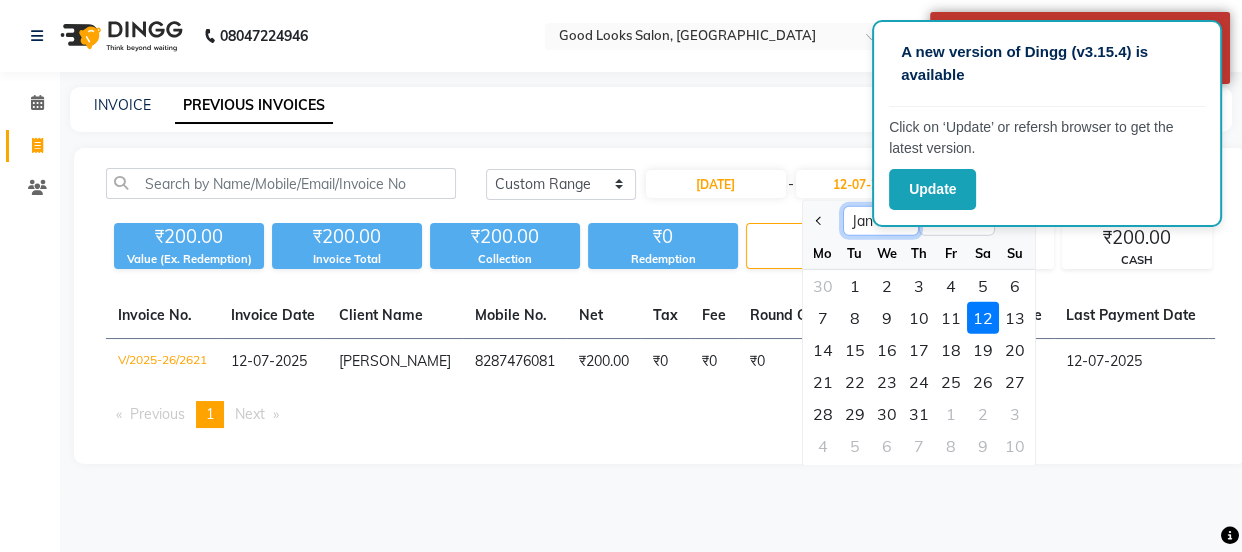 click on "Jan Feb Mar Apr May Jun Jul Aug Sep Oct Nov Dec" 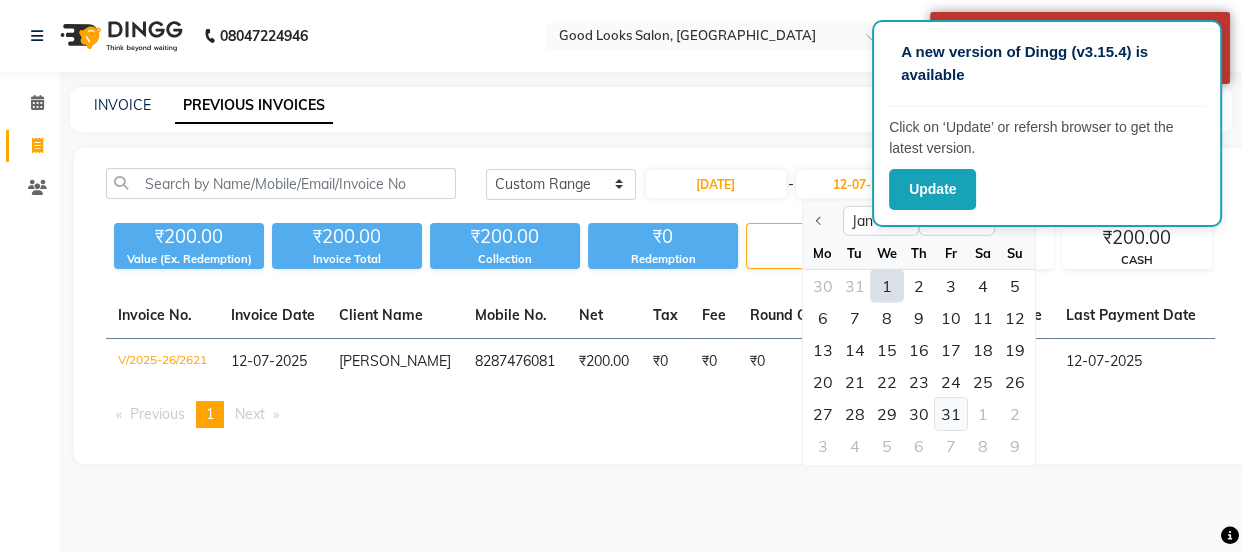 click on "31" 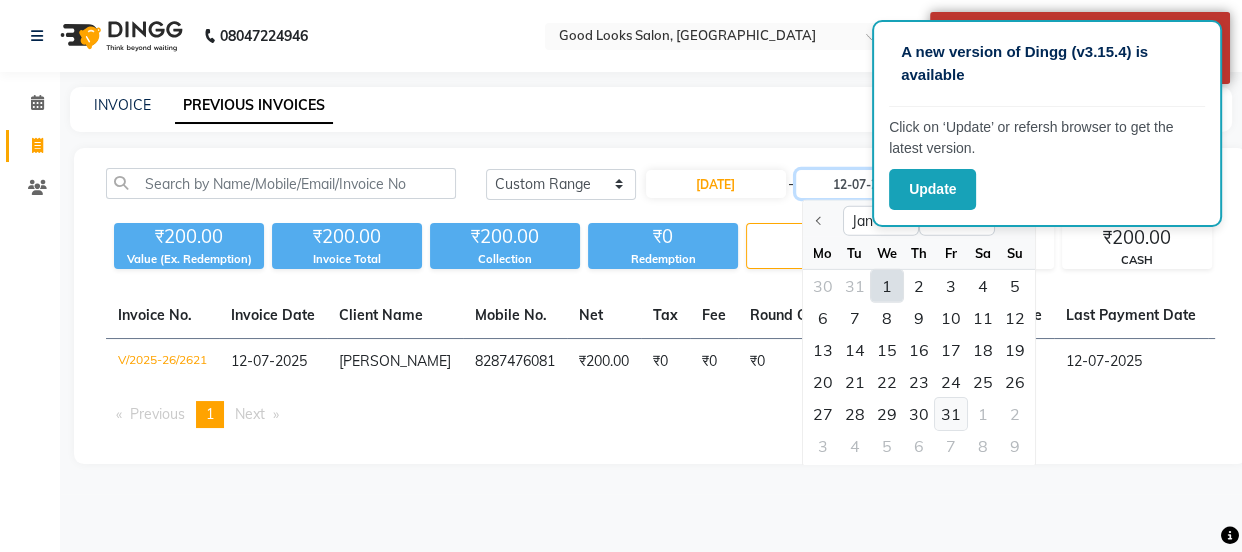 type on "[DATE]" 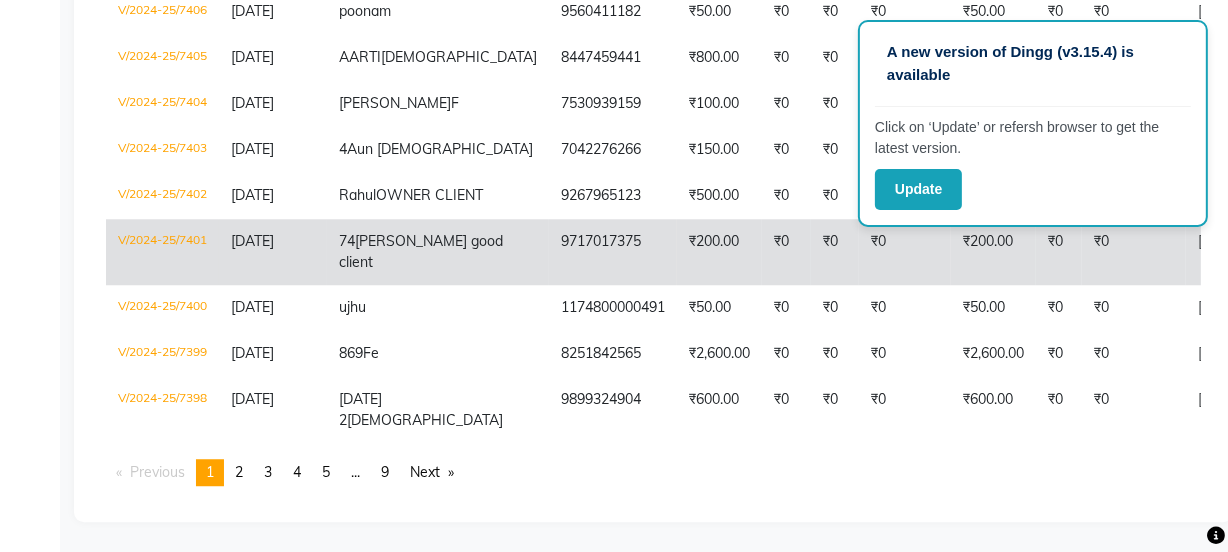 scroll, scrollTop: 5150, scrollLeft: 0, axis: vertical 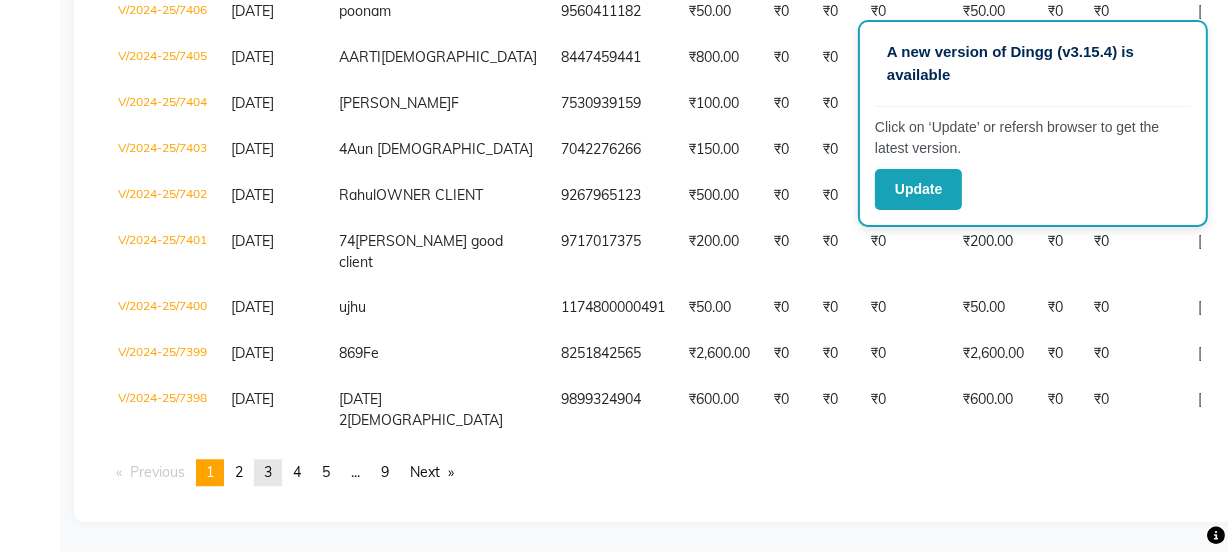 click on "page  3" at bounding box center (268, 472) 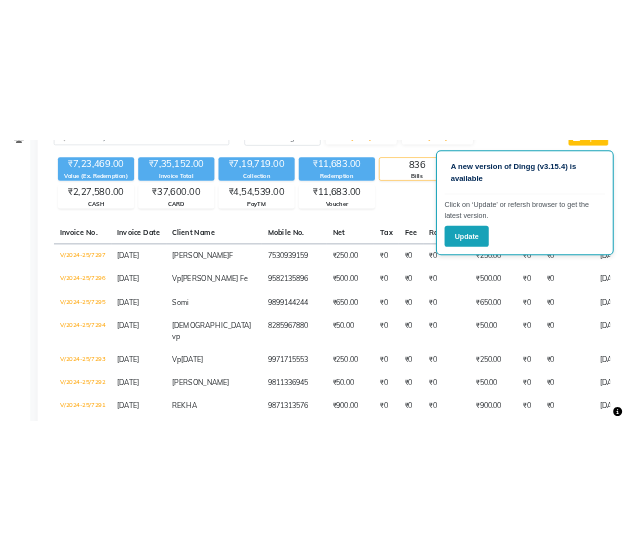 scroll, scrollTop: 160, scrollLeft: 0, axis: vertical 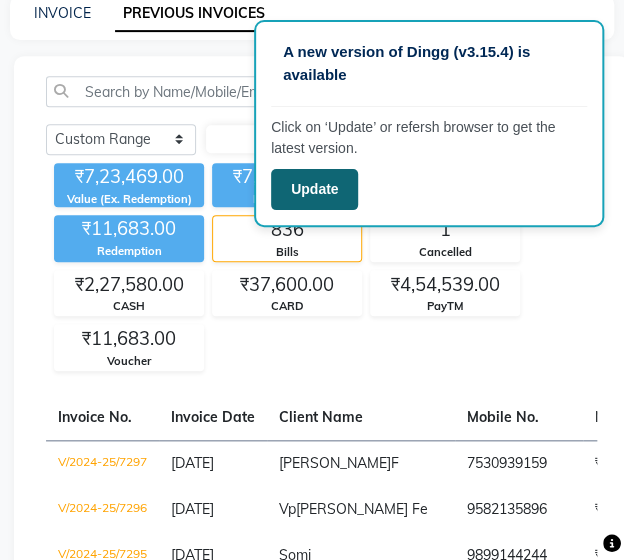 click on "Update" 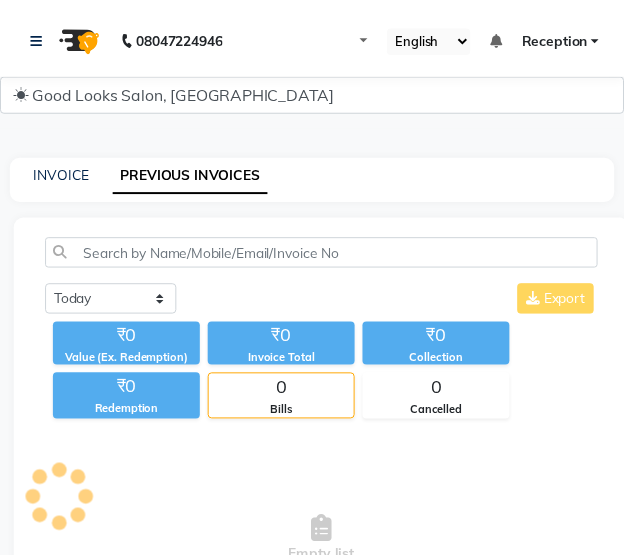 scroll, scrollTop: 0, scrollLeft: 0, axis: both 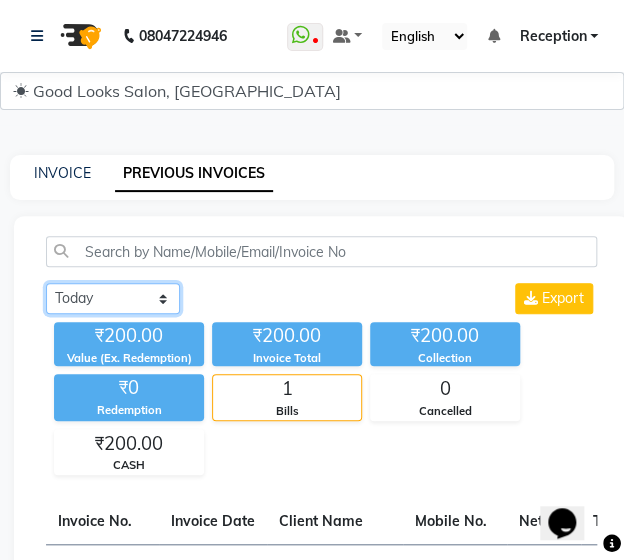 click on "Today Yesterday Custom Range" 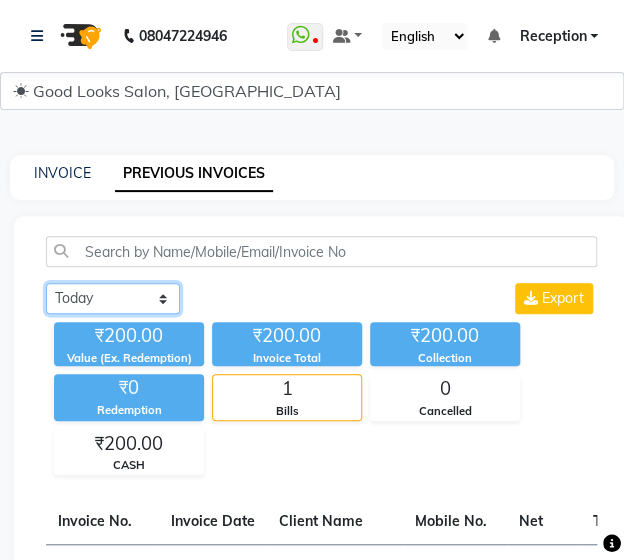 select on "range" 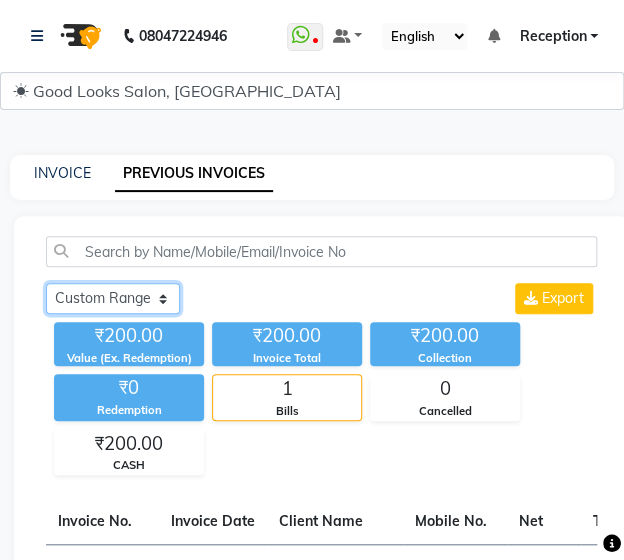 click on "Today Yesterday Custom Range" 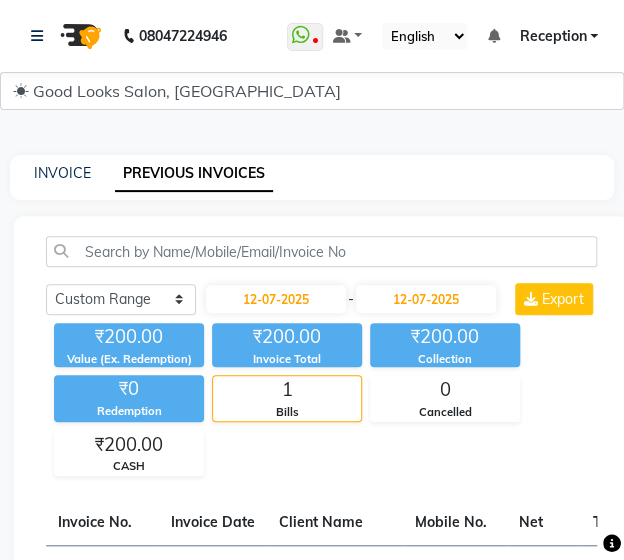 click on "₹200.00 Value (Ex. Redemption) ₹200.00 Invoice Total  ₹200.00 Collection ₹0 Redemption 1 Bills 0 Cancelled ₹200.00 CASH" 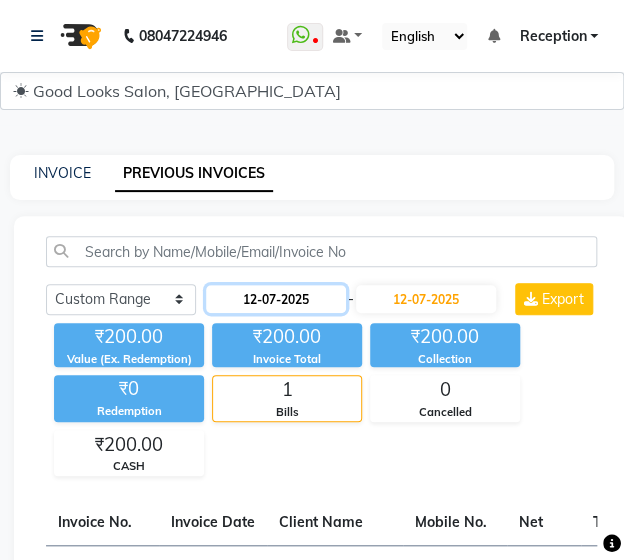 click on "12-07-2025" 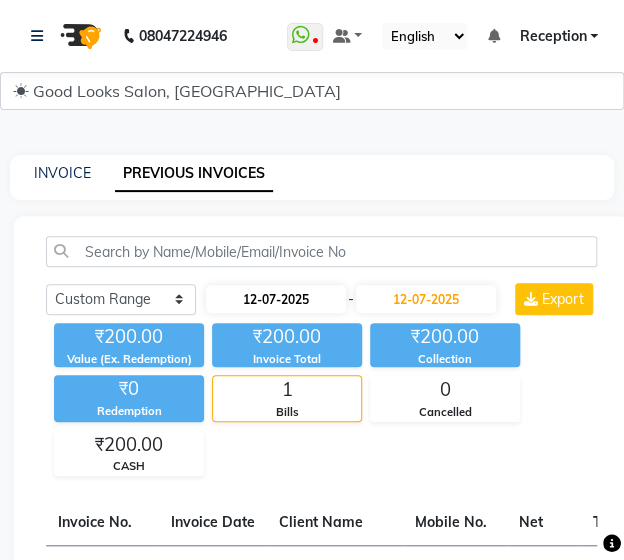 select on "7" 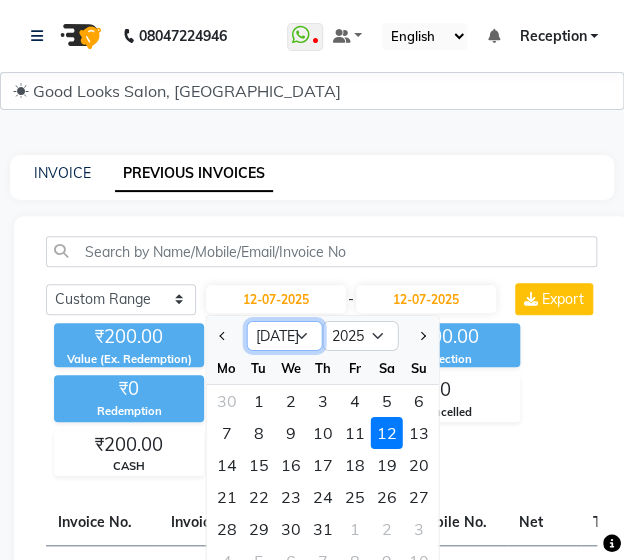 click on "Jan Feb Mar Apr May Jun Jul Aug Sep Oct Nov Dec" 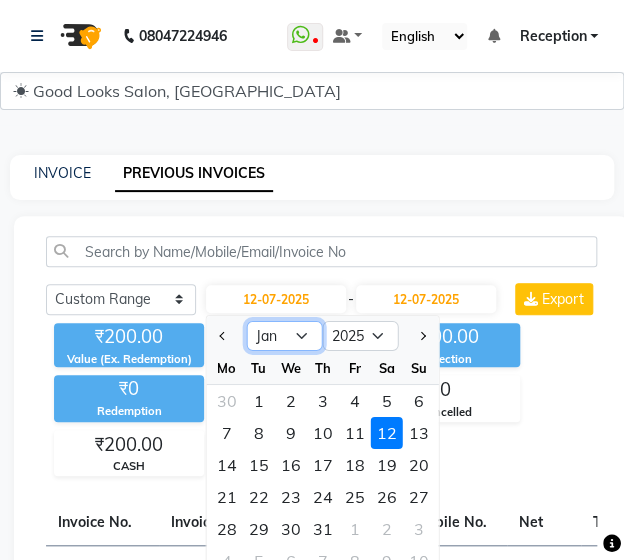 click on "Jan Feb Mar Apr May Jun Jul Aug Sep Oct Nov Dec" 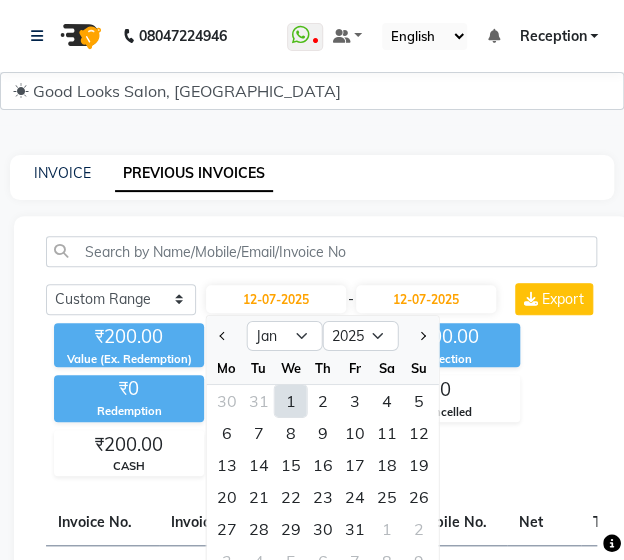 click on "1" 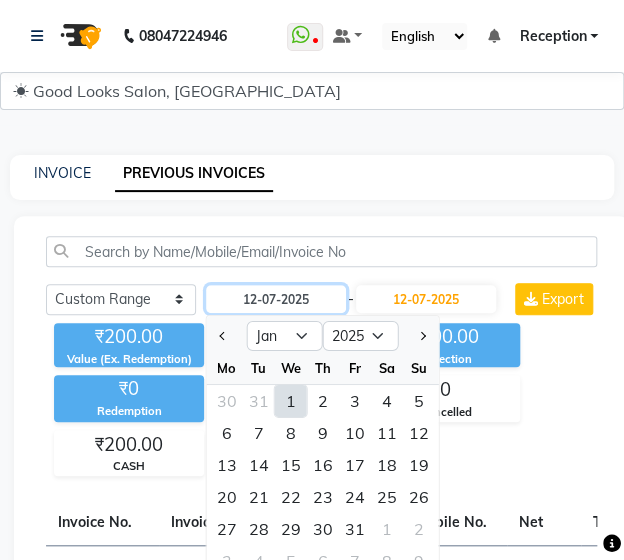 type on "01-01-2025" 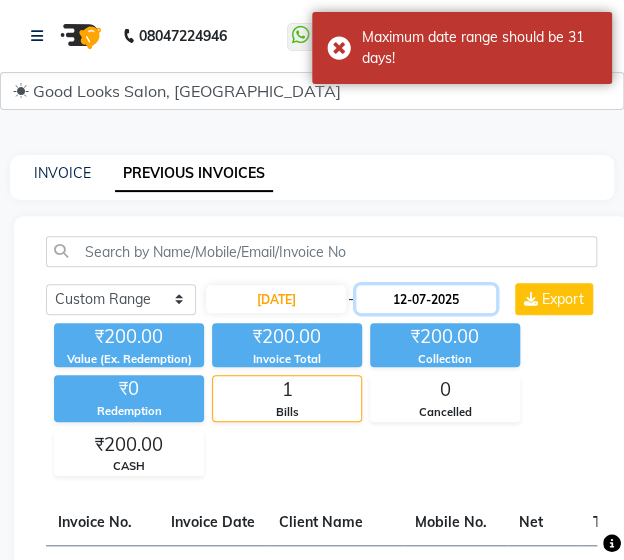 click on "12-07-2025" 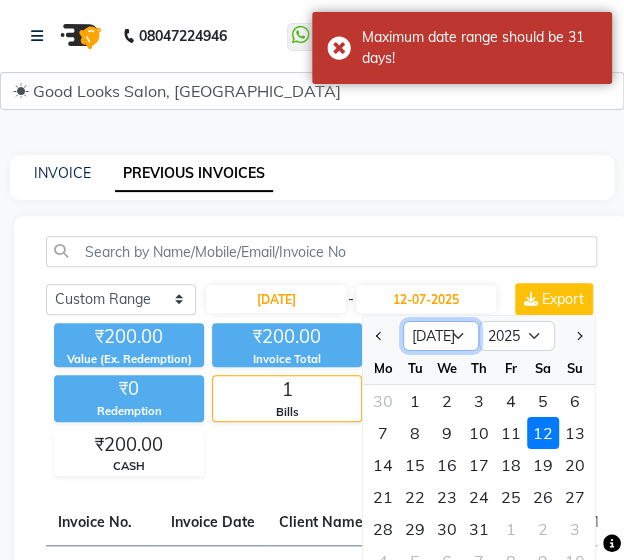 click on "Jan Feb Mar Apr May Jun Jul Aug Sep Oct Nov Dec" 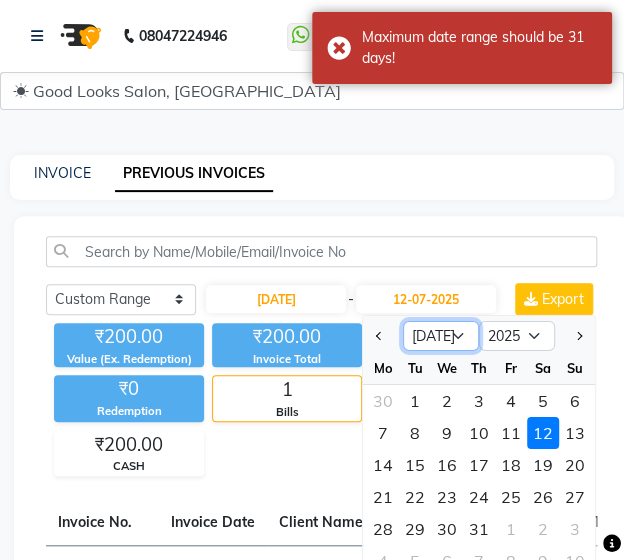 select on "1" 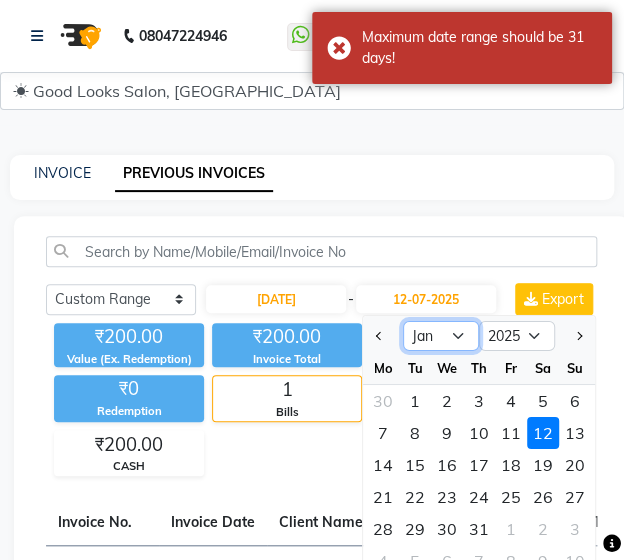click on "Jan Feb Mar Apr May Jun Jul Aug Sep Oct Nov Dec" 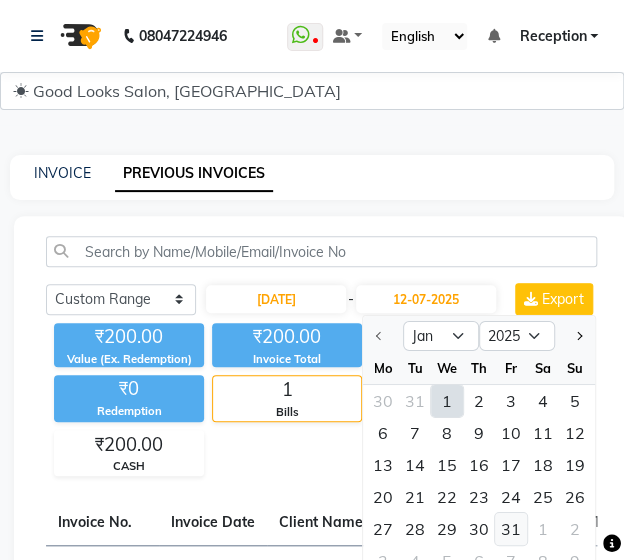 click on "31" 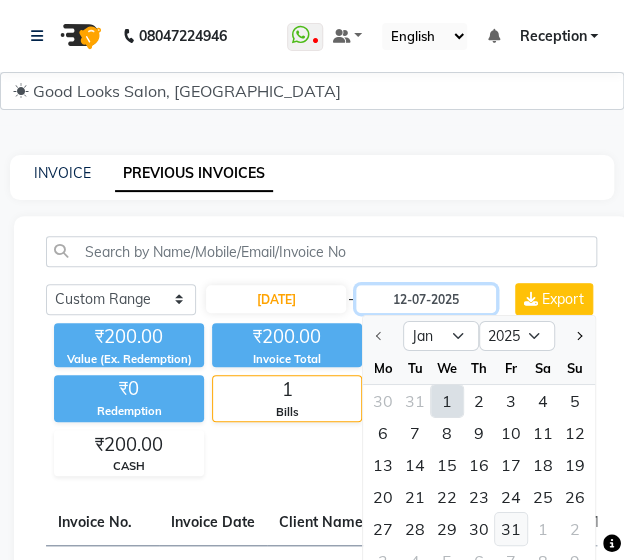 type on "31-01-2025" 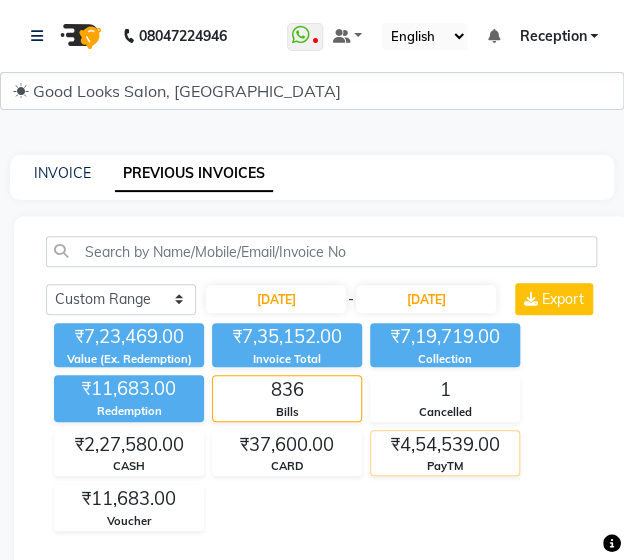 click on "PayTM" 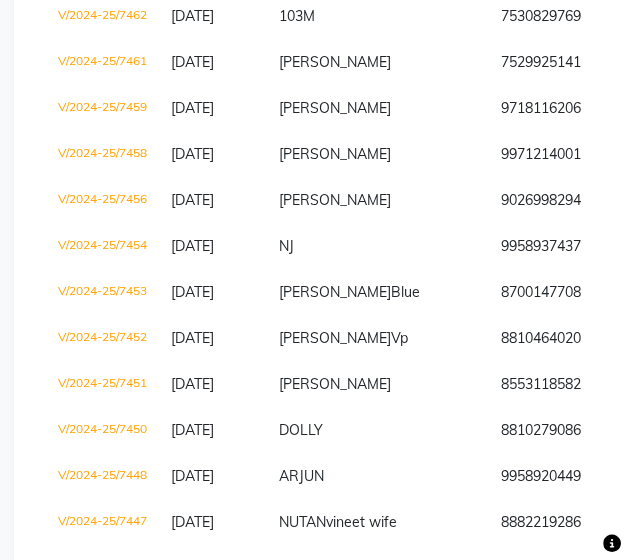 scroll, scrollTop: 0, scrollLeft: 0, axis: both 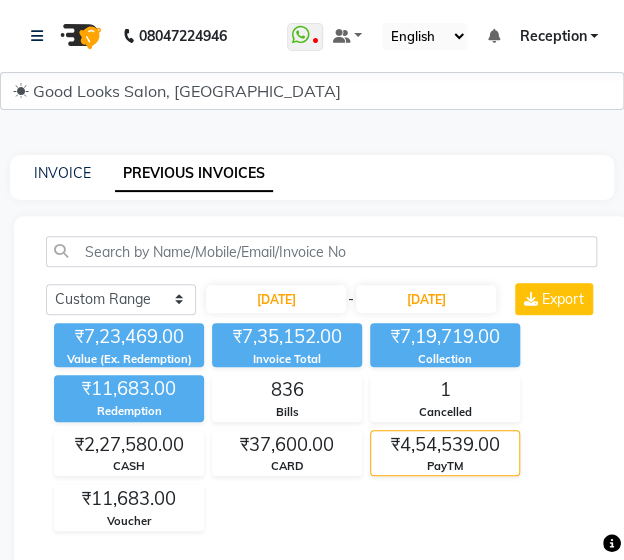click on "₹7,23,469.00 Value (Ex. Redemption) ₹7,35,152.00 Invoice Total  ₹7,19,719.00 Collection ₹11,683.00 Redemption 836 Bills 1 Cancelled ₹2,27,580.00 CASH ₹37,600.00 CARD ₹4,54,539.00 PayTM ₹11,683.00 Voucher" 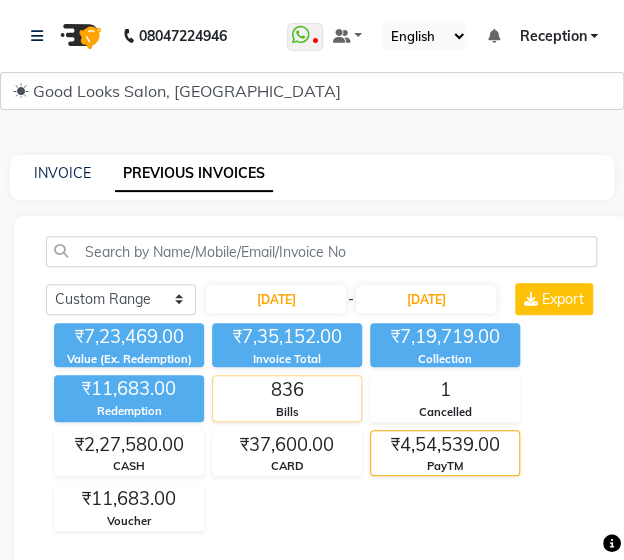click on "836" 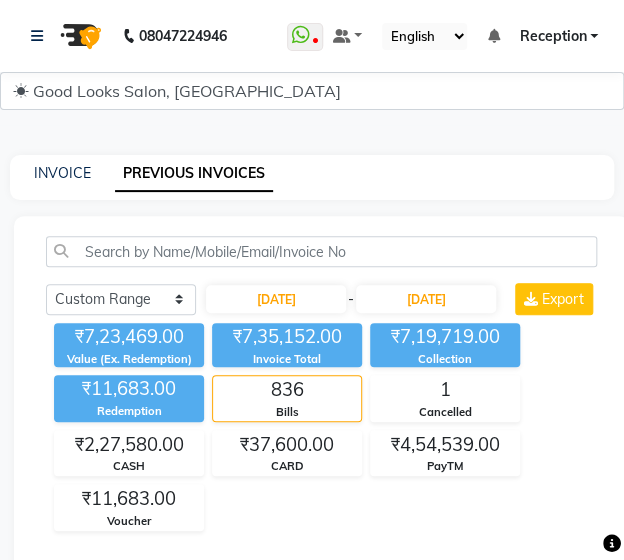 click on "836" 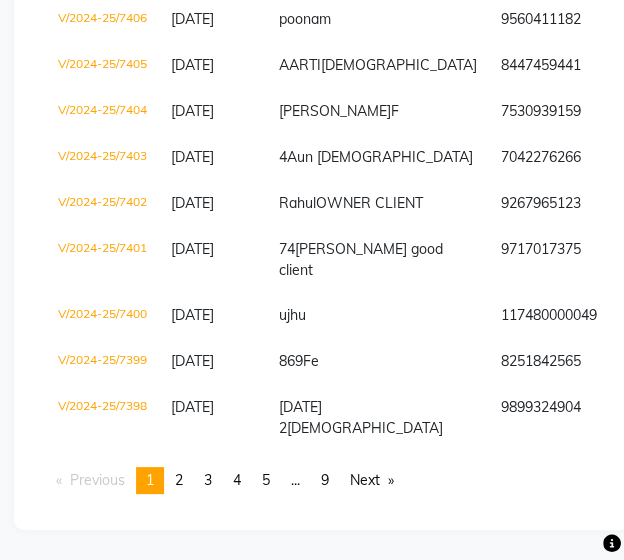 scroll, scrollTop: 5349, scrollLeft: 0, axis: vertical 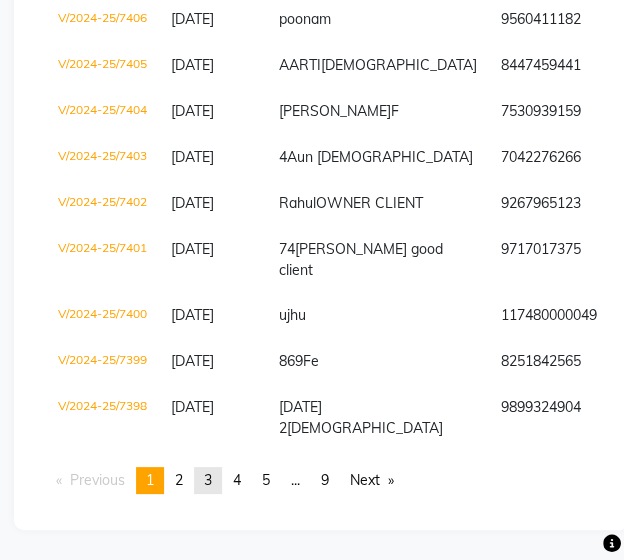click on "3" at bounding box center (208, 480) 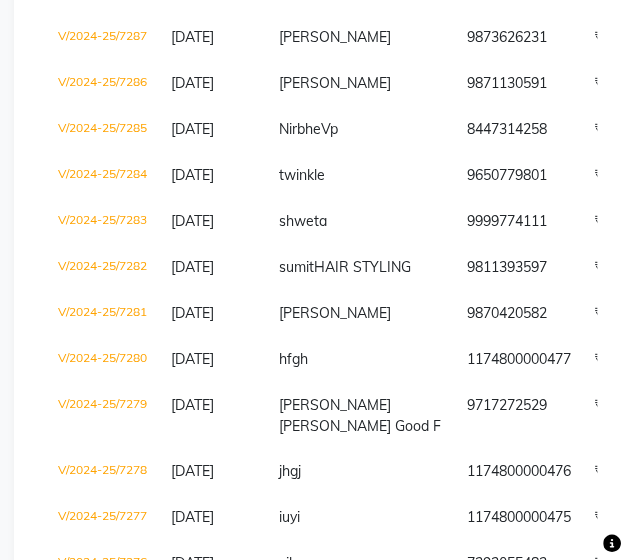 scroll, scrollTop: 1020, scrollLeft: 0, axis: vertical 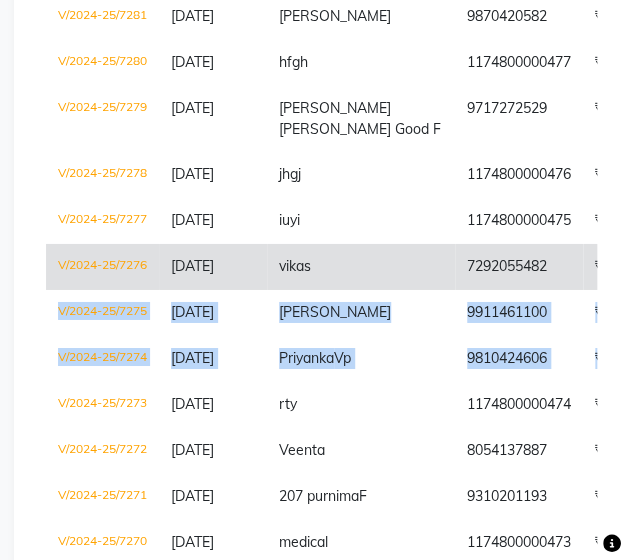 drag, startPoint x: 607, startPoint y: 355, endPoint x: 593, endPoint y: 262, distance: 94.04786 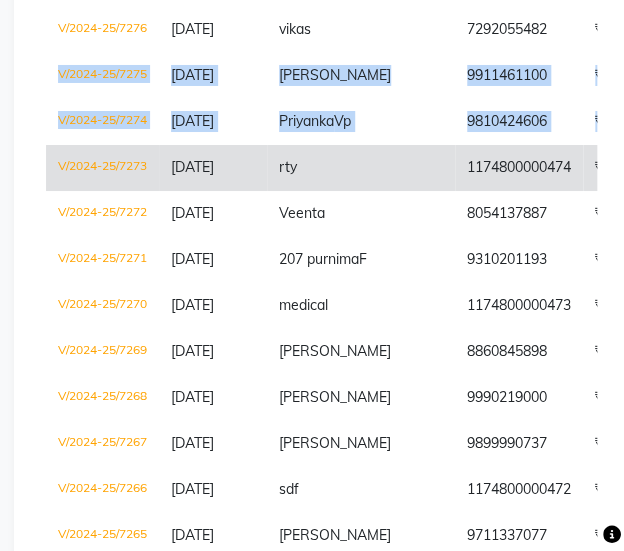 scroll, scrollTop: 1596, scrollLeft: 0, axis: vertical 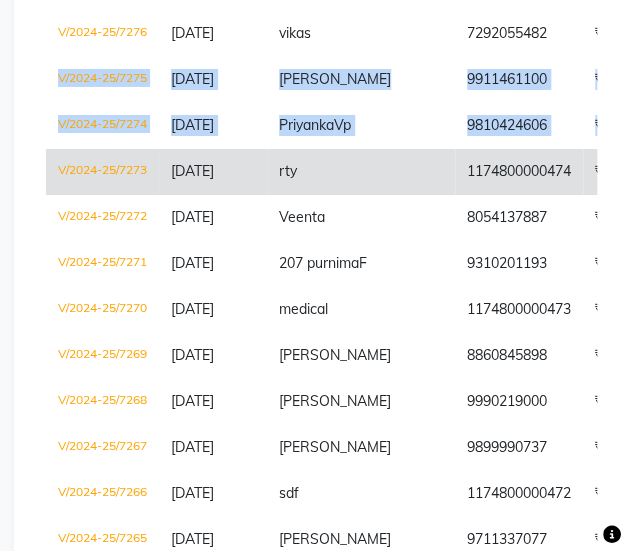 click on "9810424606" 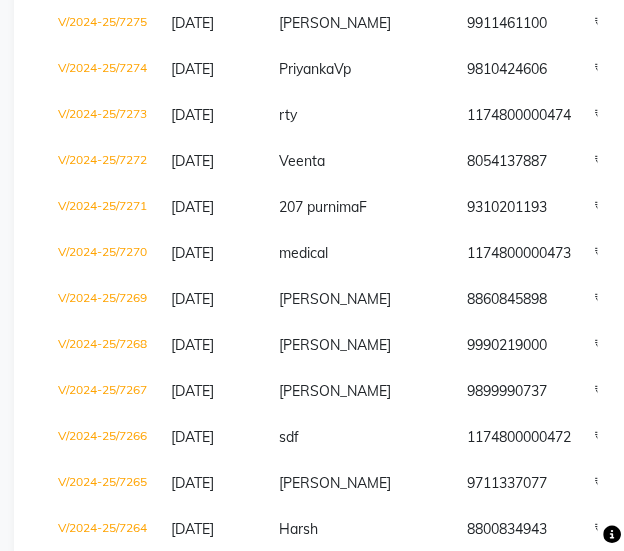 scroll, scrollTop: 1669, scrollLeft: 0, axis: vertical 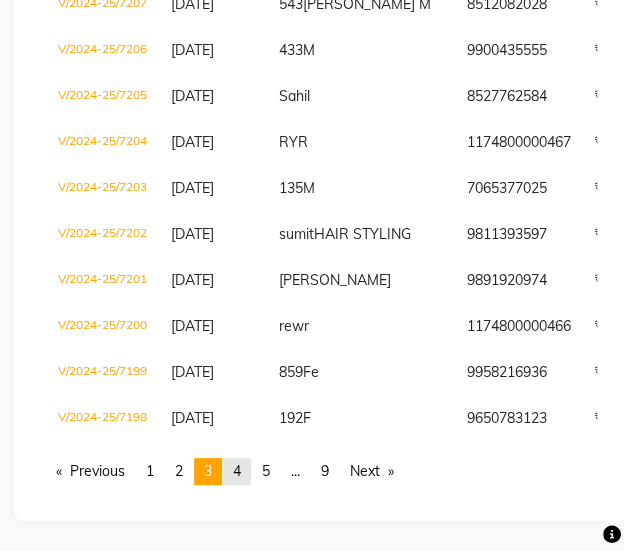 click on "4" at bounding box center (237, 471) 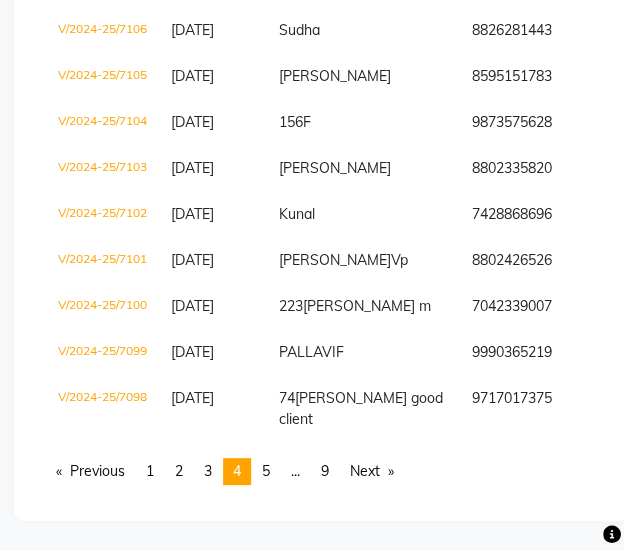scroll, scrollTop: 170, scrollLeft: 0, axis: vertical 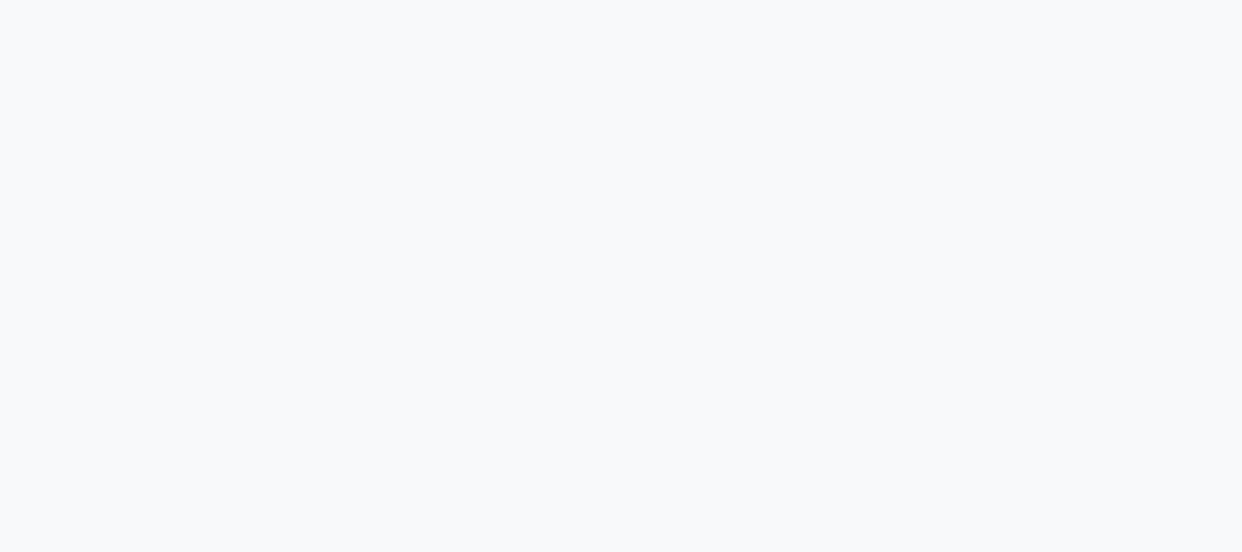 select on "4230" 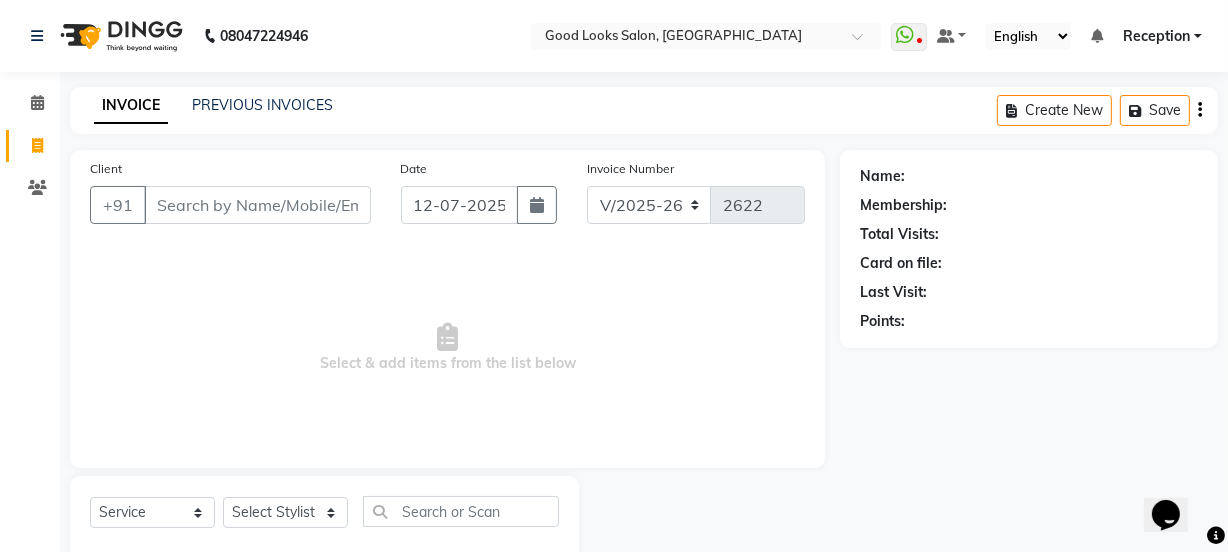scroll, scrollTop: 0, scrollLeft: 0, axis: both 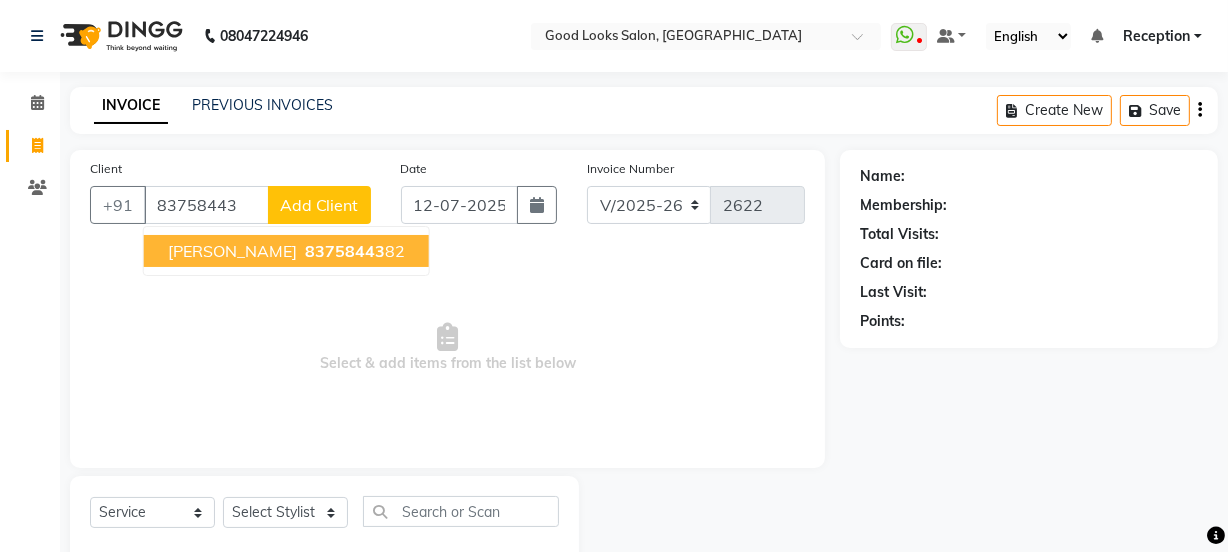 click on "[PERSON_NAME]" at bounding box center (232, 251) 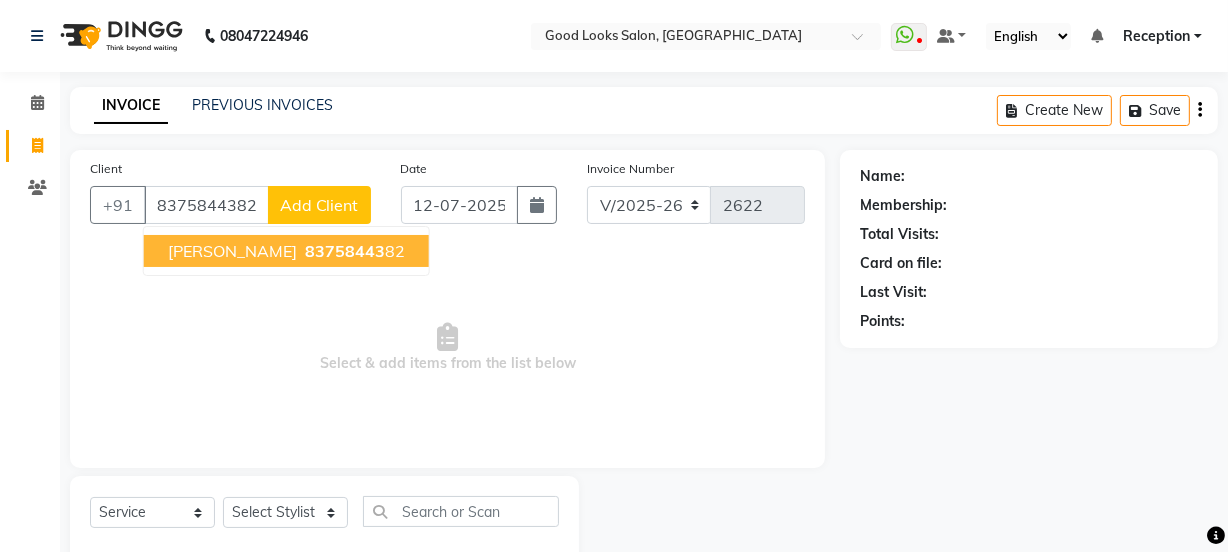 type on "8375844382" 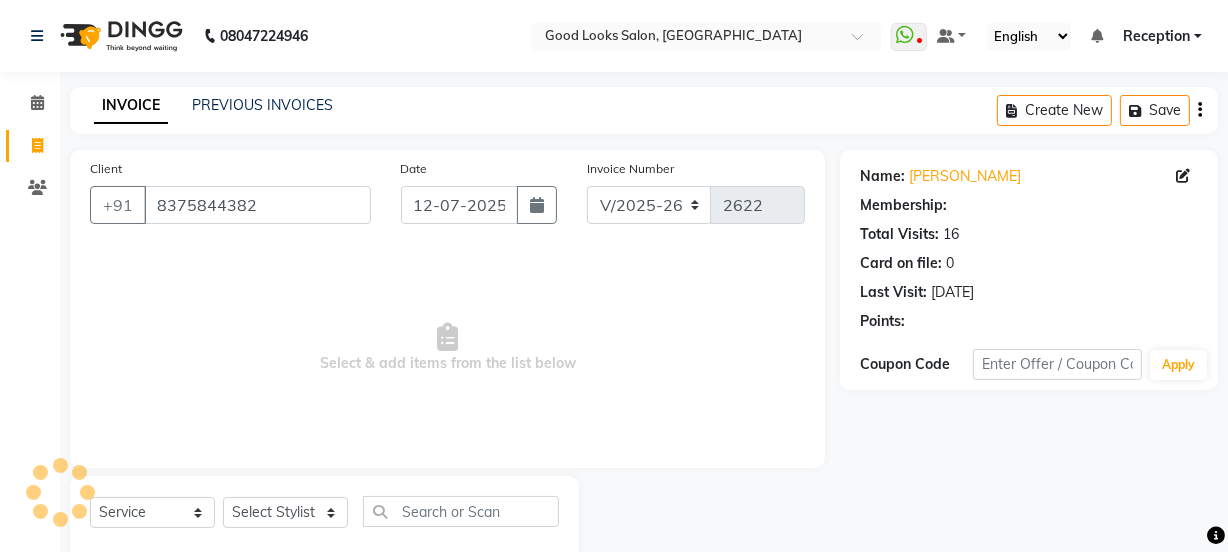 select on "1: Object" 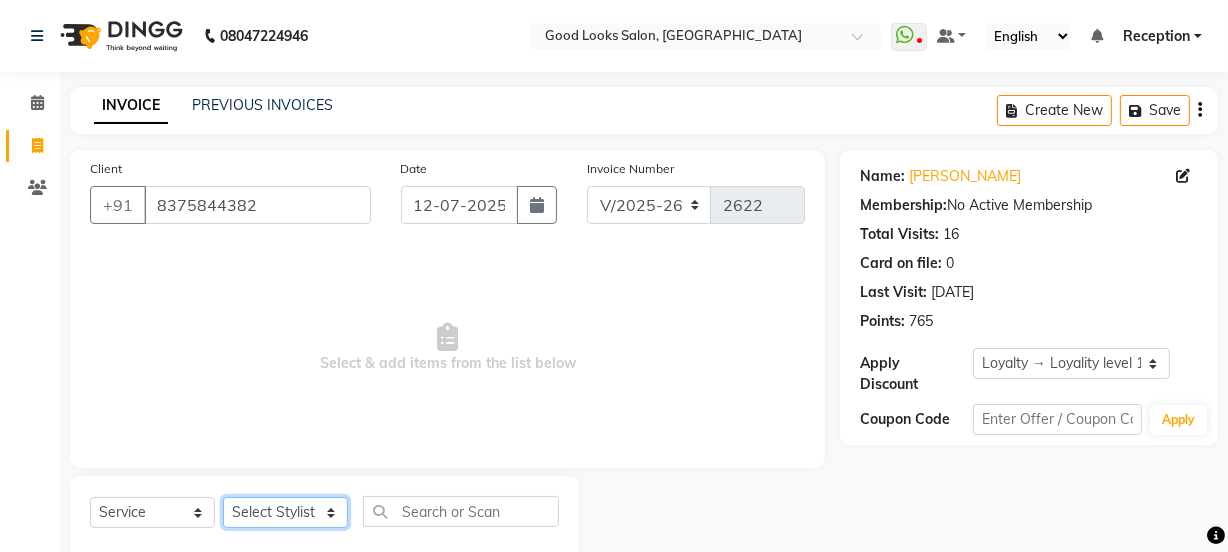 click on "Select Stylist Jyoti kaif Manager [PERSON_NAME] 2 Reception [PERSON_NAME] [PERSON_NAME] SUNNY [PERSON_NAME]" 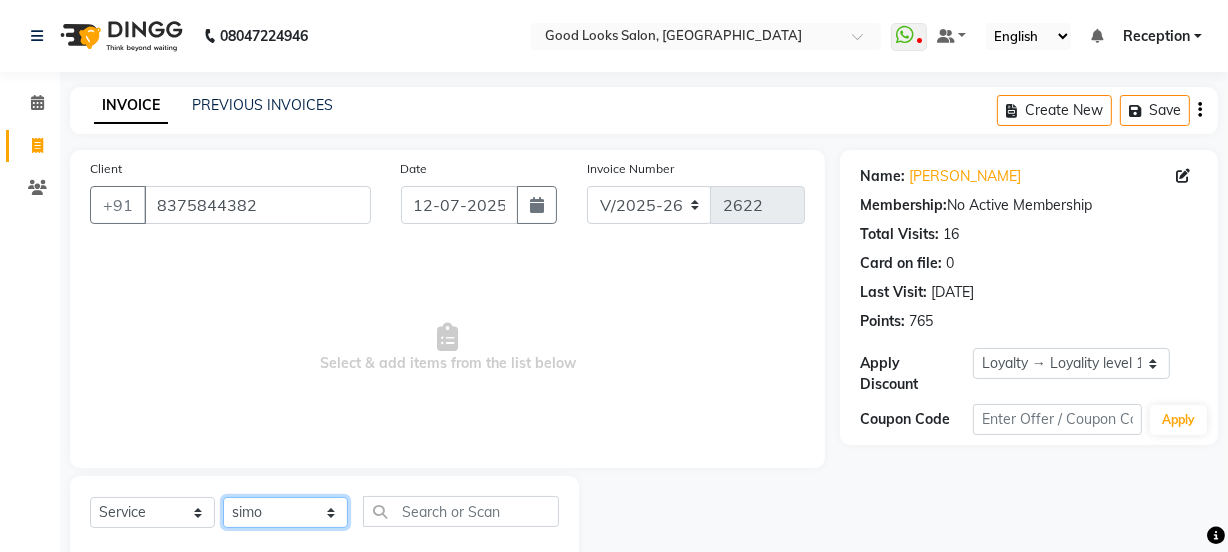 click on "Select Stylist Jyoti kaif Manager [PERSON_NAME] 2 Reception [PERSON_NAME] [PERSON_NAME] SUNNY [PERSON_NAME]" 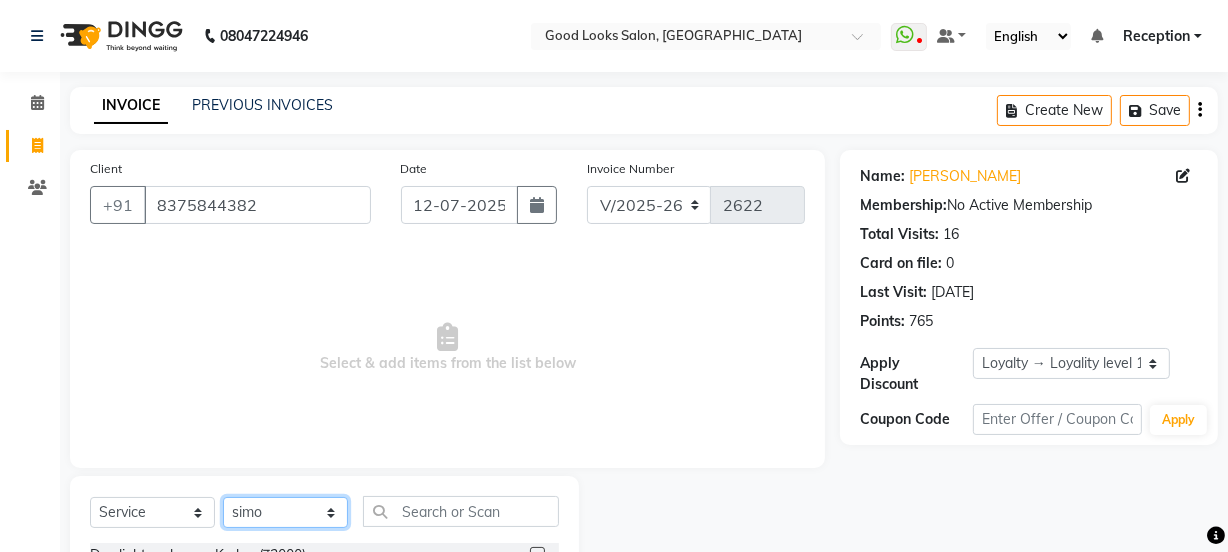 click on "Select Stylist Jyoti kaif Manager [PERSON_NAME] 2 Reception [PERSON_NAME] [PERSON_NAME] SUNNY [PERSON_NAME]" 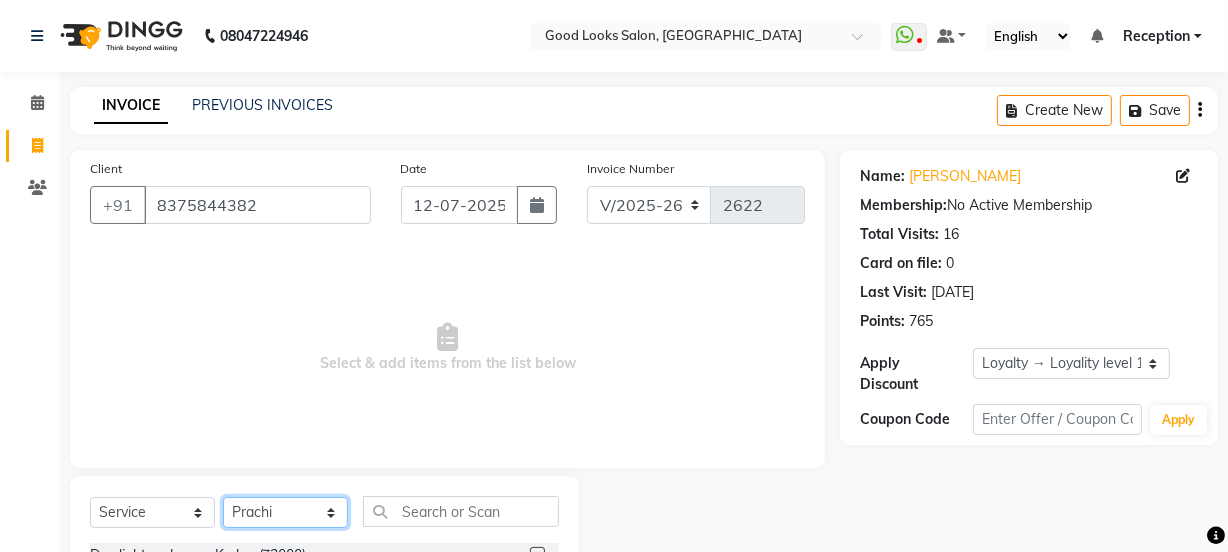 click on "Select Stylist Jyoti kaif Manager [PERSON_NAME] 2 Reception [PERSON_NAME] [PERSON_NAME] SUNNY [PERSON_NAME]" 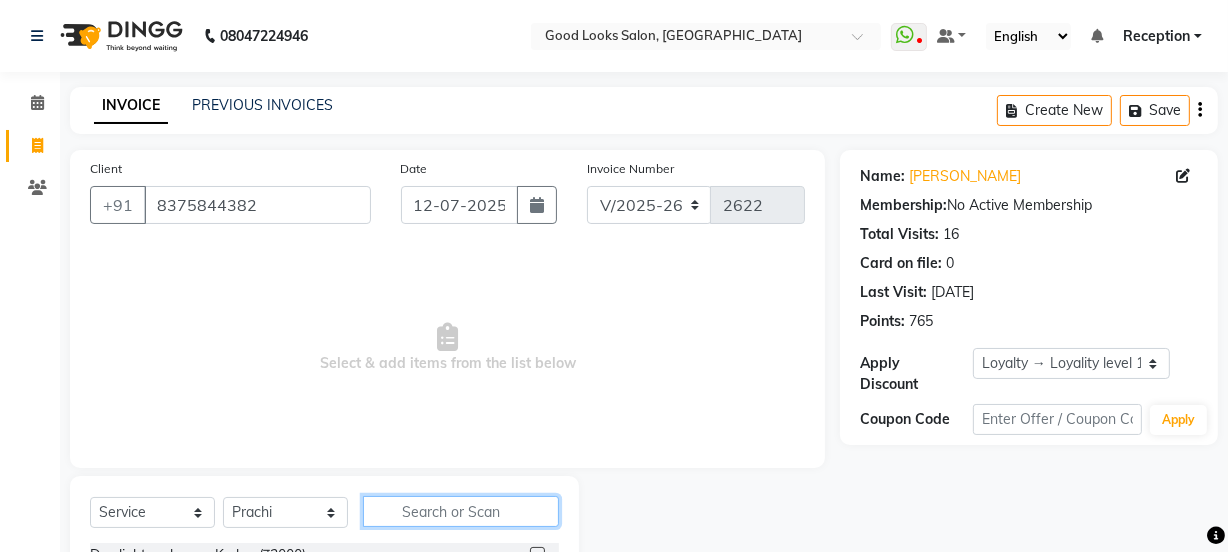 click 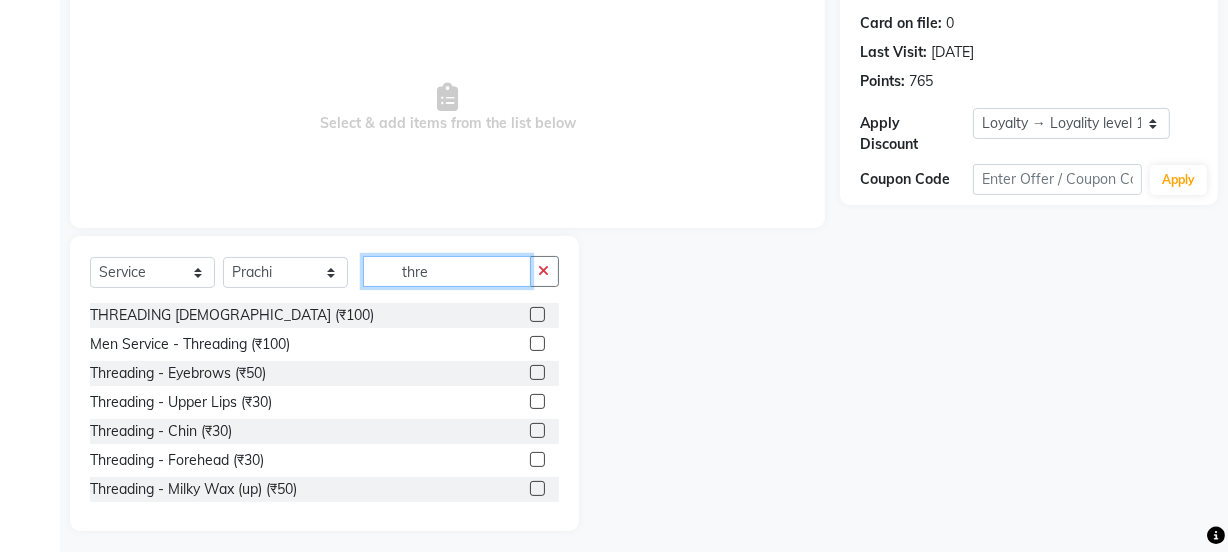 scroll, scrollTop: 250, scrollLeft: 0, axis: vertical 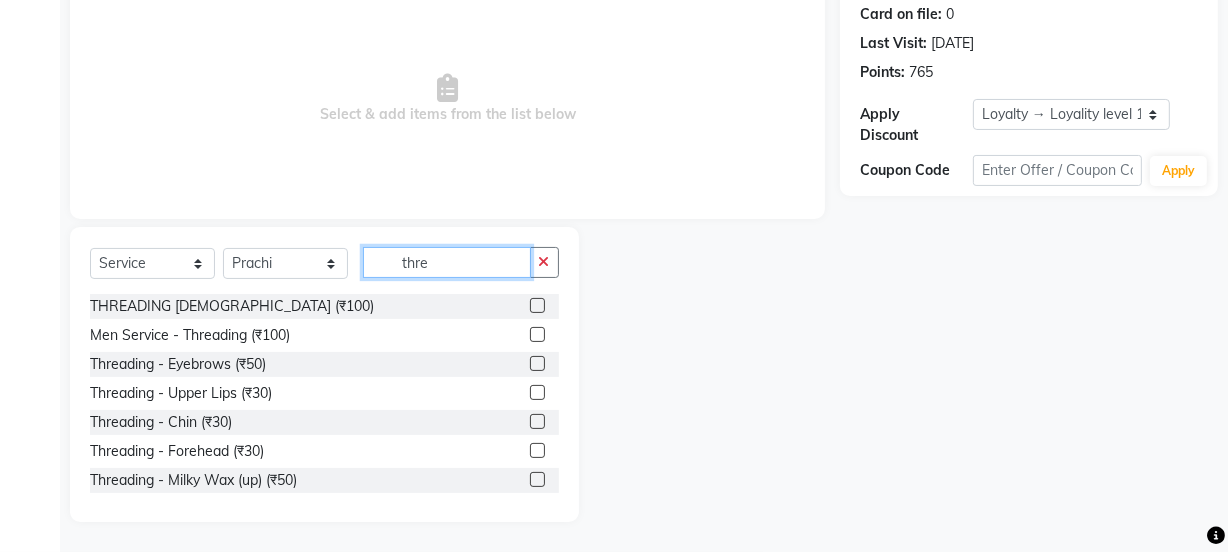 type on "thre" 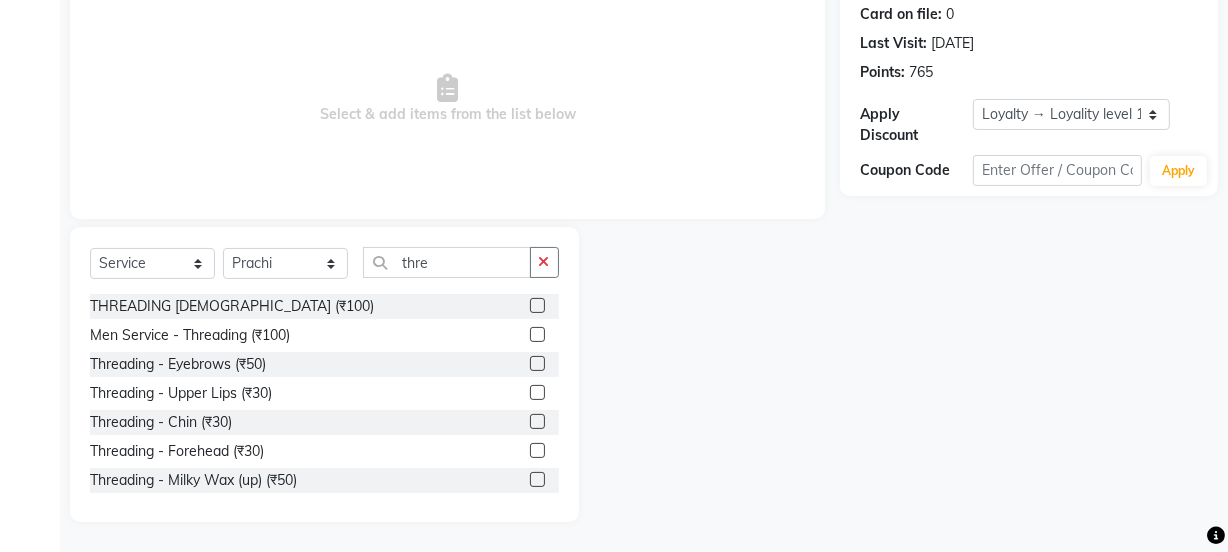 click 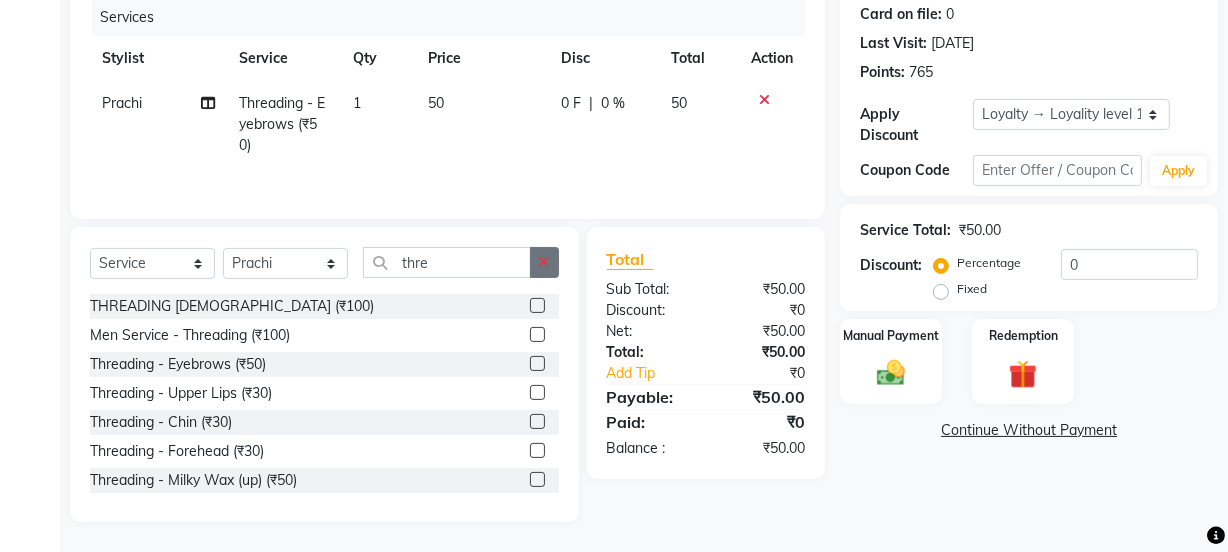 checkbox on "false" 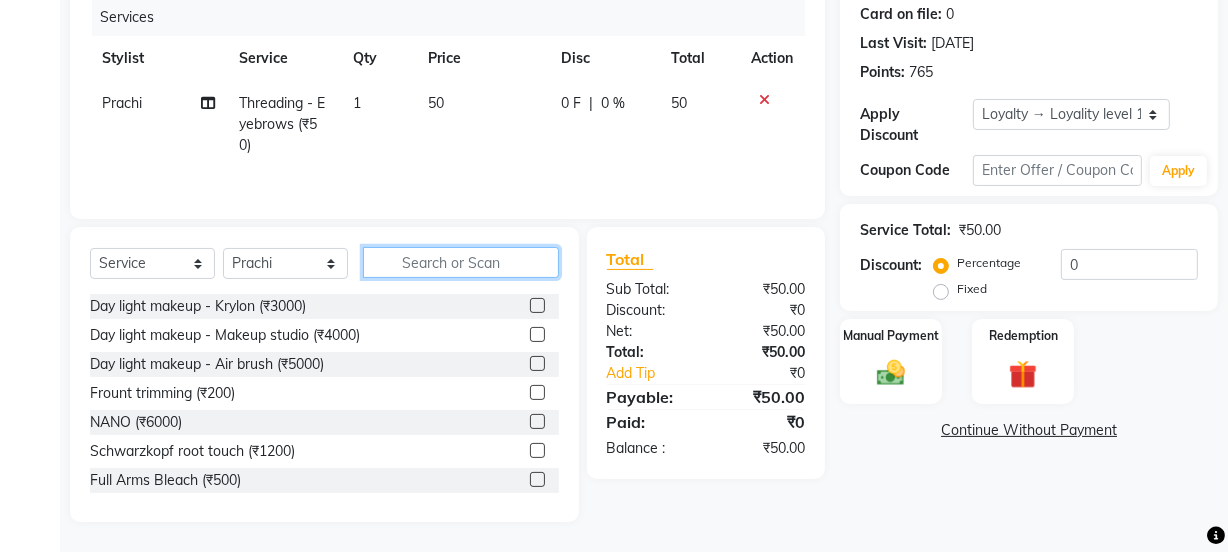 type on "b" 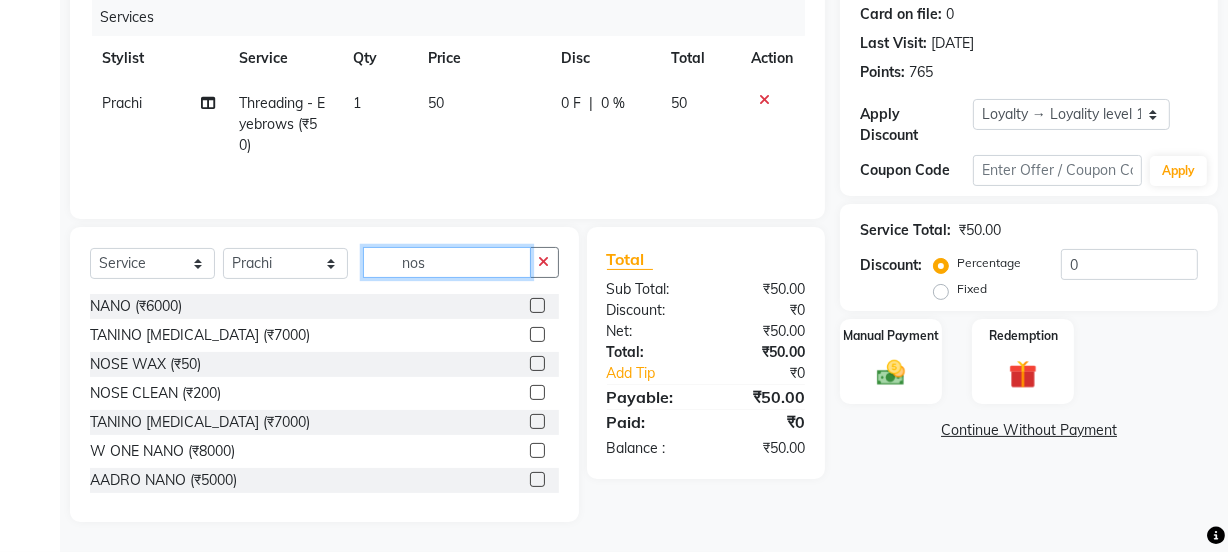 scroll, scrollTop: 206, scrollLeft: 0, axis: vertical 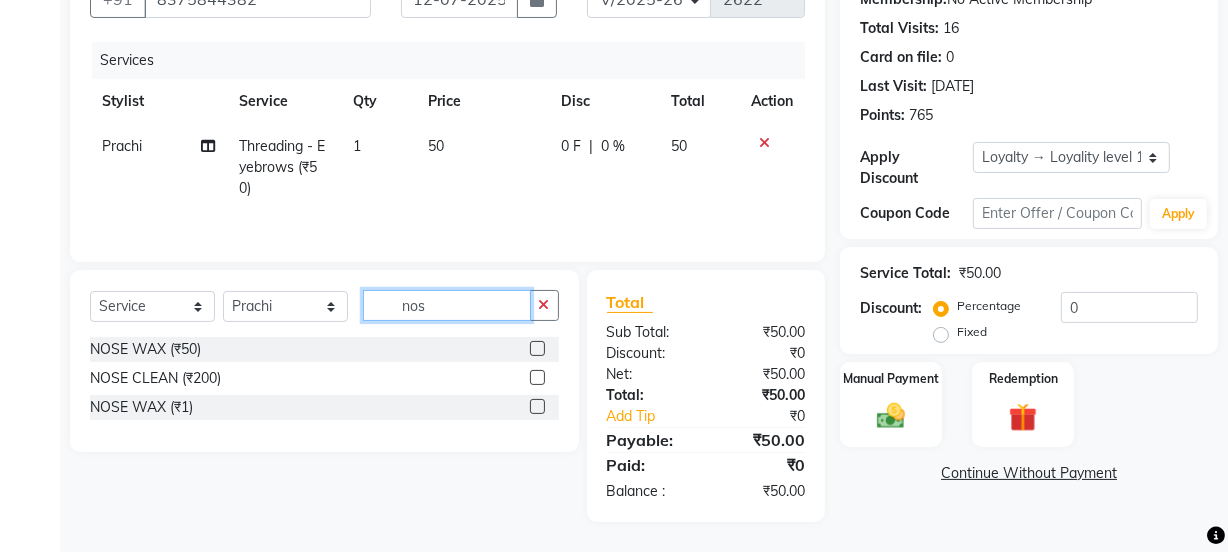 type on "nos" 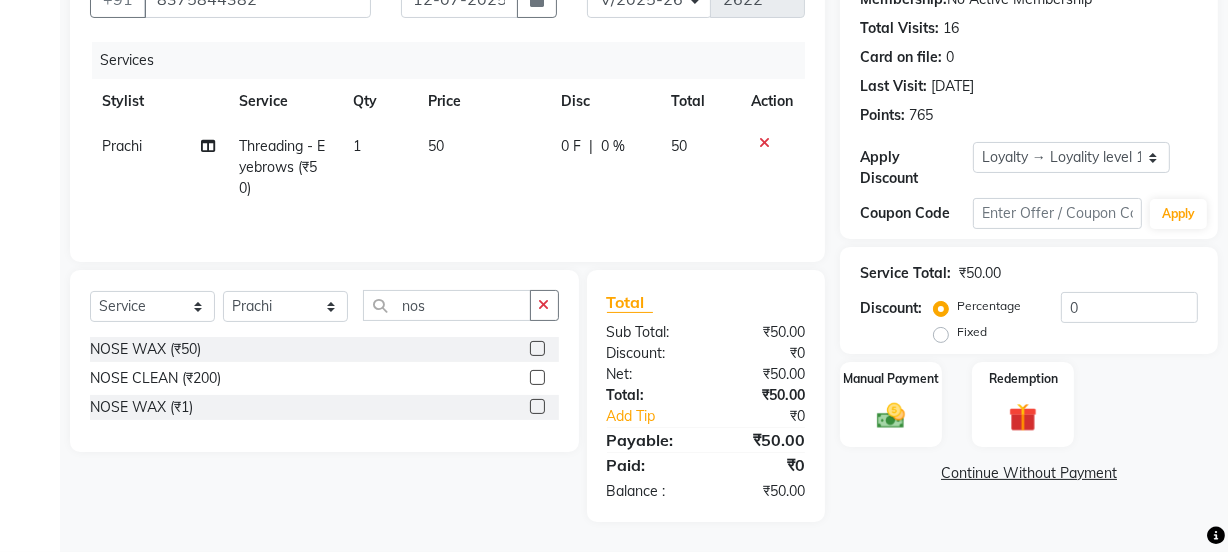 click 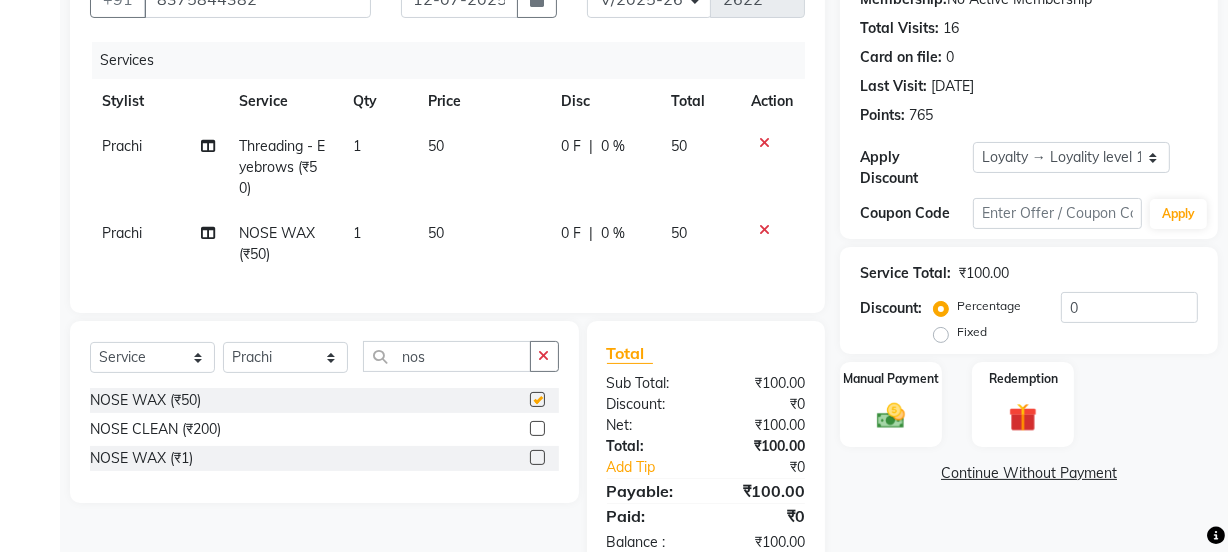 checkbox on "false" 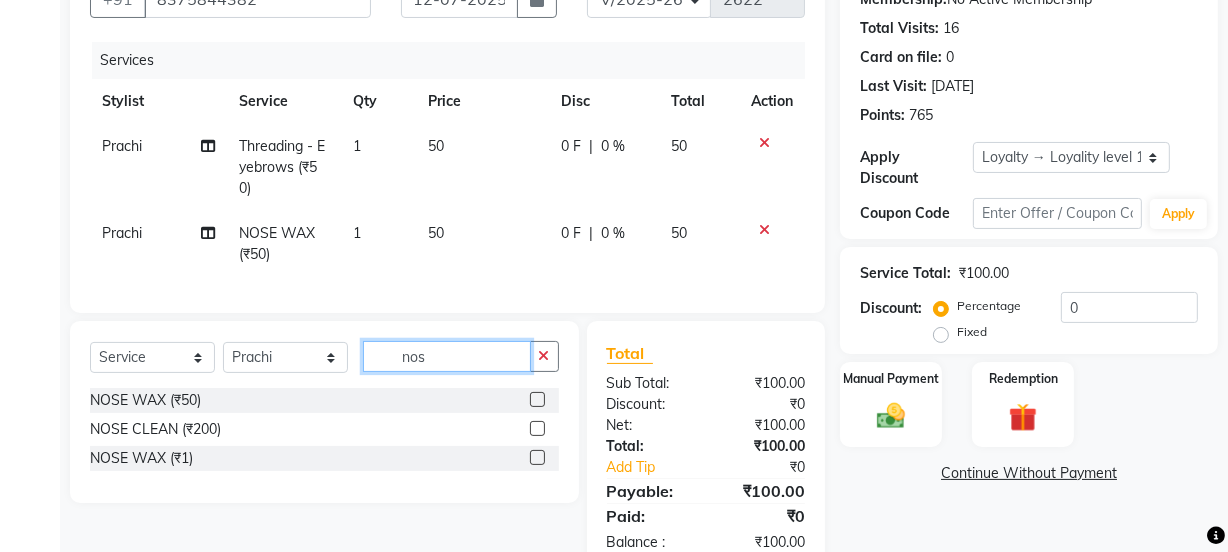 drag, startPoint x: 484, startPoint y: 371, endPoint x: 365, endPoint y: 371, distance: 119 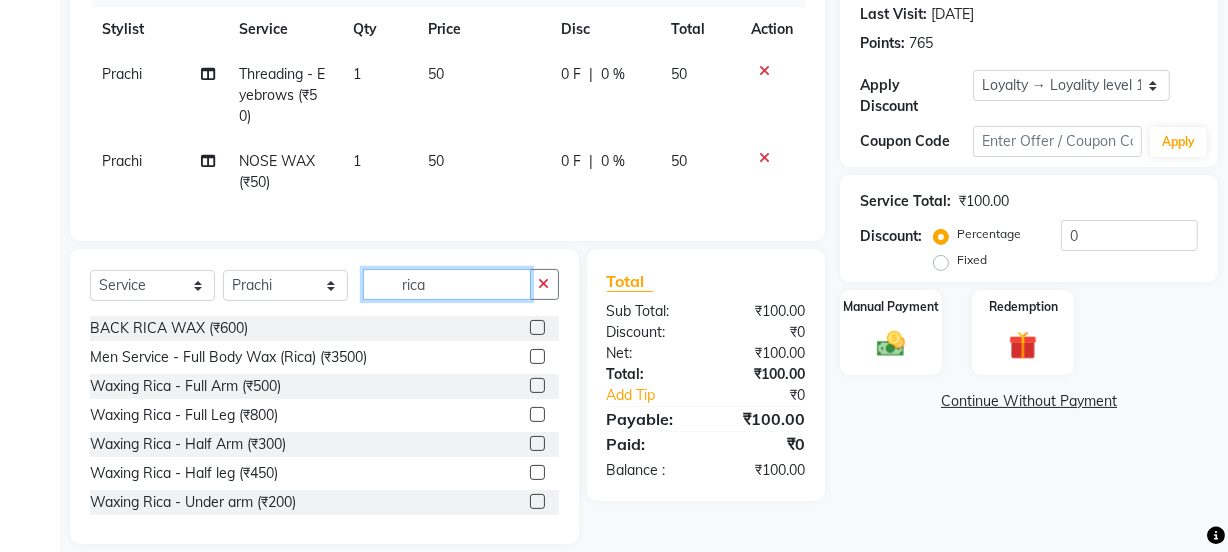 scroll, scrollTop: 314, scrollLeft: 0, axis: vertical 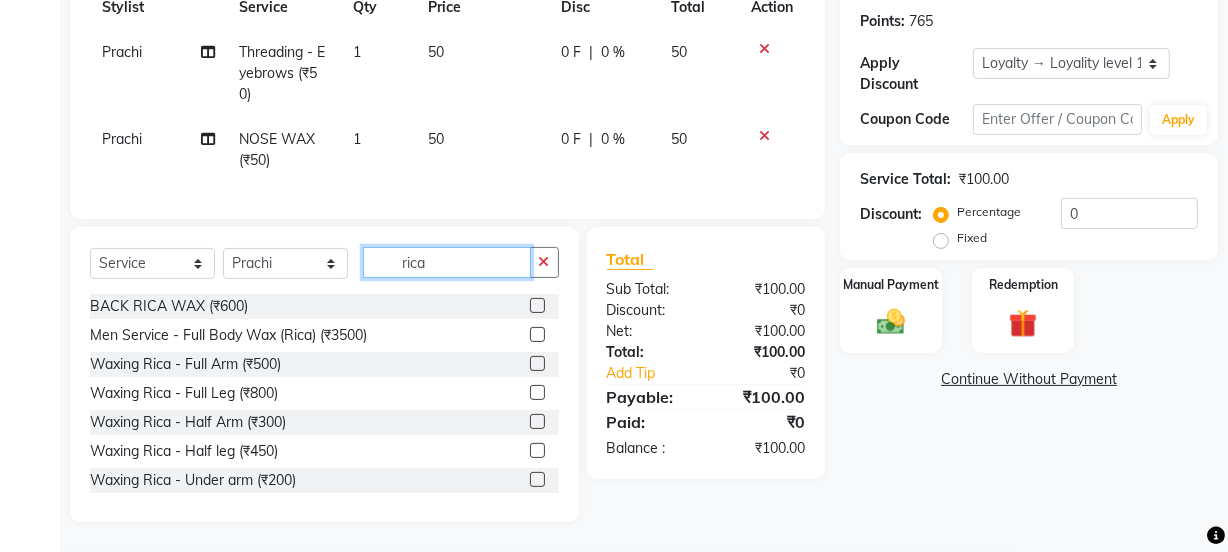 type on "rica" 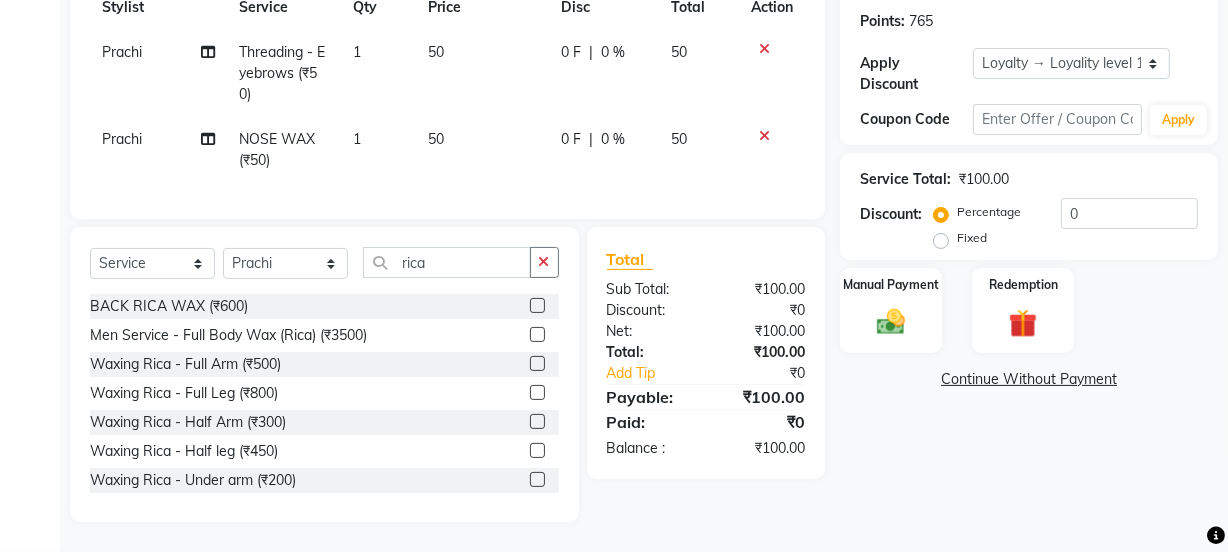 click on "Waxing Rica - Full Arm (₹500)" 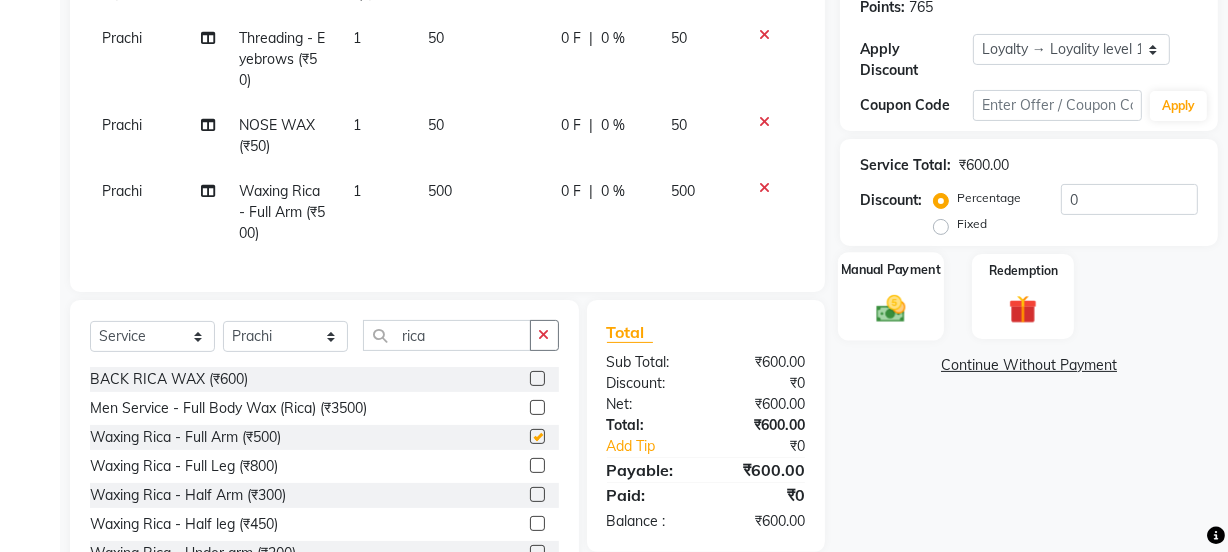 checkbox on "false" 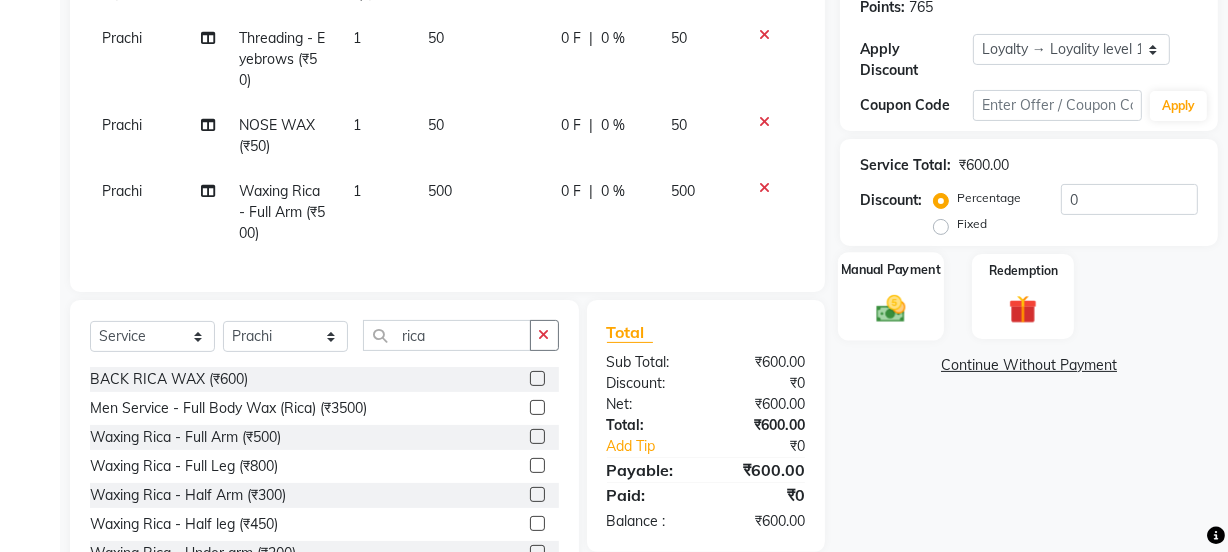 click on "Manual Payment" 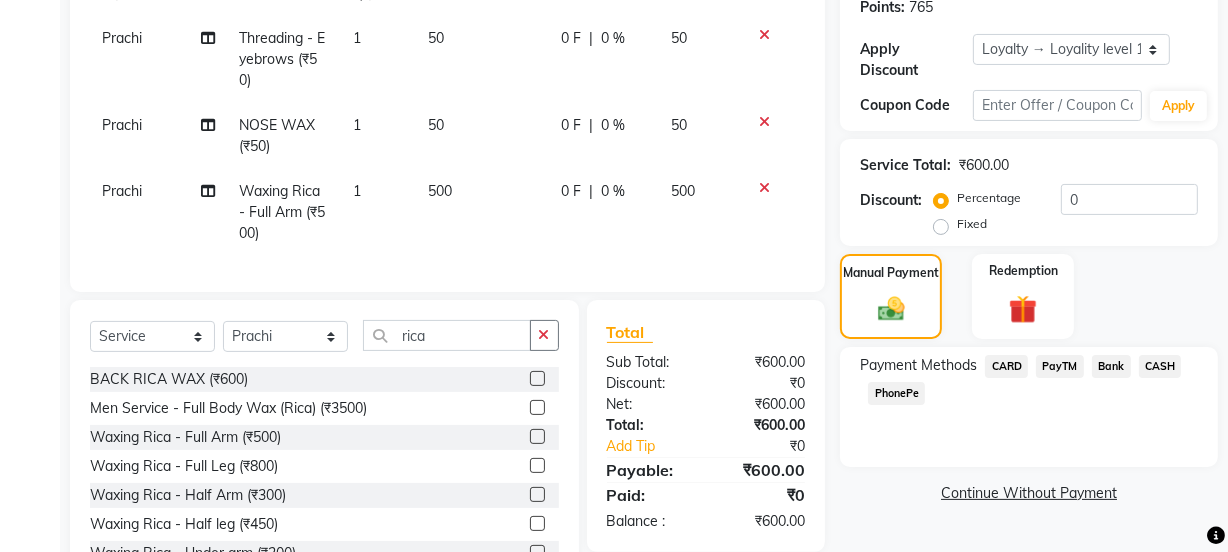 click on "PayTM" 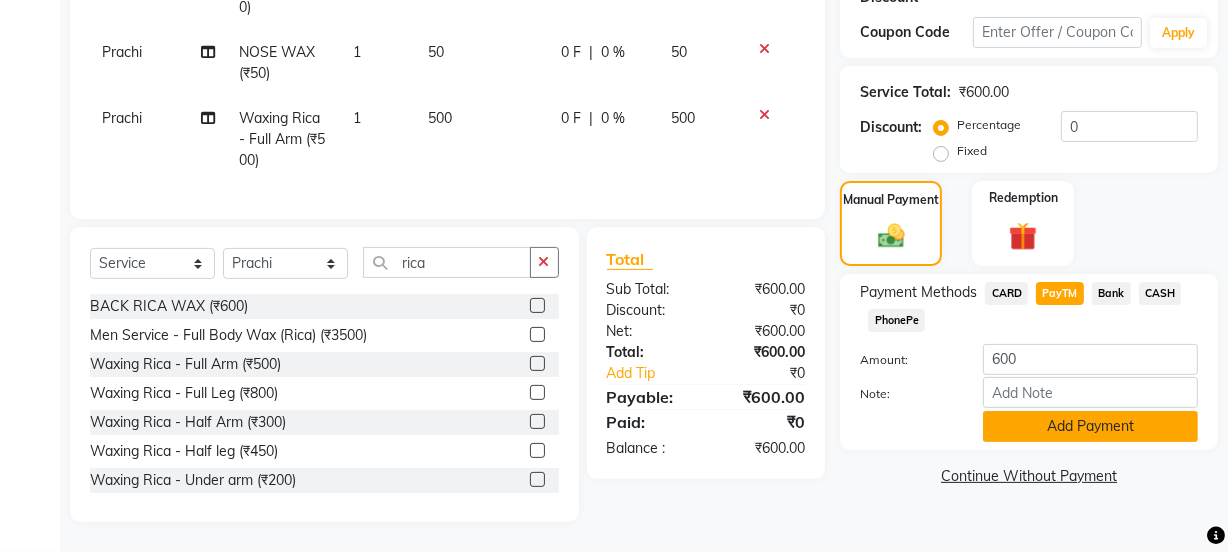 click on "Add Payment" 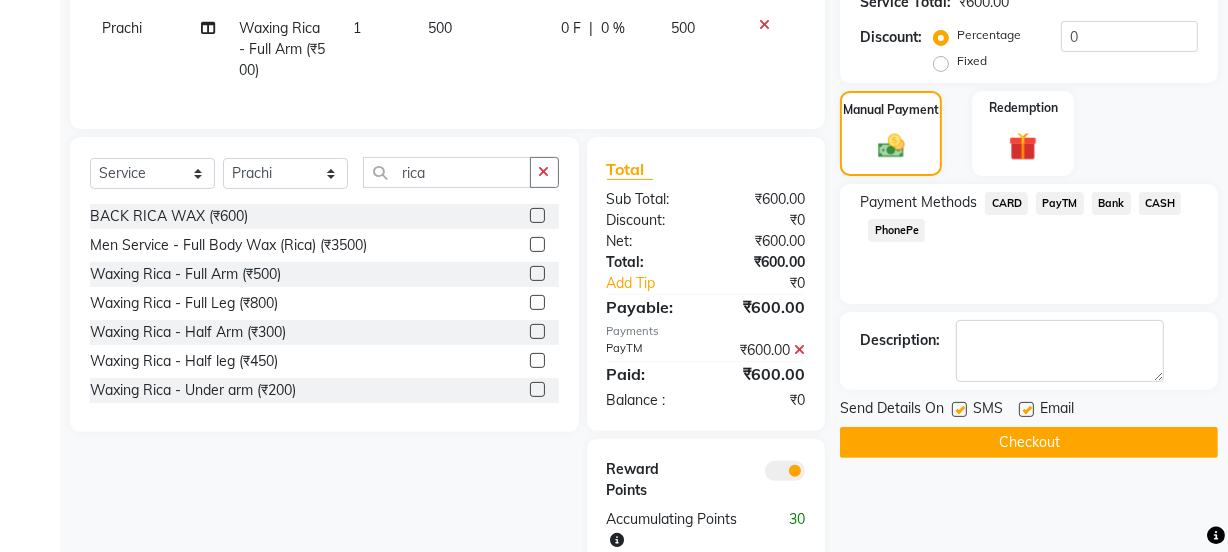 scroll, scrollTop: 540, scrollLeft: 0, axis: vertical 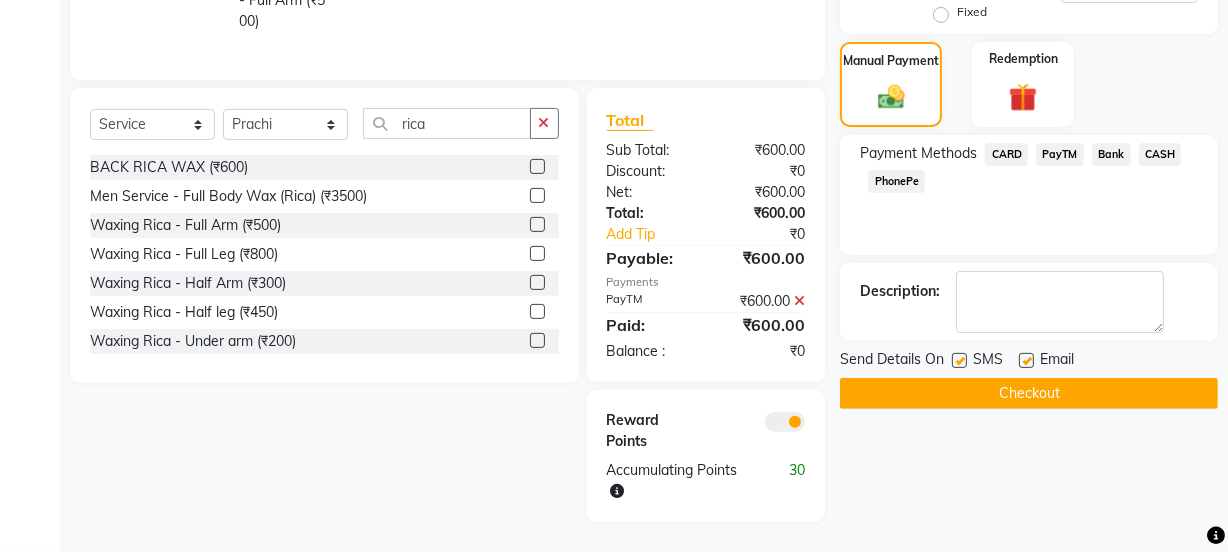 click 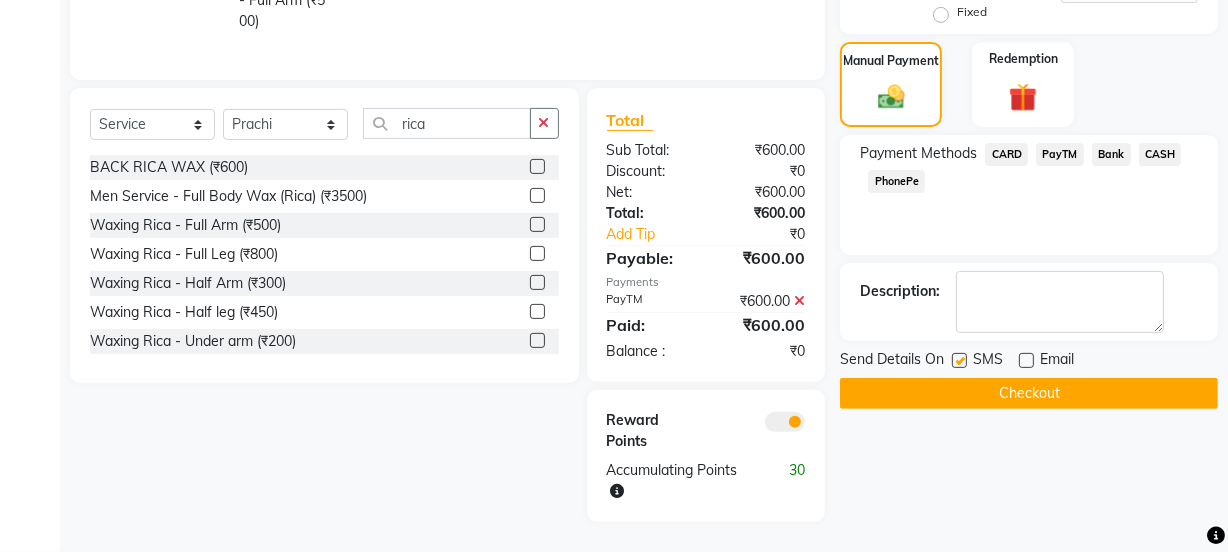 click 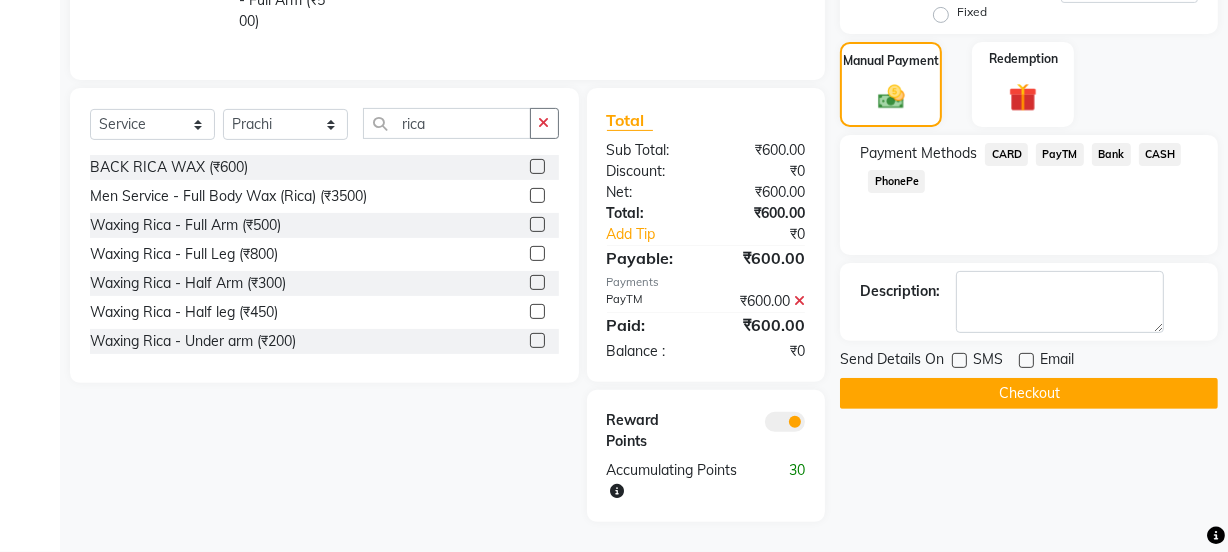 click on "Checkout" 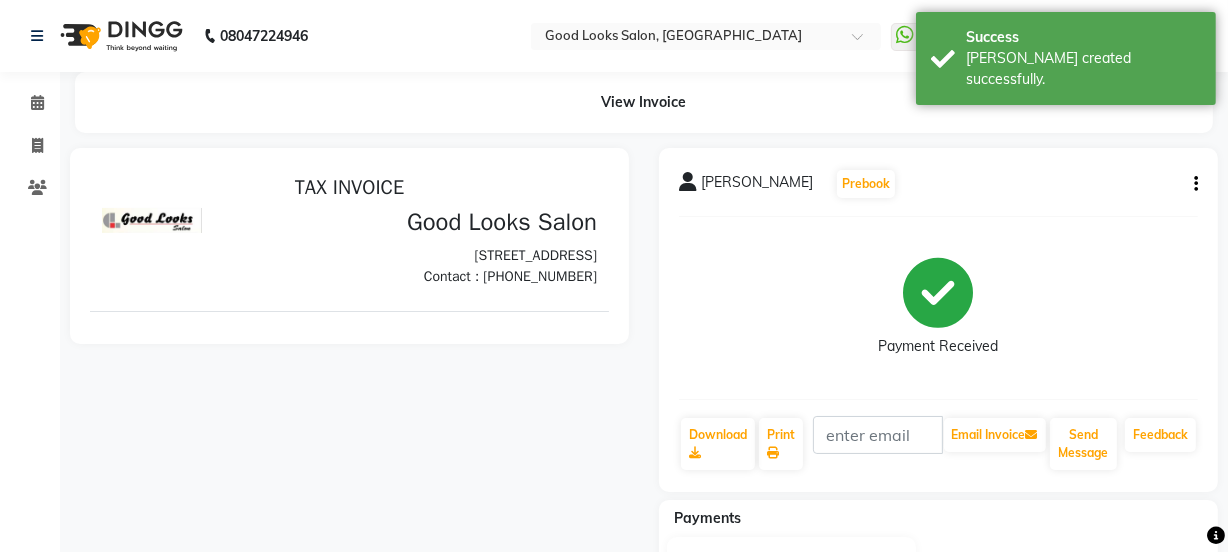 scroll, scrollTop: 0, scrollLeft: 0, axis: both 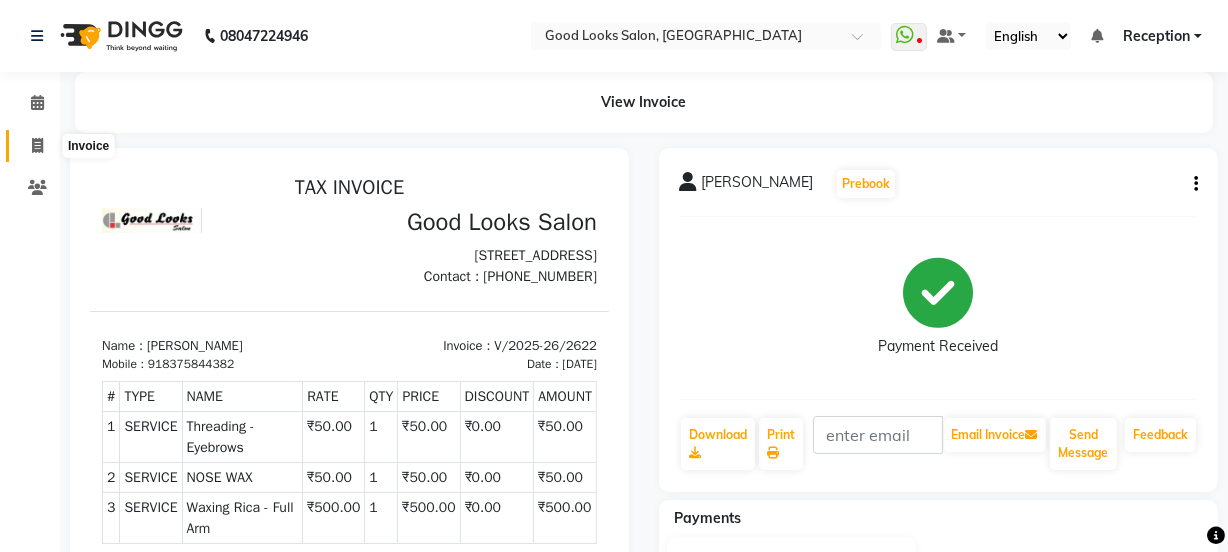 click 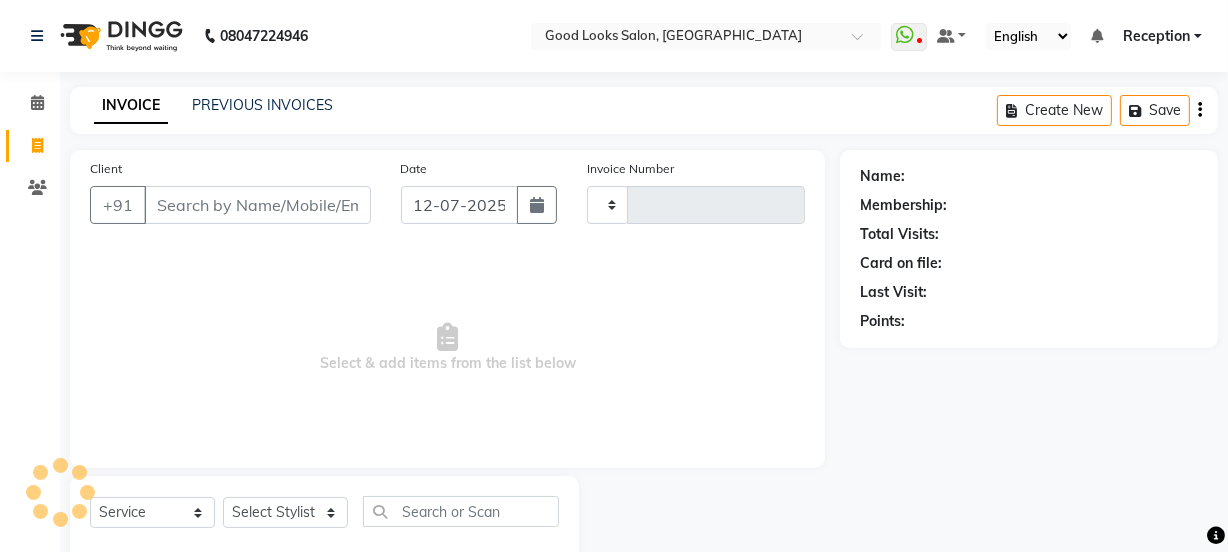 type on "2623" 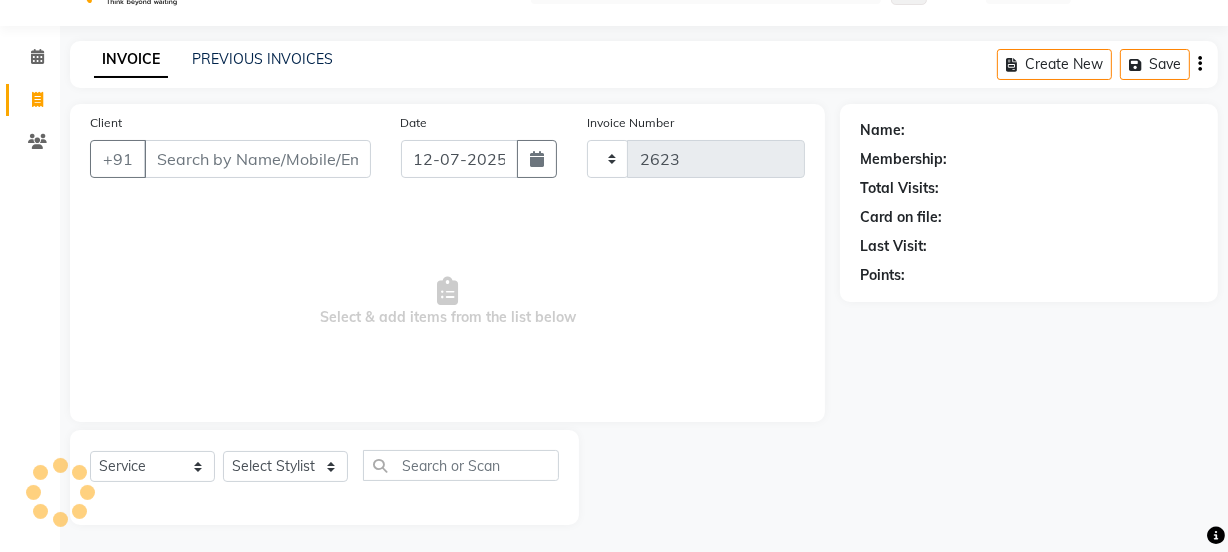 select on "4230" 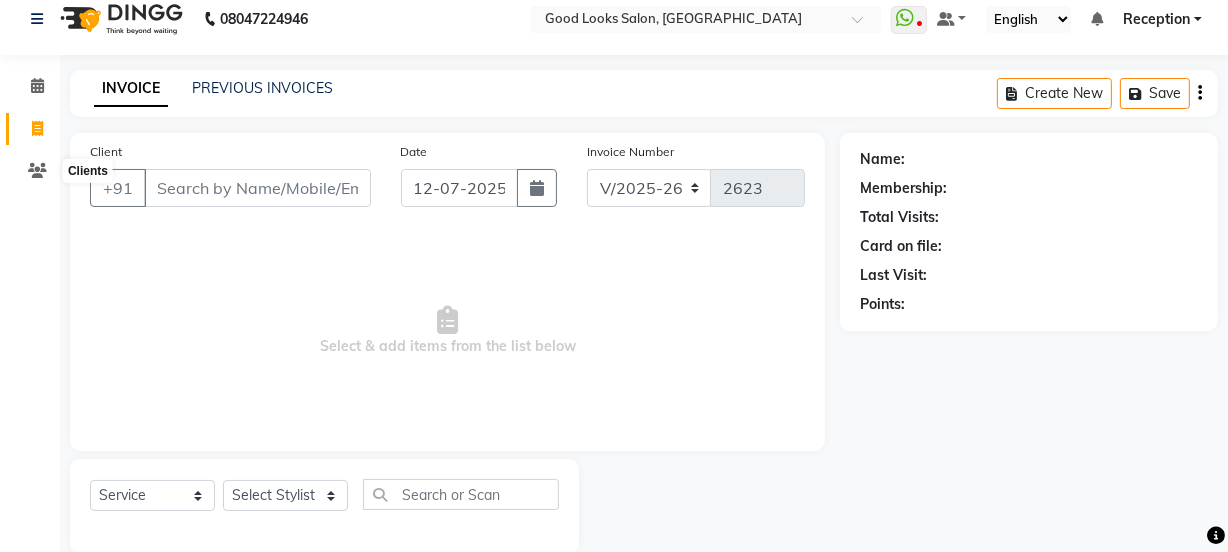 scroll, scrollTop: 0, scrollLeft: 0, axis: both 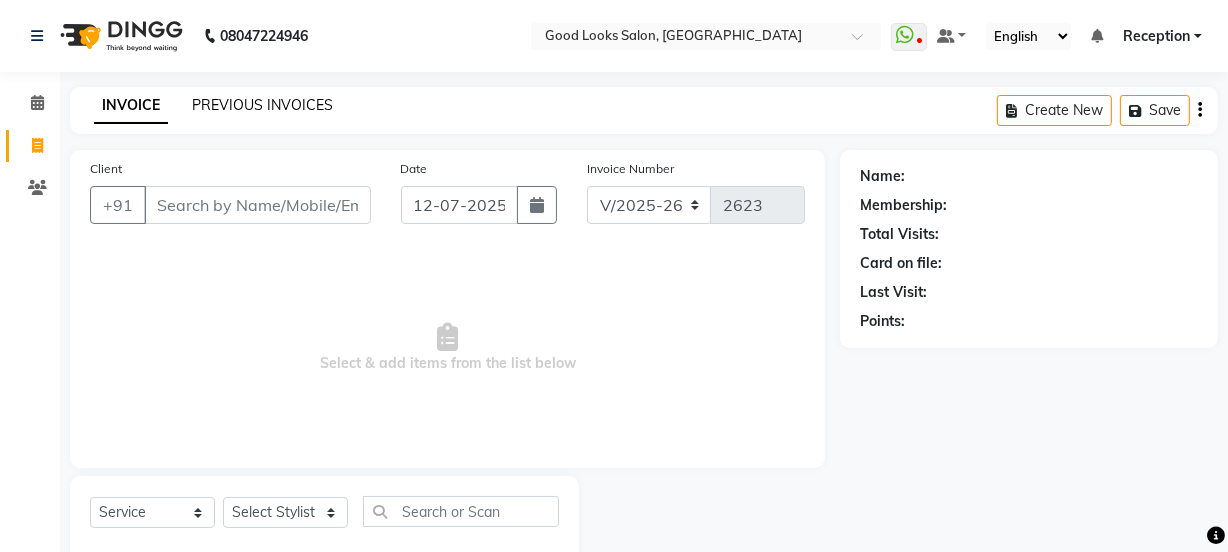 click on "PREVIOUS INVOICES" 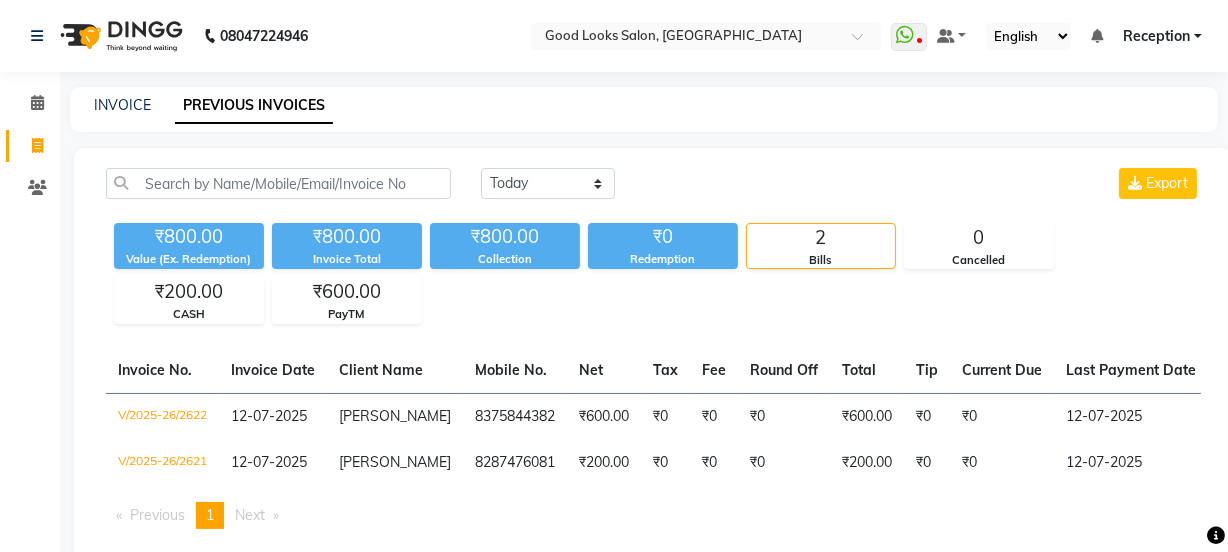 drag, startPoint x: 127, startPoint y: 115, endPoint x: 114, endPoint y: 93, distance: 25.553865 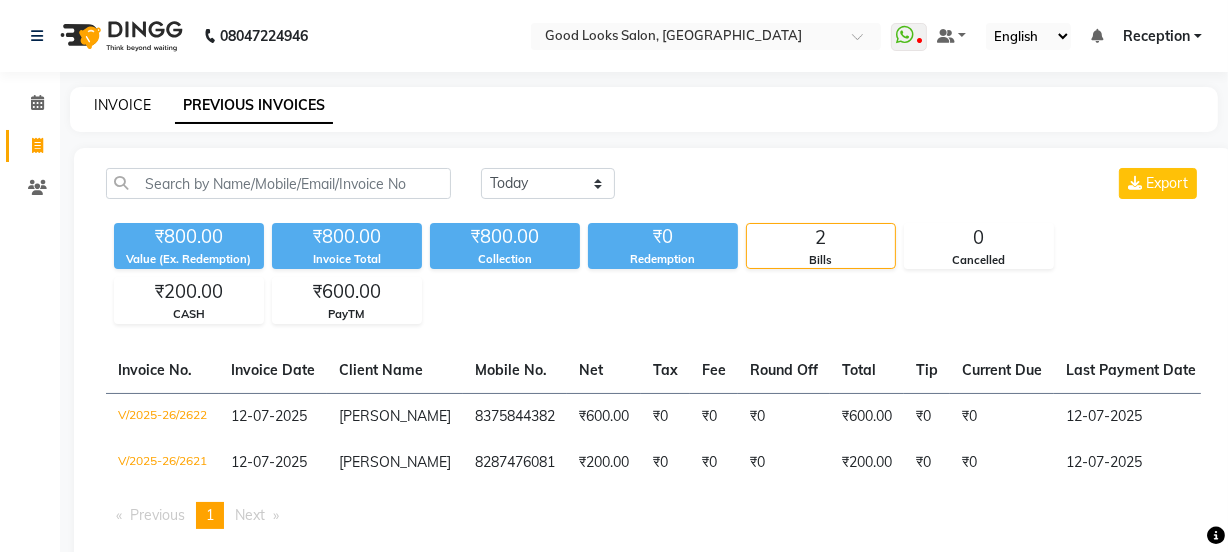 click on "INVOICE" 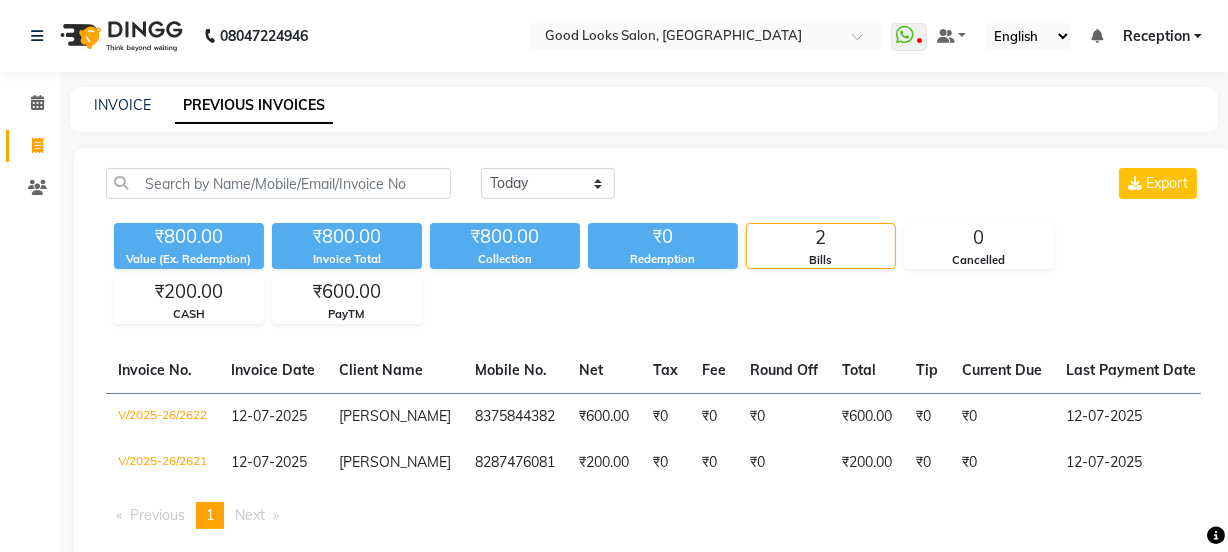 select on "4230" 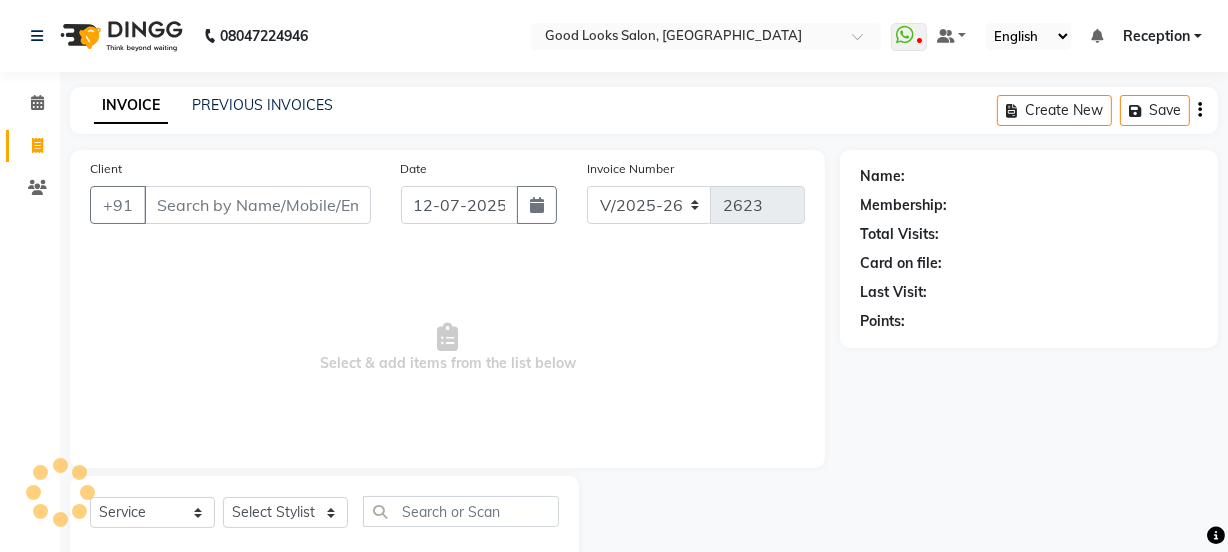 scroll, scrollTop: 50, scrollLeft: 0, axis: vertical 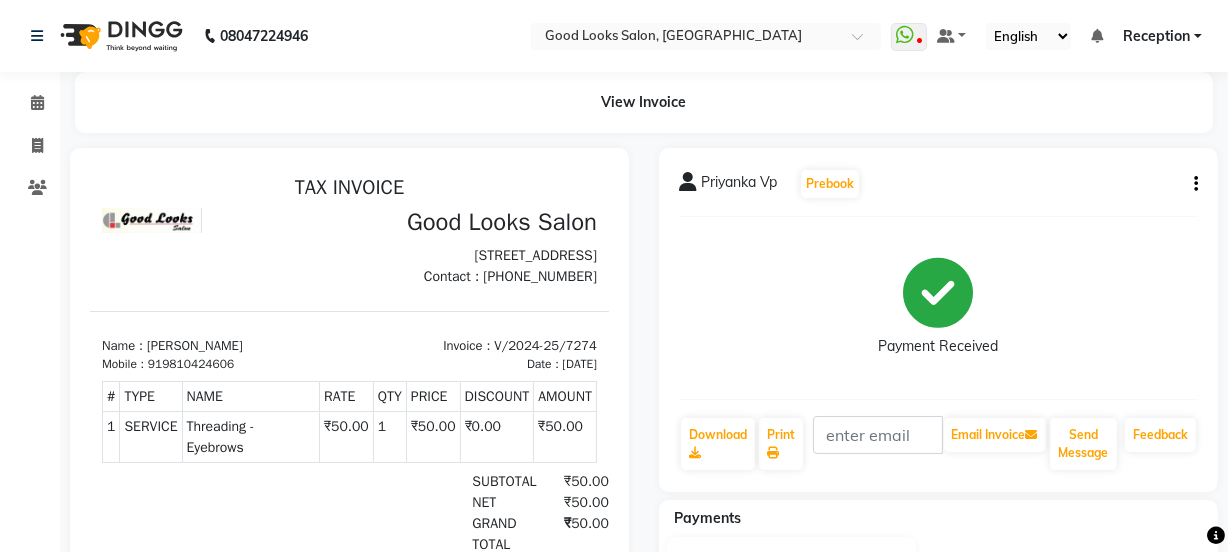 click on "Calendar" 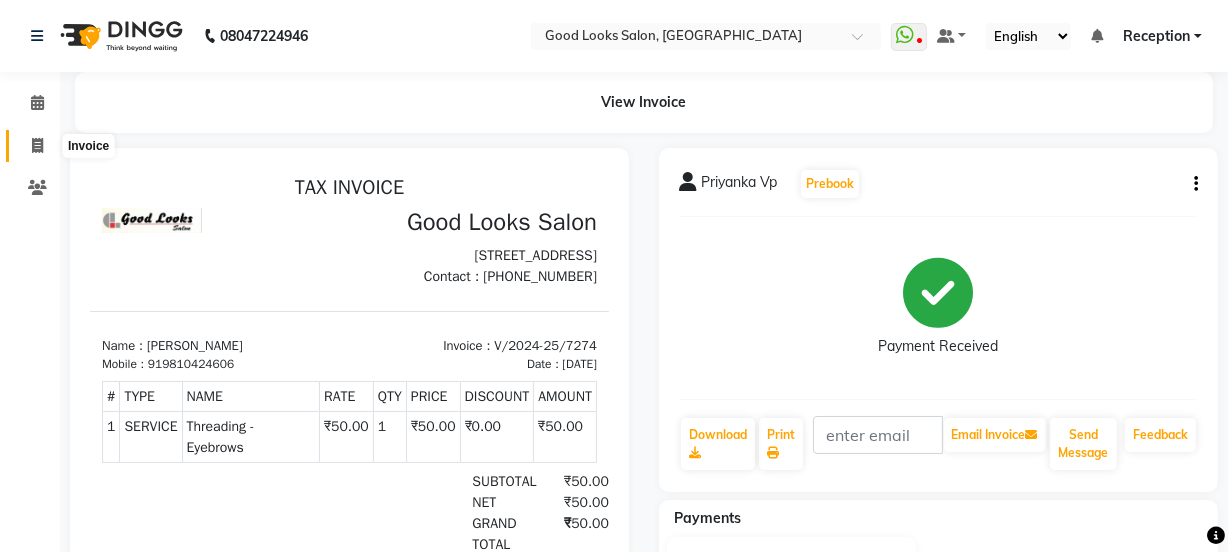 click 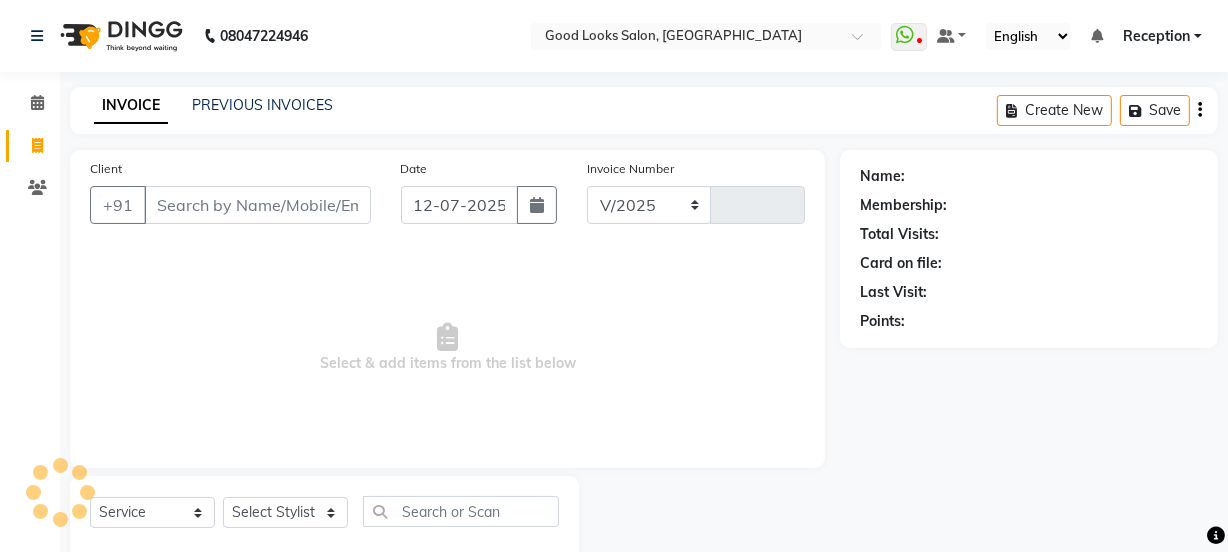 scroll, scrollTop: 50, scrollLeft: 0, axis: vertical 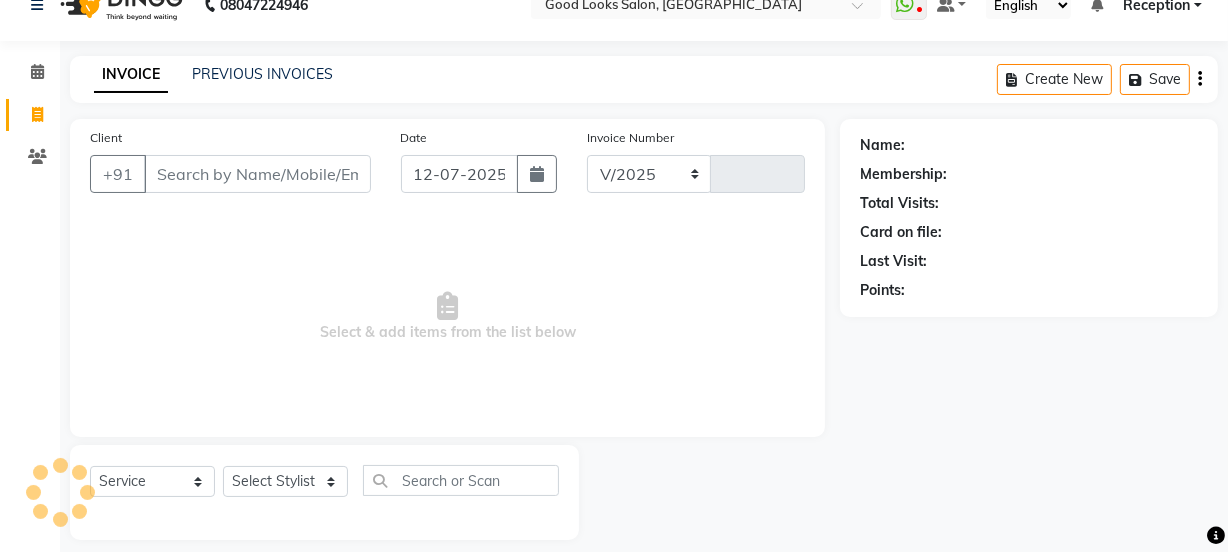 select on "4230" 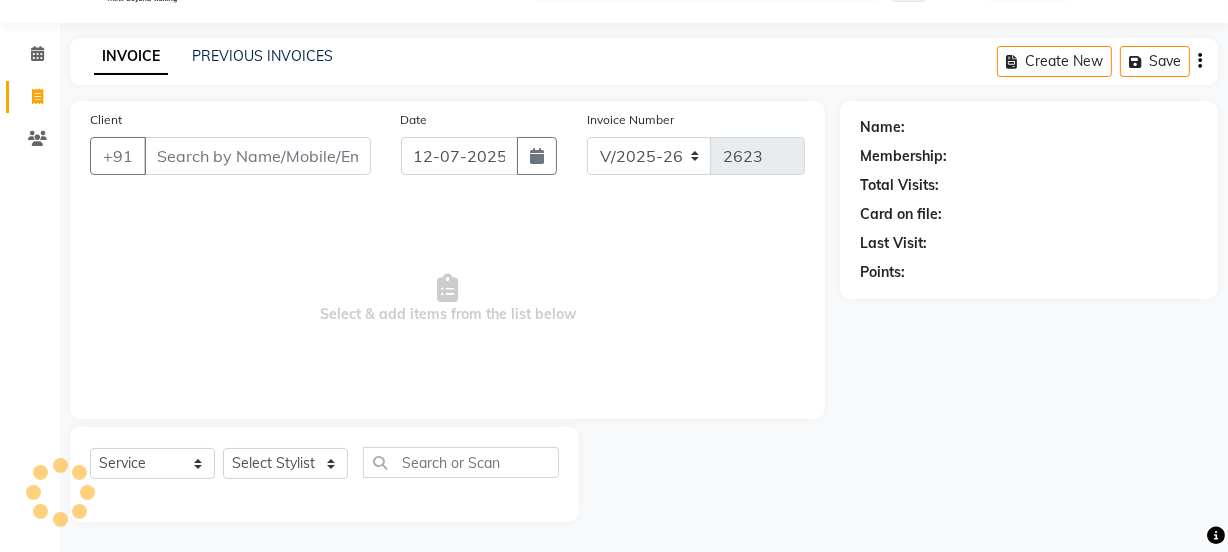 click on "Client" at bounding box center [257, 156] 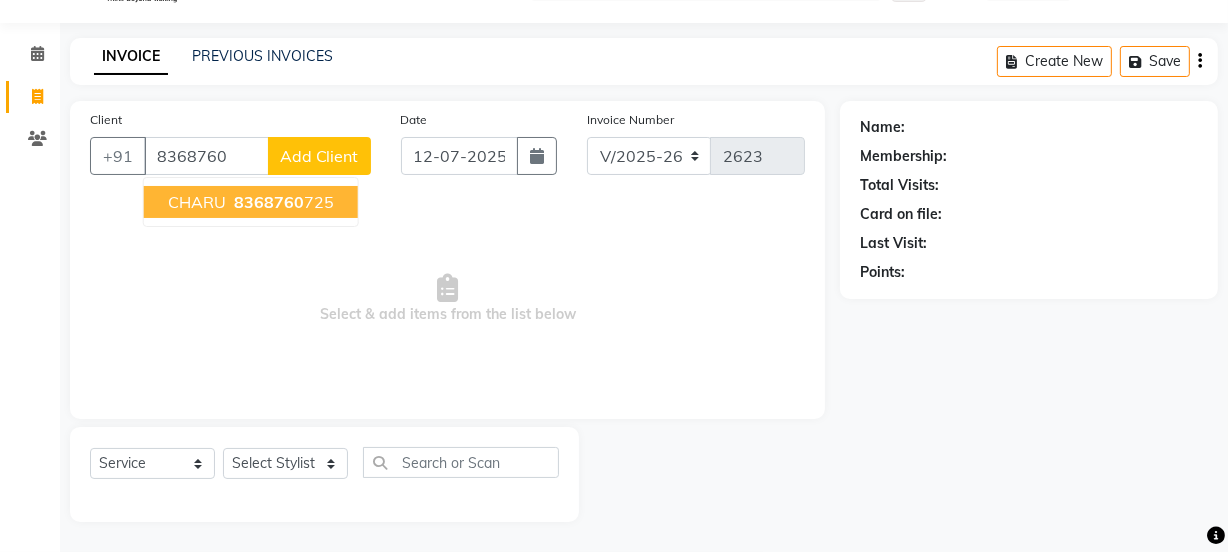 click on "[PERSON_NAME]   8368760 725" at bounding box center (251, 202) 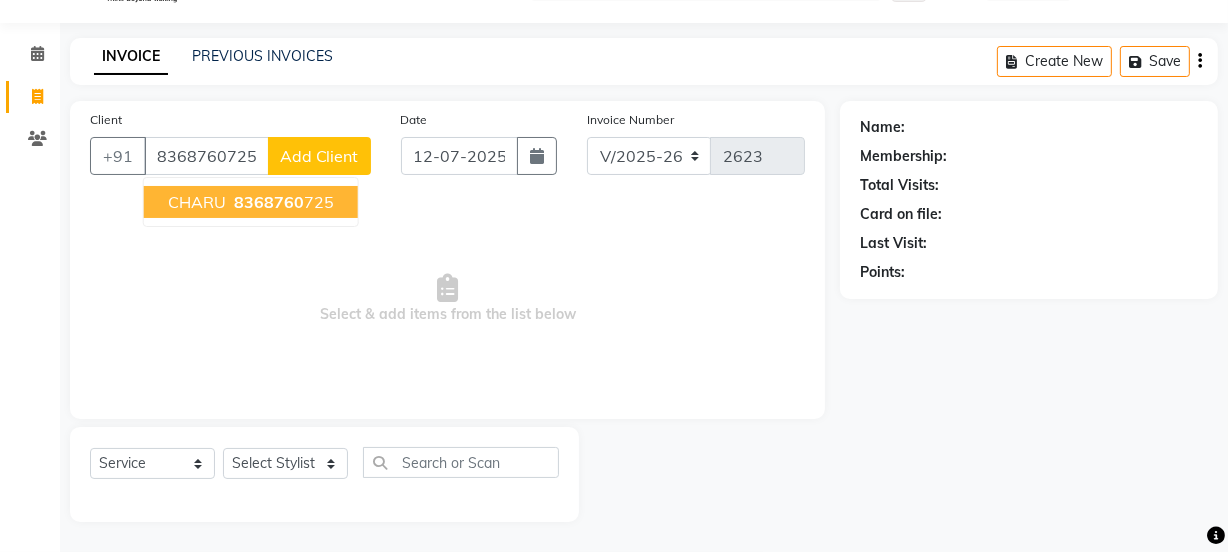 type on "8368760725" 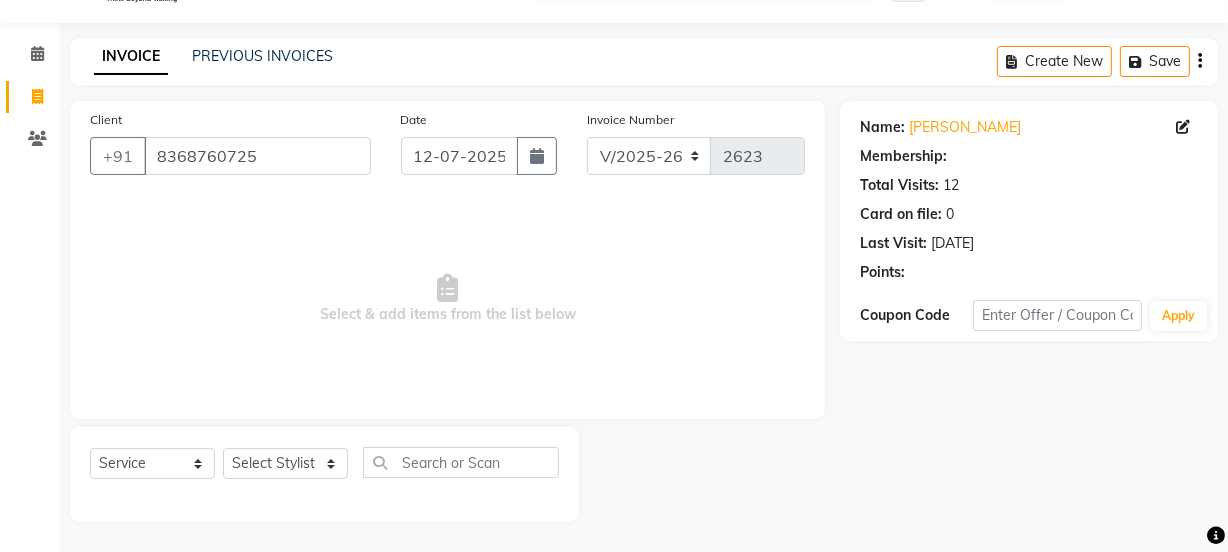 select on "1: Object" 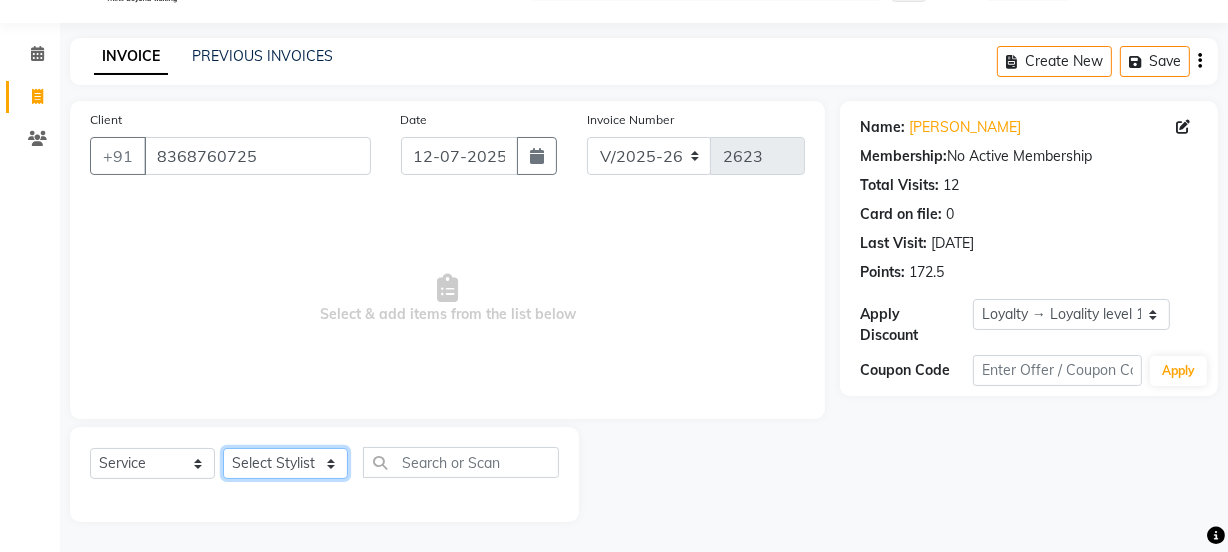 click on "Select Stylist Jyoti kaif Manager [PERSON_NAME] 2 Reception [PERSON_NAME] [PERSON_NAME] SUNNY [PERSON_NAME]" 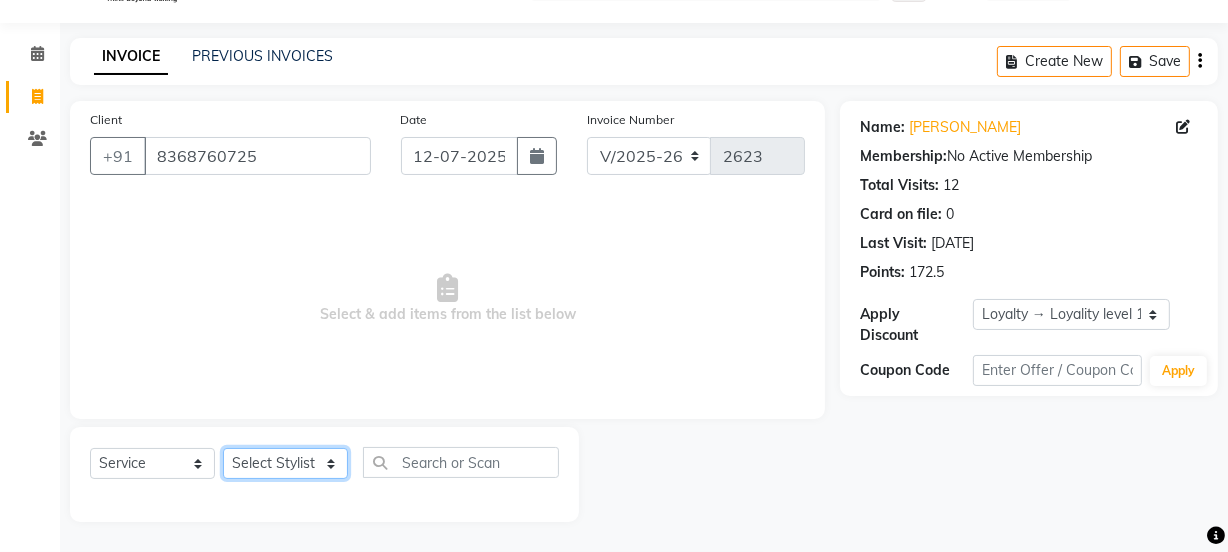 select on "63369" 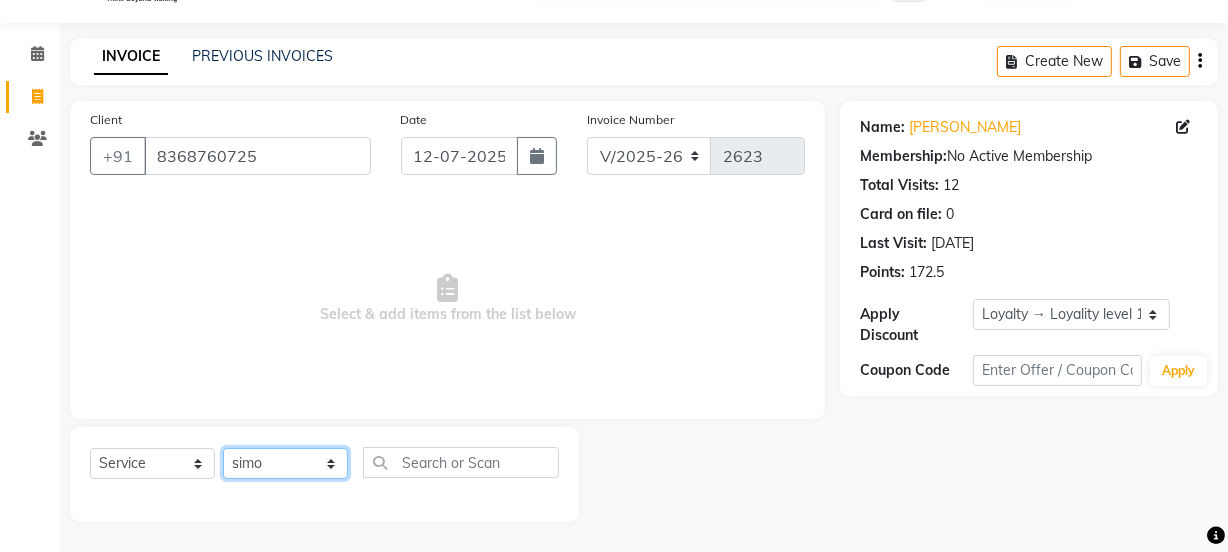 click on "Select Stylist Jyoti kaif Manager [PERSON_NAME] 2 Reception [PERSON_NAME] [PERSON_NAME] SUNNY [PERSON_NAME]" 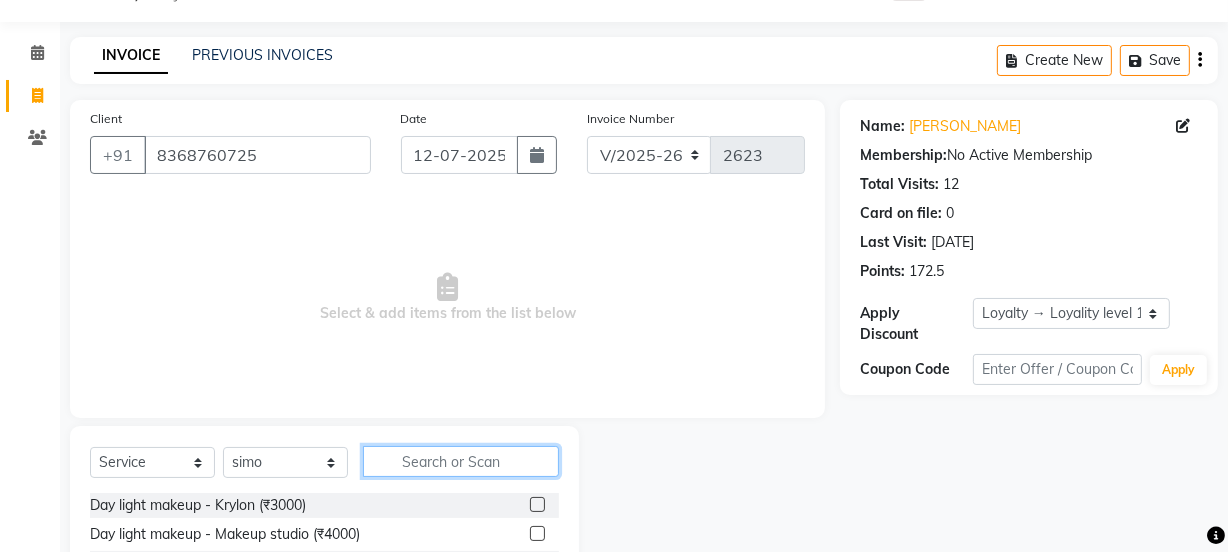 click 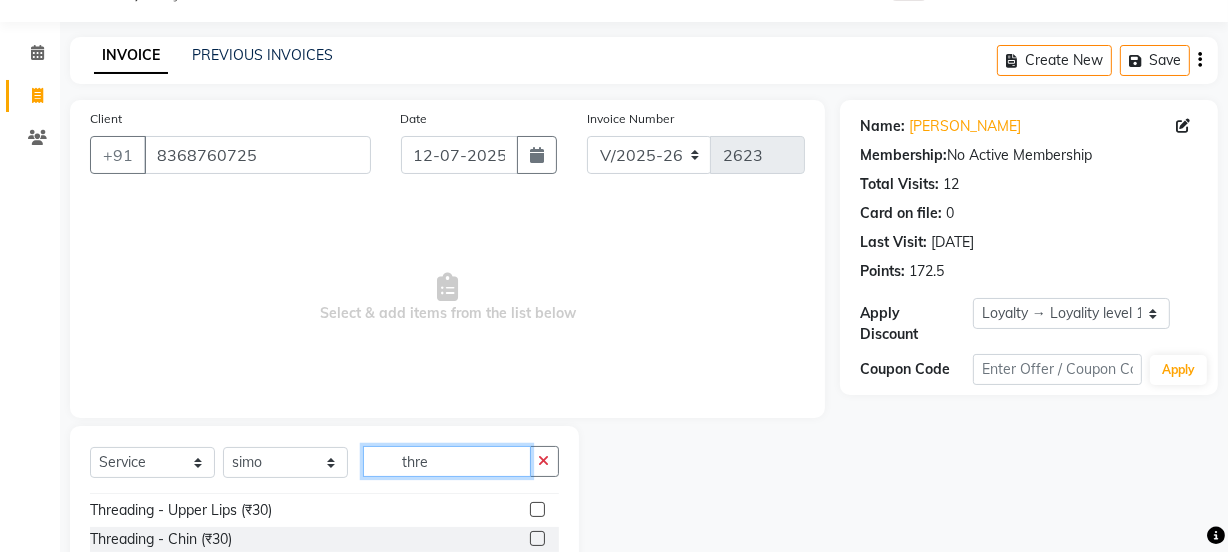 scroll, scrollTop: 119, scrollLeft: 0, axis: vertical 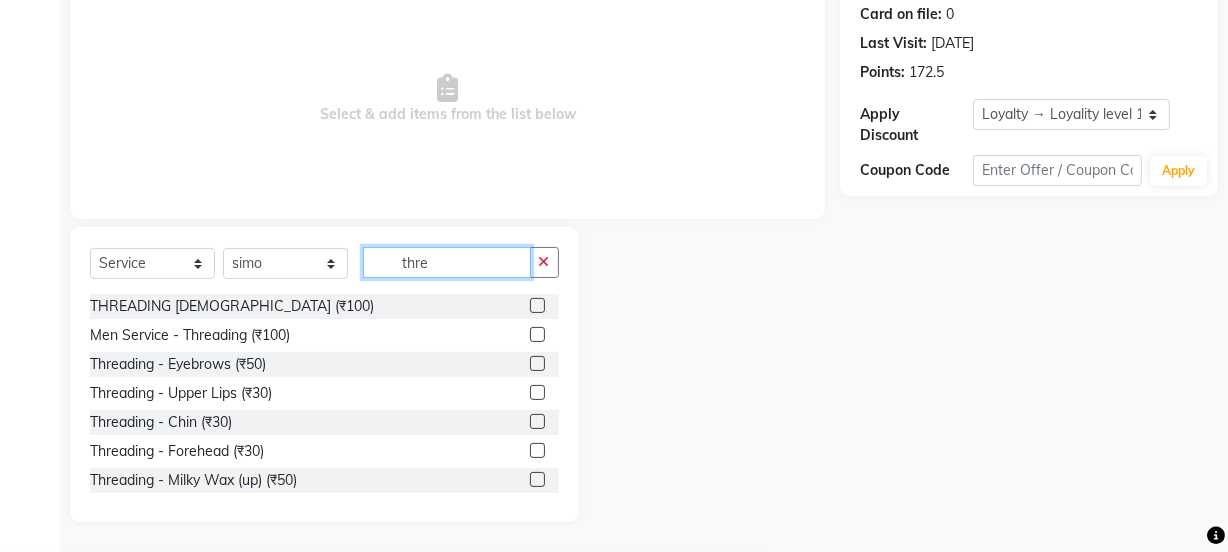 type on "thre" 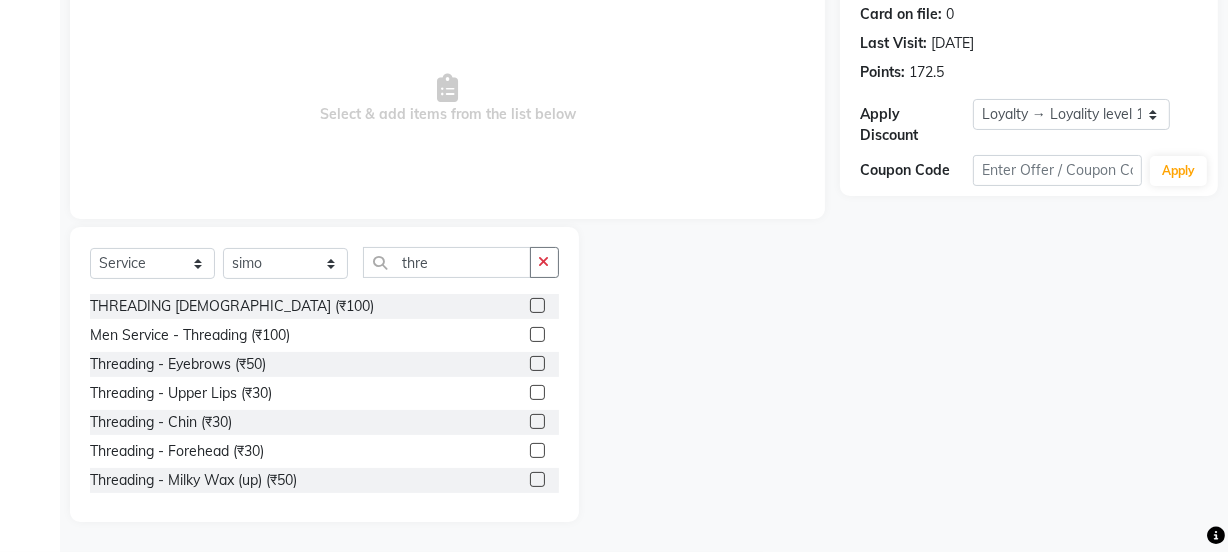 click 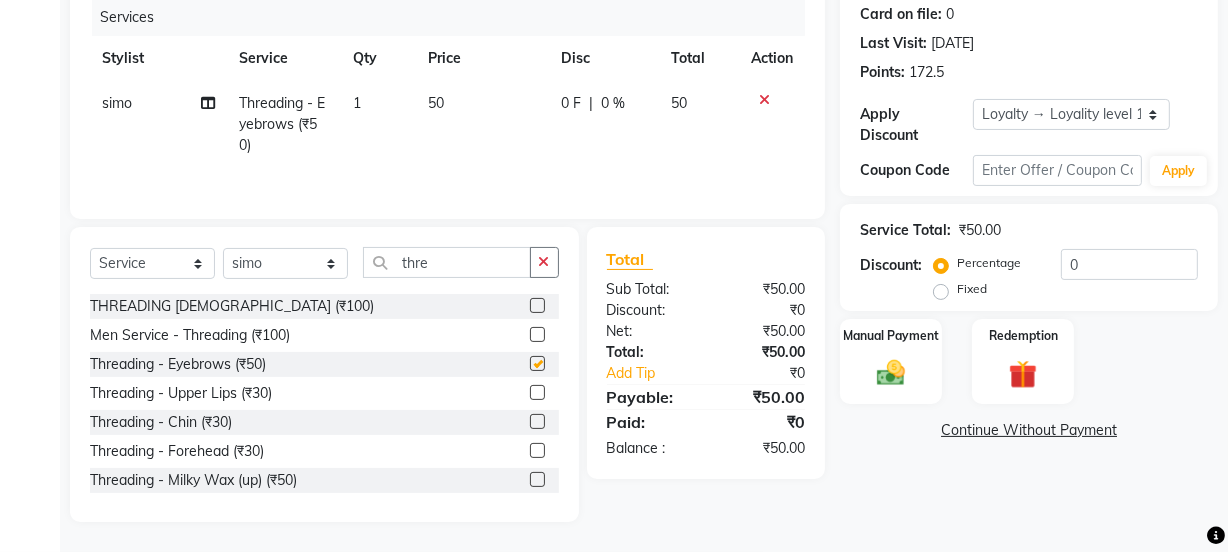 checkbox on "false" 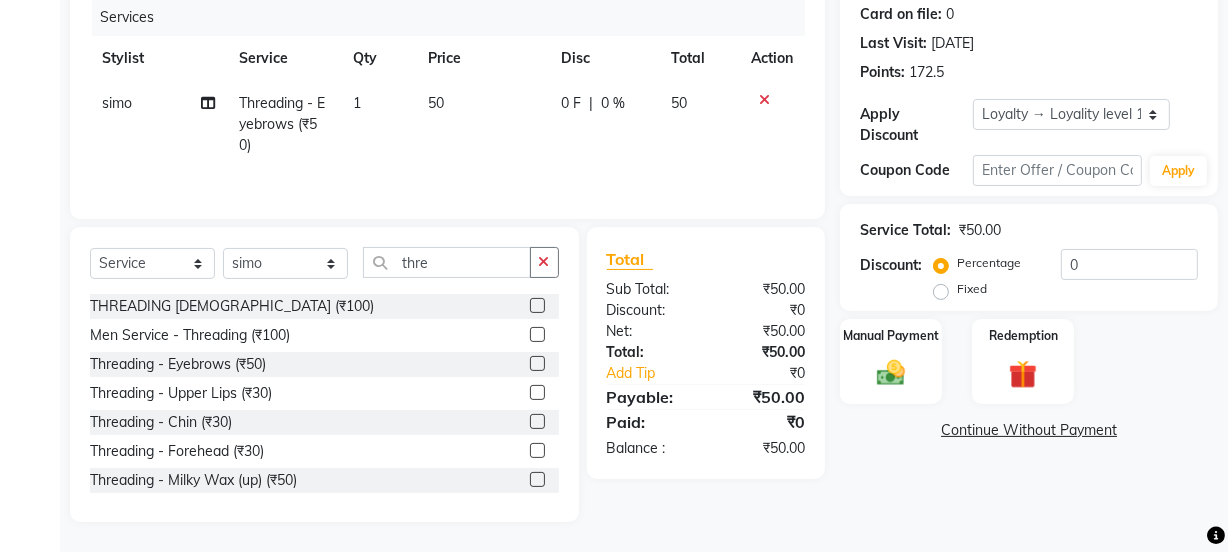 click 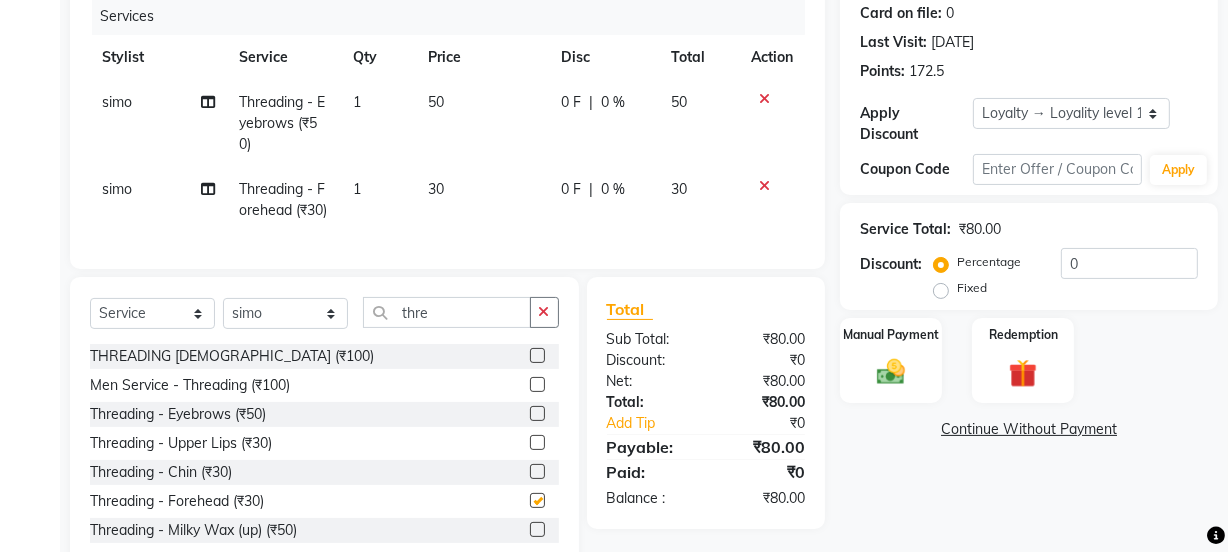 click on "30" 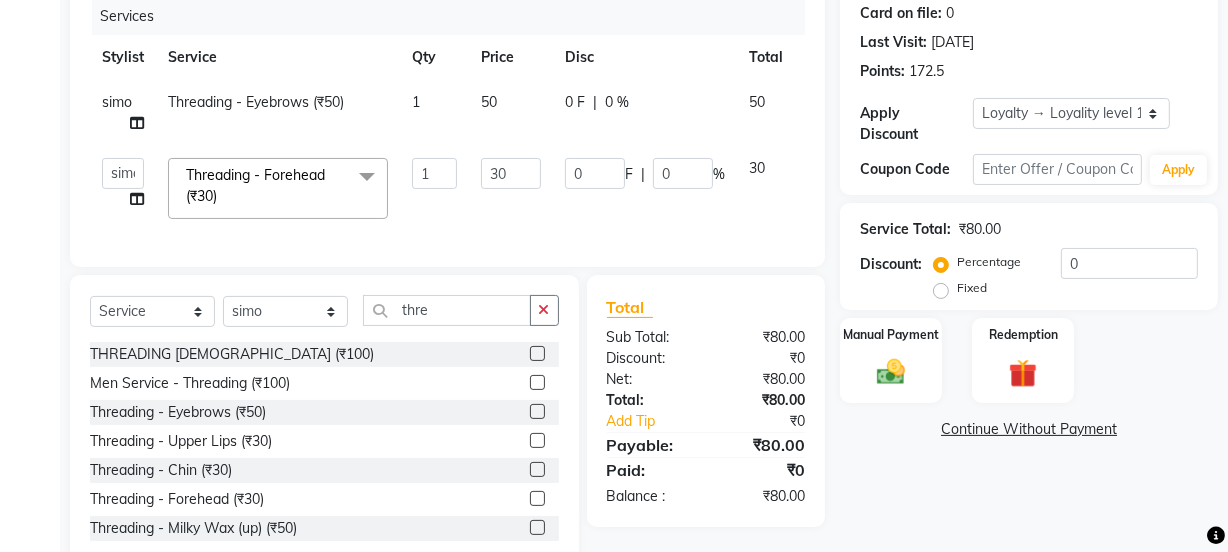 checkbox on "false" 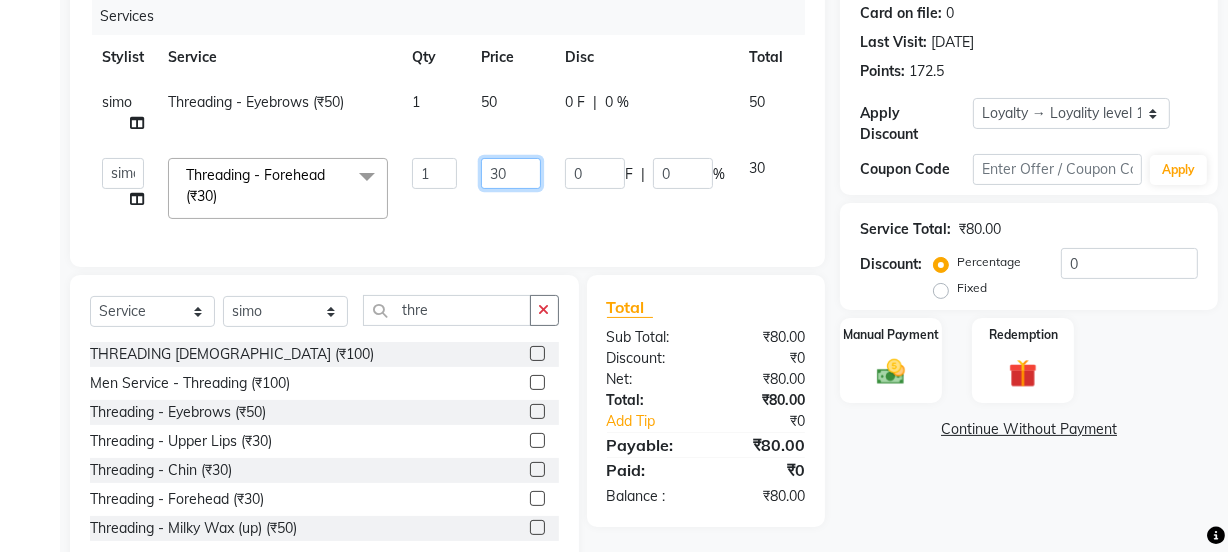 drag, startPoint x: 523, startPoint y: 180, endPoint x: 485, endPoint y: 181, distance: 38.013157 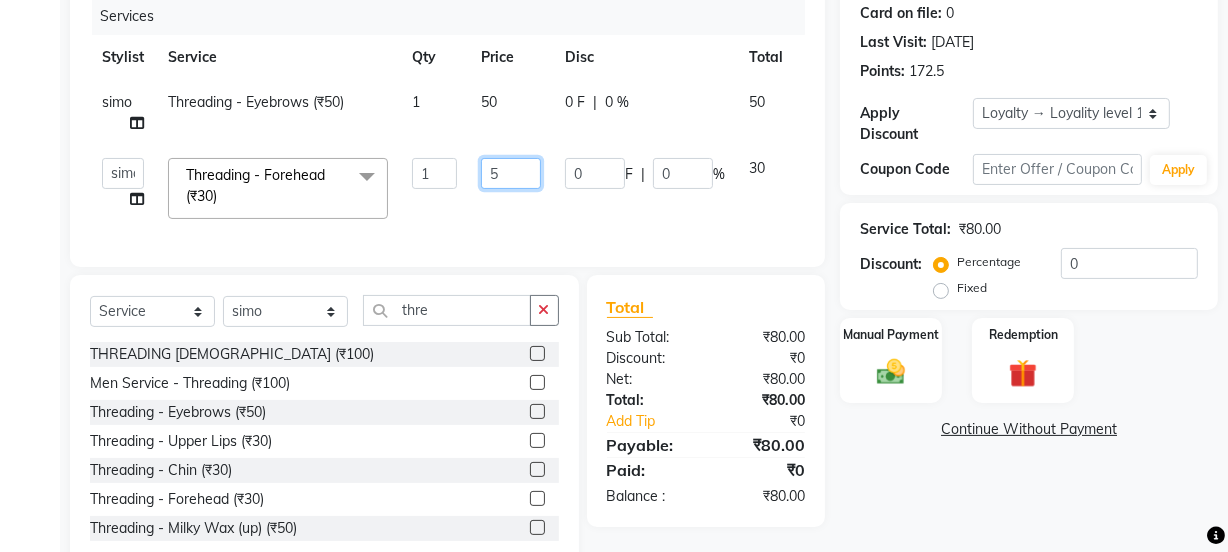 type on "50" 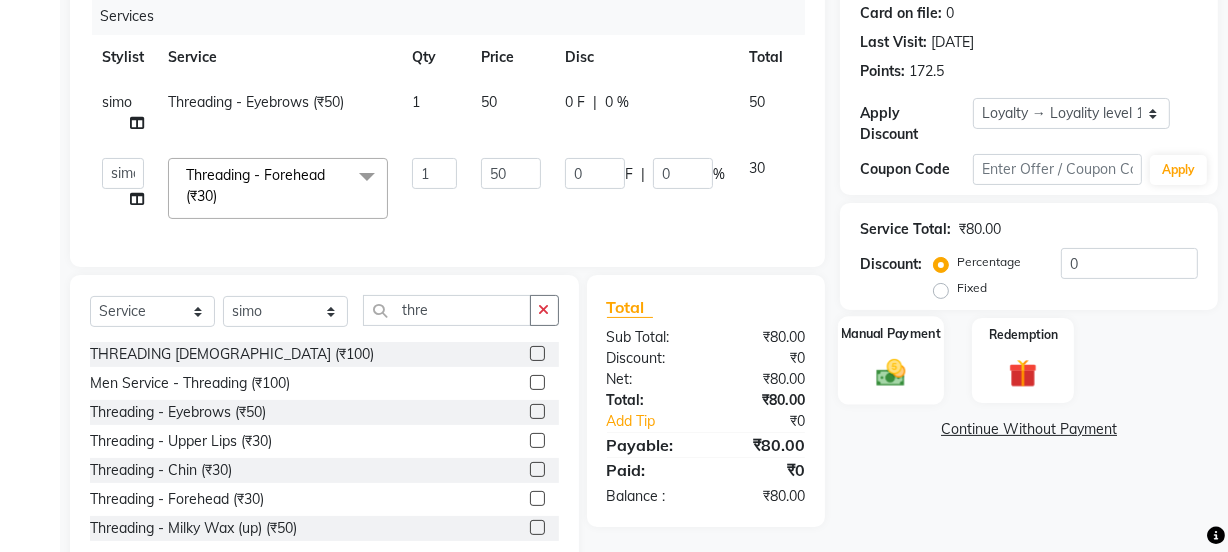 drag, startPoint x: 926, startPoint y: 330, endPoint x: 919, endPoint y: 342, distance: 13.892444 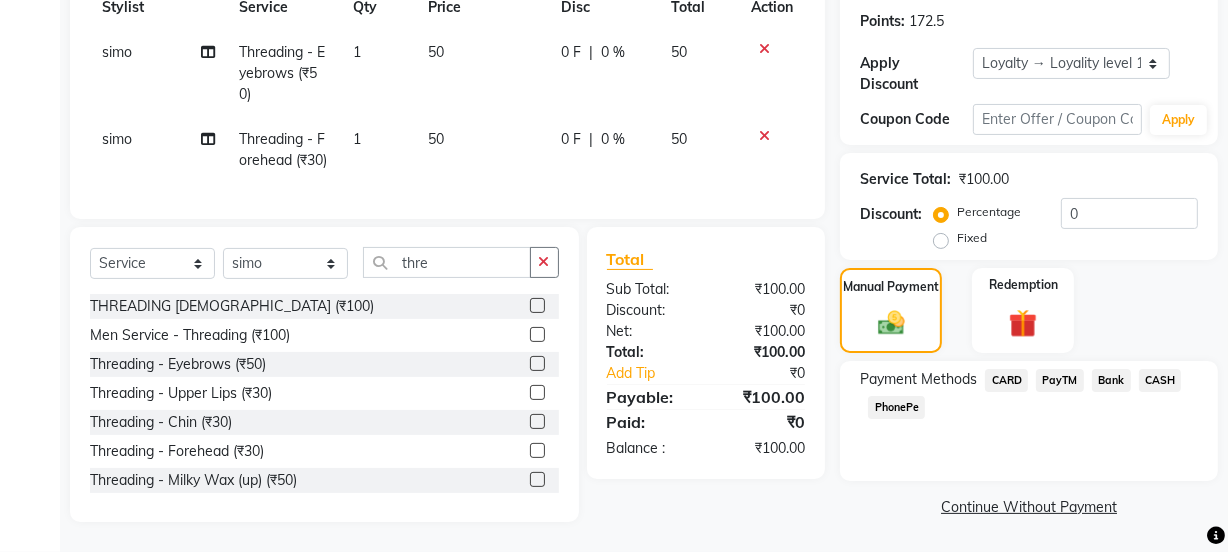 scroll, scrollTop: 335, scrollLeft: 0, axis: vertical 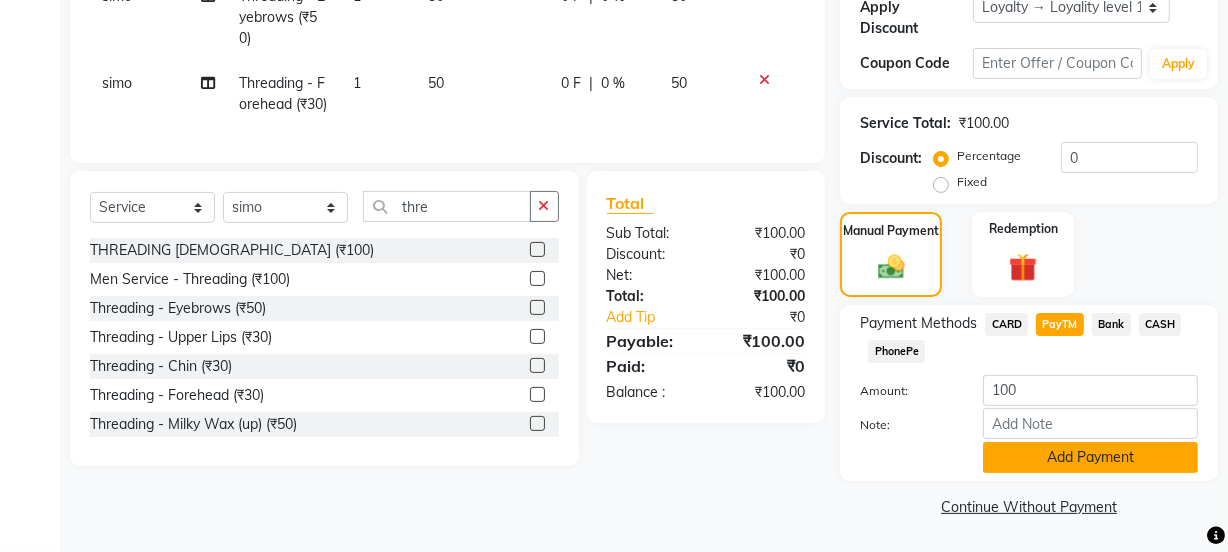 click on "Add Payment" 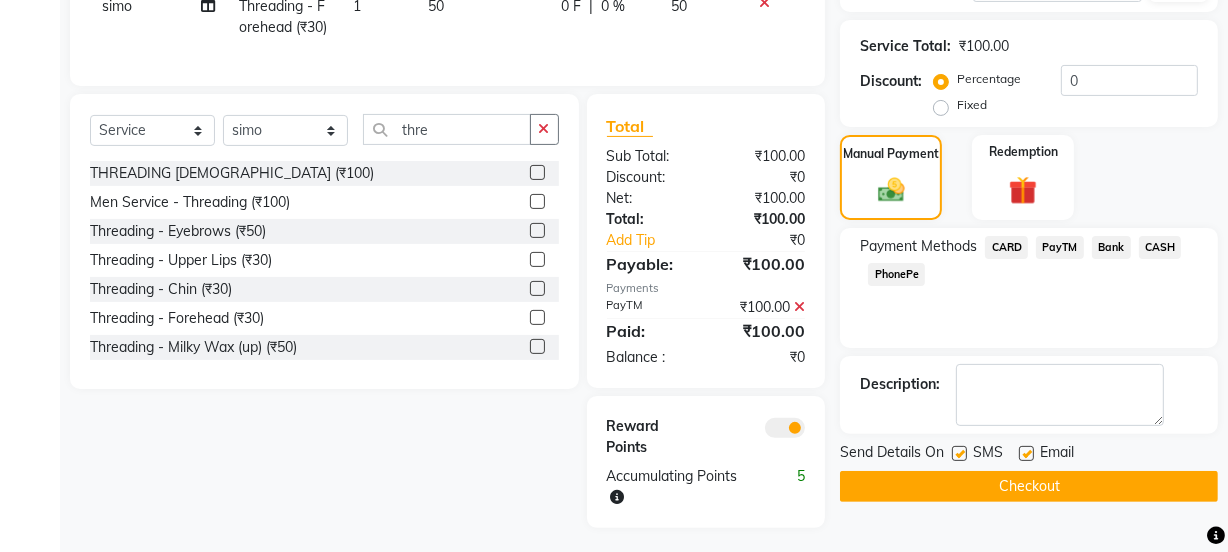 scroll, scrollTop: 473, scrollLeft: 0, axis: vertical 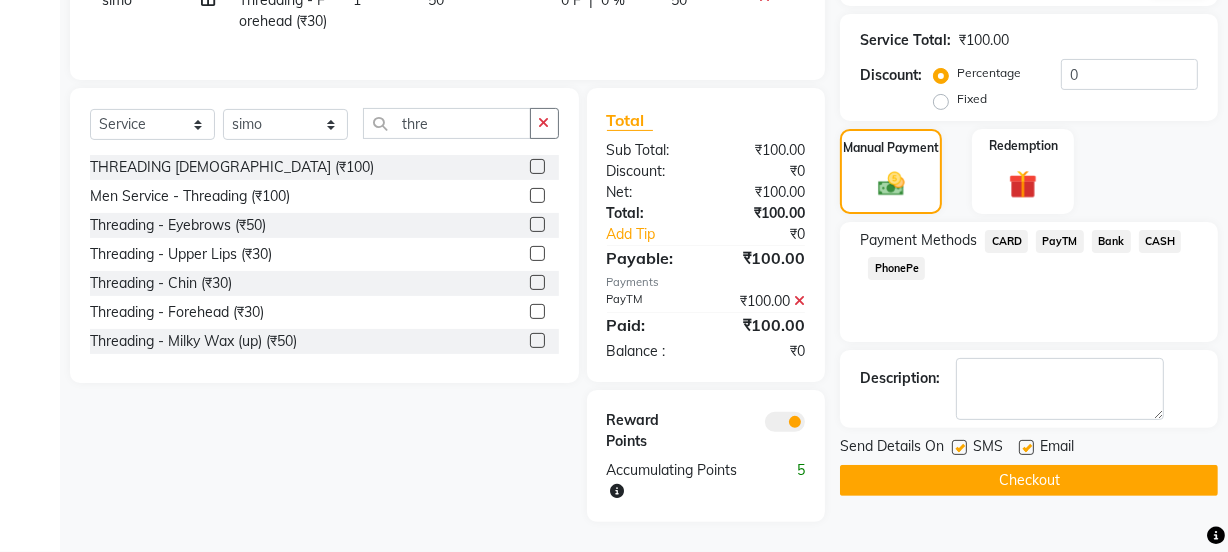 click 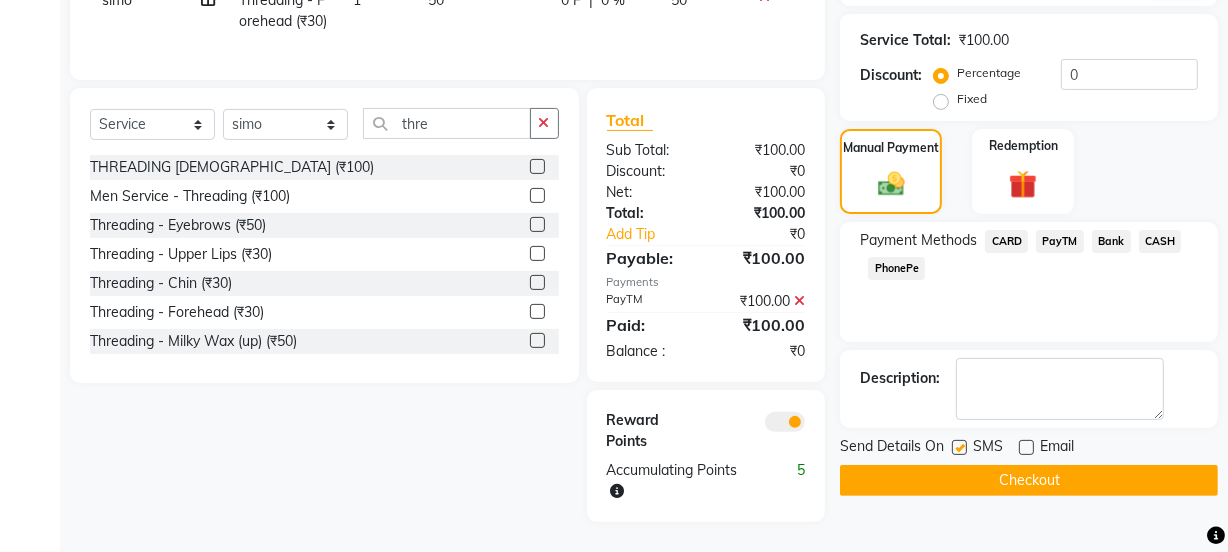 click 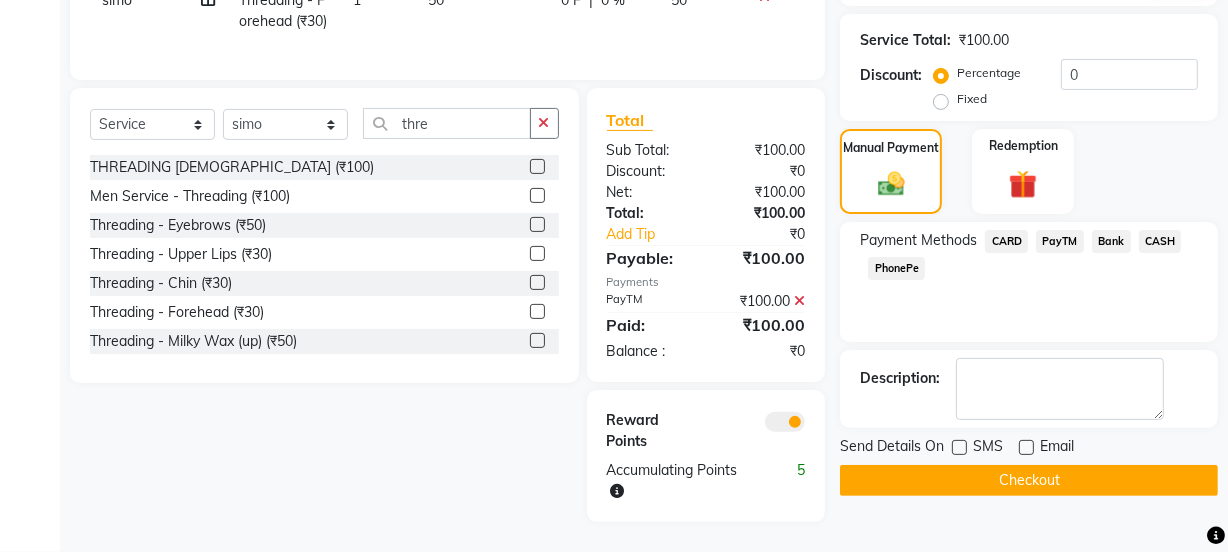 click on "Checkout" 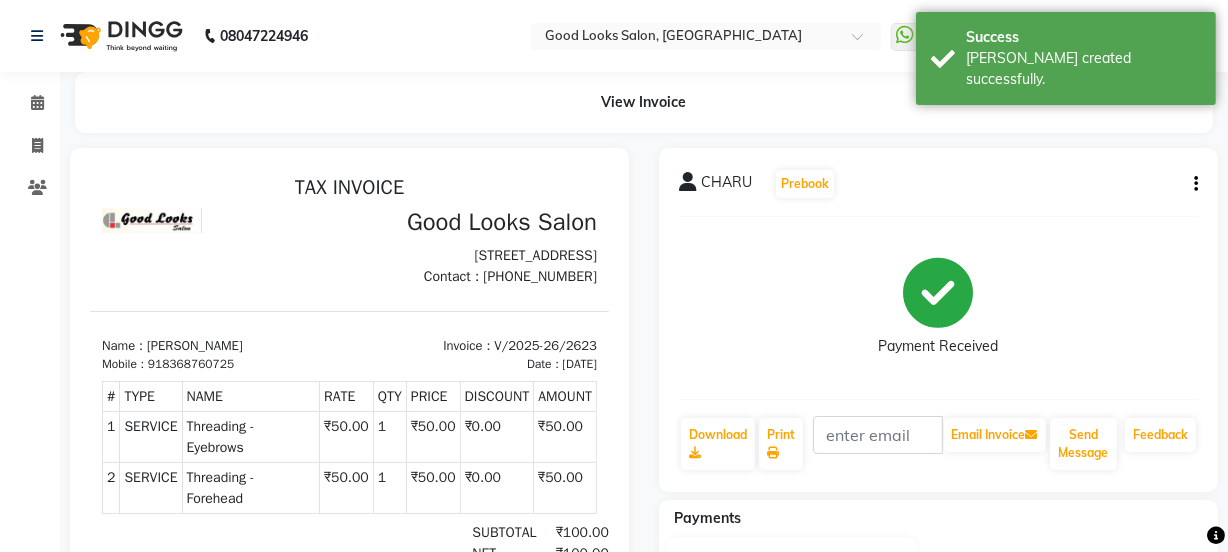 scroll, scrollTop: 0, scrollLeft: 0, axis: both 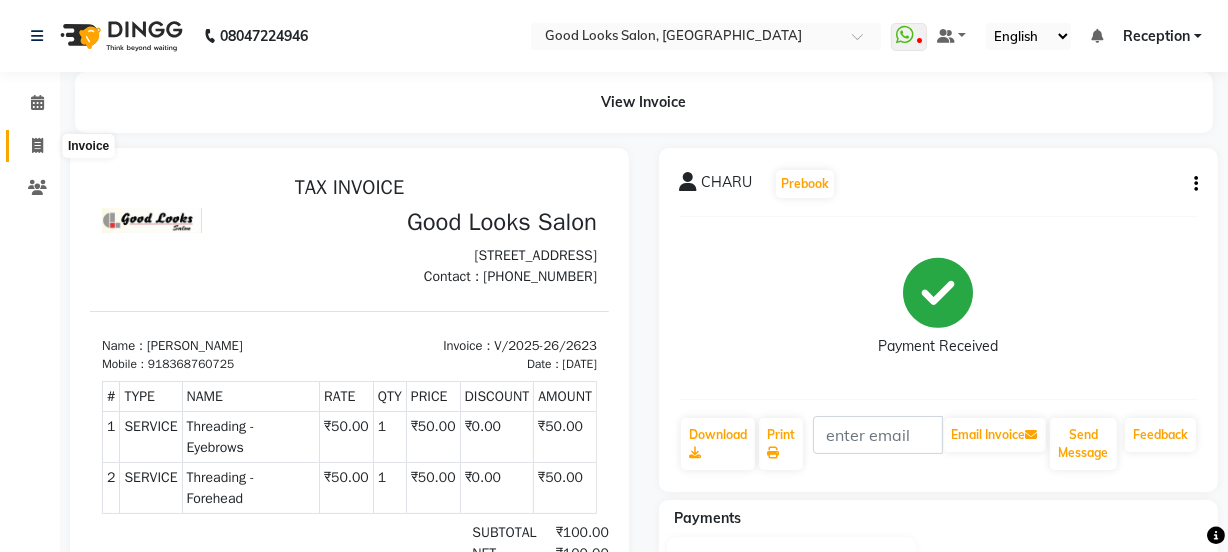 click 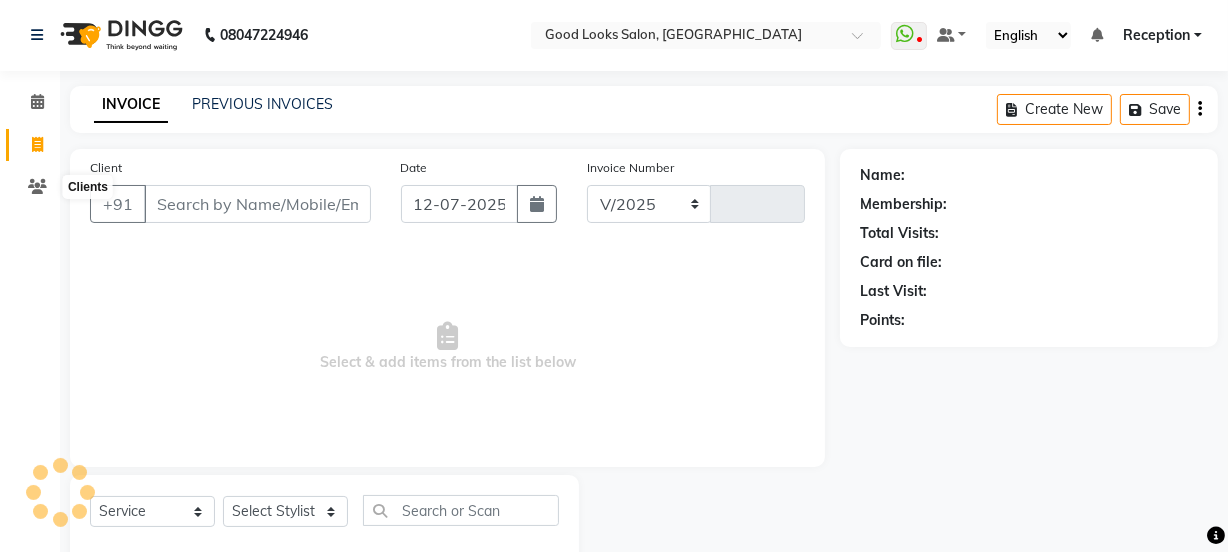 select on "4230" 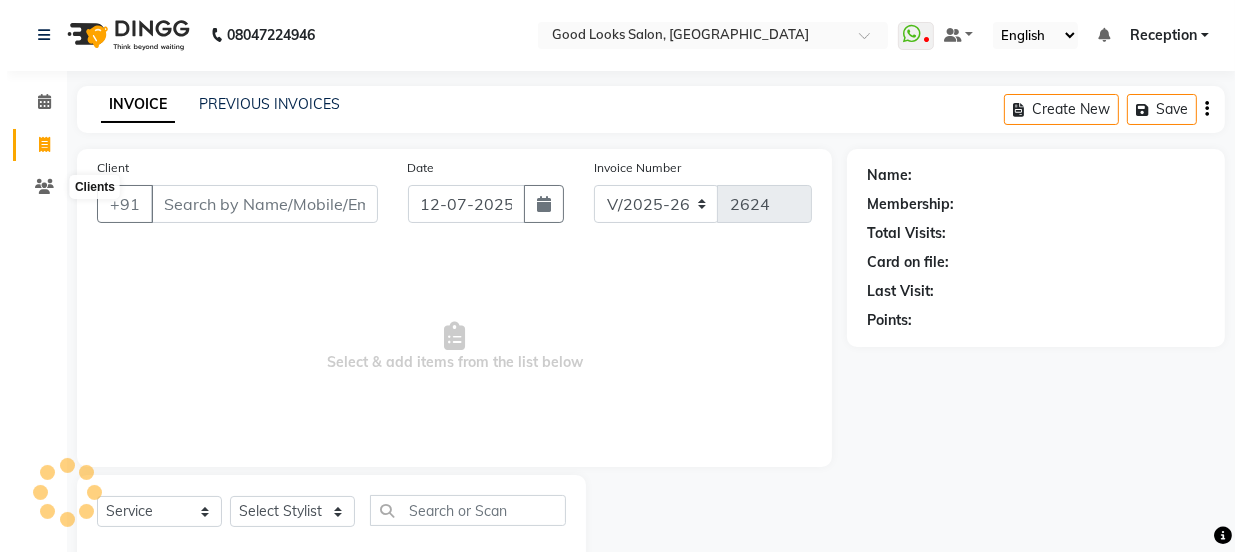 scroll, scrollTop: 50, scrollLeft: 0, axis: vertical 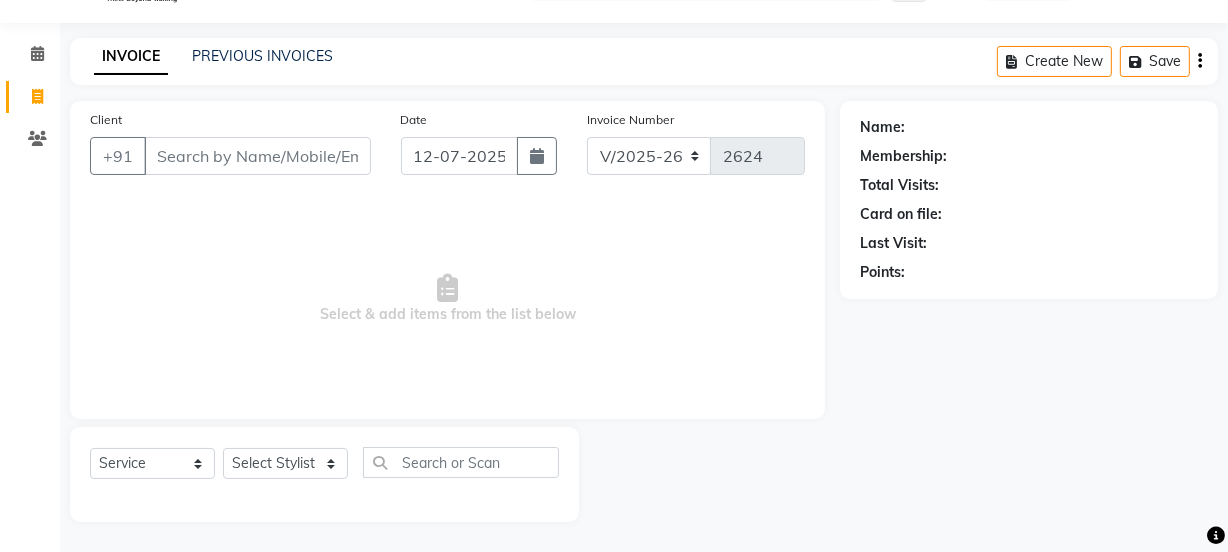 click on "Client" at bounding box center (257, 156) 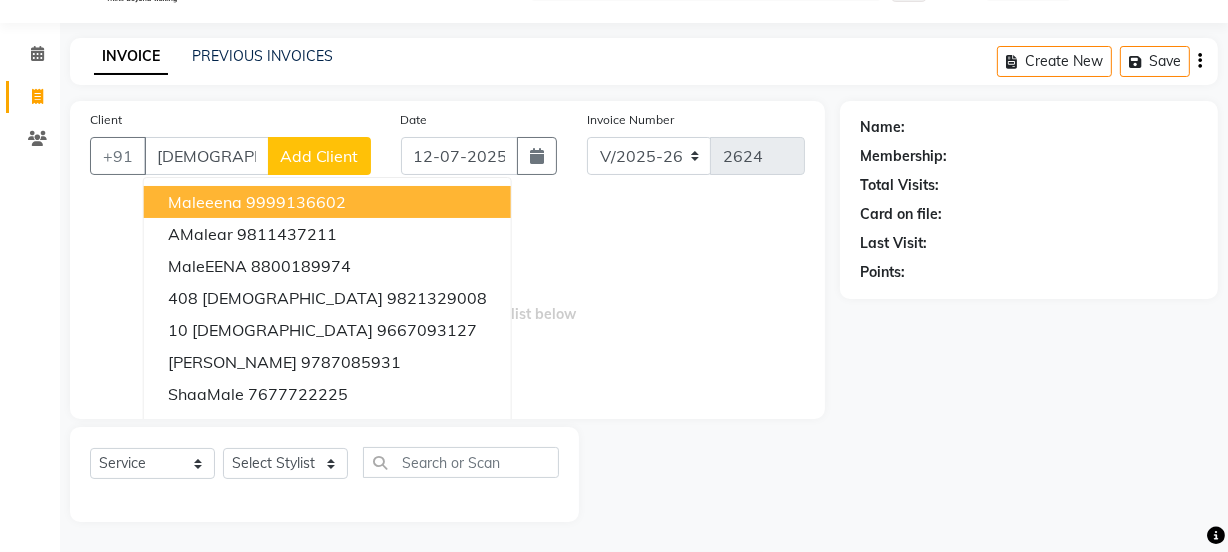 type on "[DEMOGRAPHIC_DATA]" 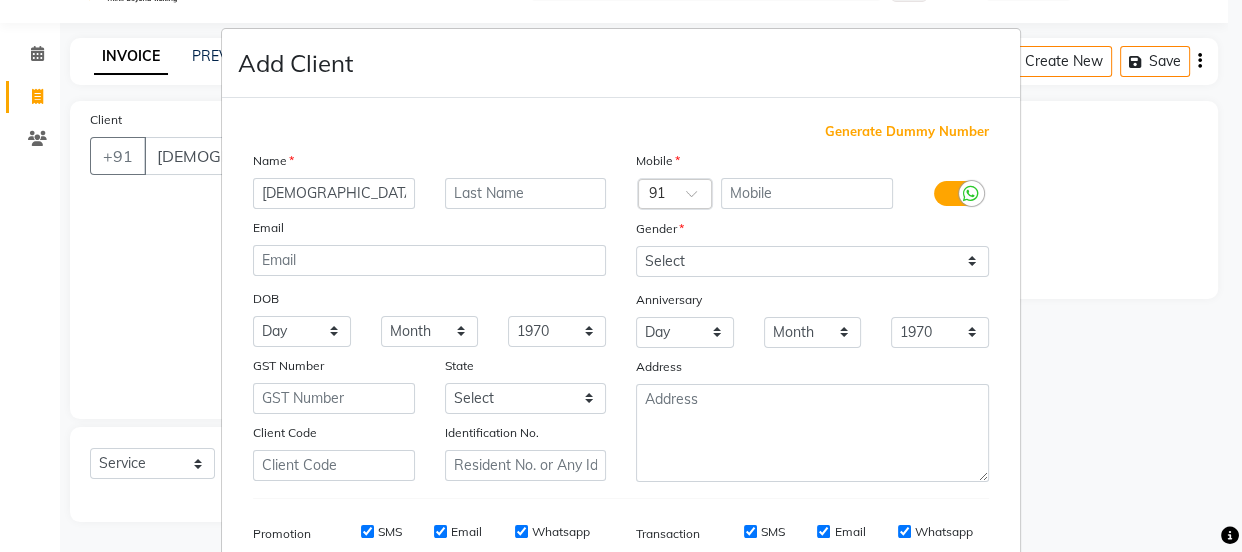 click on "Generate Dummy Number" at bounding box center (907, 132) 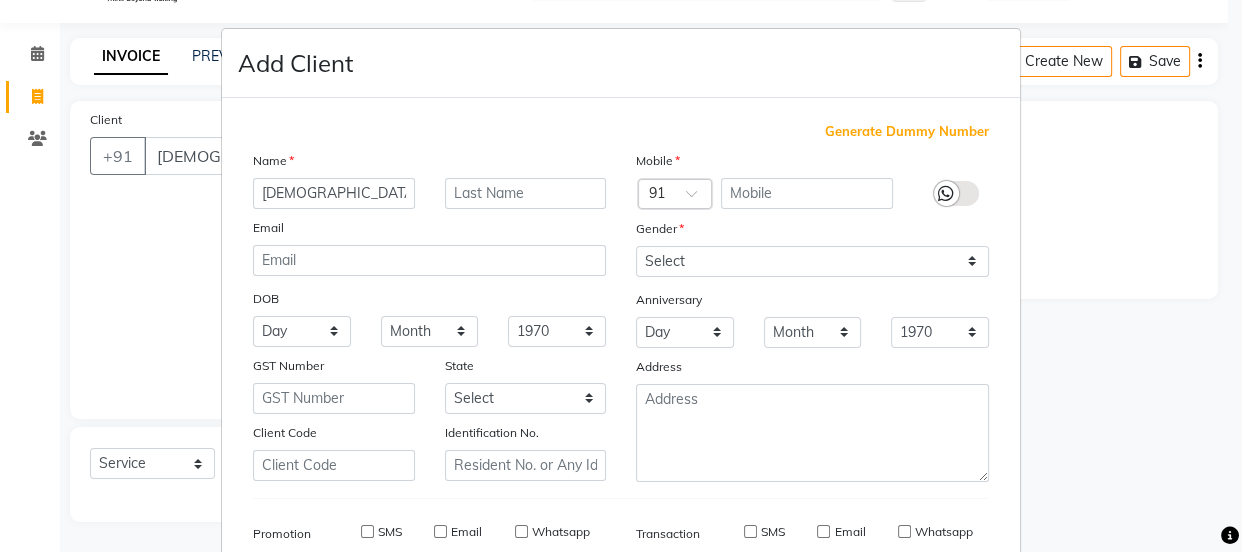 type on "1174800000923" 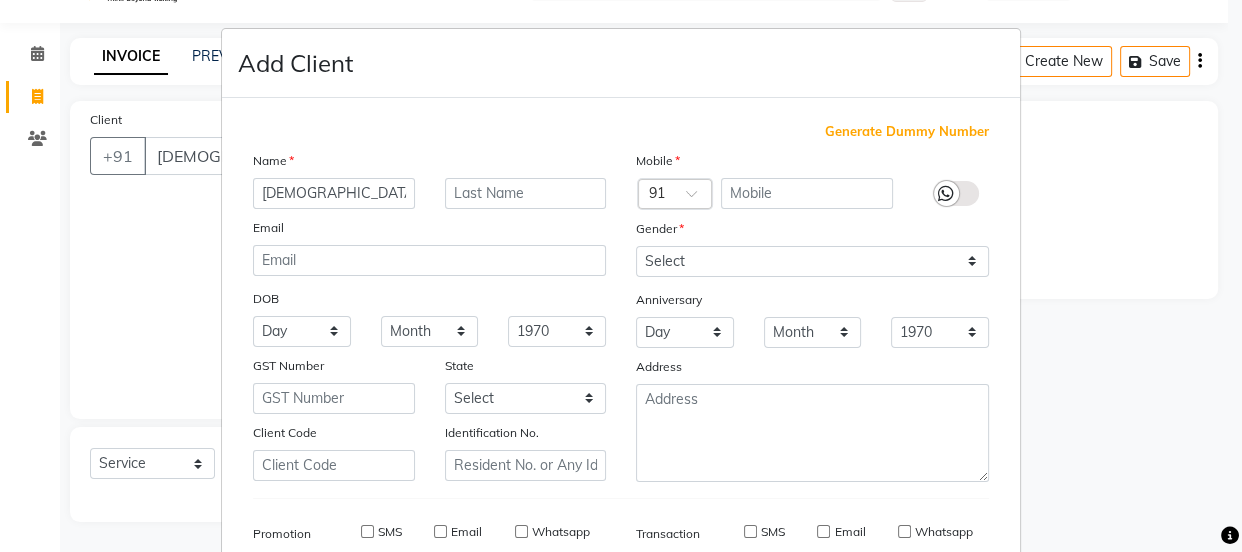checkbox on "false" 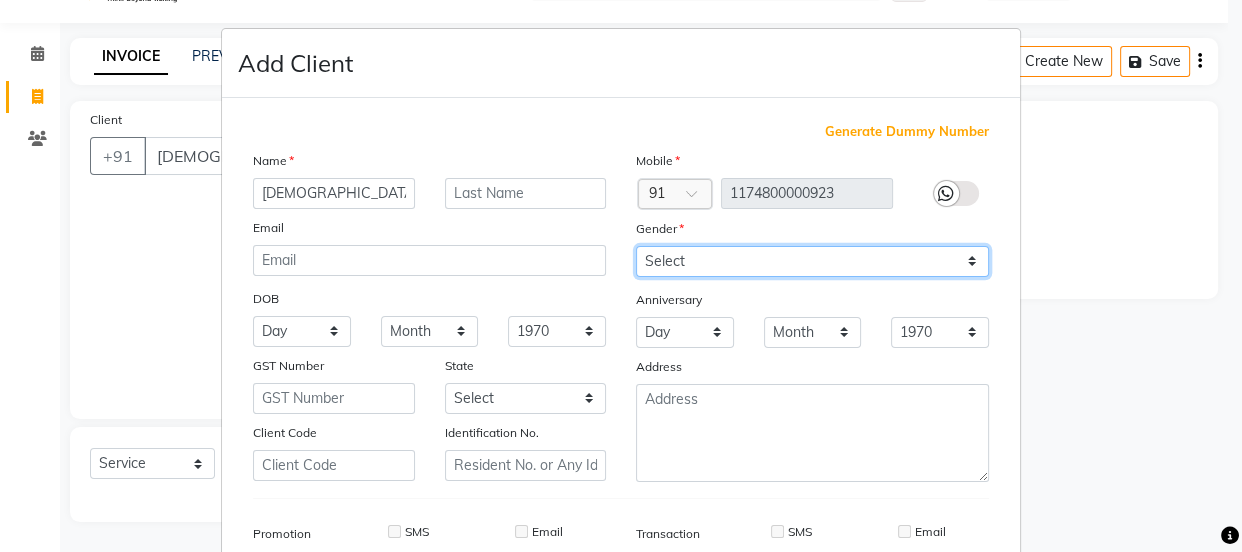 click on "Select Male Female Other Prefer Not To Say" at bounding box center [812, 261] 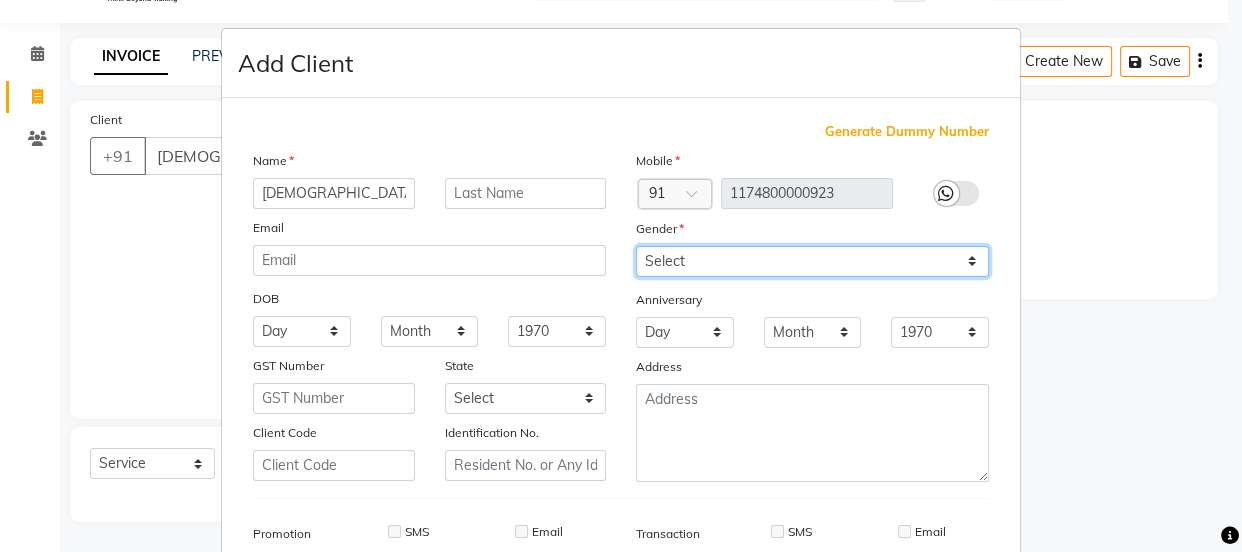 click on "Select Male Female Other Prefer Not To Say" at bounding box center [812, 261] 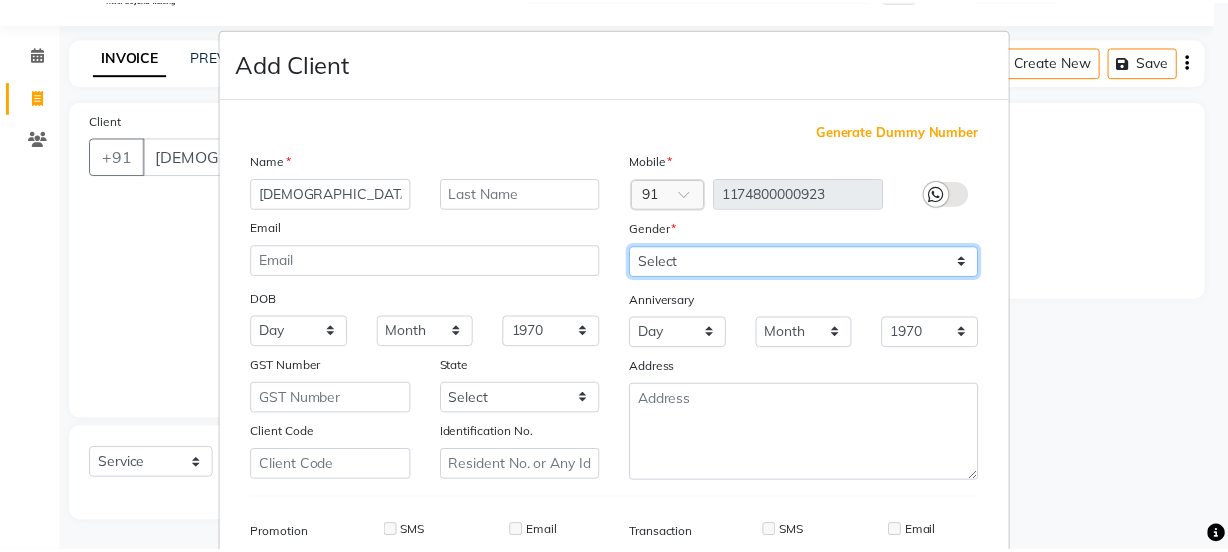 scroll, scrollTop: 301, scrollLeft: 0, axis: vertical 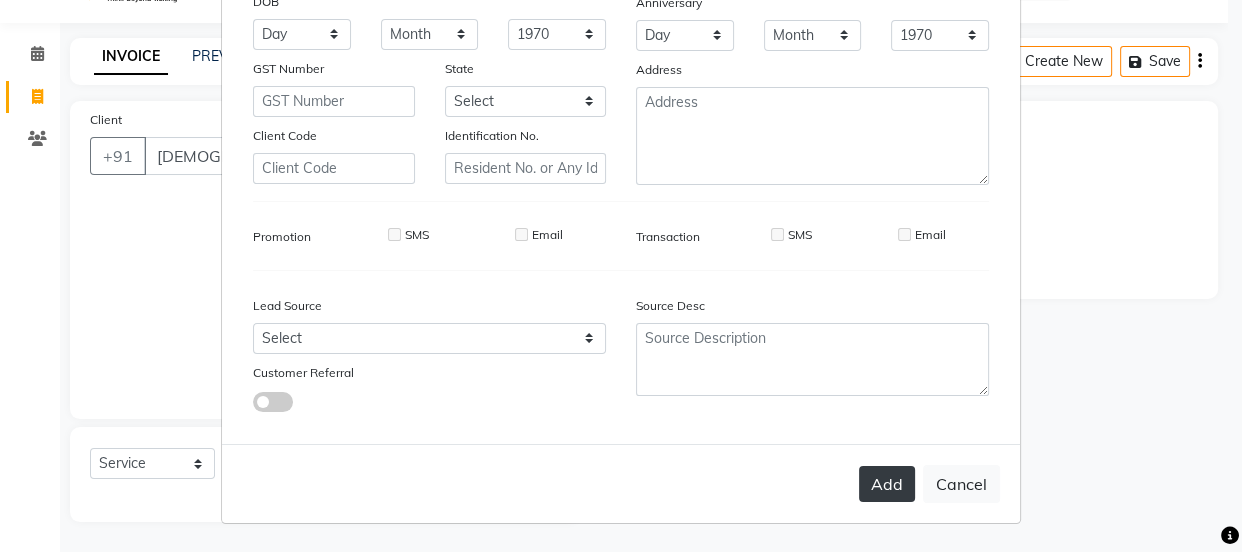 click on "Add" at bounding box center (887, 484) 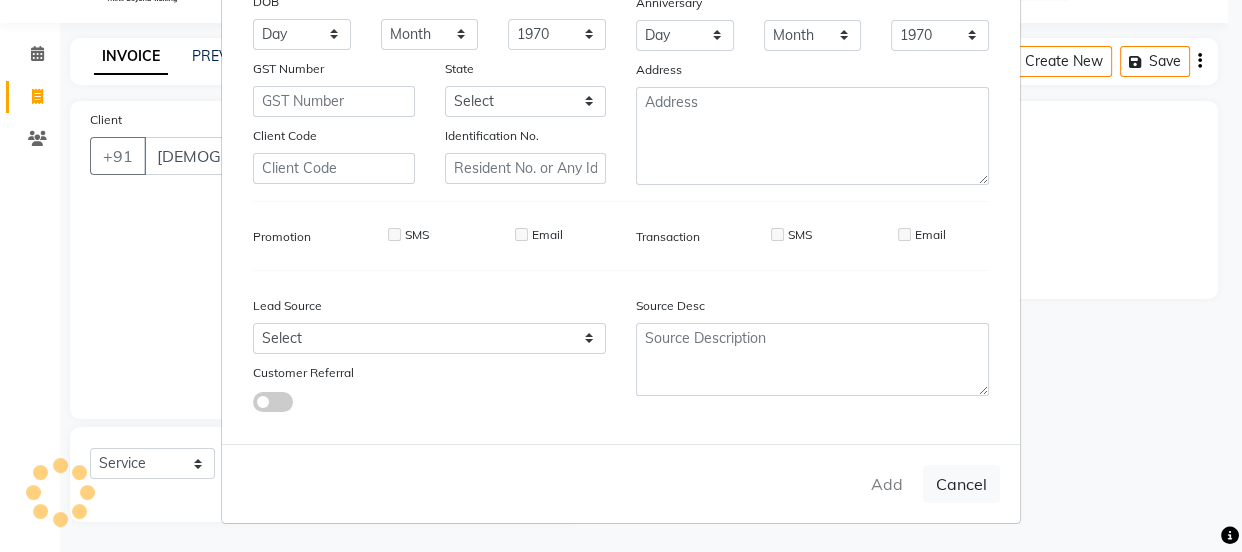 type on "1174800000923" 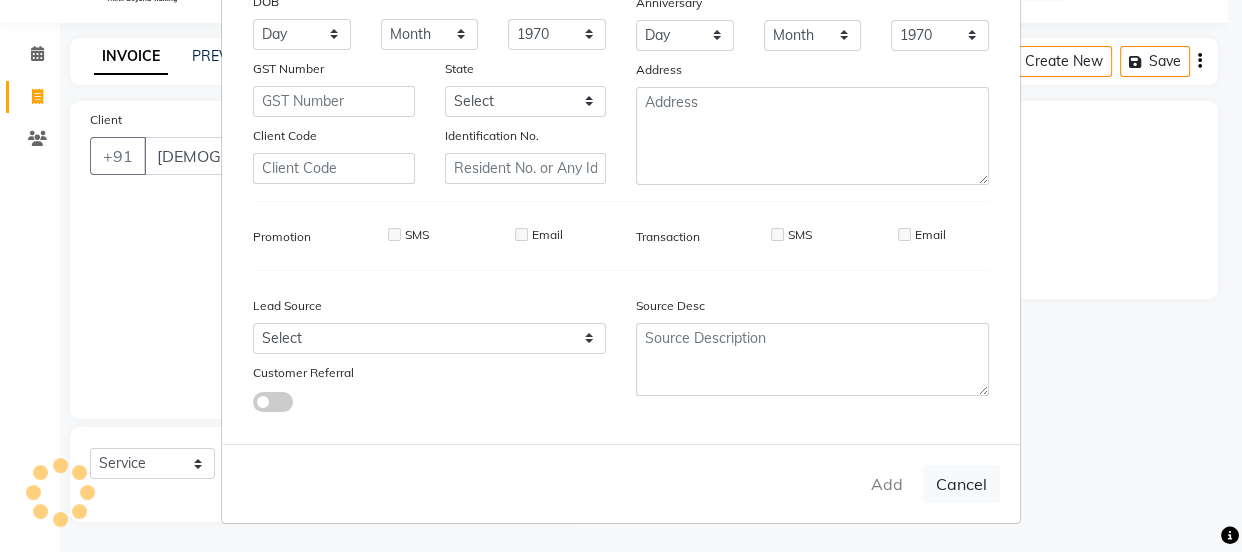type 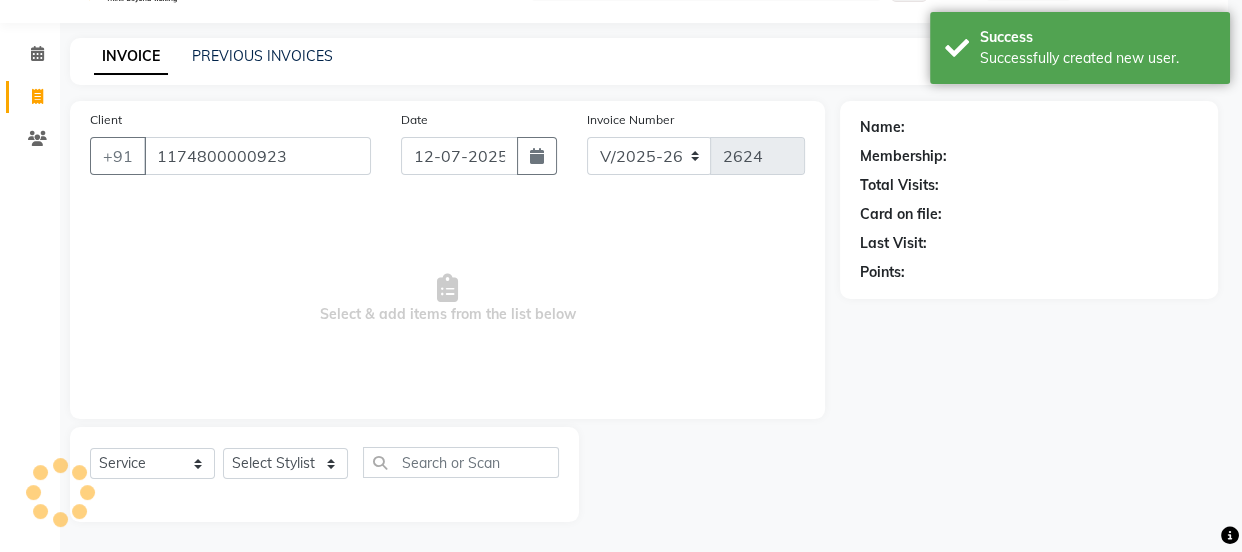 select on "1: Object" 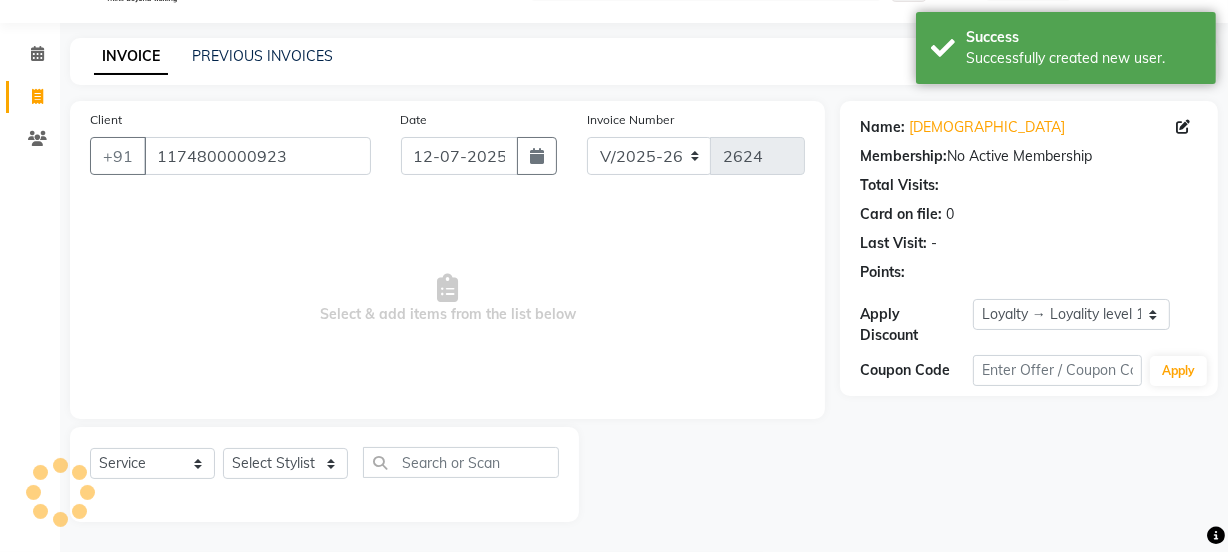 drag, startPoint x: 279, startPoint y: 436, endPoint x: 287, endPoint y: 470, distance: 34.928497 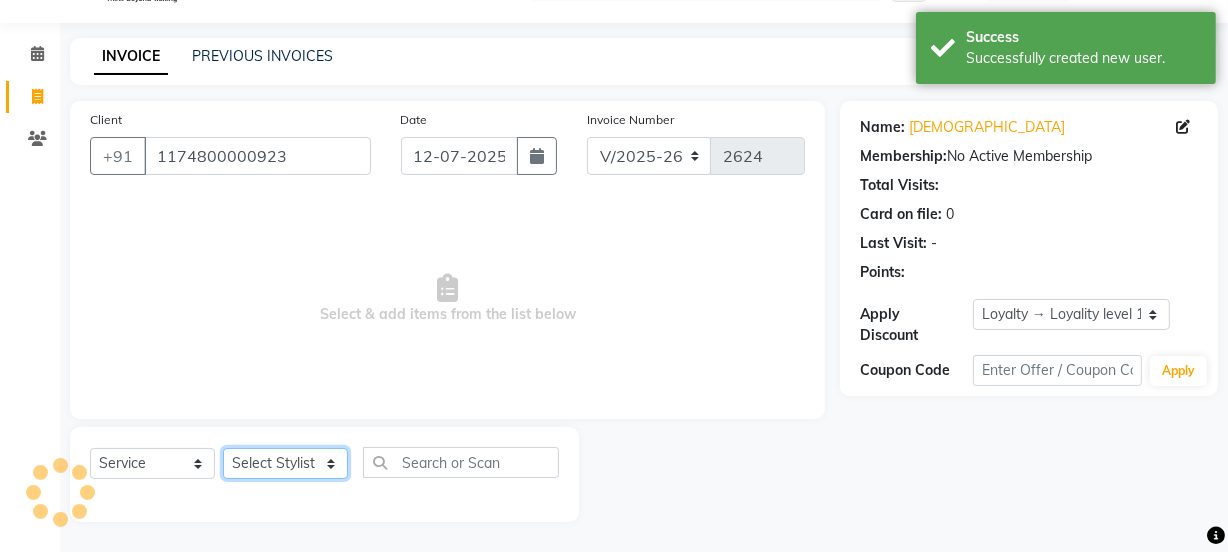click on "Select Stylist Jyoti kaif Manager Pooja Prachi Raman Raman 2 Reception RIHAN Sameer Shivam simo SUNNY yogita" 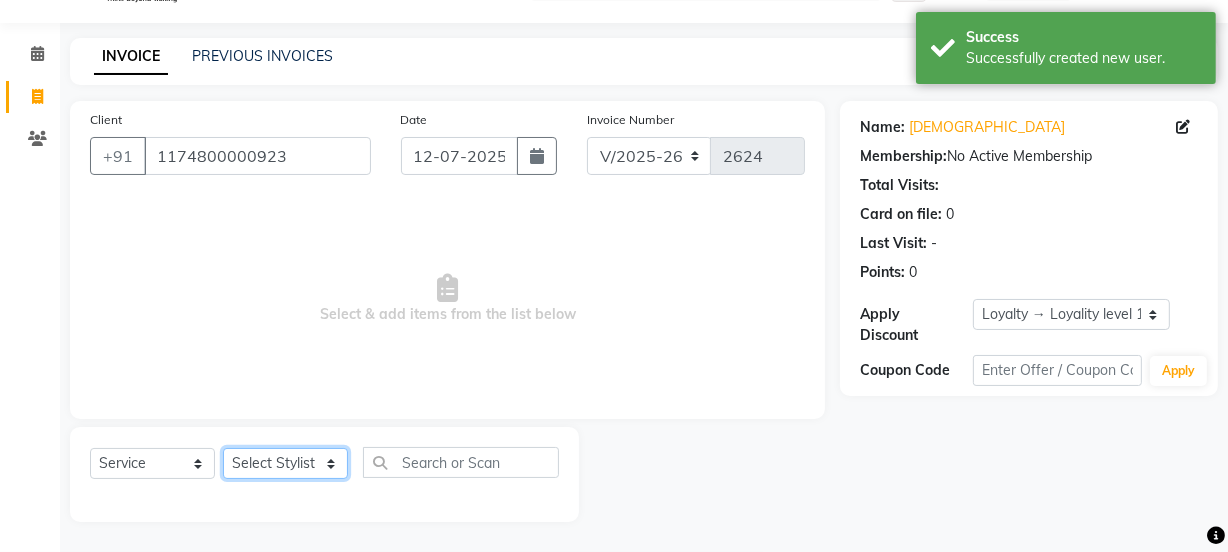select on "22726" 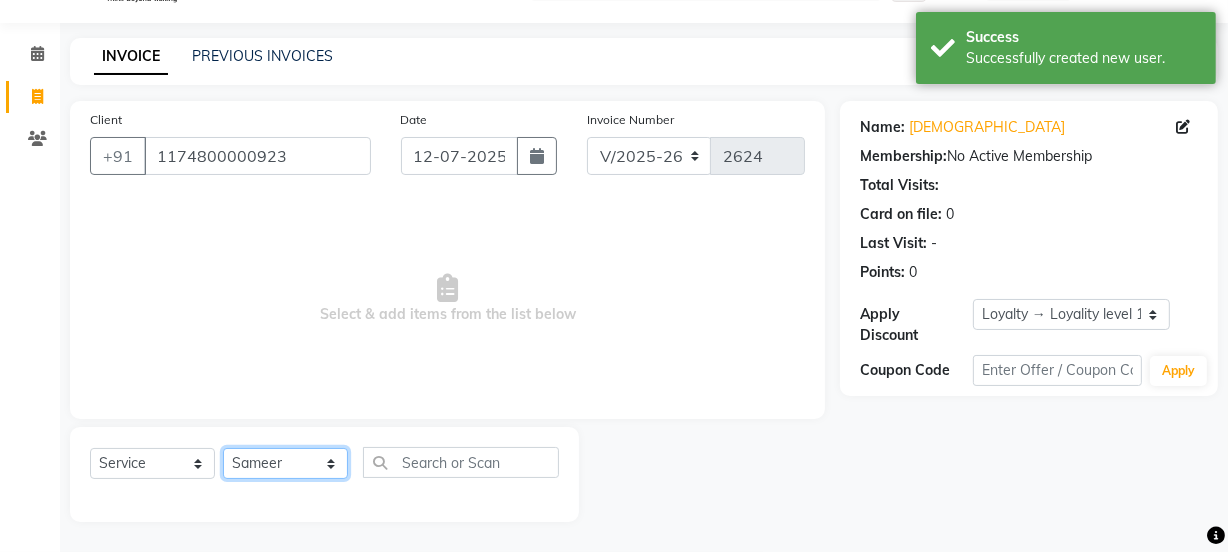 click on "Select Stylist Jyoti kaif Manager Pooja Prachi Raman Raman 2 Reception RIHAN Sameer Shivam simo SUNNY yogita" 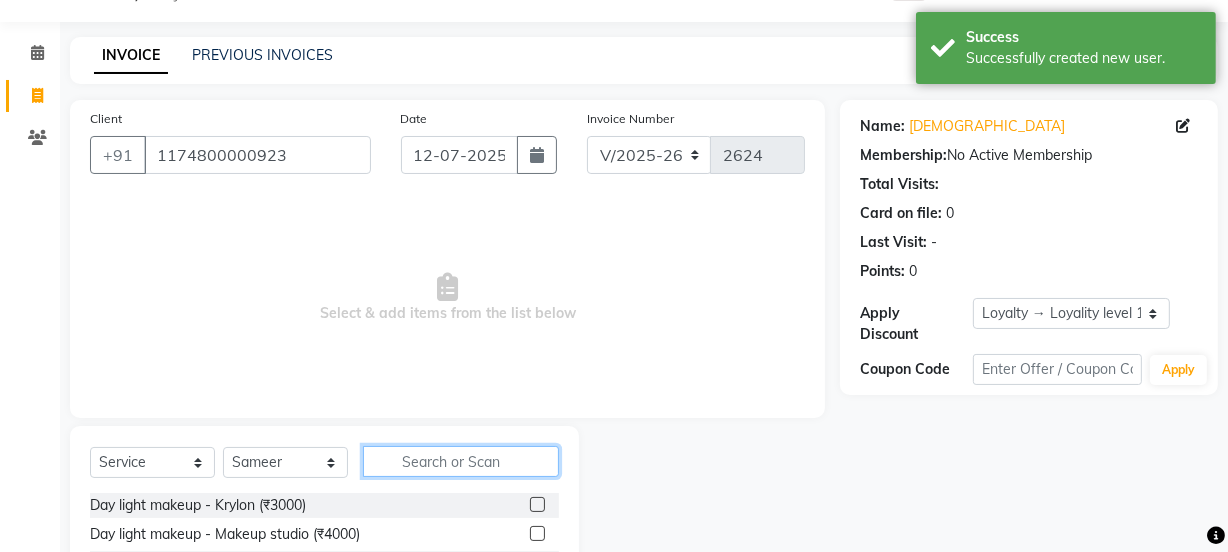 click 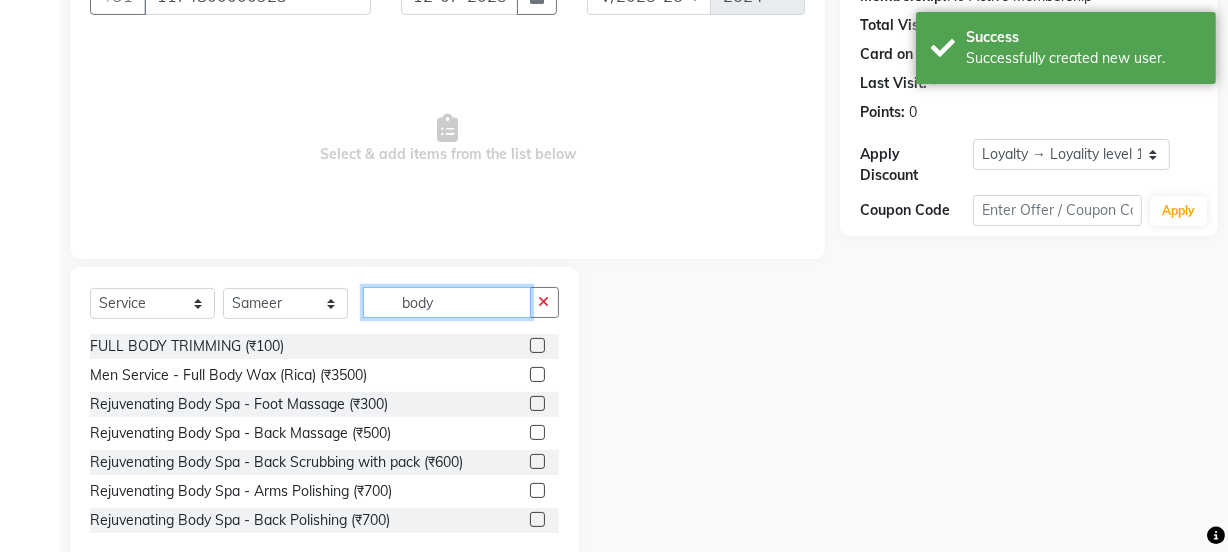 scroll, scrollTop: 250, scrollLeft: 0, axis: vertical 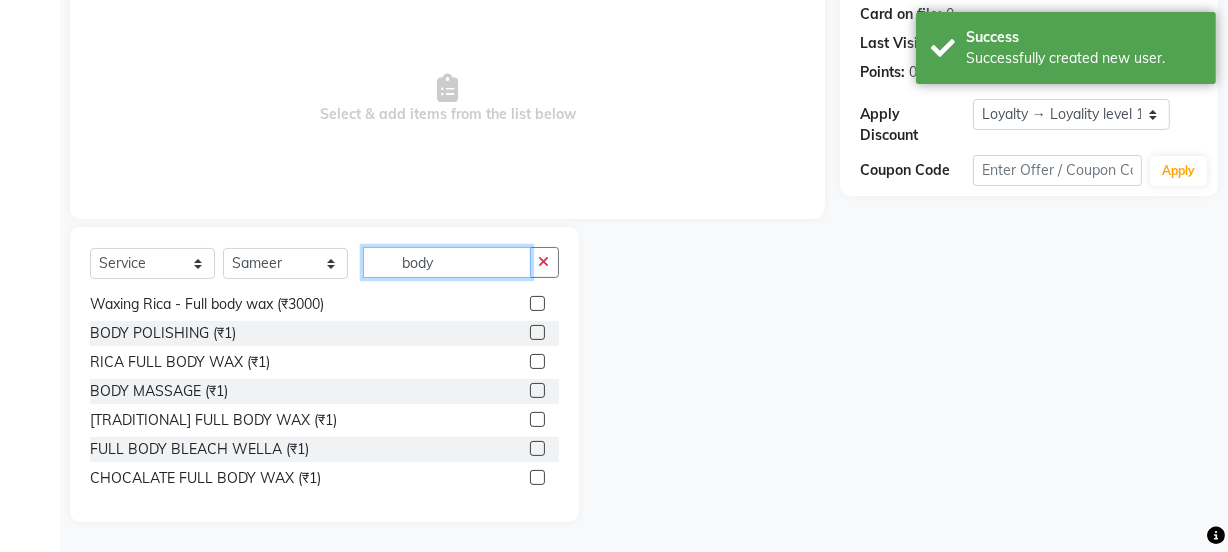 type on "body" 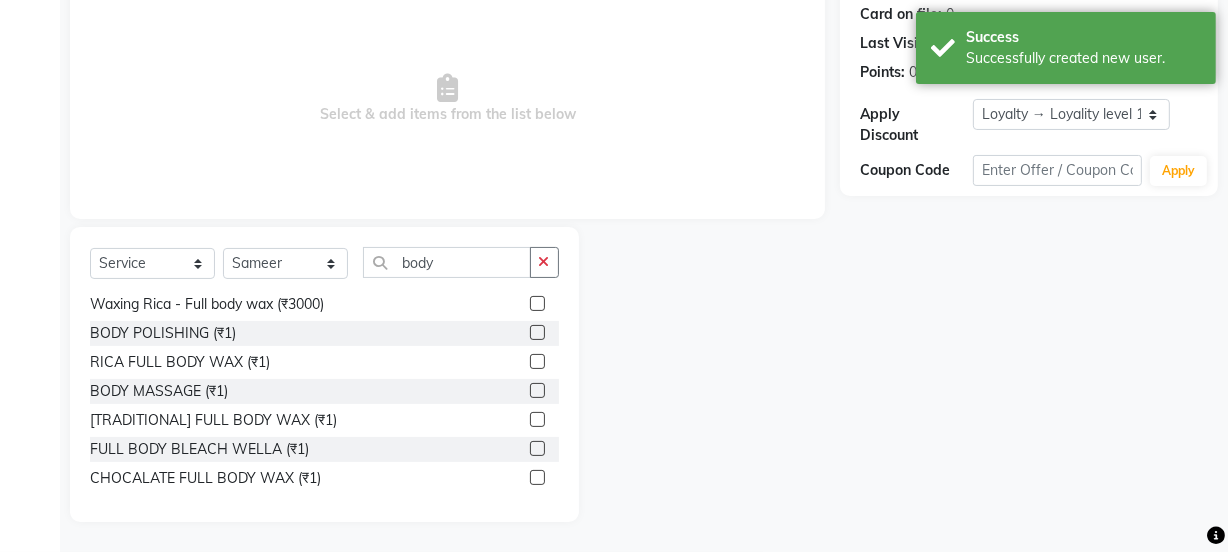 click 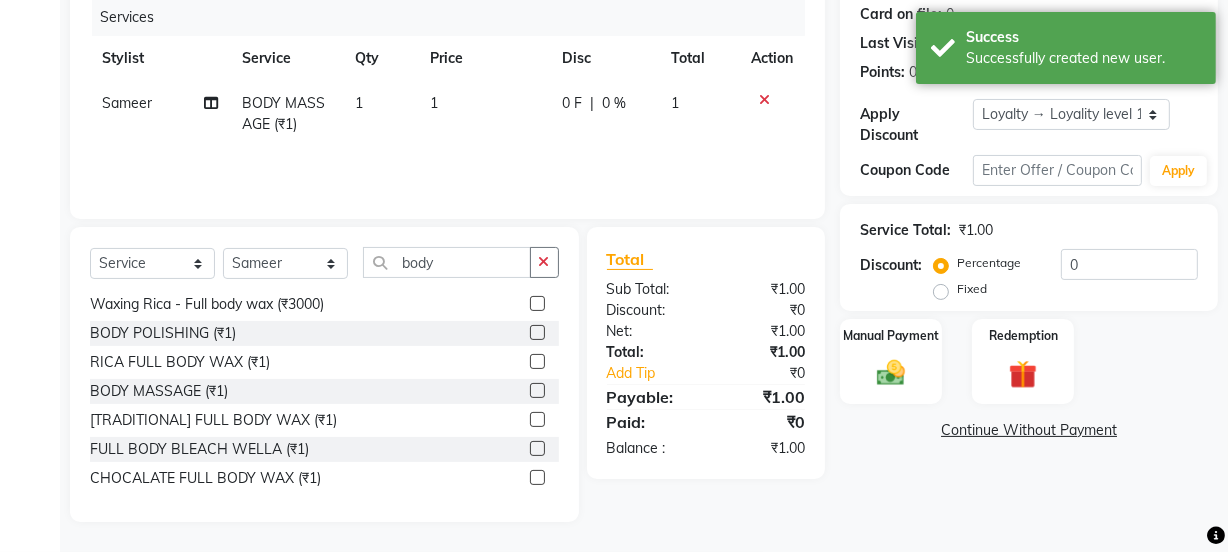 checkbox on "false" 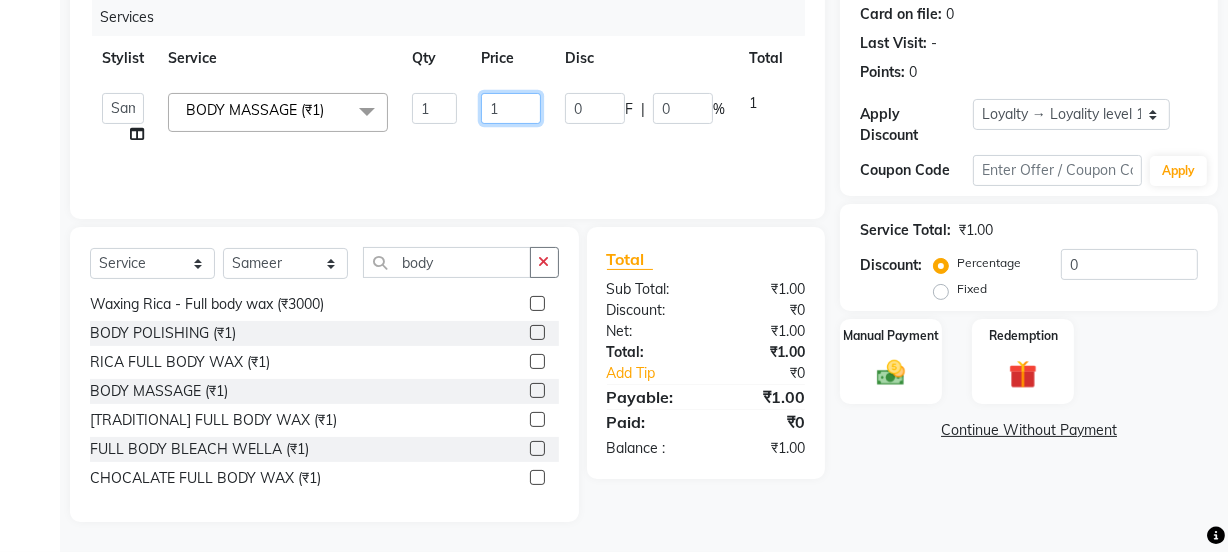 drag, startPoint x: 506, startPoint y: 107, endPoint x: 459, endPoint y: 99, distance: 47.67599 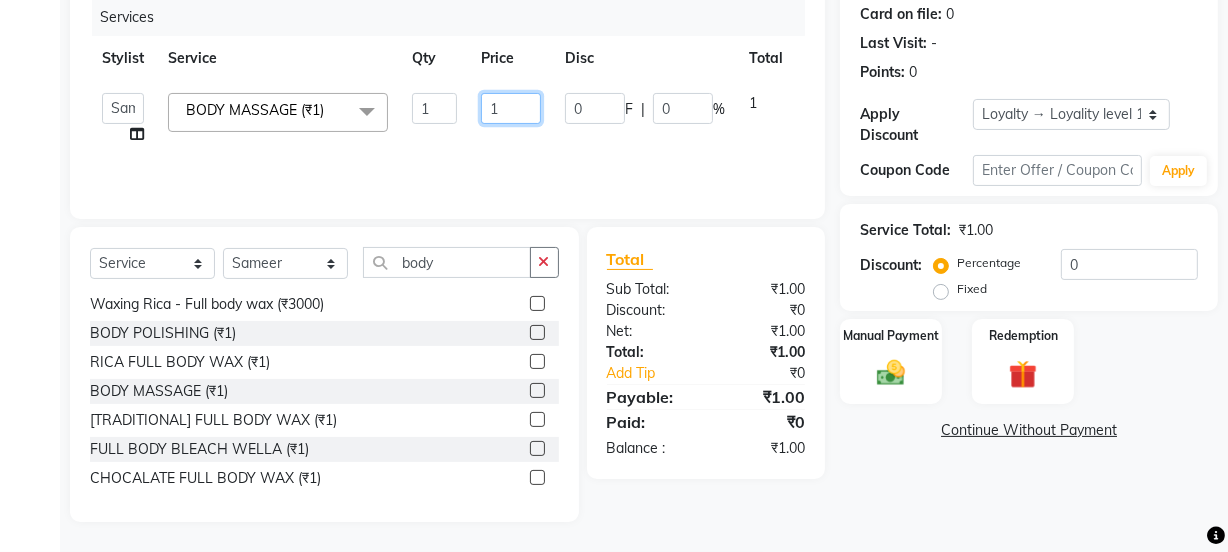 click on "Jyoti   kaif   Manager   Pooja   Prachi   Raman   Raman 2   Reception   RIHAN   Sameer   Shivam   simo   SUNNY   yogita  BODY MASSAGE (₹1)  x Day light makeup  - Krylon (₹3000) Day light makeup  - Makeup studio (₹4000) Day light makeup  - Air brush (₹5000) Frount trimming (₹200) NANO (₹6000) Schwarzkopf root touch (₹1200) Full Arms Bleach (₹500) Bubble gum pedicure (₹1200) Wella bleach (₹700) FACE SCRUB (₹200) EYELESH (₹500) KANPEKI (₹3000) BUBBLE GUM MANICURE (₹1500) TMT MASK (₹8001) MOROCCO SEREM (₹1800) LOREAL GLOBLE COLOUR (₹3000) BACK RICA WAX (₹600) NAIL CUT (₹100) PROTIN SPA G (₹1500) FOOT MASSAGE (₹300) STOMACH WAX (₹200) BACK TRIMMING (₹150) TWACHA FACIAL (₹1500) MACADAMIA SPA (₹3000) FULL BODY TRIMMING (₹100) THREADING MALE (₹100) BLUETOX (₹6000) lower lips (₹30) NOSE WAX (₹50) CHIN WAX (₹50) UNDER ARMS TRIMMING (₹50) ELBOWS (₹100) MENHDI APPLICATION (₹300) FROUNT BLEACH (₹400) BACK  BLEACH (₹400) BLACKHEADS REMOVE (₹100) 1" 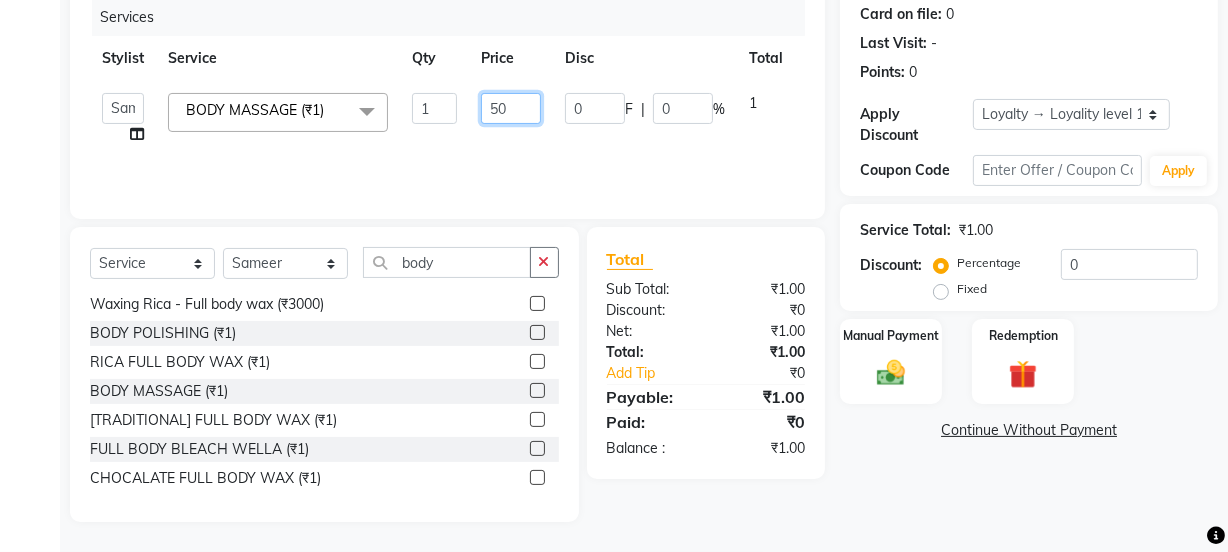 type on "500" 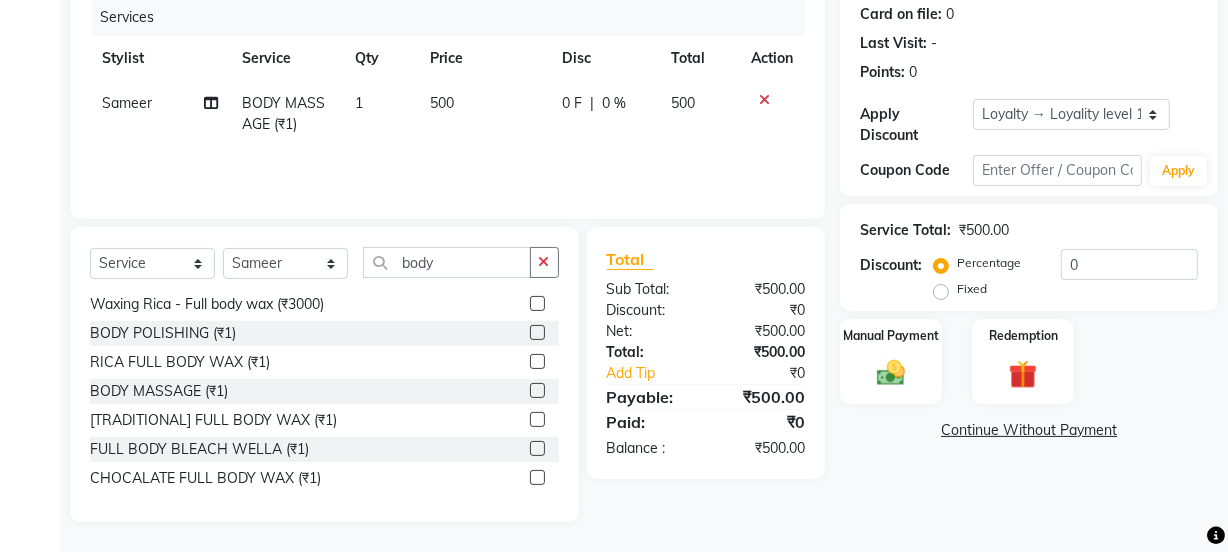 click on "Sameer BODY MASSAGE (₹1) 1 500 0 F | 0 % 500" 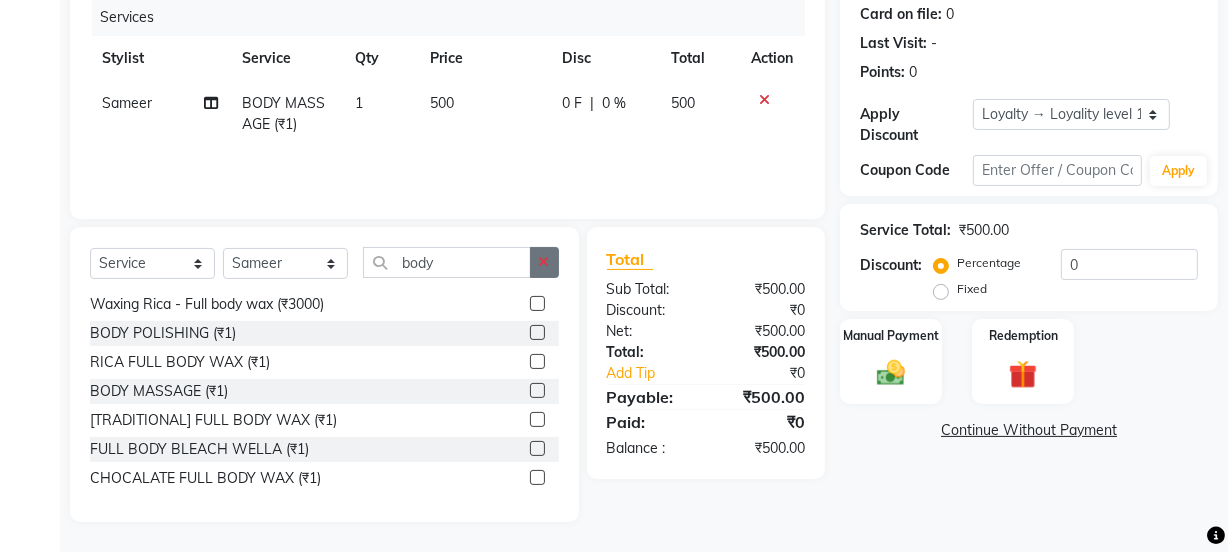 click 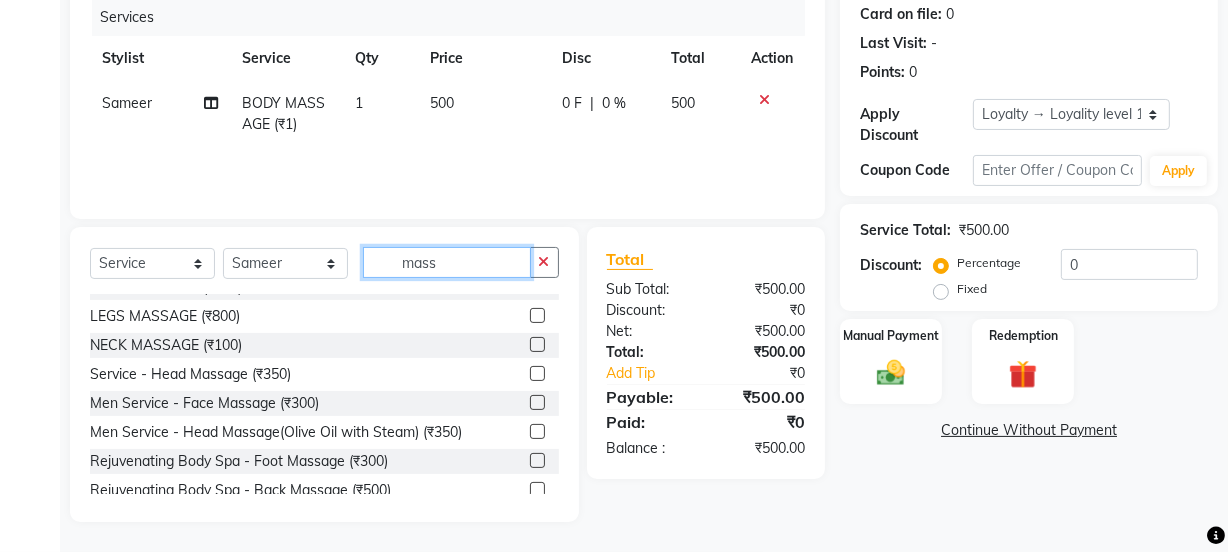scroll, scrollTop: 0, scrollLeft: 0, axis: both 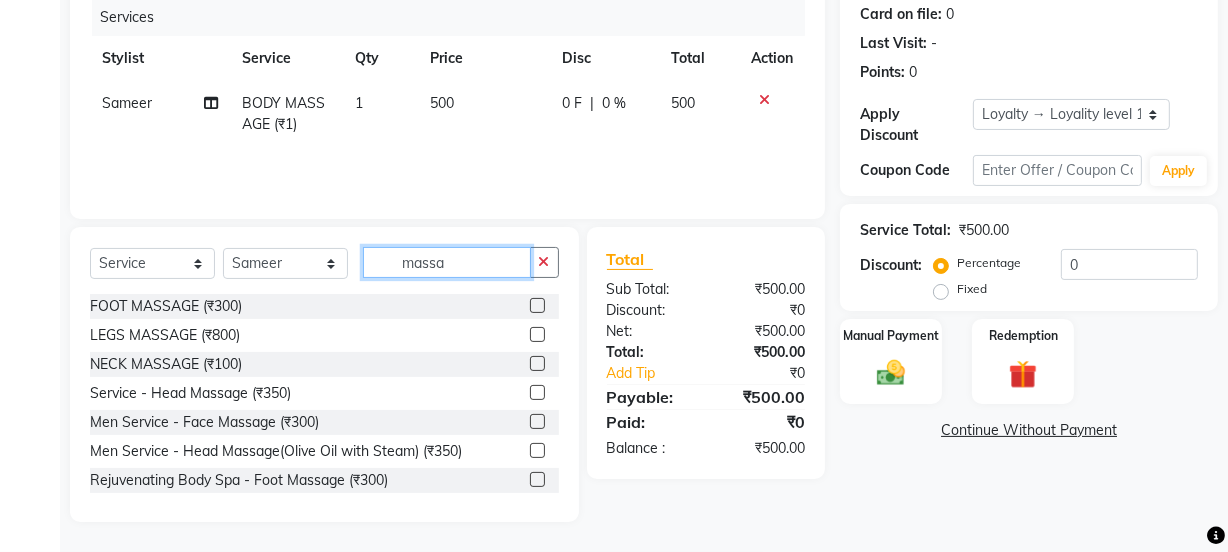 click on "massa" 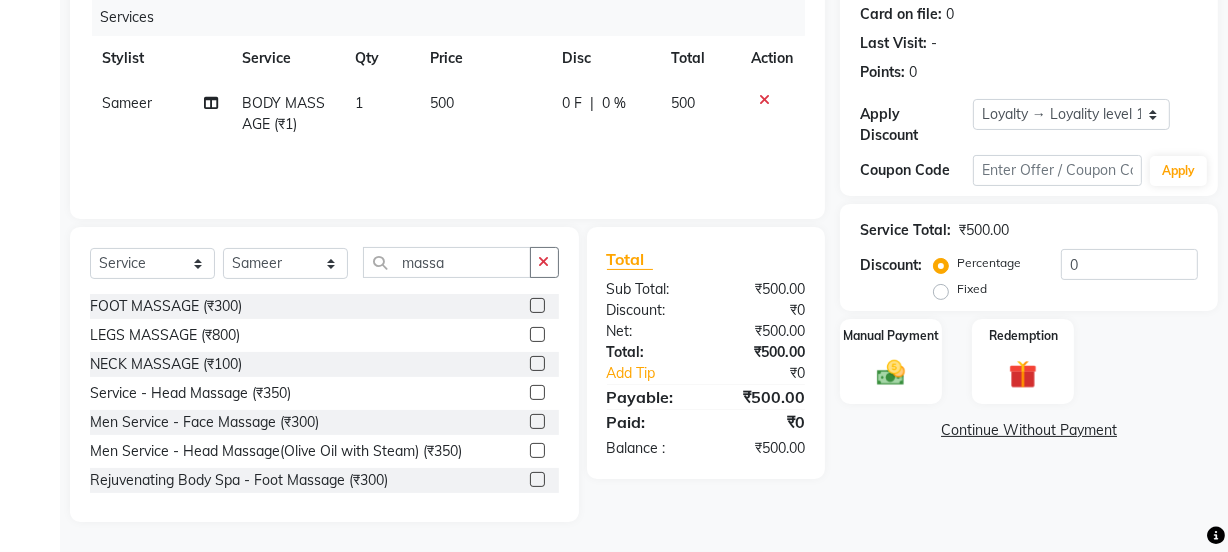 click 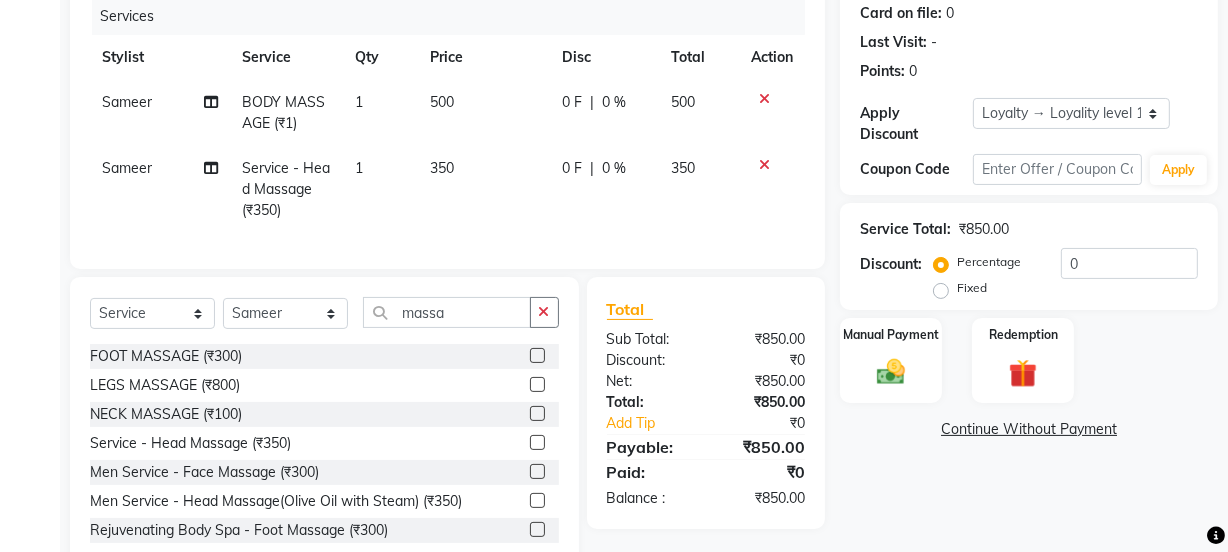 checkbox on "false" 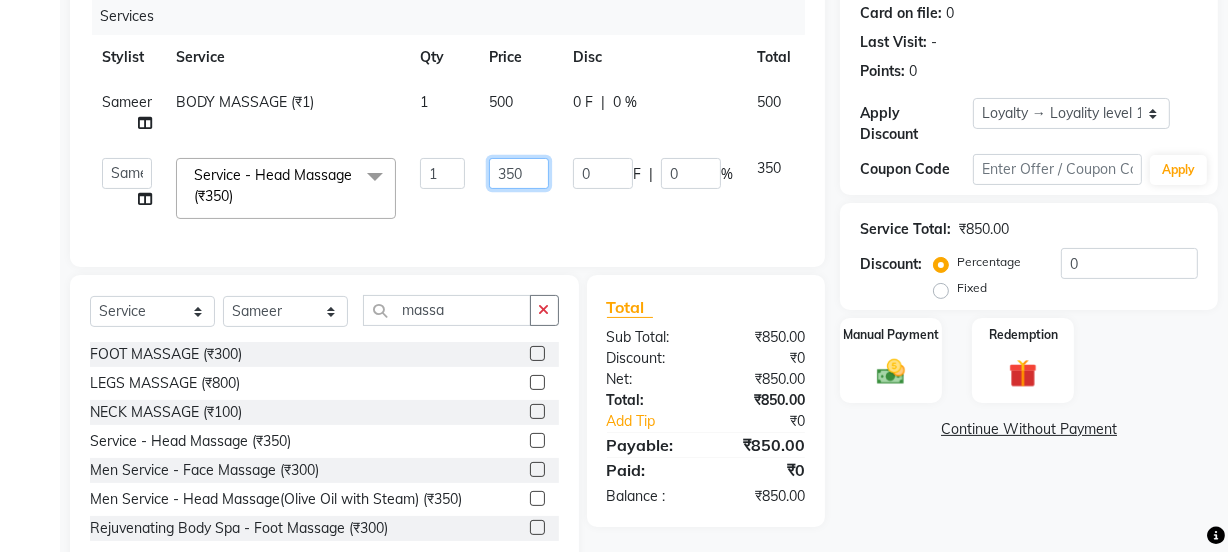 drag, startPoint x: 503, startPoint y: 170, endPoint x: 453, endPoint y: 165, distance: 50.24938 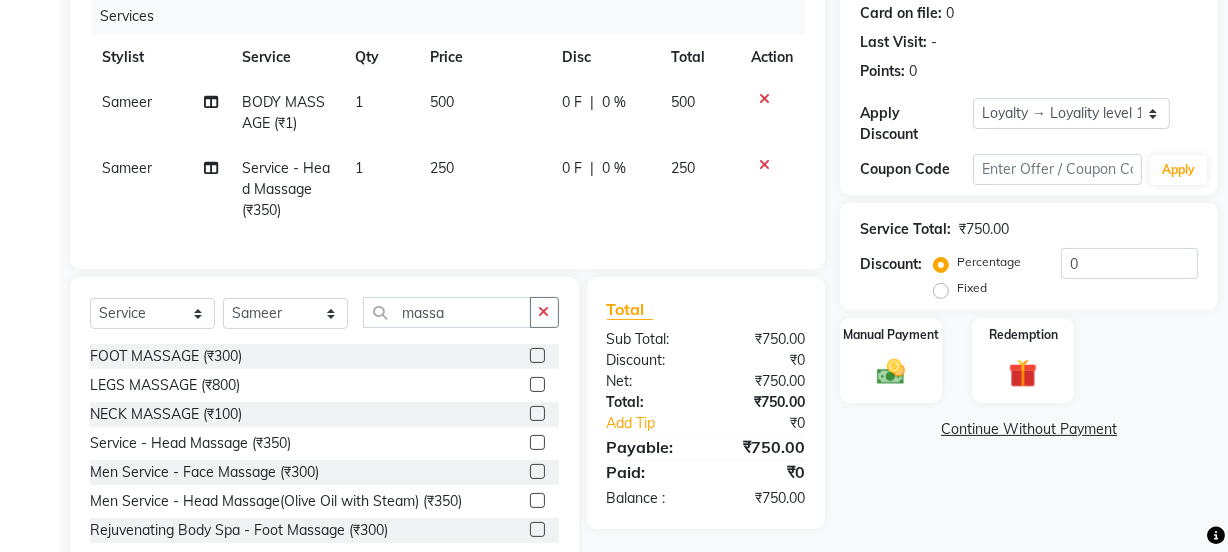 click on "Sameer Service - Head Massage (₹350) 1 250 0 F | 0 % 250" 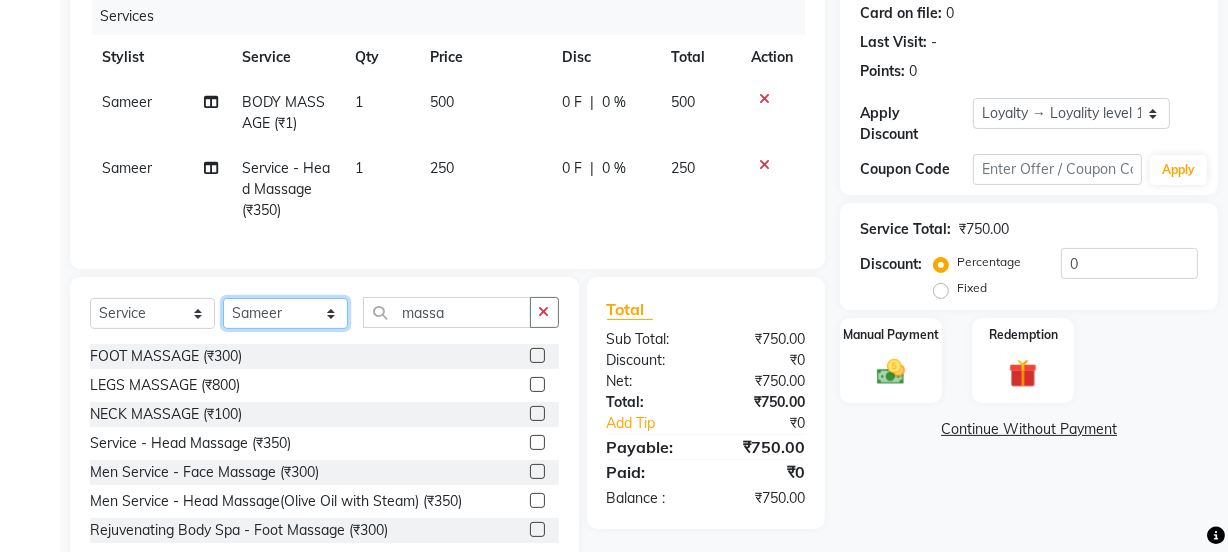click on "Select Stylist Jyoti kaif Manager Pooja Prachi Raman Raman 2 Reception RIHAN Sameer Shivam simo SUNNY yogita" 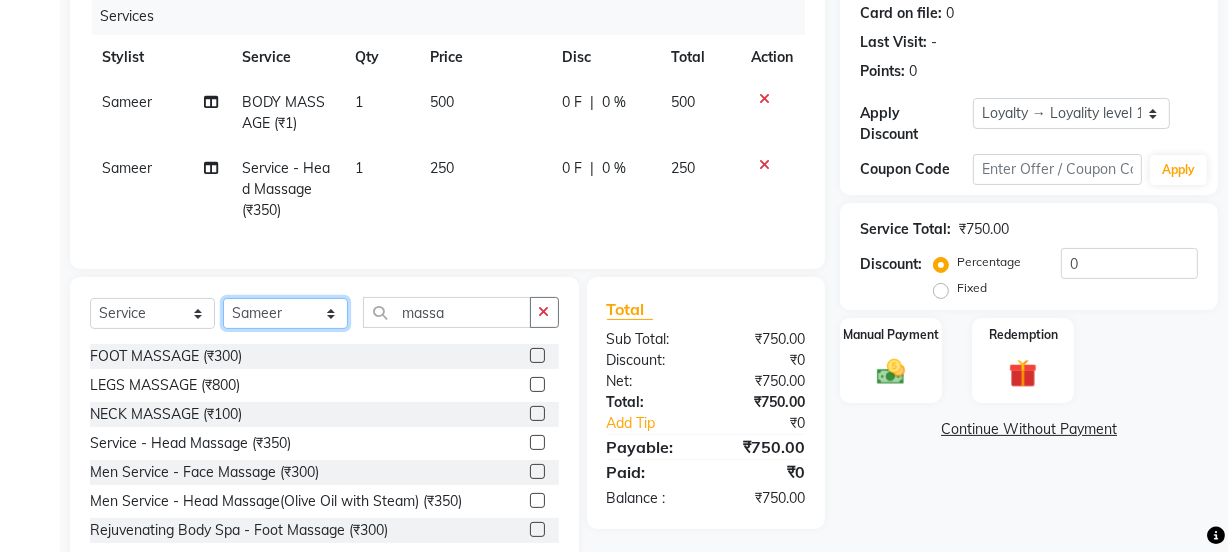 select on "22725" 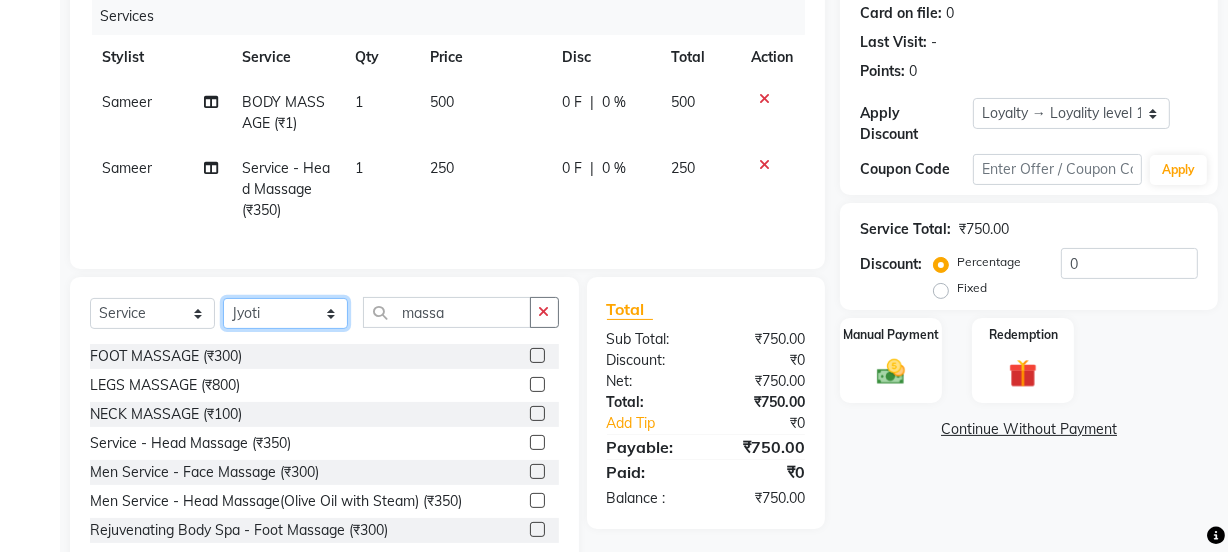 click on "Select Stylist Jyoti kaif Manager Pooja Prachi Raman Raman 2 Reception RIHAN Sameer Shivam simo SUNNY yogita" 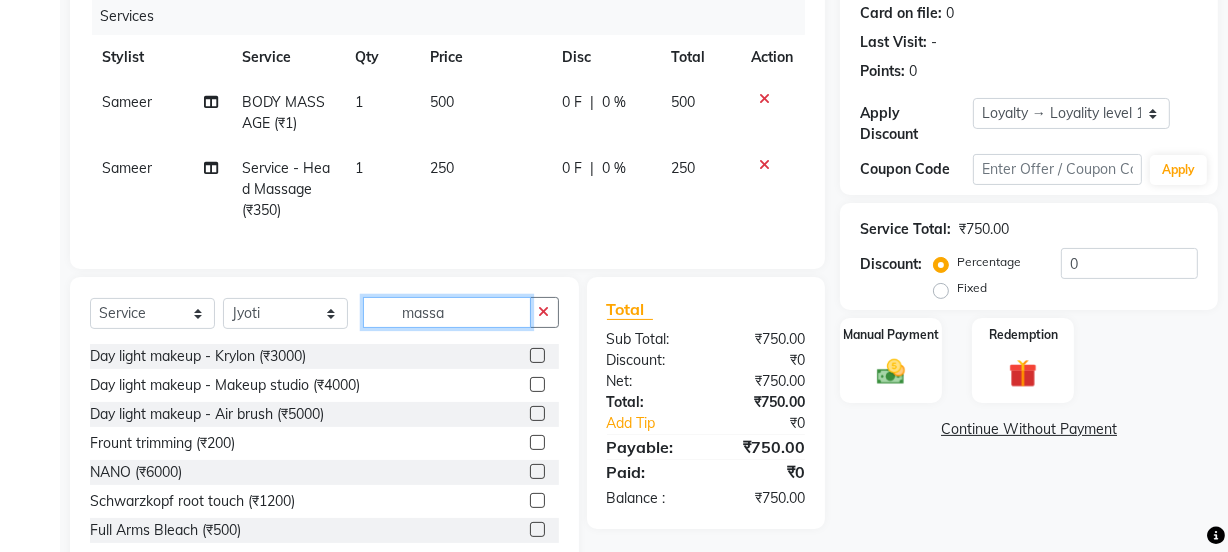 click on "massa" 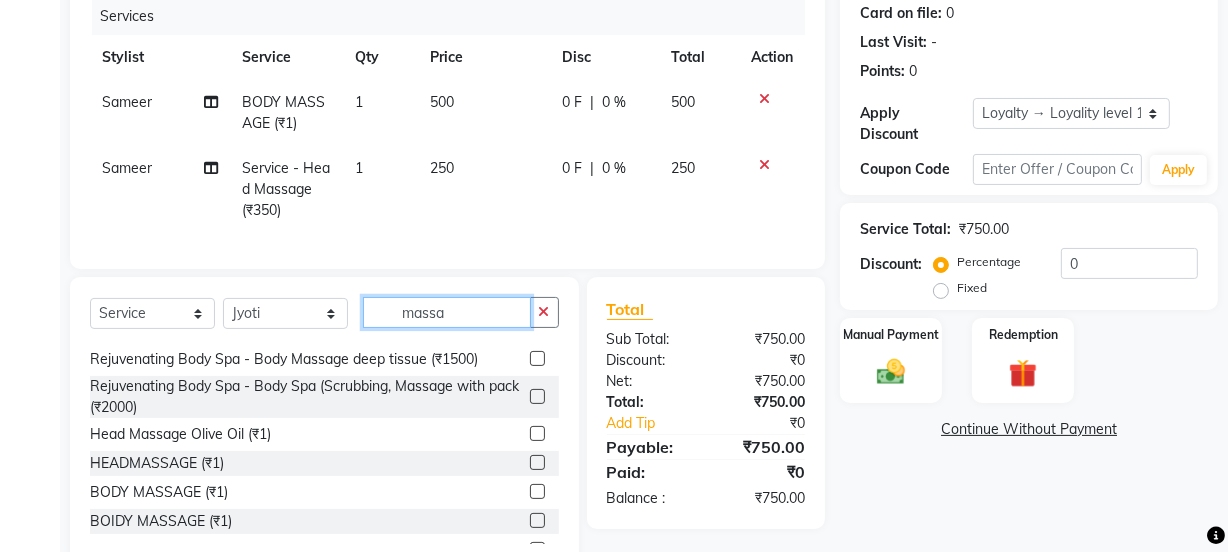 scroll, scrollTop: 280, scrollLeft: 0, axis: vertical 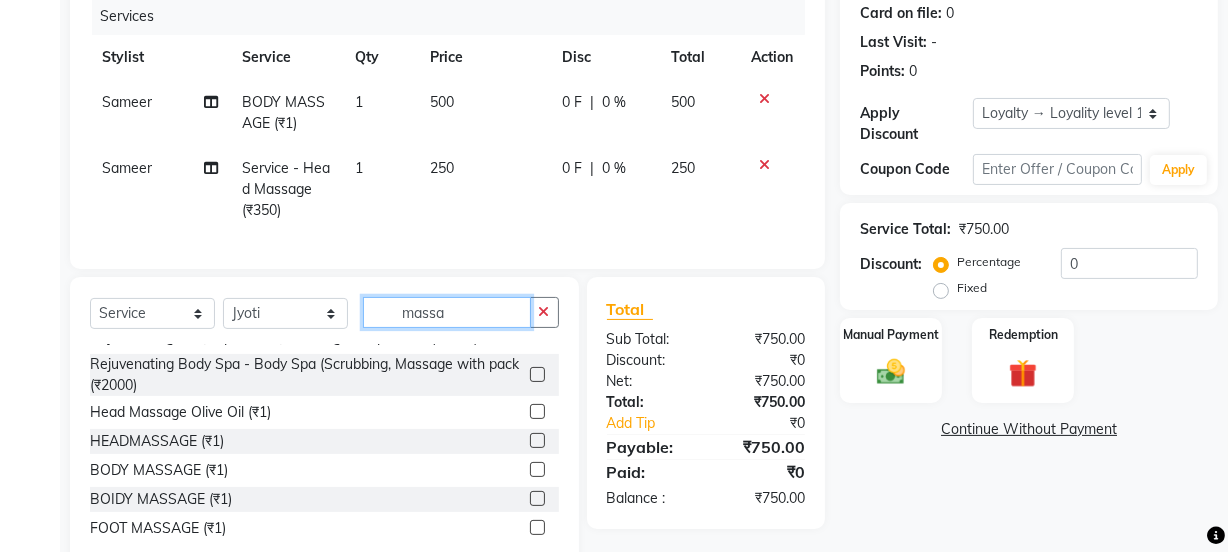 type on "massa" 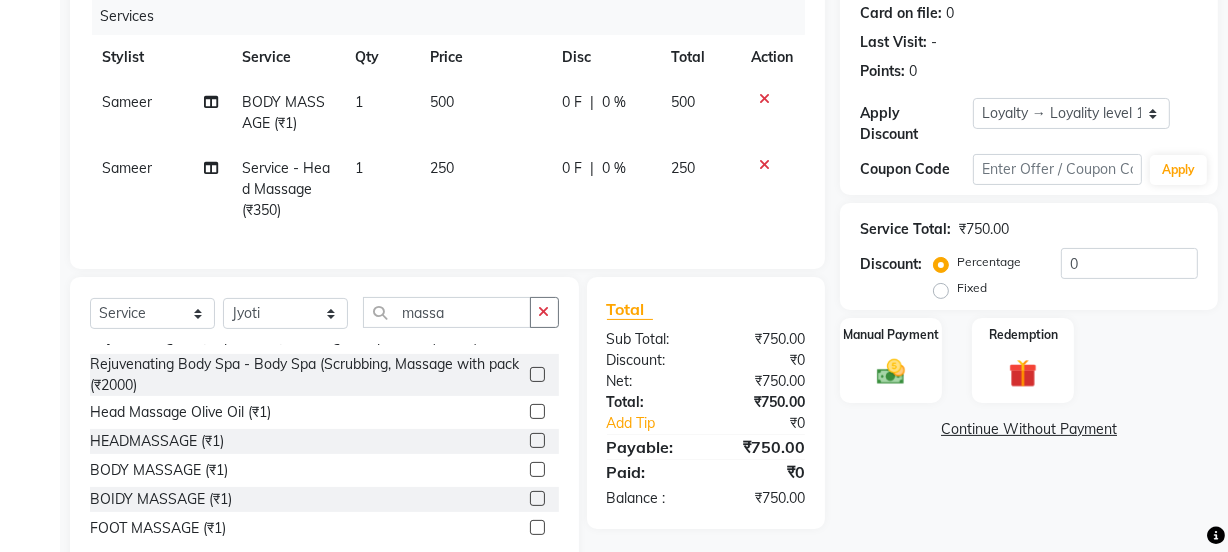 click 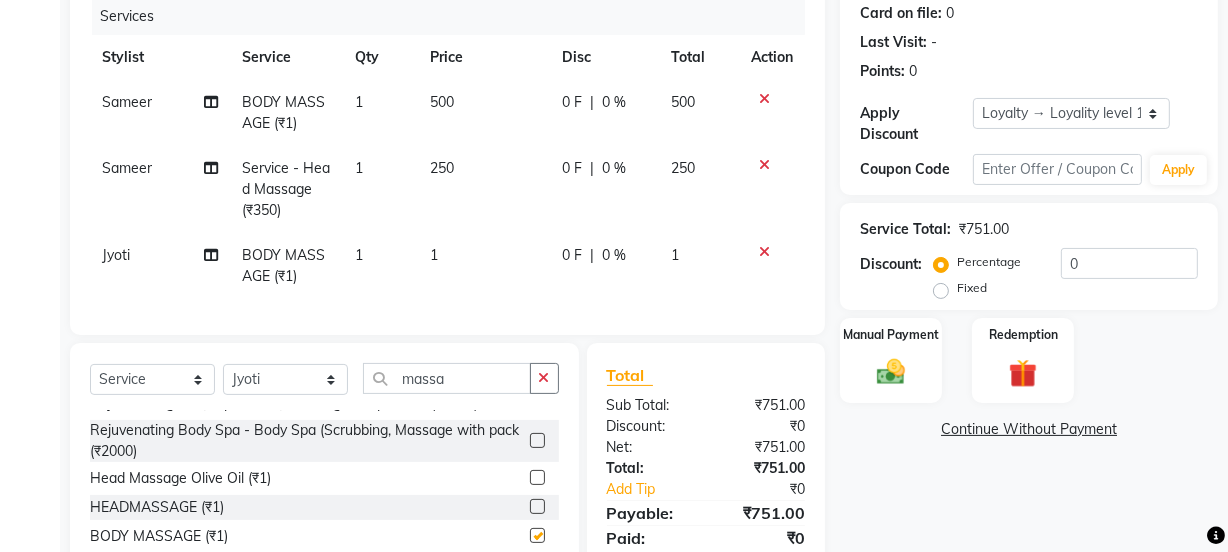 checkbox on "false" 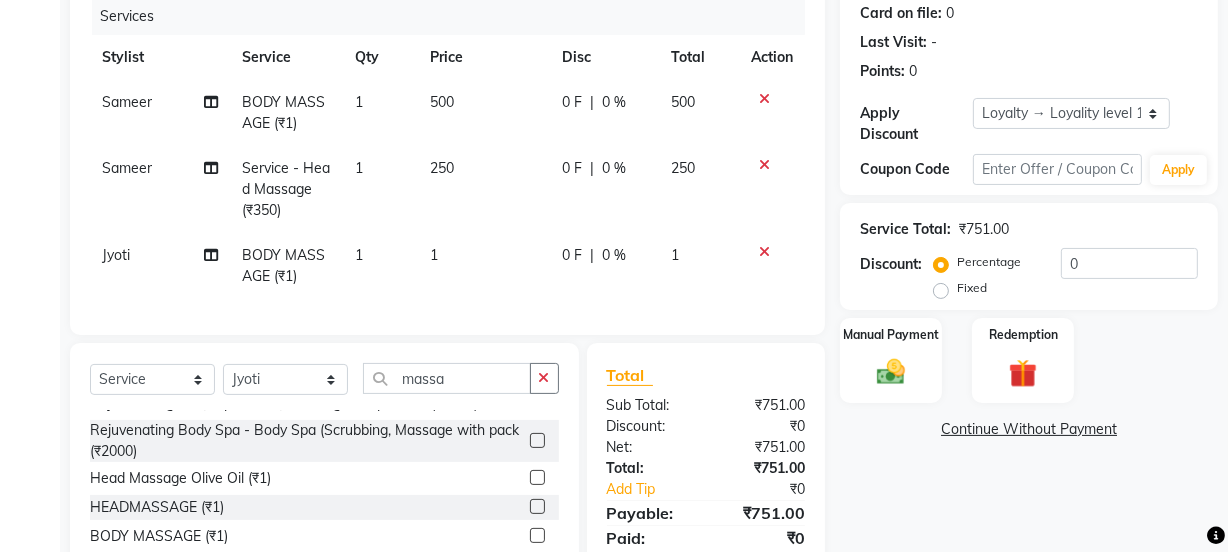 click on "250" 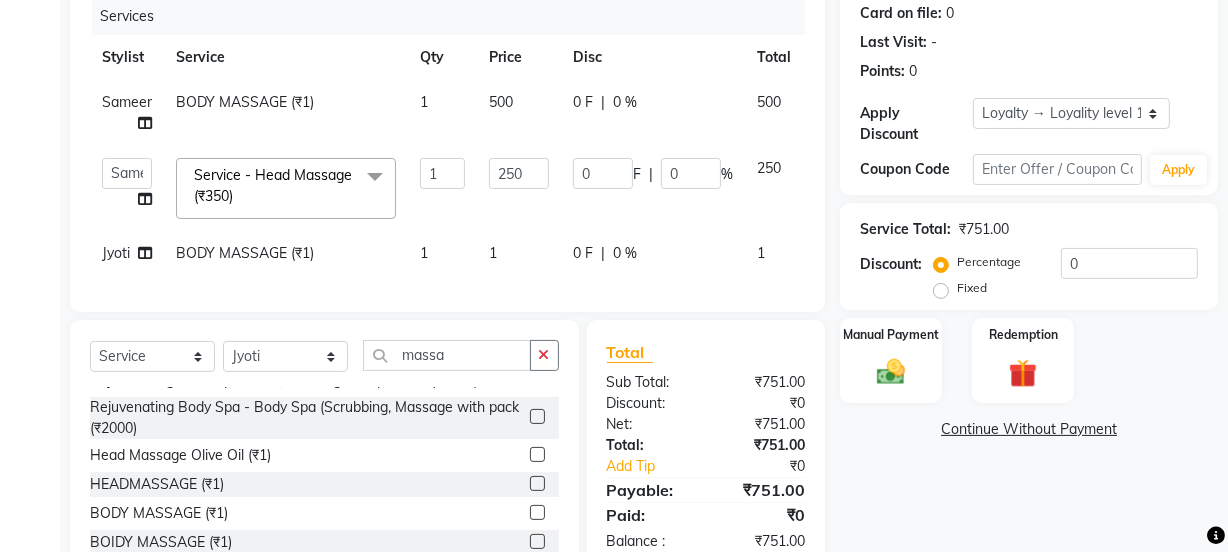 click on "1" 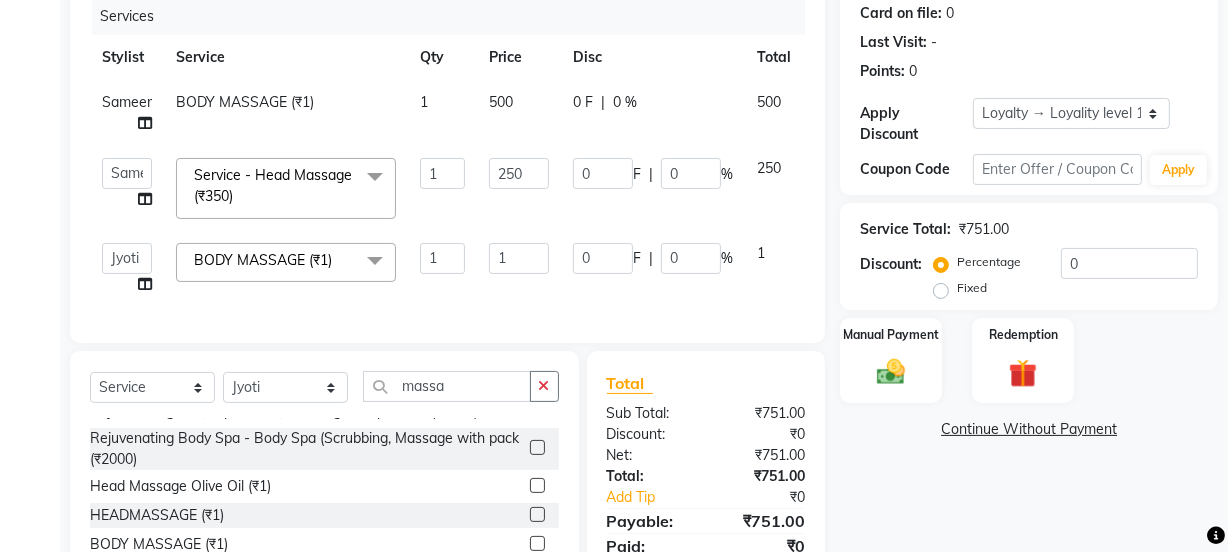 click on "1" 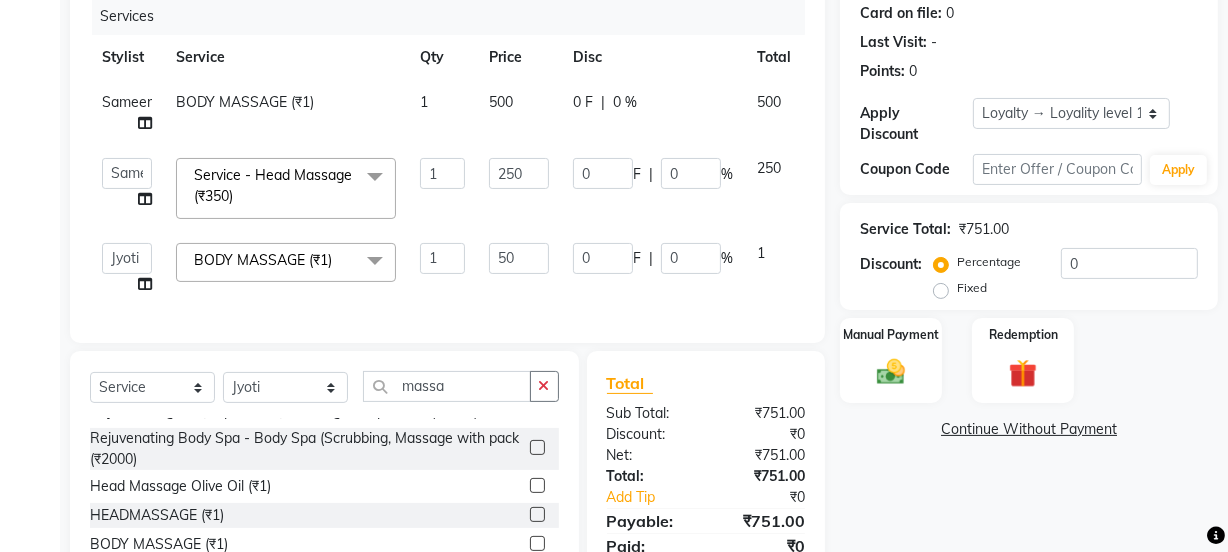type on "500" 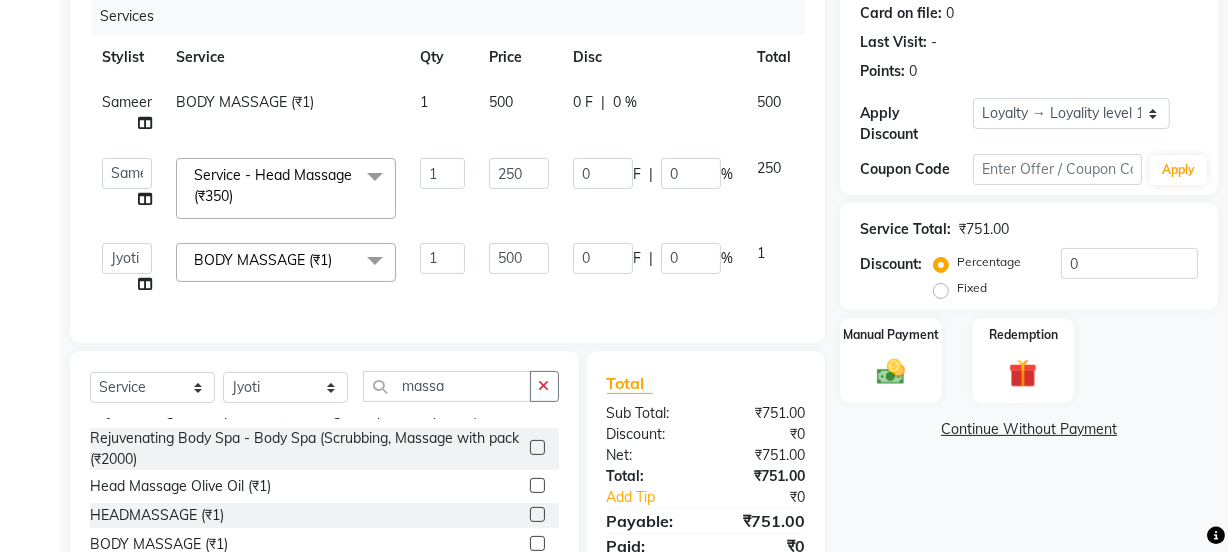 click on "Services Stylist Service Qty Price Disc Total Action Sameer BODY MASSAGE (₹1) 1 500 0 F | 0 % 500  Jyoti   kaif   Manager   Pooja   Prachi   Raman   Raman 2   Reception   RIHAN   Sameer   Shivam   simo   SUNNY   yogita  Service - Head Massage (₹350)  x Day light makeup  - Krylon (₹3000) Day light makeup  - Makeup studio (₹4000) Day light makeup  - Air brush (₹5000) Frount trimming (₹200) NANO (₹6000) Schwarzkopf root touch (₹1200) Full Arms Bleach (₹500) Bubble gum pedicure (₹1200) Wella bleach (₹700) FACE SCRUB (₹200) EYELESH (₹500) KANPEKI (₹3000) BUBBLE GUM MANICURE (₹1500) TMT MASK (₹8001) MOROCCO SEREM (₹1800) LOREAL GLOBLE COLOUR (₹3000) BACK RICA WAX (₹600) NAIL CUT (₹100) PROTIN SPA G (₹1500) FOOT MASSAGE (₹300) STOMACH WAX (₹200) BACK TRIMMING (₹150) TWACHA FACIAL (₹1500) MACADAMIA SPA (₹3000) FULL BODY TRIMMING (₹100) THREADING MALE (₹100) BLUETOX (₹6000) lower lips (₹30) NOSE WAX (₹50) CHIN WAX (₹50) UNDER ARMS TRIMMING (₹50) 1 250" 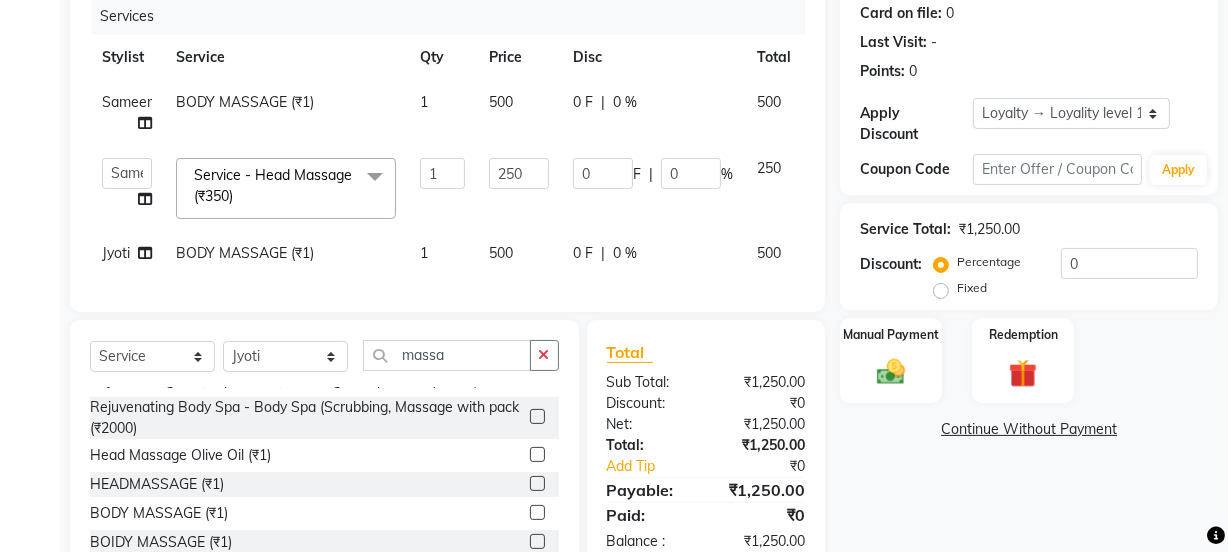 click on "Manual Payment Redemption" 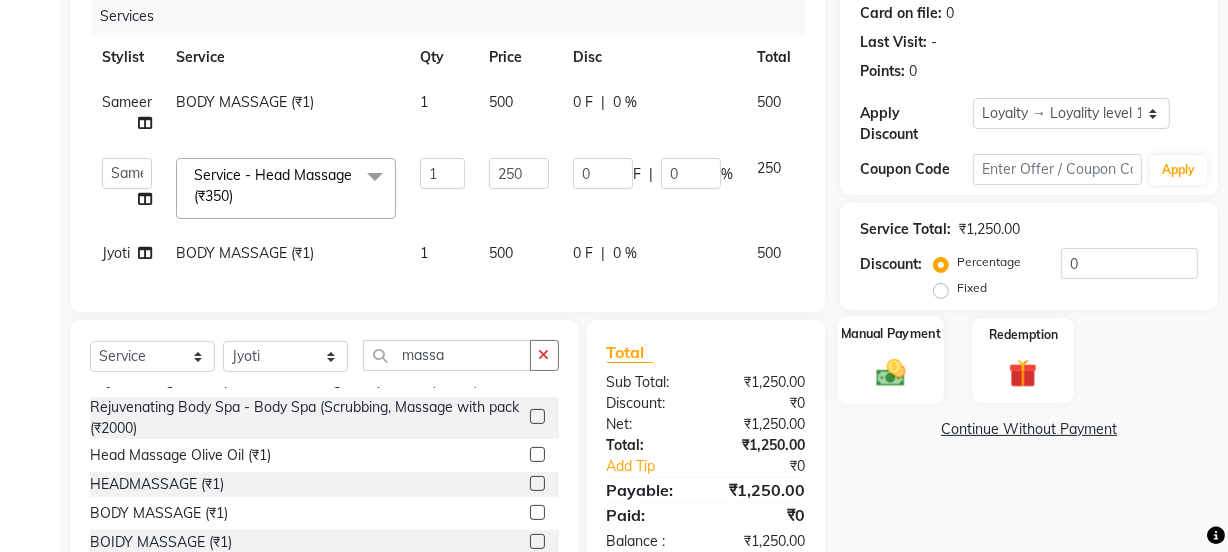 click on "Manual Payment" 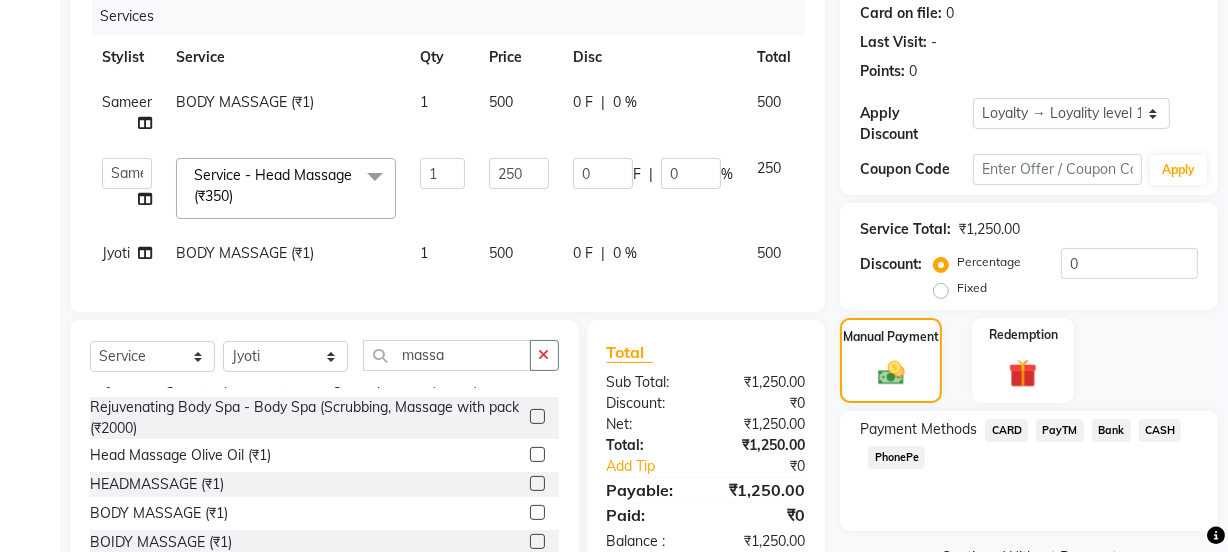click on "CASH" 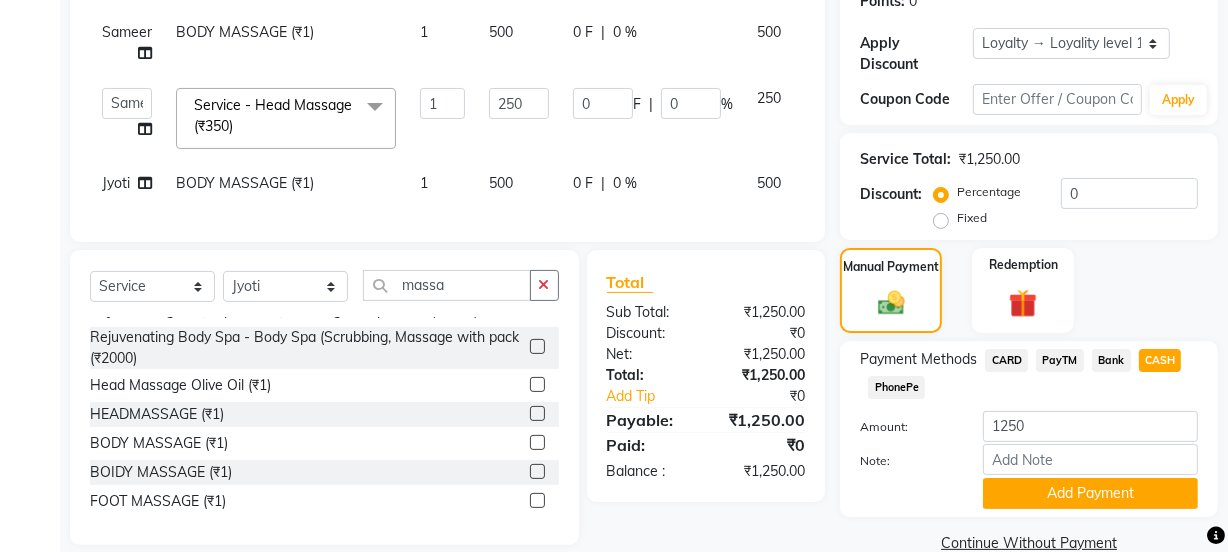 scroll, scrollTop: 357, scrollLeft: 0, axis: vertical 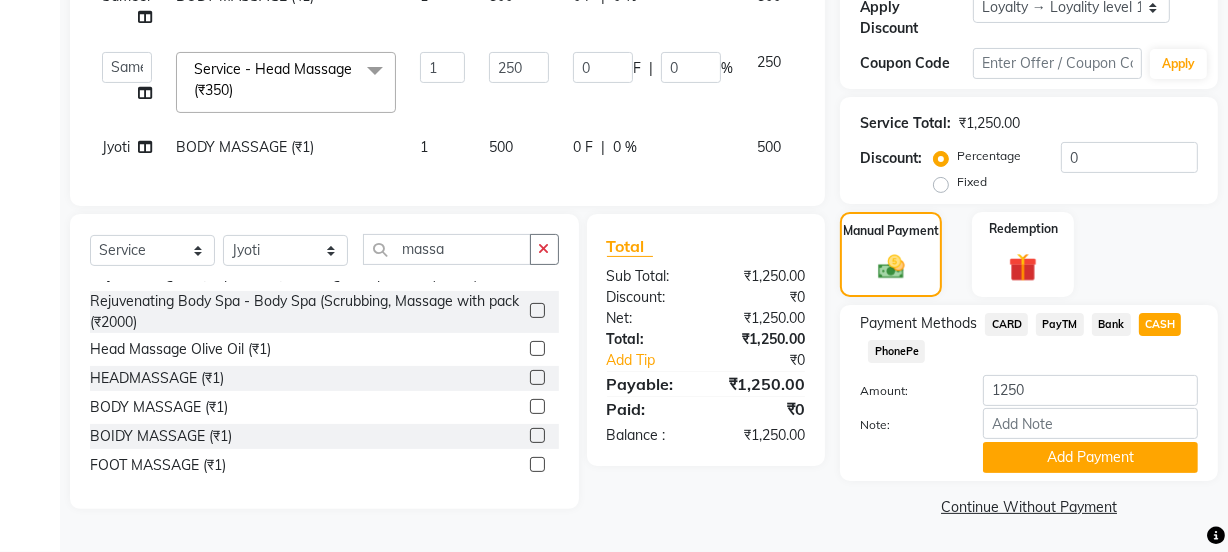 click on "Add Payment" 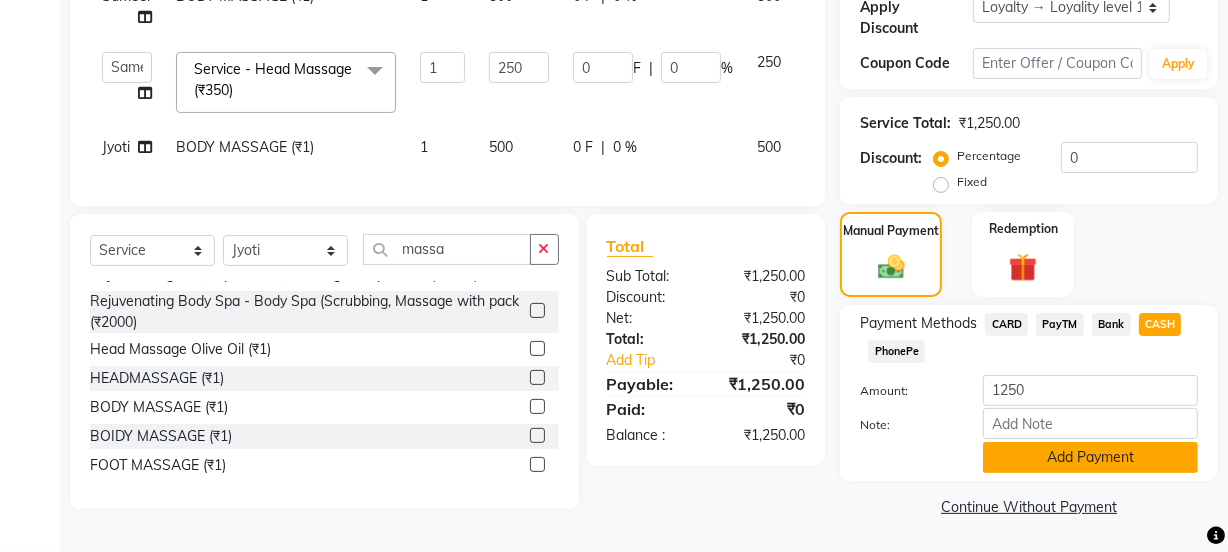 click on "Add Payment" 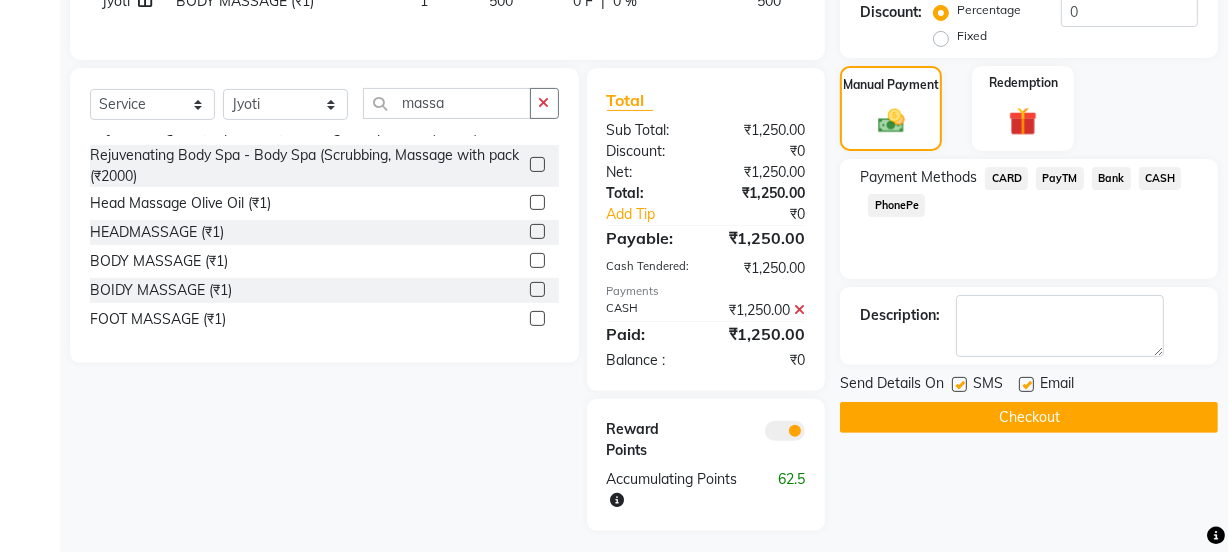 scroll, scrollTop: 545, scrollLeft: 0, axis: vertical 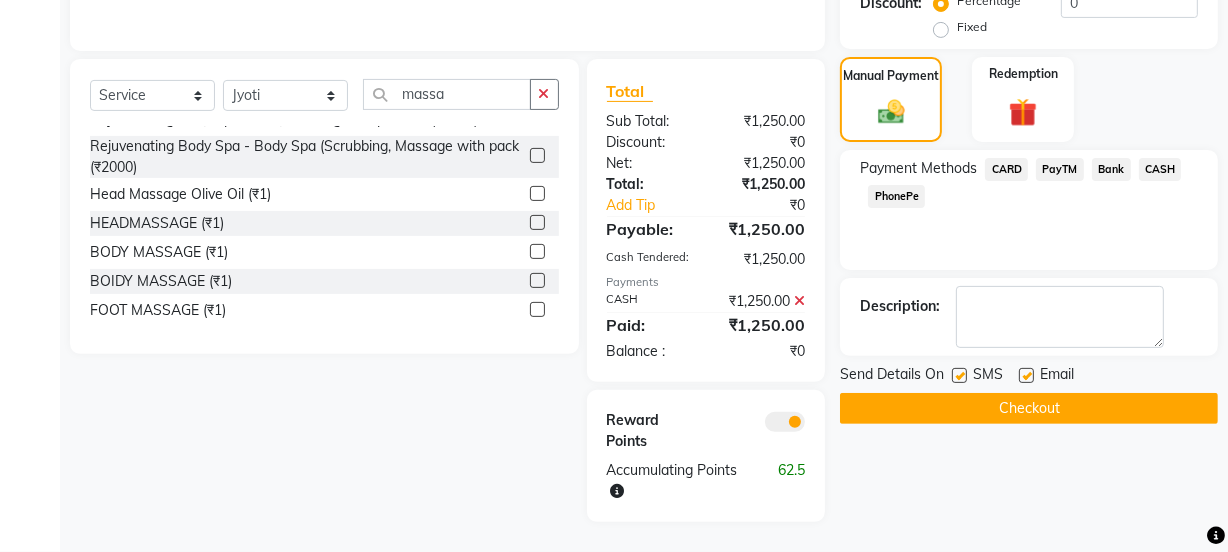 click 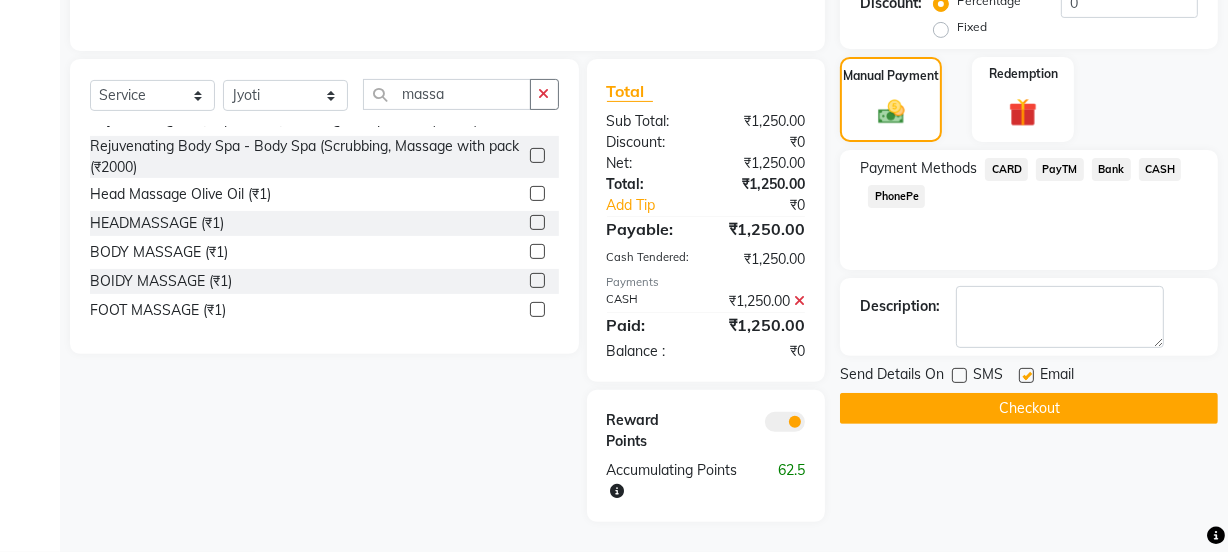 click 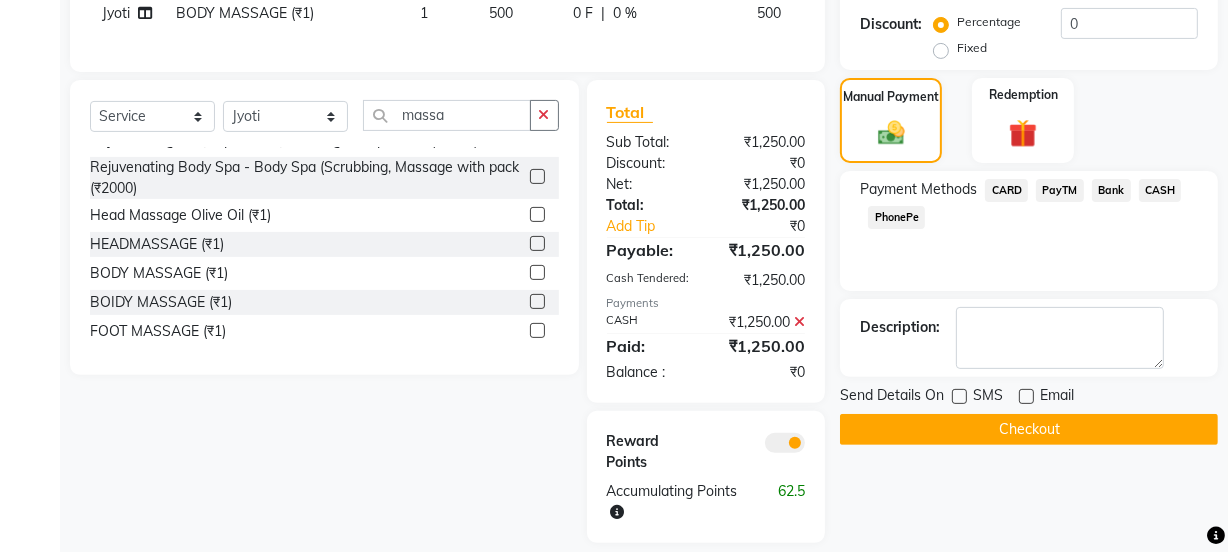 scroll, scrollTop: 545, scrollLeft: 0, axis: vertical 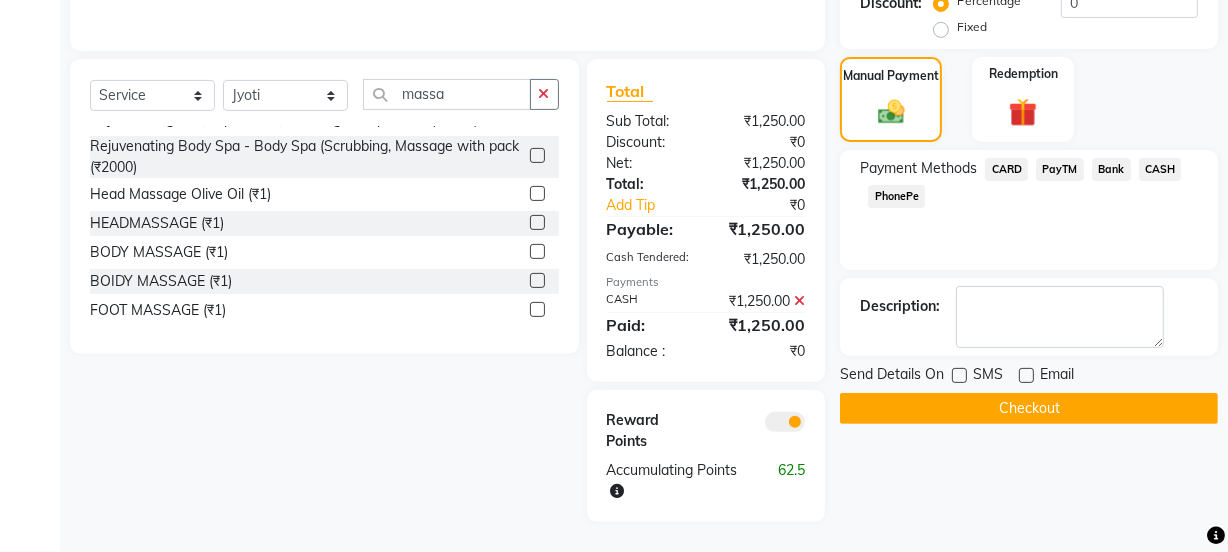 click on "Checkout" 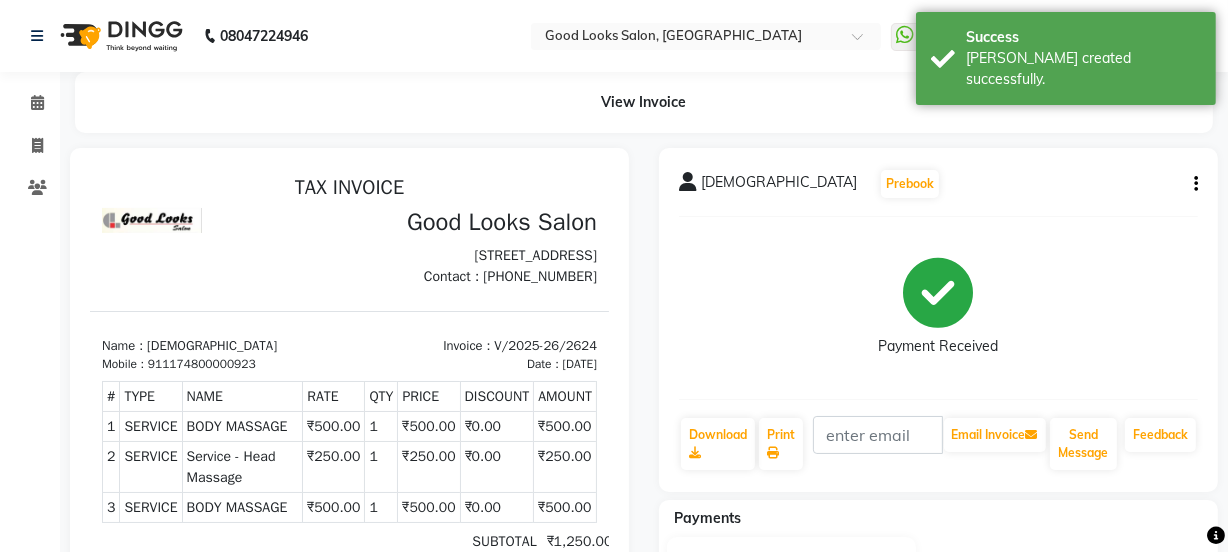 scroll, scrollTop: 0, scrollLeft: 0, axis: both 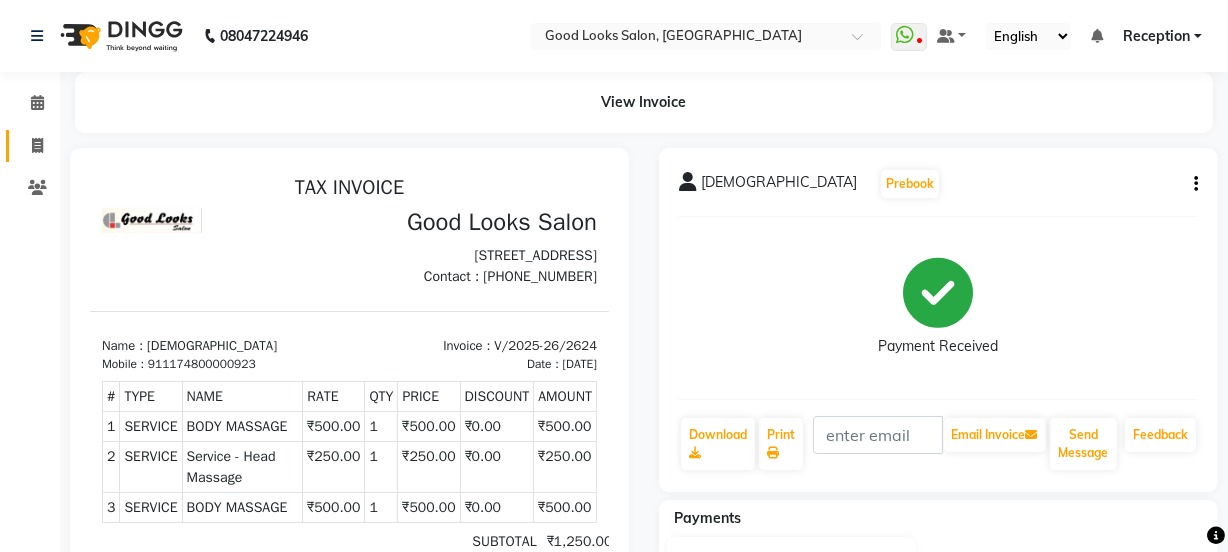 click on "Invoice" 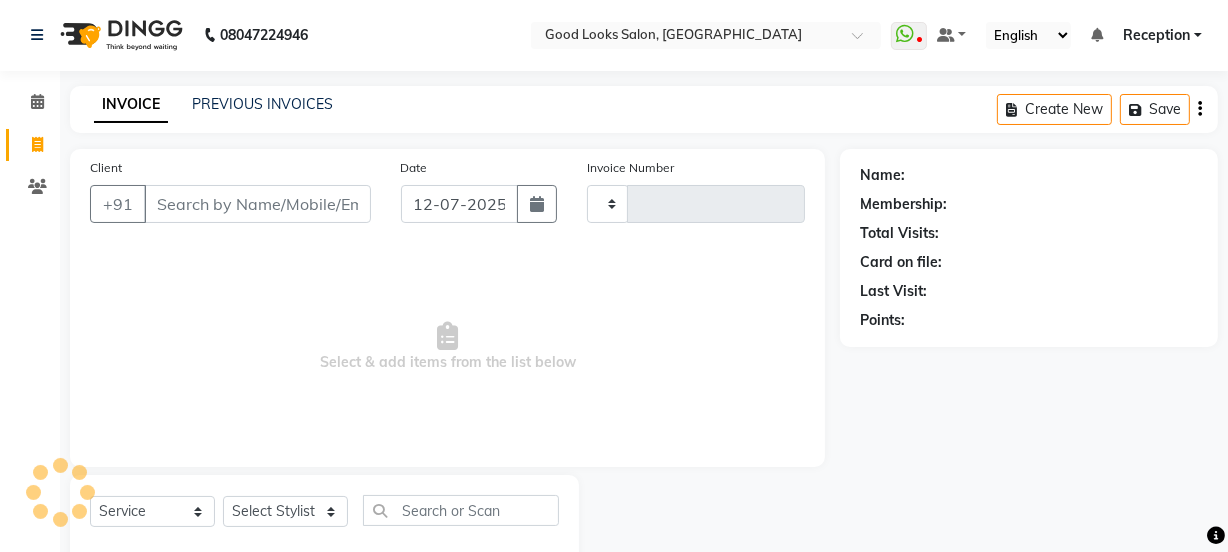 type on "2625" 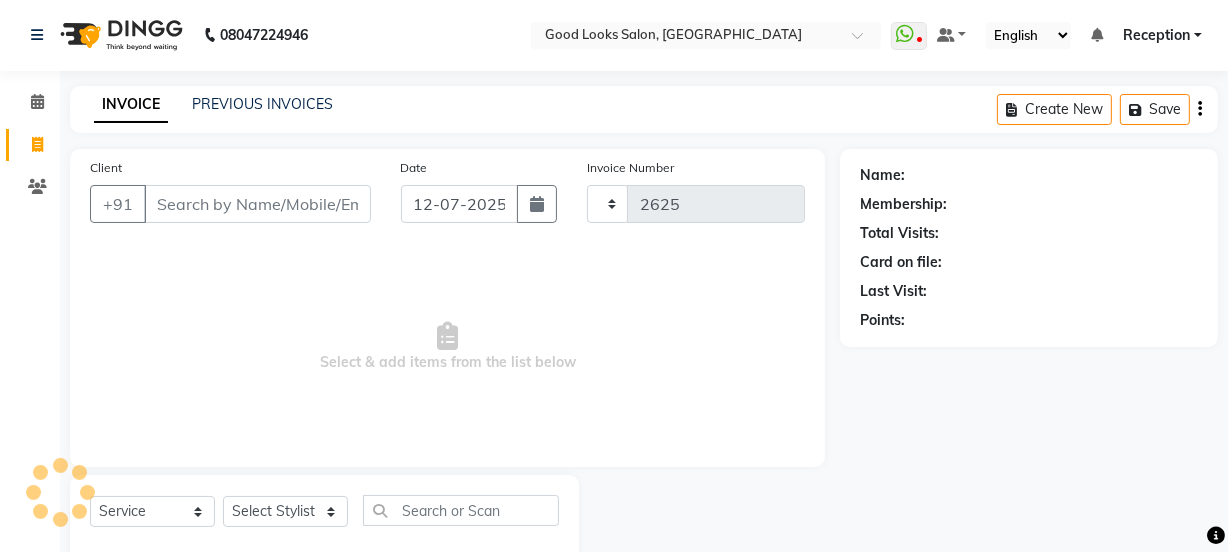 select on "4230" 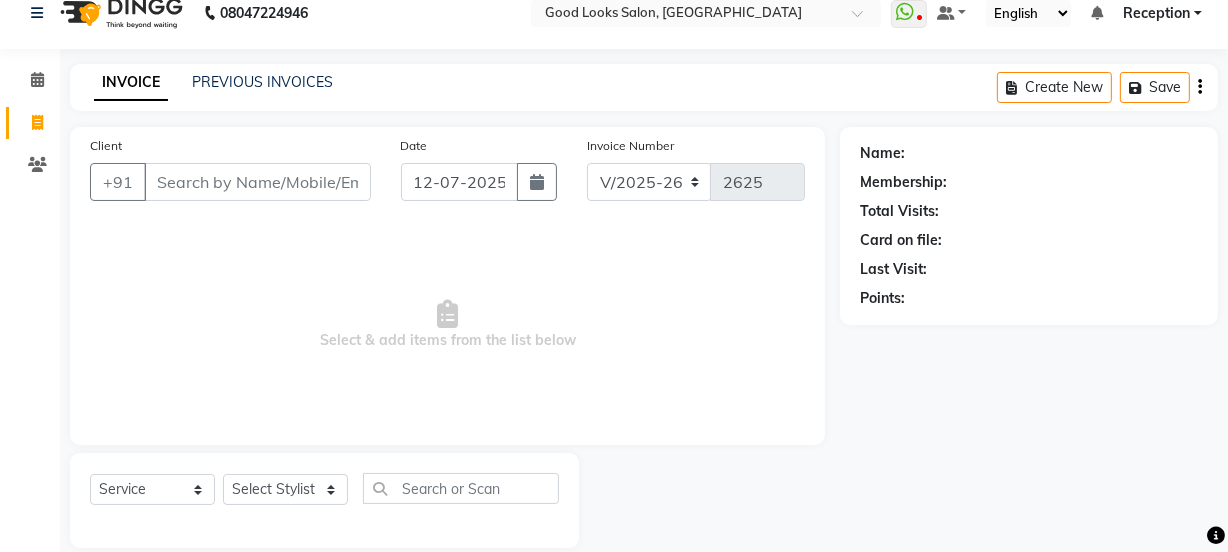 scroll, scrollTop: 0, scrollLeft: 0, axis: both 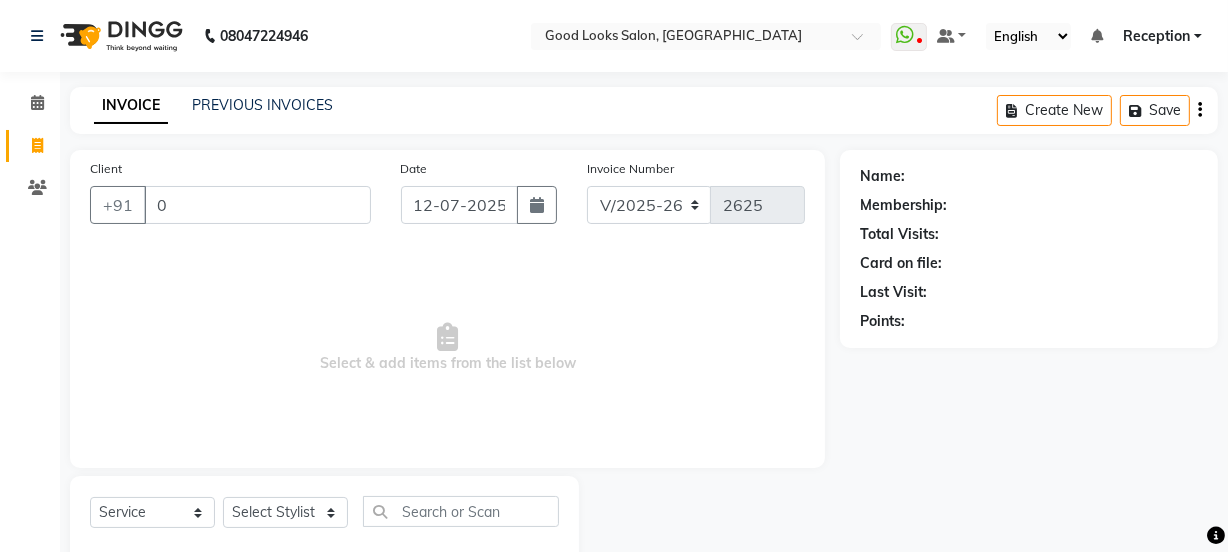 drag, startPoint x: 185, startPoint y: 213, endPoint x: 148, endPoint y: 215, distance: 37.054016 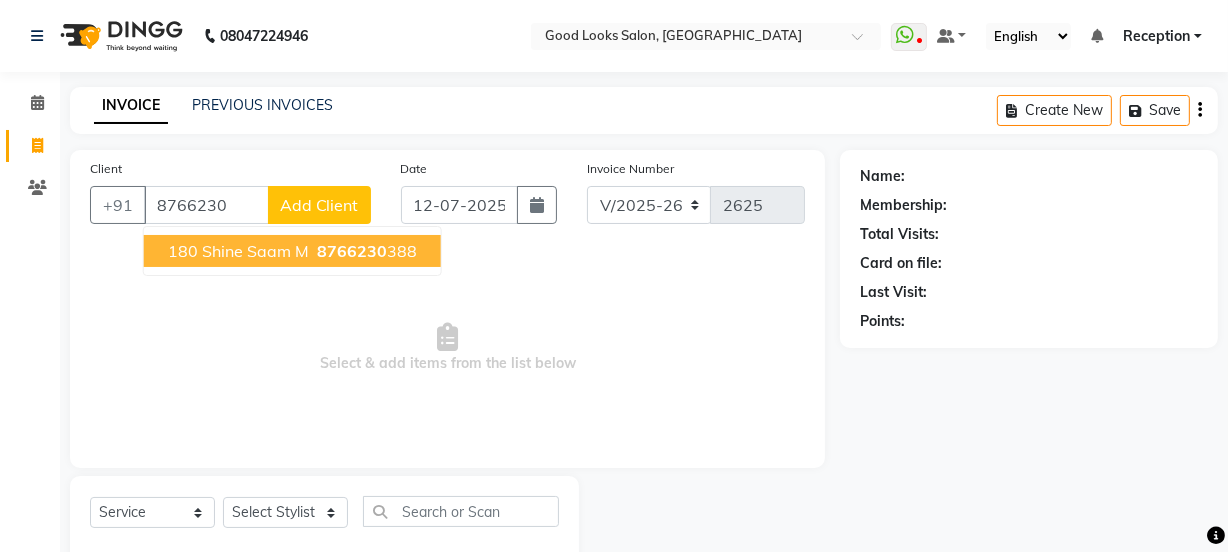 click on "180 shine saam M" at bounding box center (238, 251) 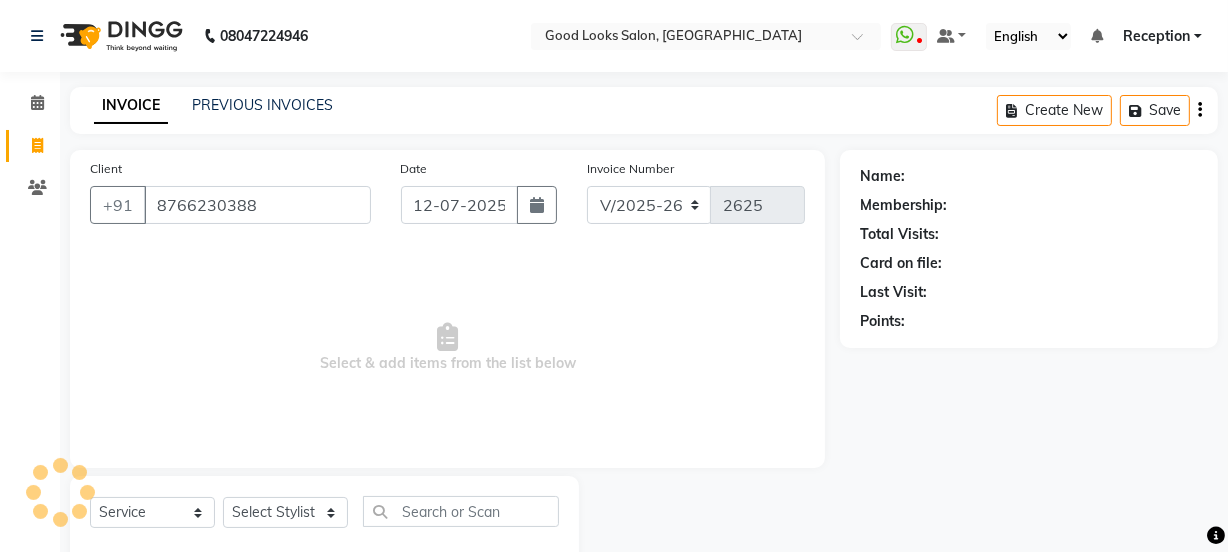 type on "8766230388" 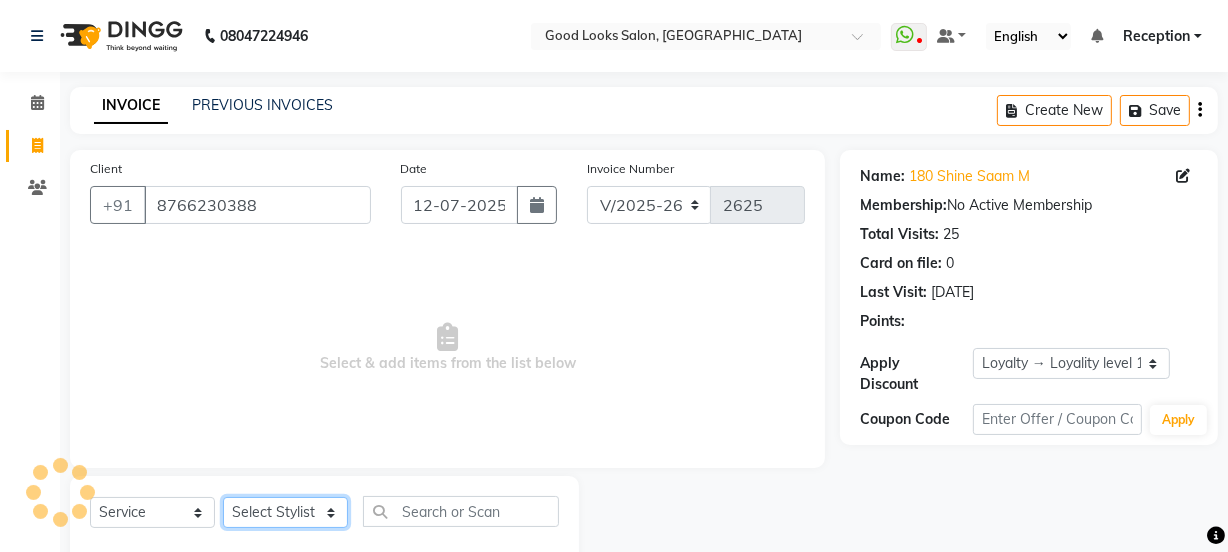 click on "Select Stylist Jyoti kaif Manager Pooja Prachi Raman Raman 2 Reception RIHAN Sameer Shivam simo SUNNY yogita" 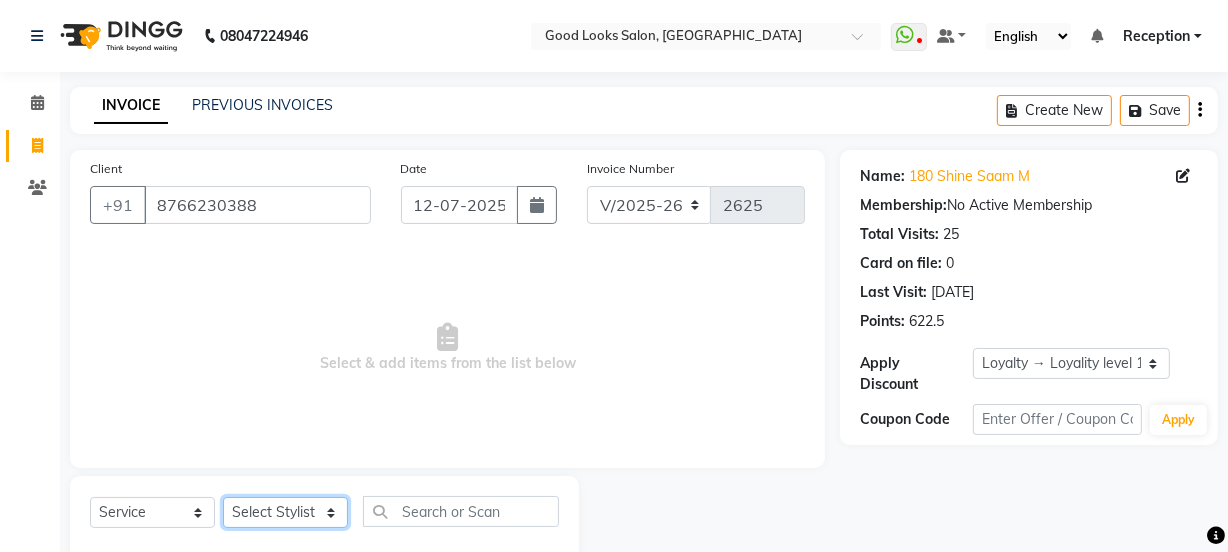 select on "79136" 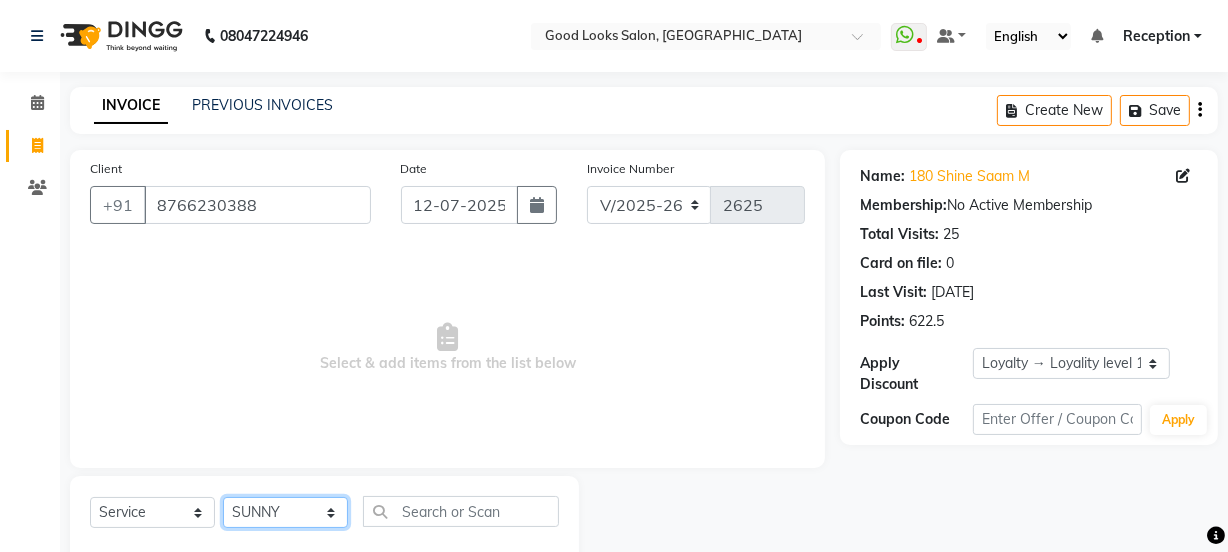 click on "Select Stylist Jyoti kaif Manager Pooja Prachi Raman Raman 2 Reception RIHAN Sameer Shivam simo SUNNY yogita" 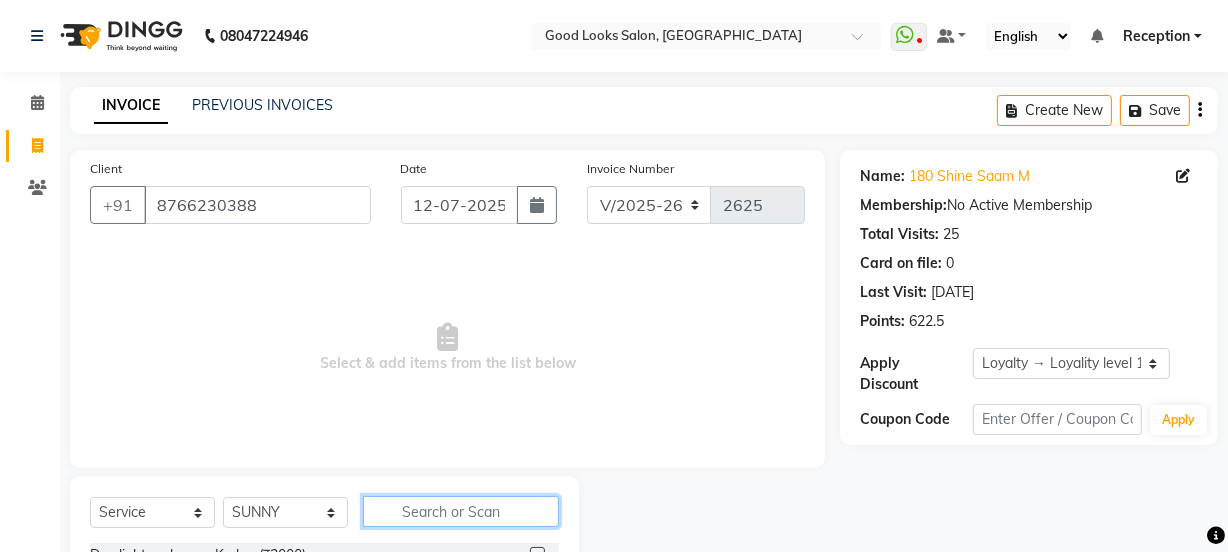 click 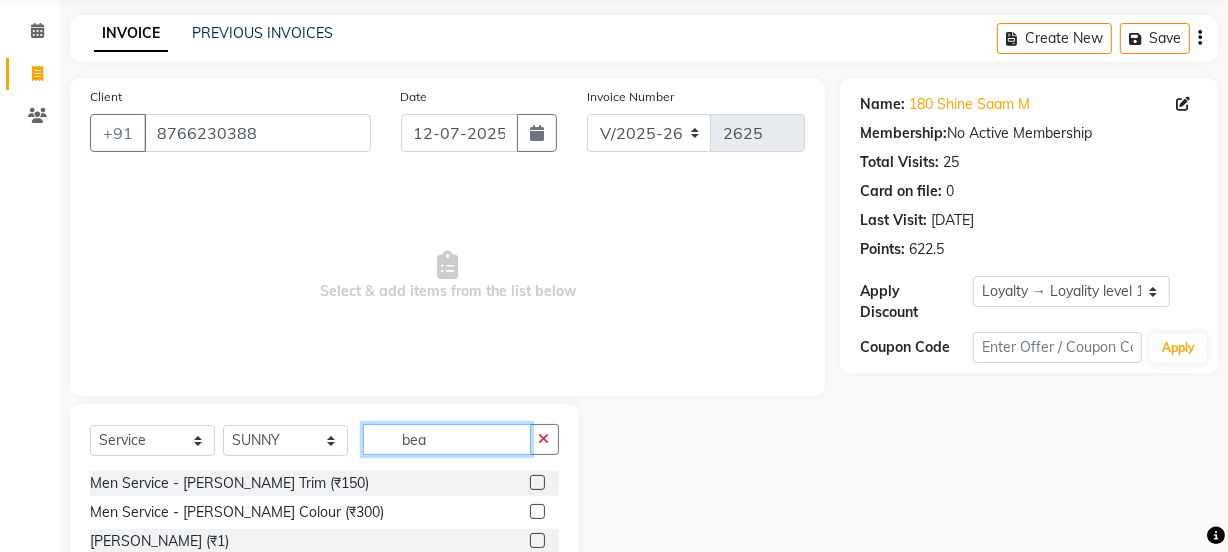 scroll, scrollTop: 165, scrollLeft: 0, axis: vertical 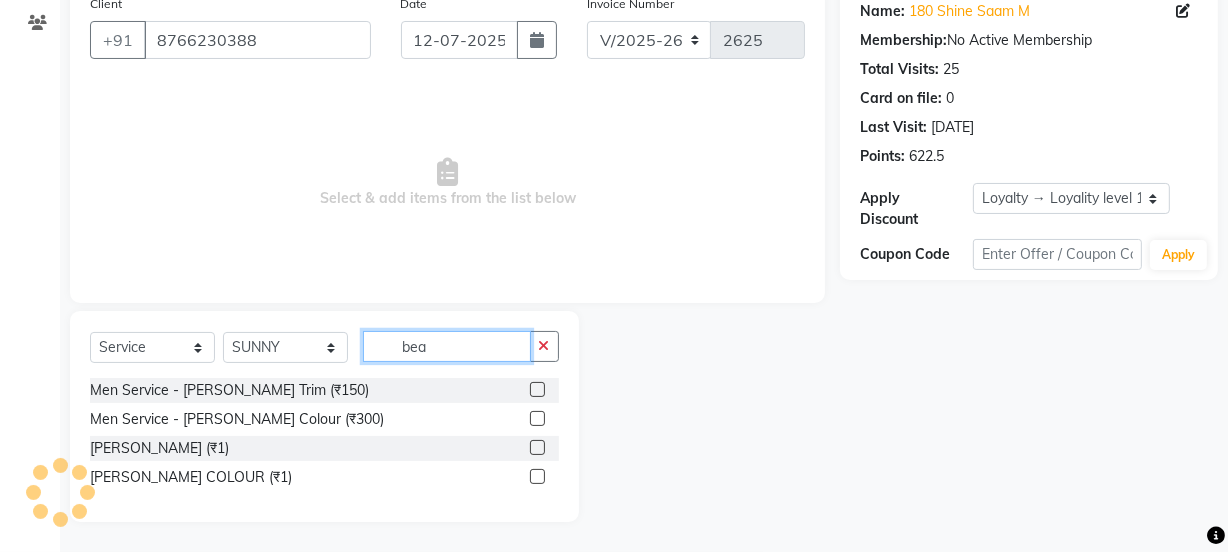 type on "bea" 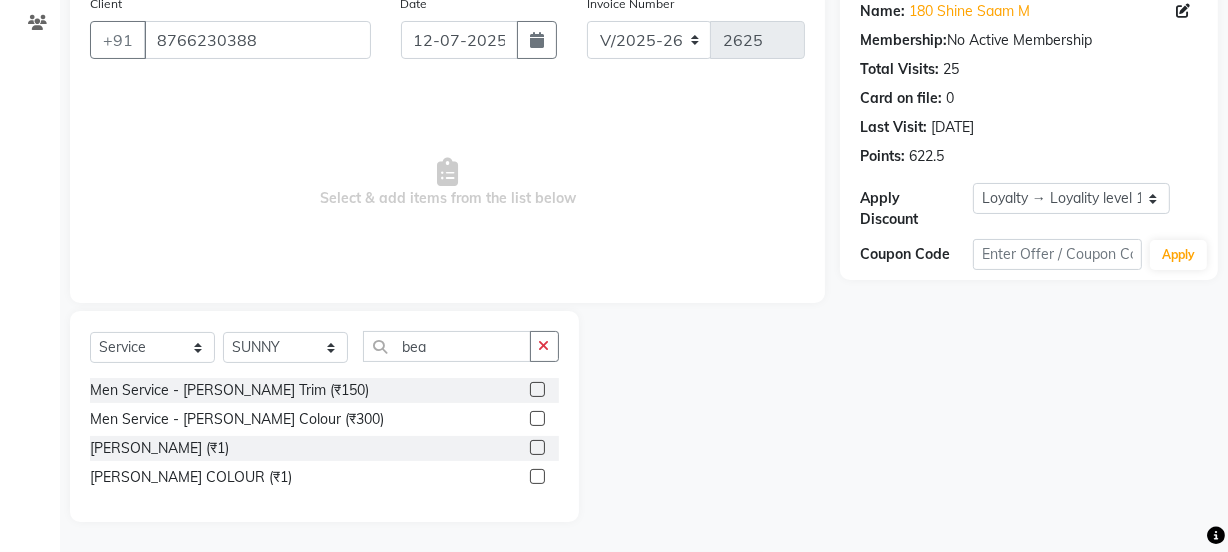 click 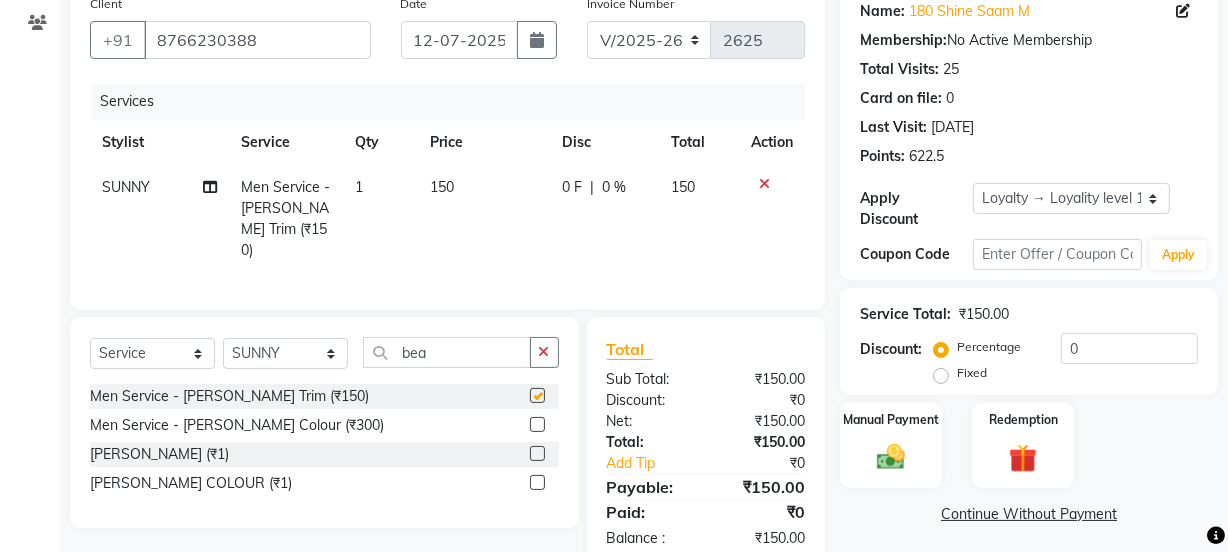 click on "Select  Service  Product  Membership  Package Voucher Prepaid Gift Card  Select Stylist Jyoti kaif Manager Pooja Prachi Raman Raman 2 Reception RIHAN Sameer Shivam simo SUNNY yogita bea" 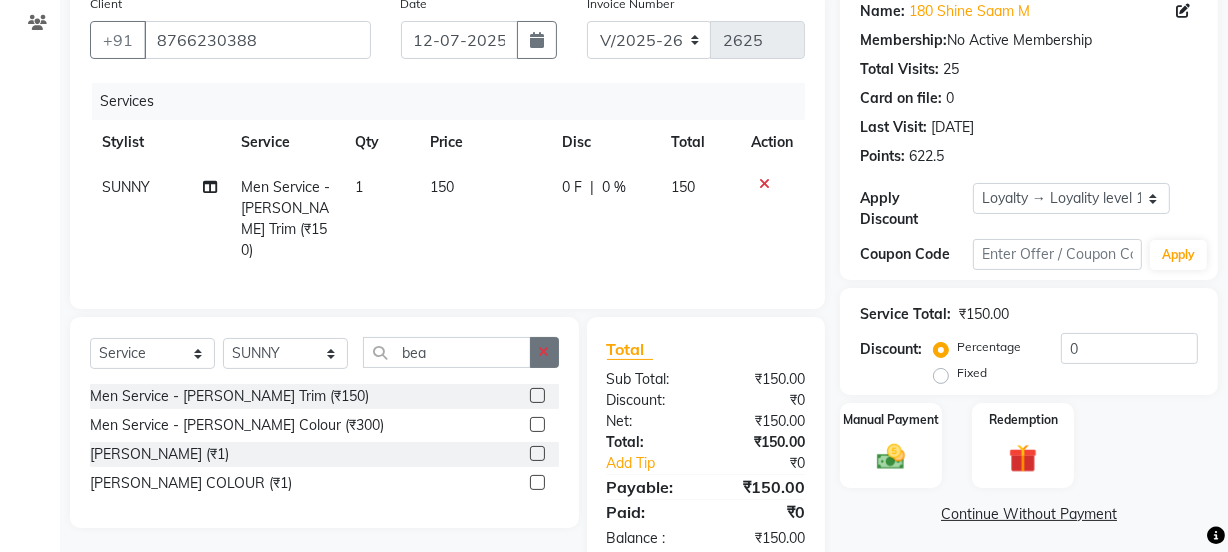 checkbox on "false" 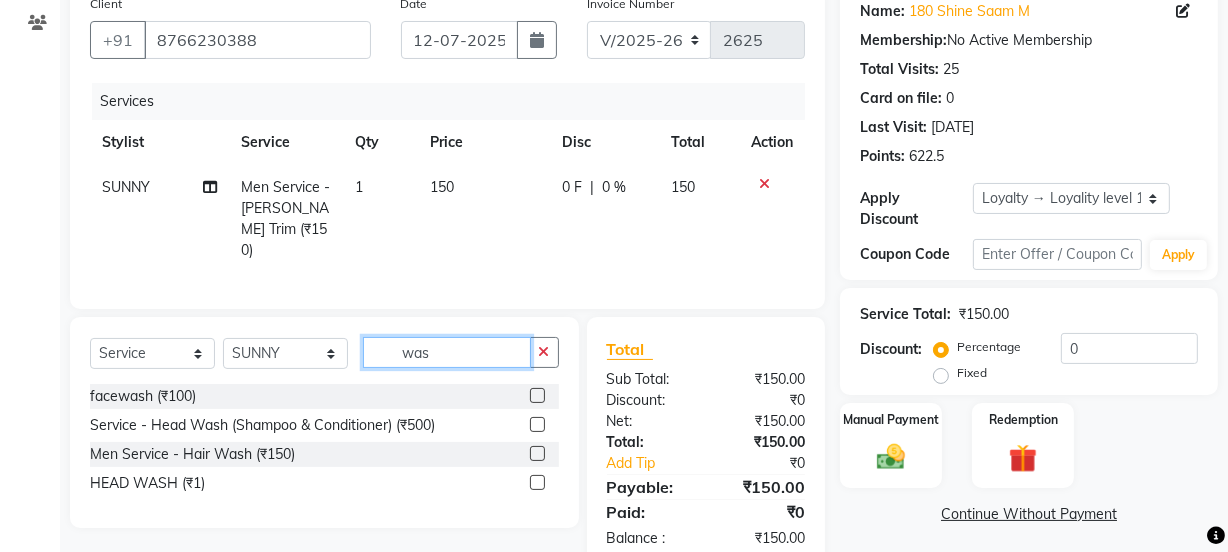 type on "was" 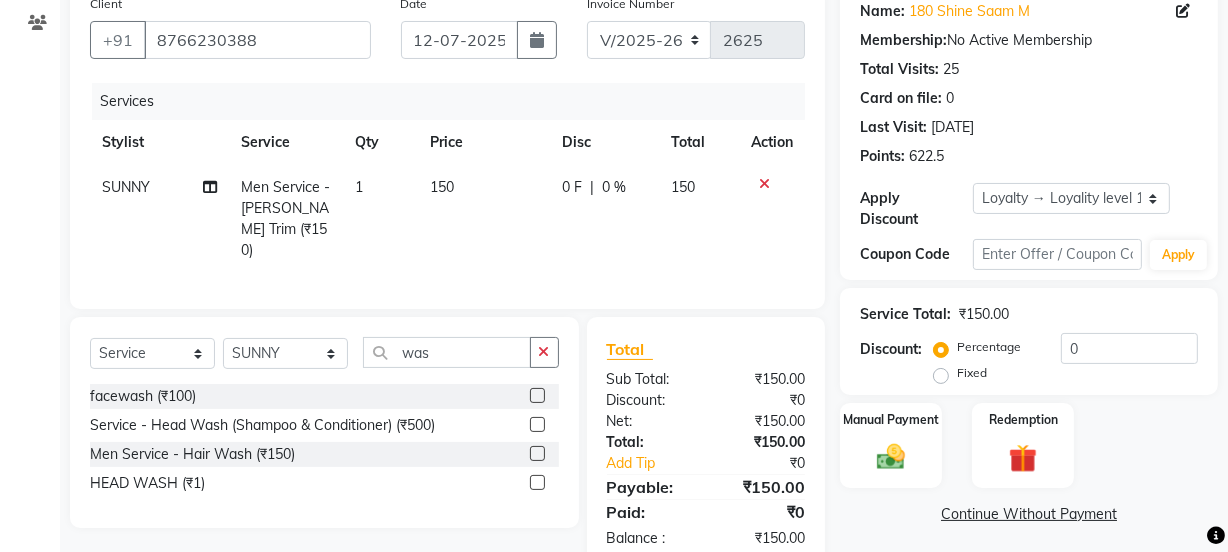 click 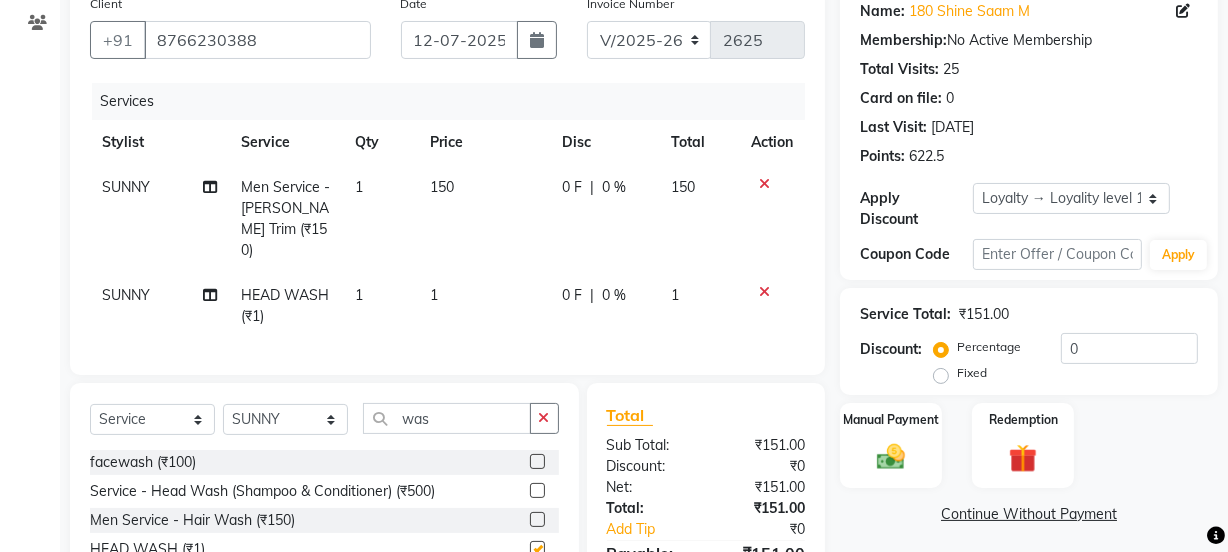 checkbox on "false" 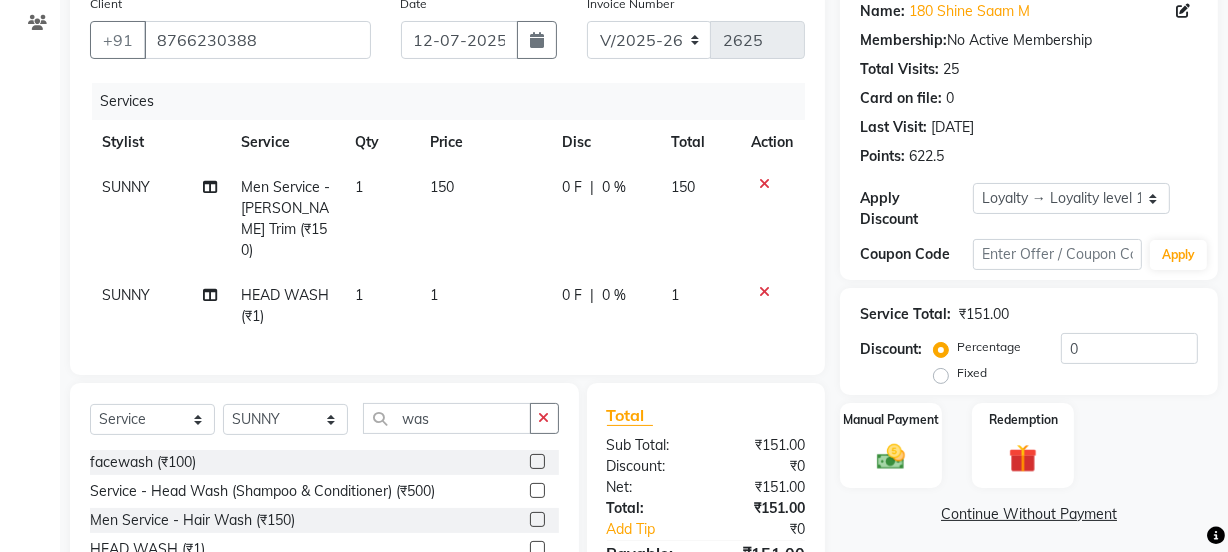 drag, startPoint x: 525, startPoint y: 302, endPoint x: 520, endPoint y: 291, distance: 12.083046 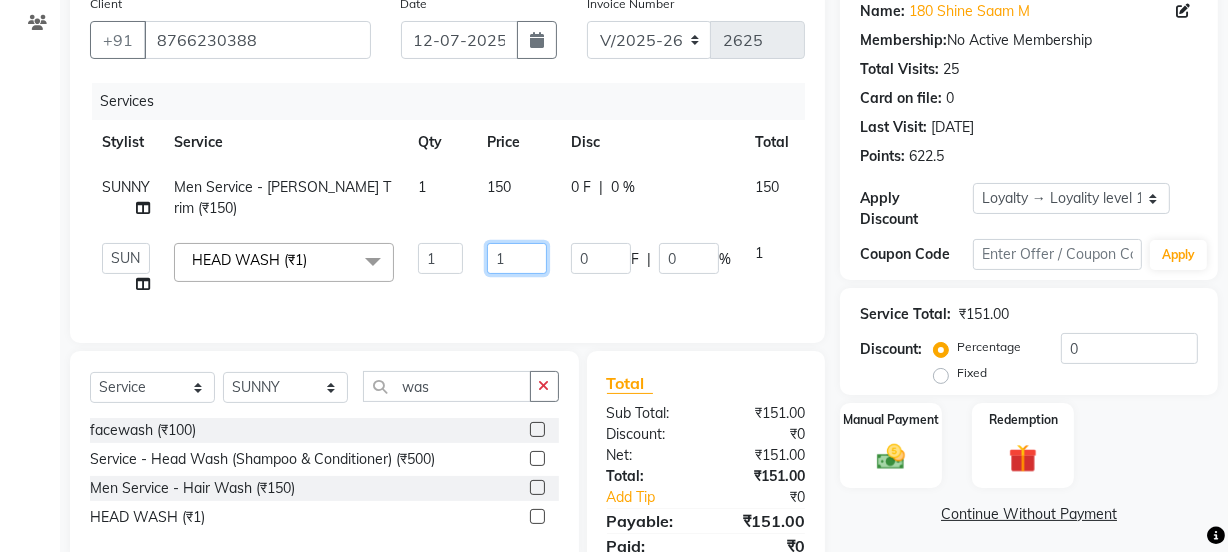 click on "1" 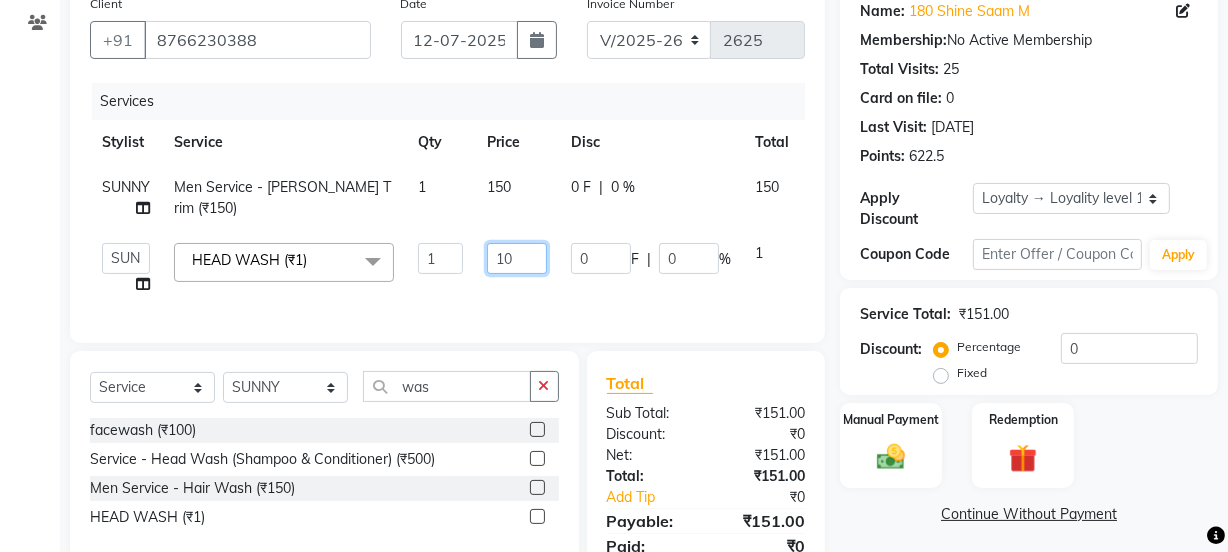 type on "100" 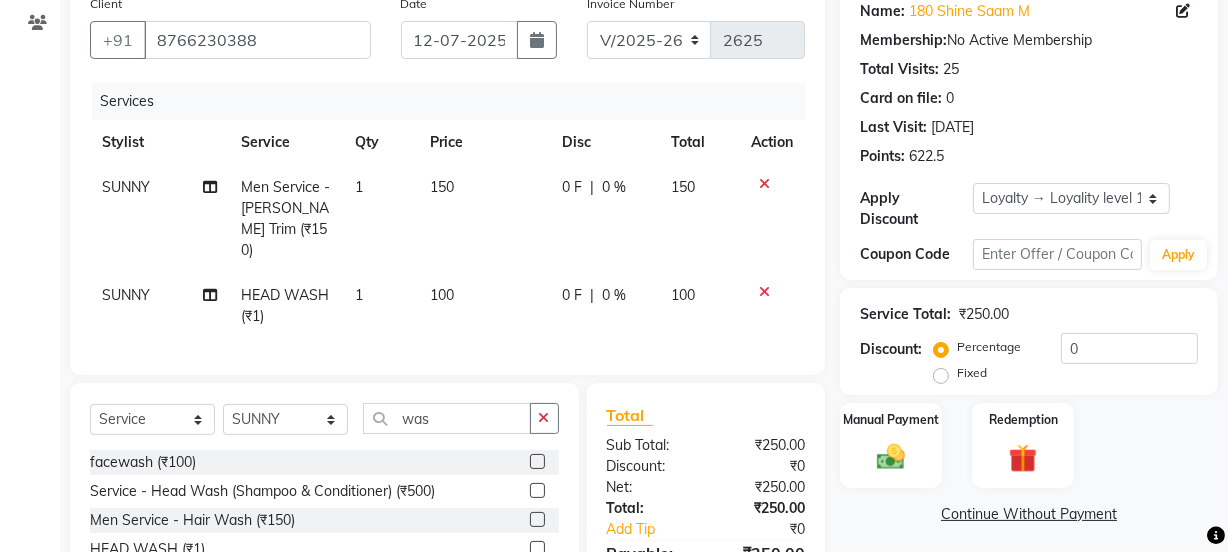 click on "100" 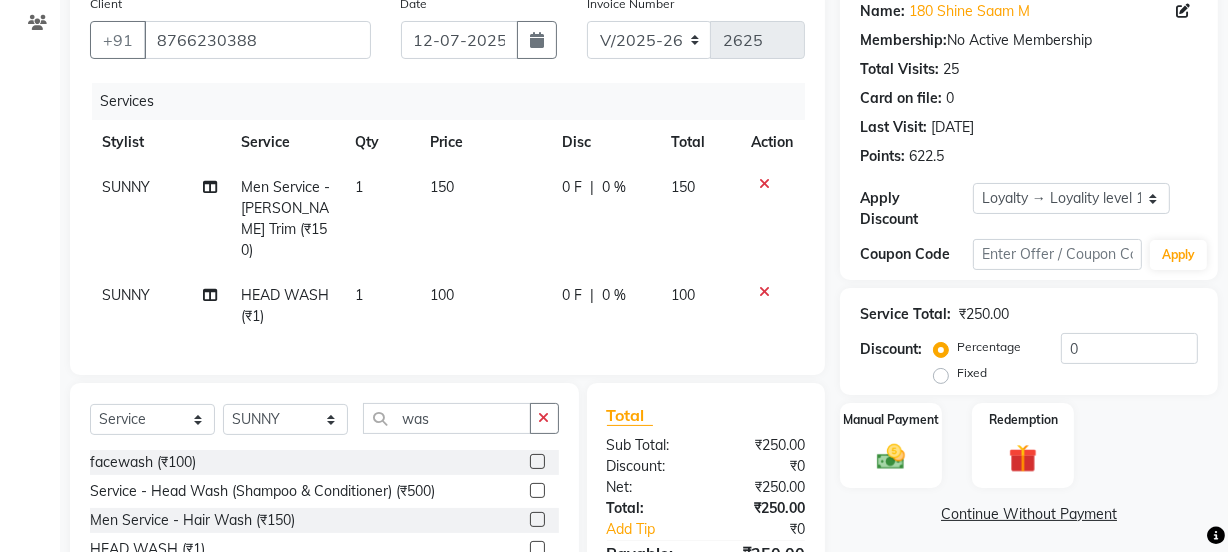 select on "79136" 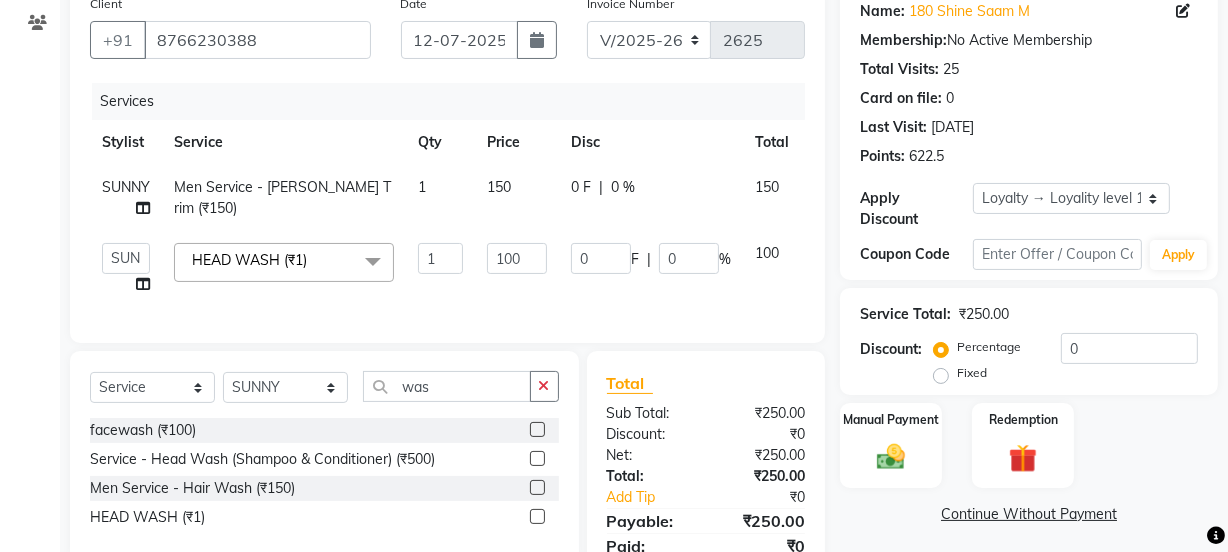 click 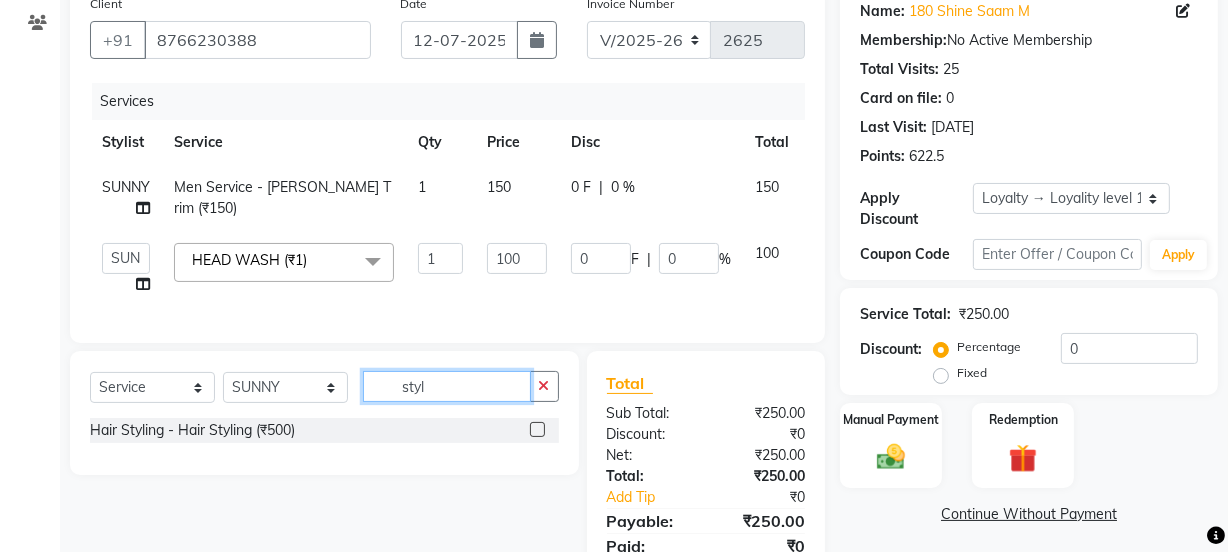 type on "styl" 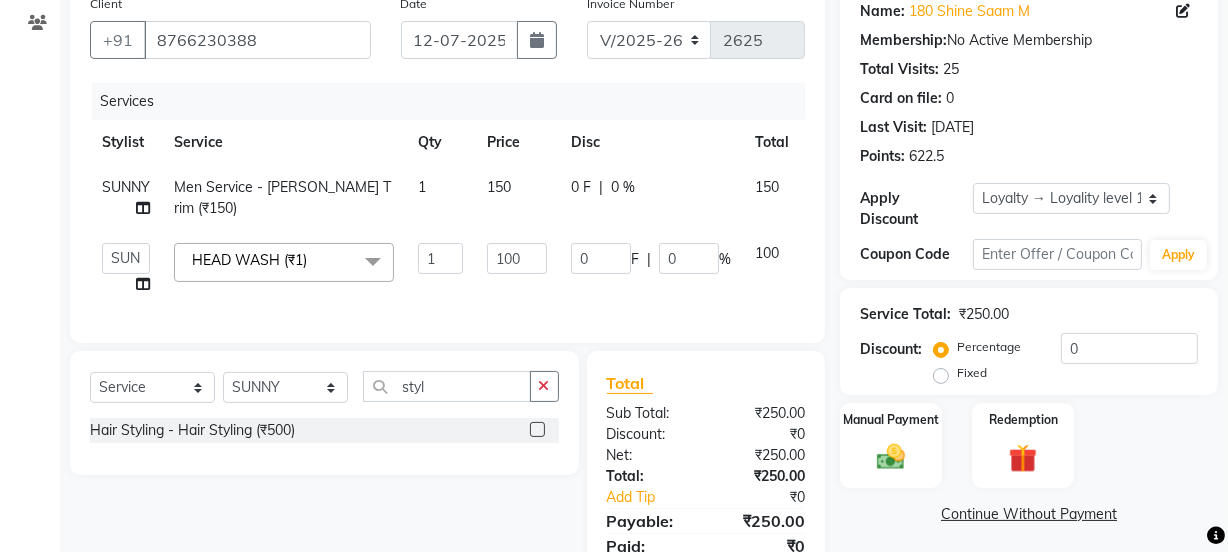 click 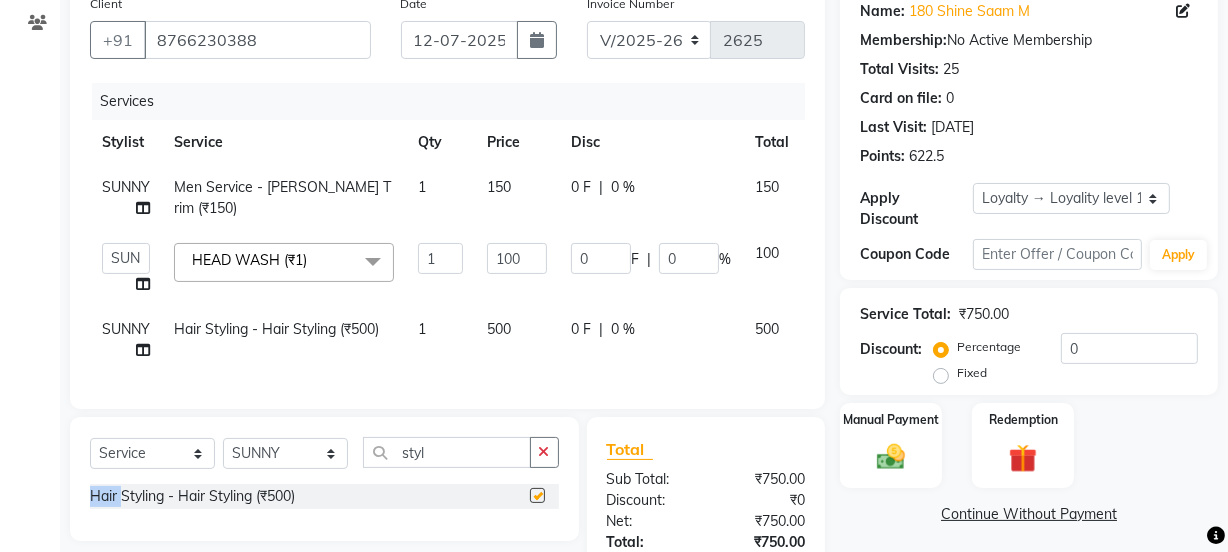click on "Select  Service  Product  Membership  Package Voucher Prepaid Gift Card  Select Stylist Jyoti kaif Manager Pooja Prachi Raman Raman 2 Reception RIHAN Sameer Shivam simo SUNNY yogita styl Hair Styling  - Hair Styling (₹500)" 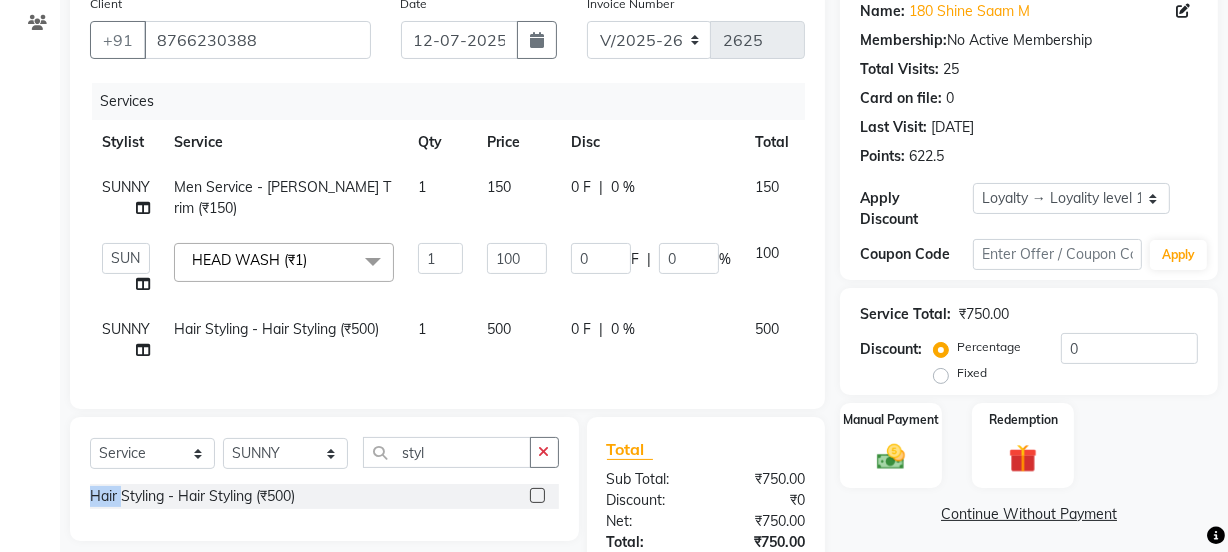 checkbox on "false" 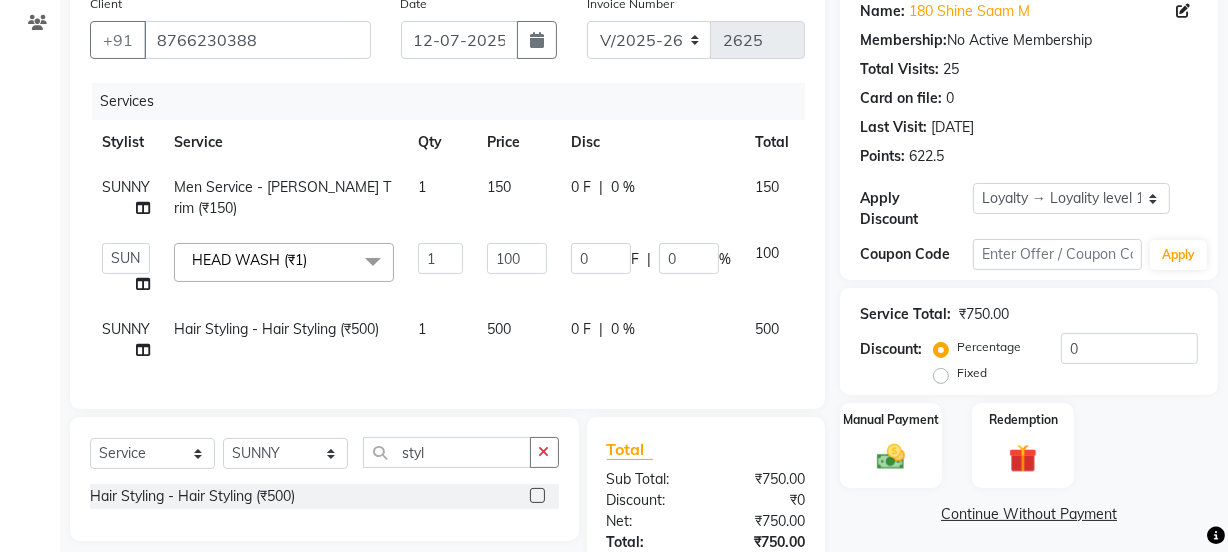 click on "500" 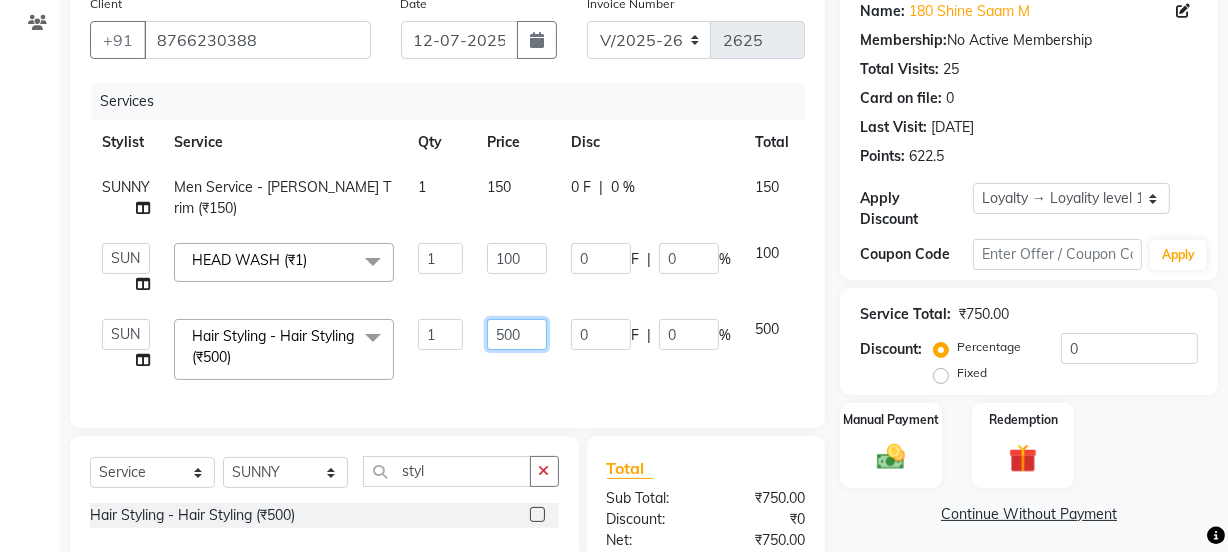 drag, startPoint x: 531, startPoint y: 352, endPoint x: 457, endPoint y: 346, distance: 74.24284 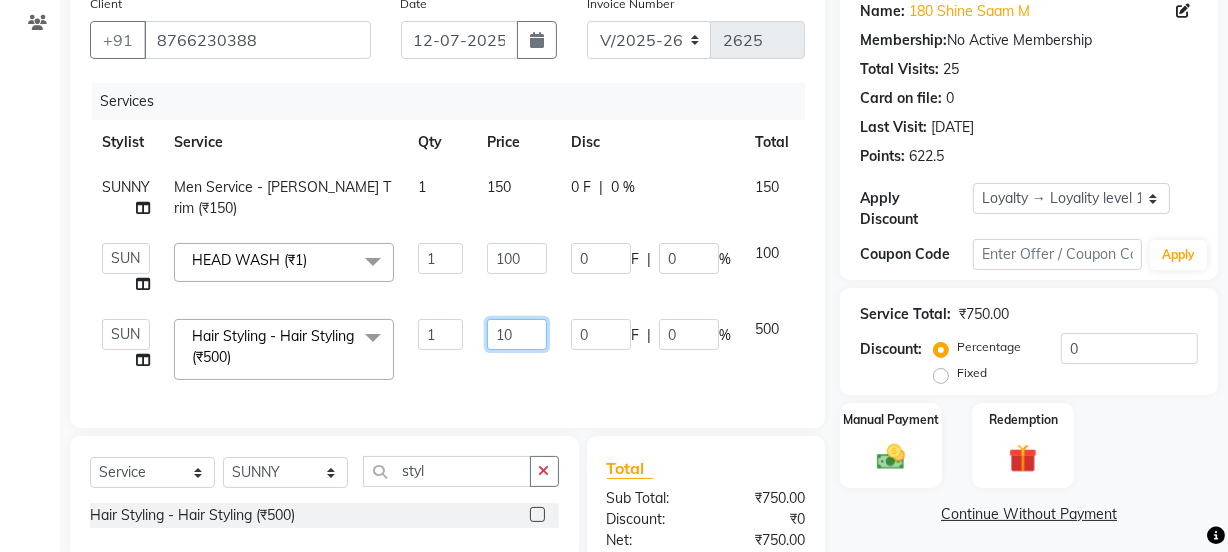 type on "100" 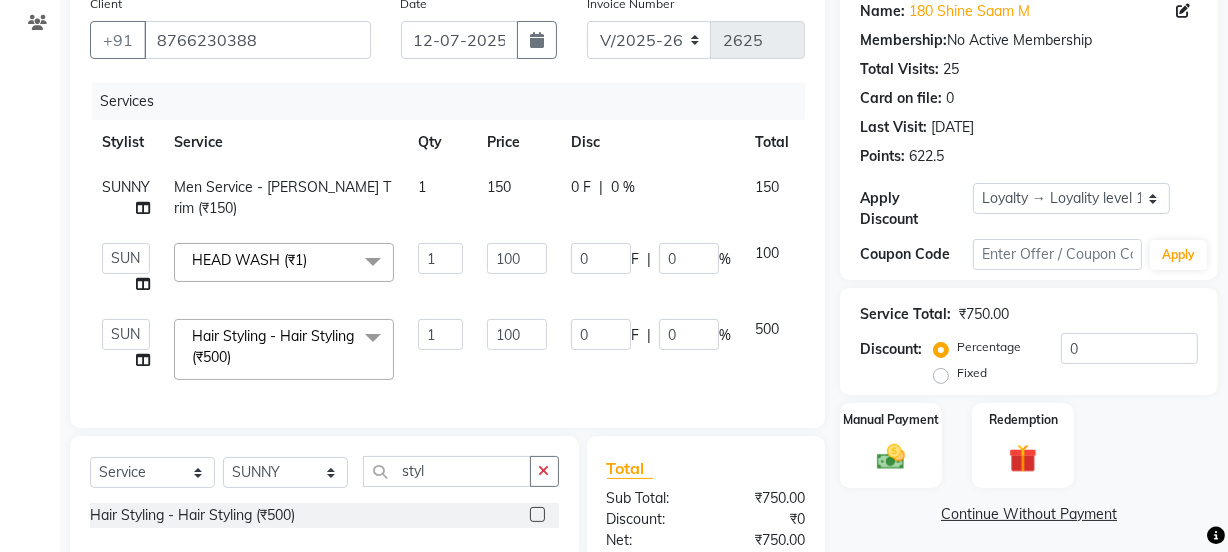 click on "1" 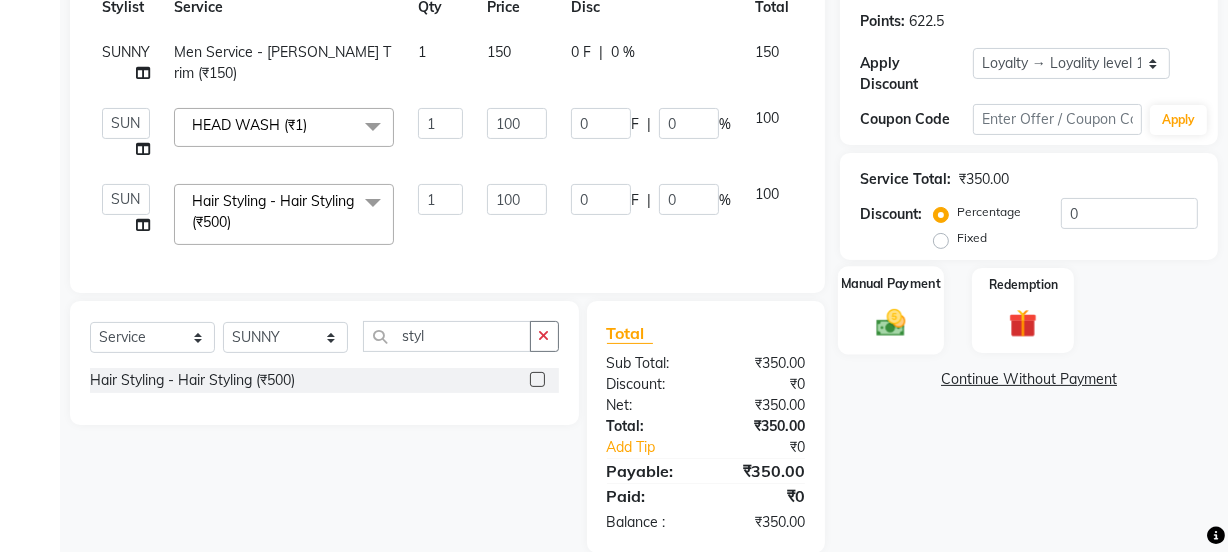 scroll, scrollTop: 344, scrollLeft: 0, axis: vertical 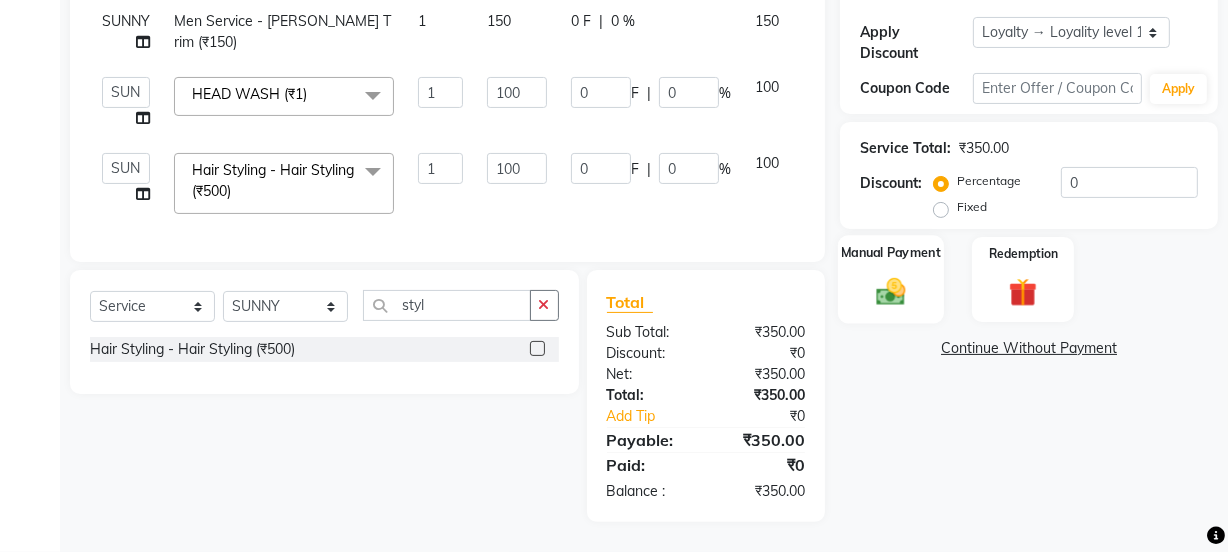 click 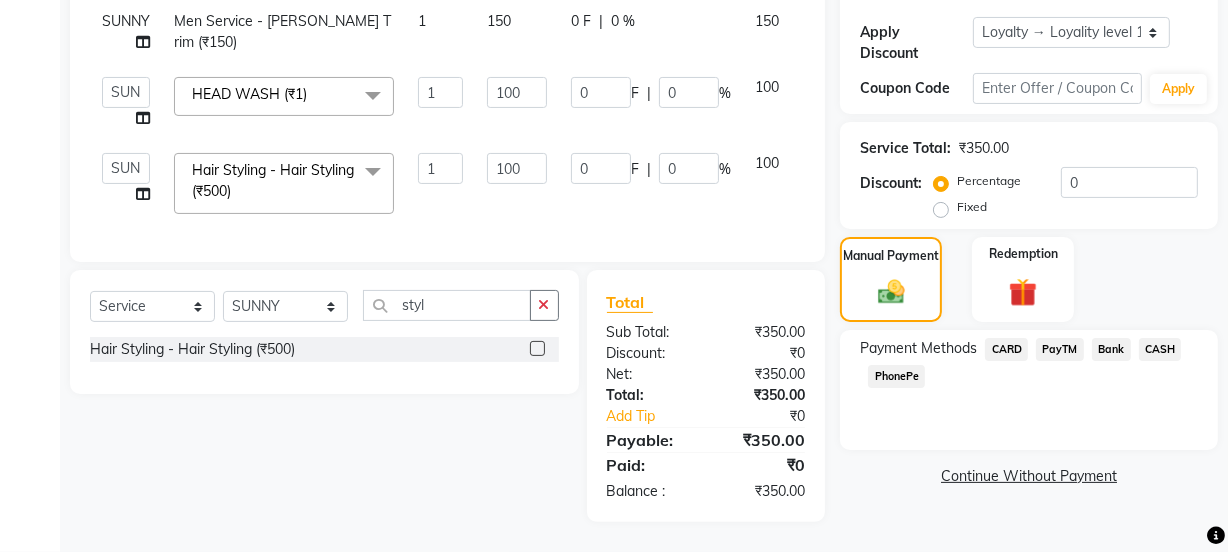 click on "PayTM" 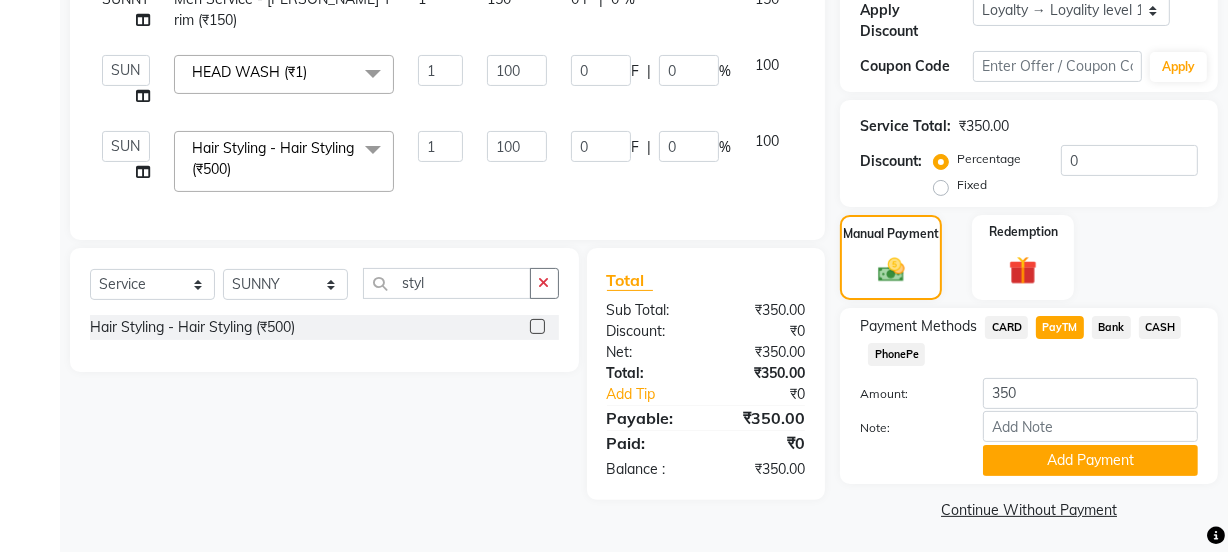 scroll, scrollTop: 356, scrollLeft: 0, axis: vertical 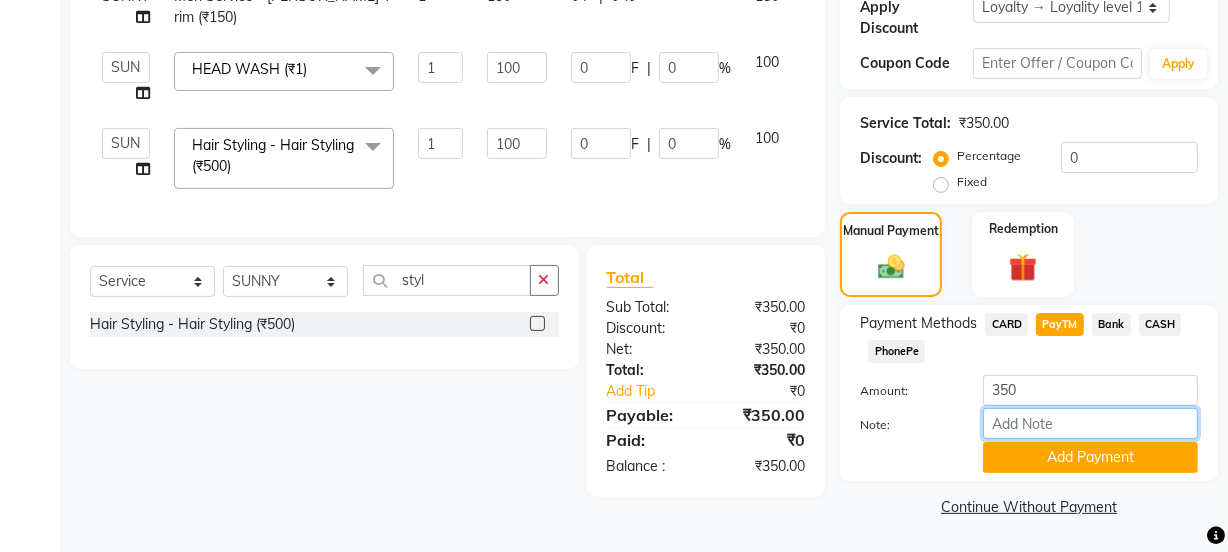 drag, startPoint x: 1043, startPoint y: 421, endPoint x: 1046, endPoint y: 438, distance: 17.262676 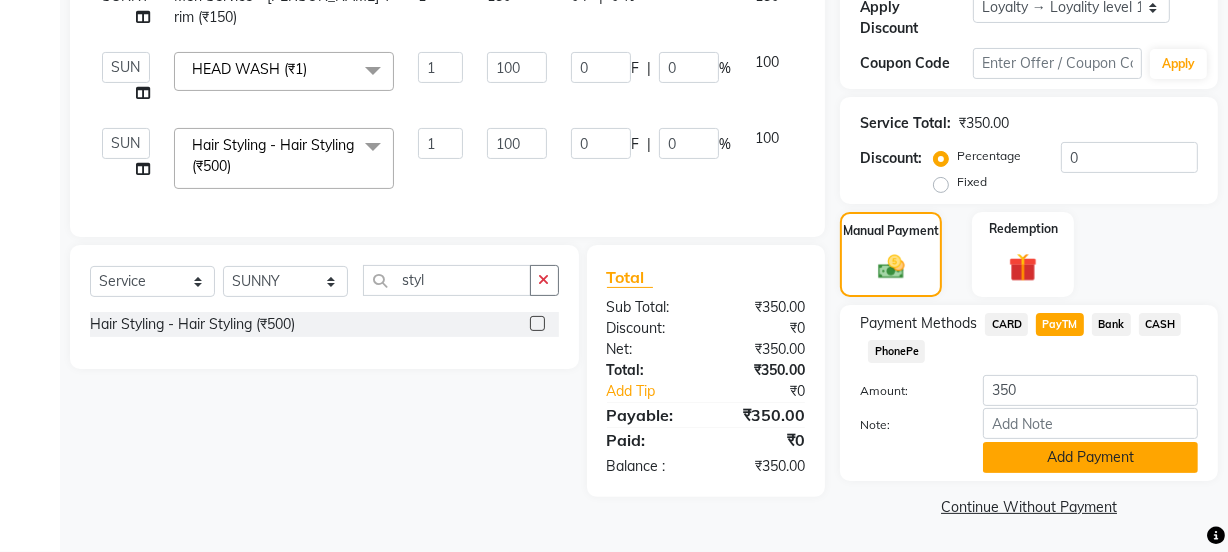 click on "Add Payment" 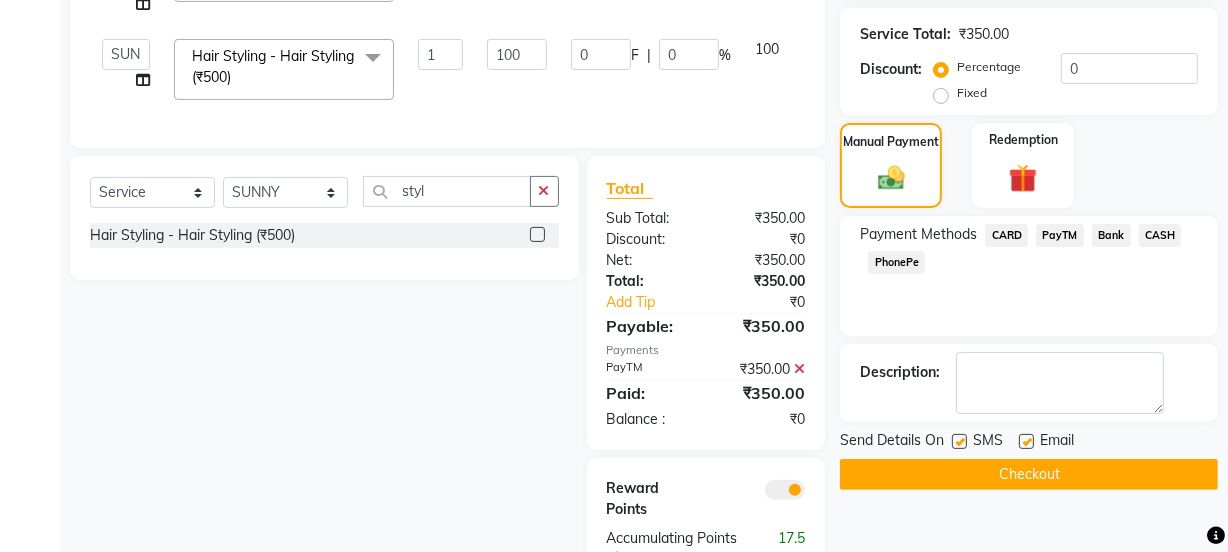 scroll, scrollTop: 547, scrollLeft: 0, axis: vertical 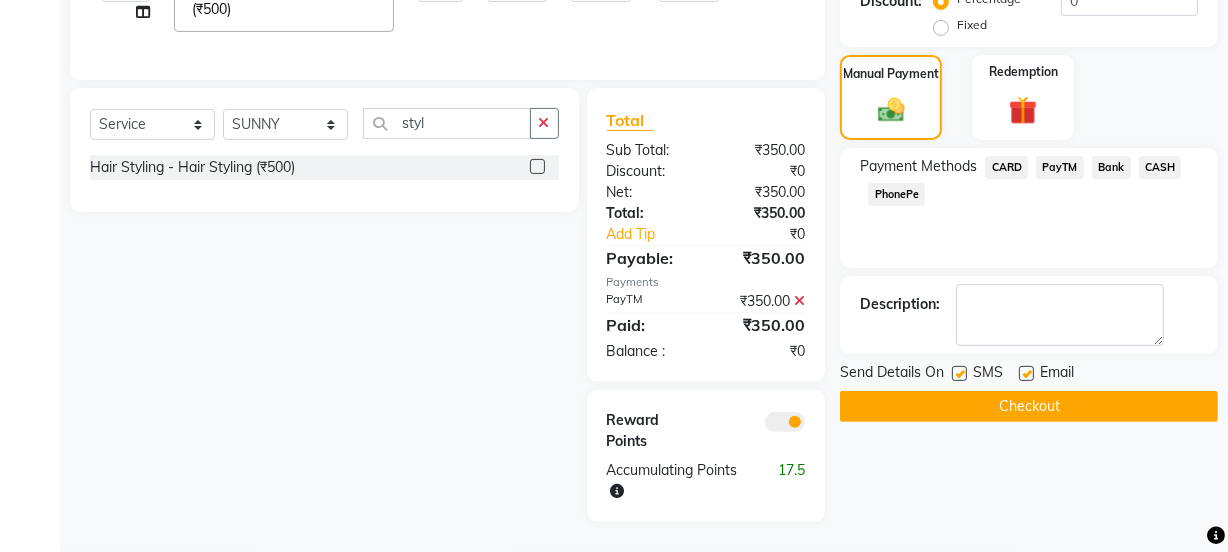 click 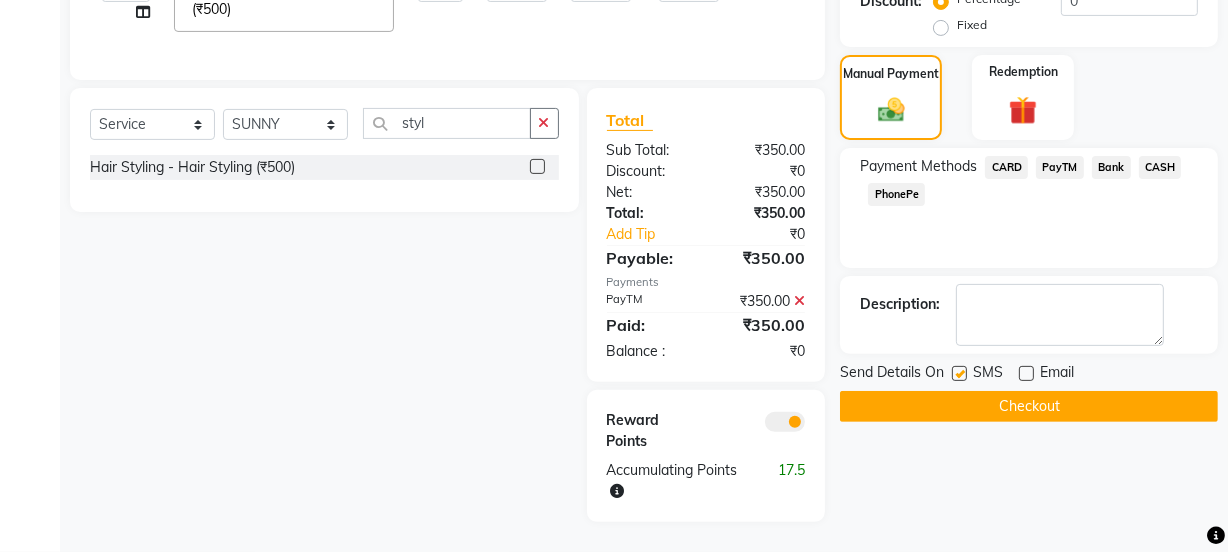 click 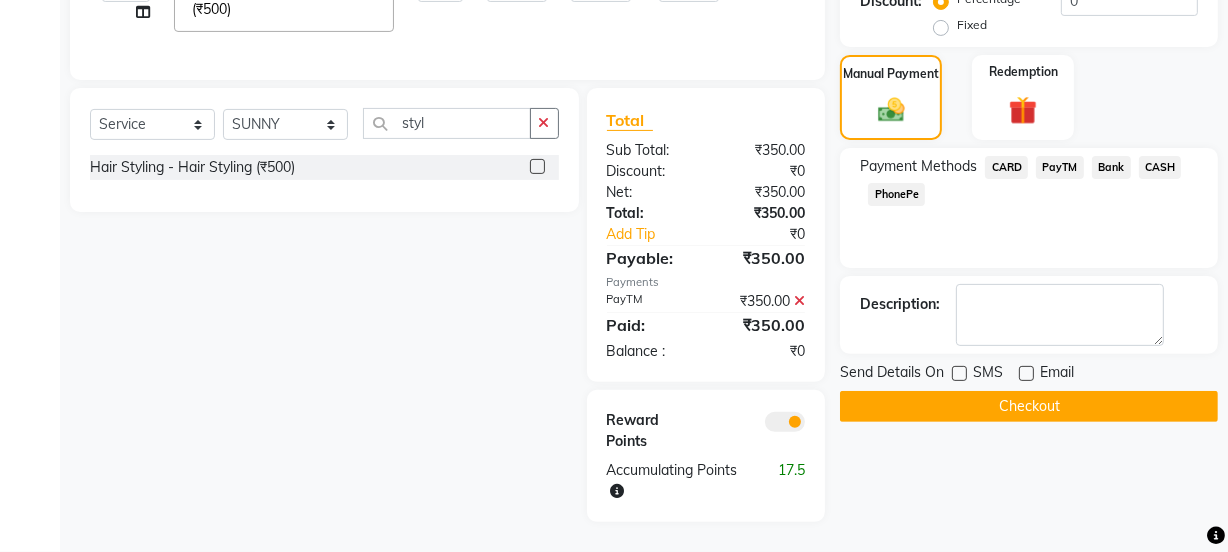 click on "Checkout" 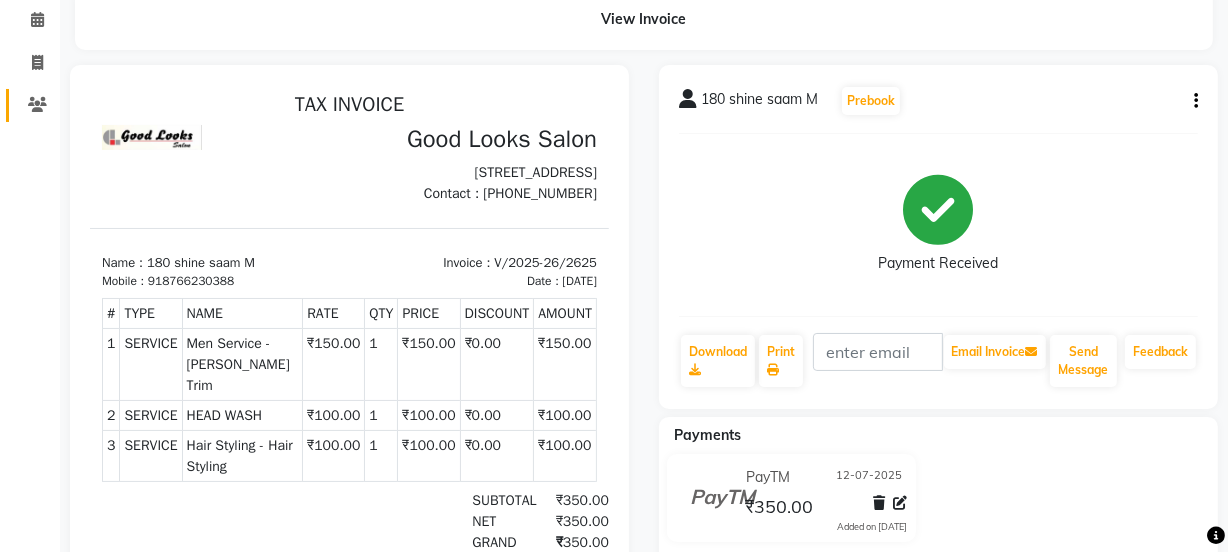 scroll, scrollTop: 0, scrollLeft: 0, axis: both 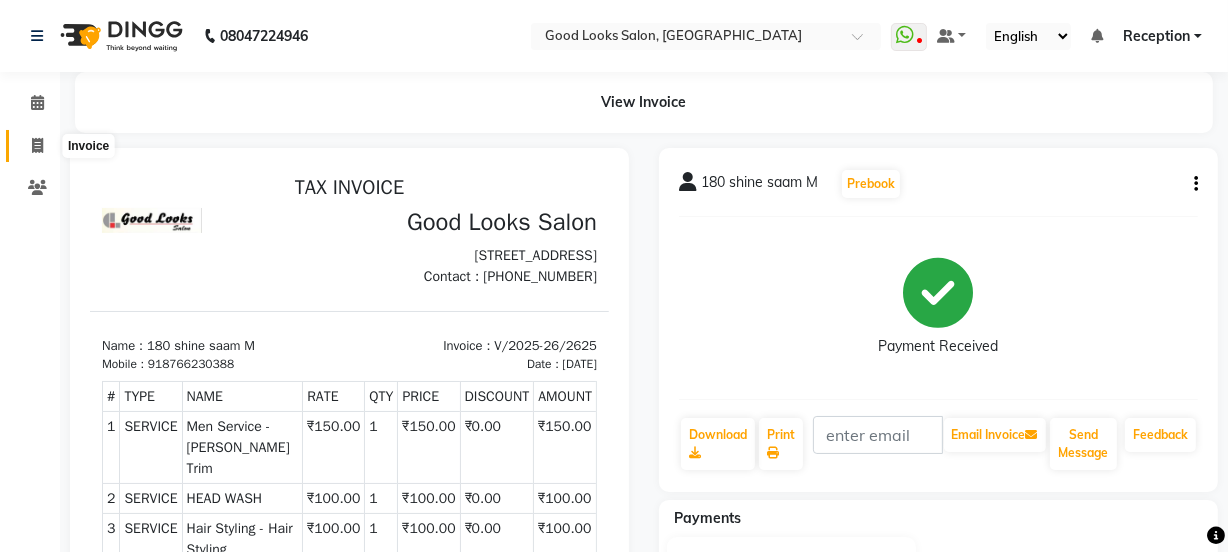 click 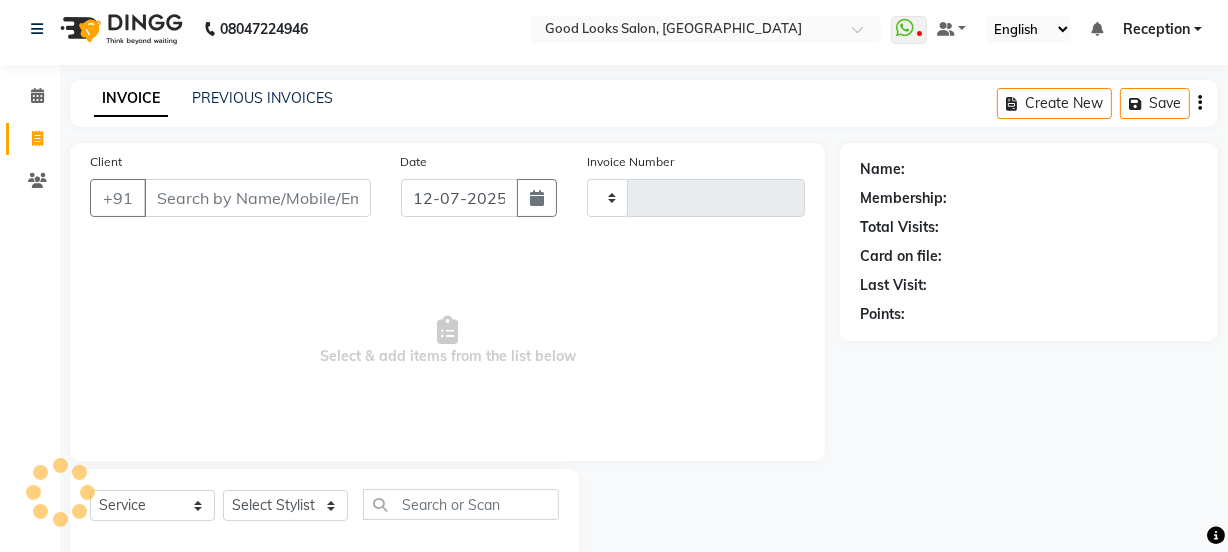 type on "2626" 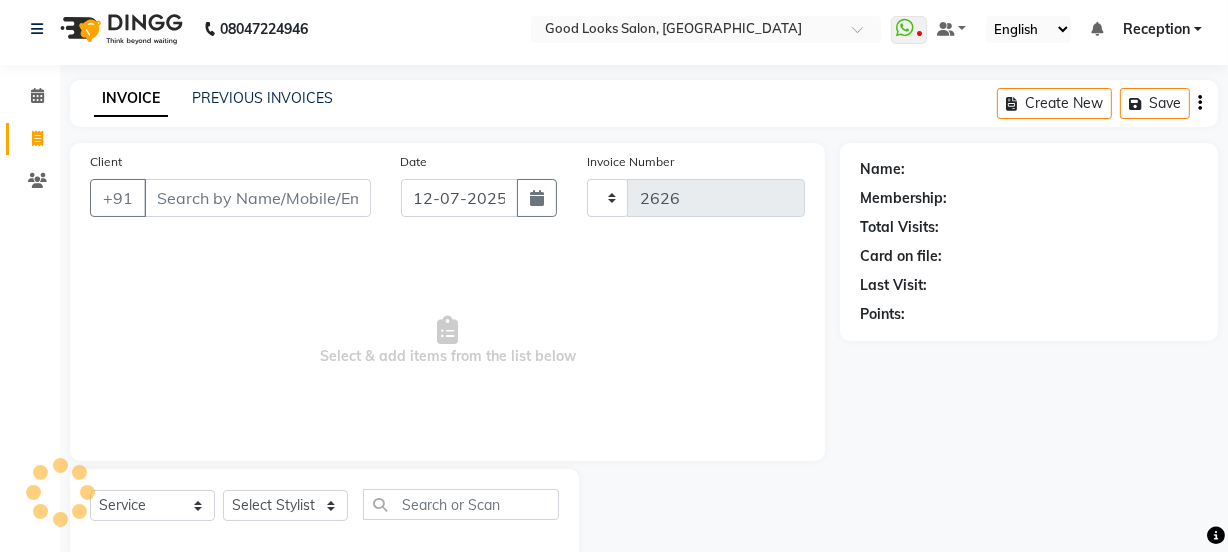 select on "4230" 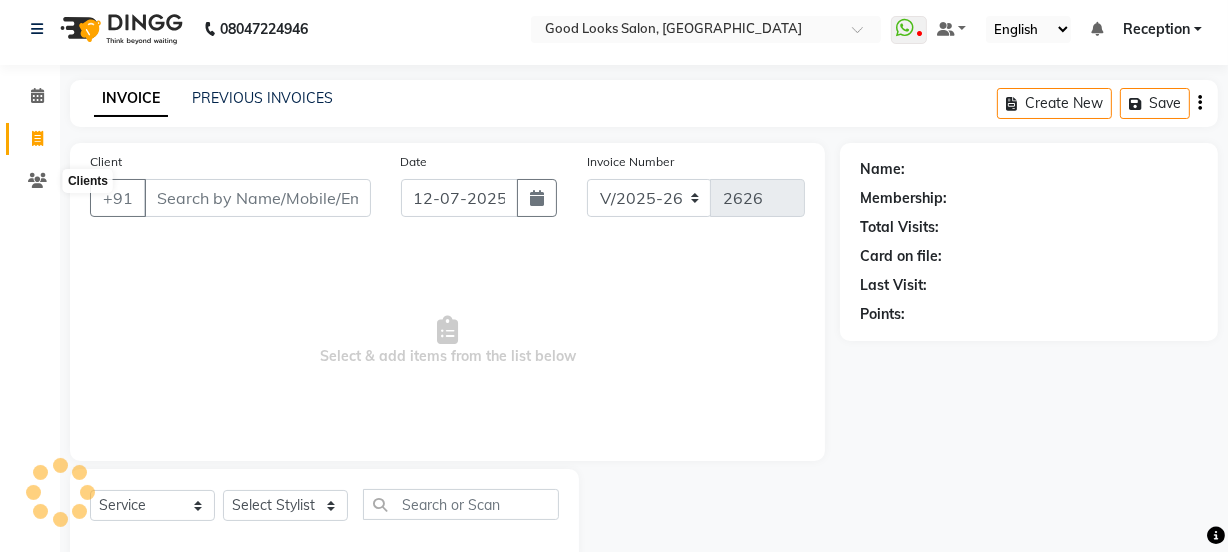 scroll, scrollTop: 50, scrollLeft: 0, axis: vertical 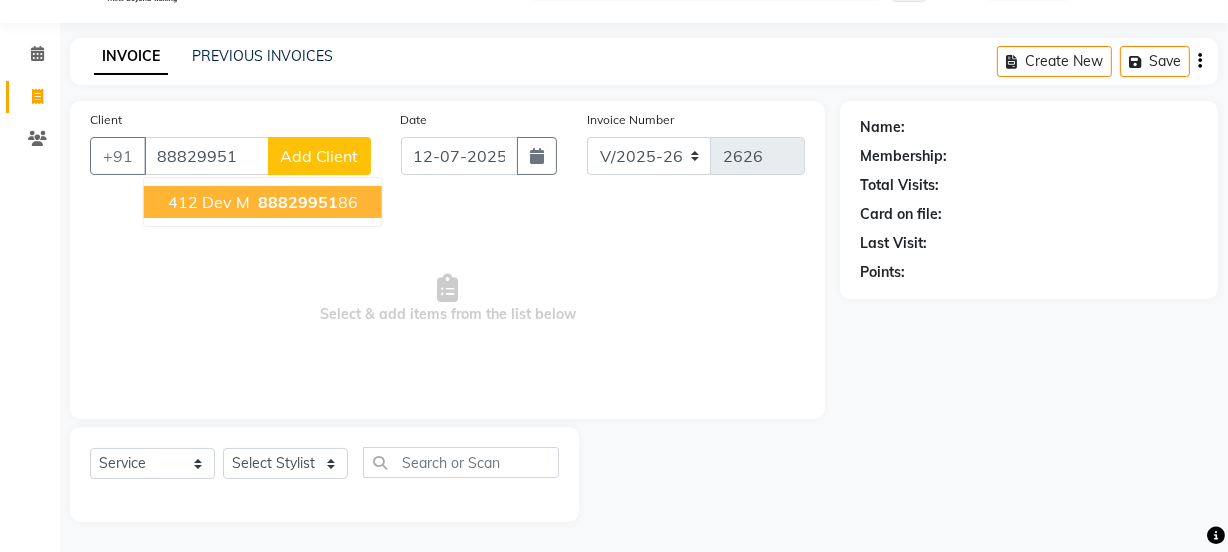 click on "88829951" at bounding box center (298, 202) 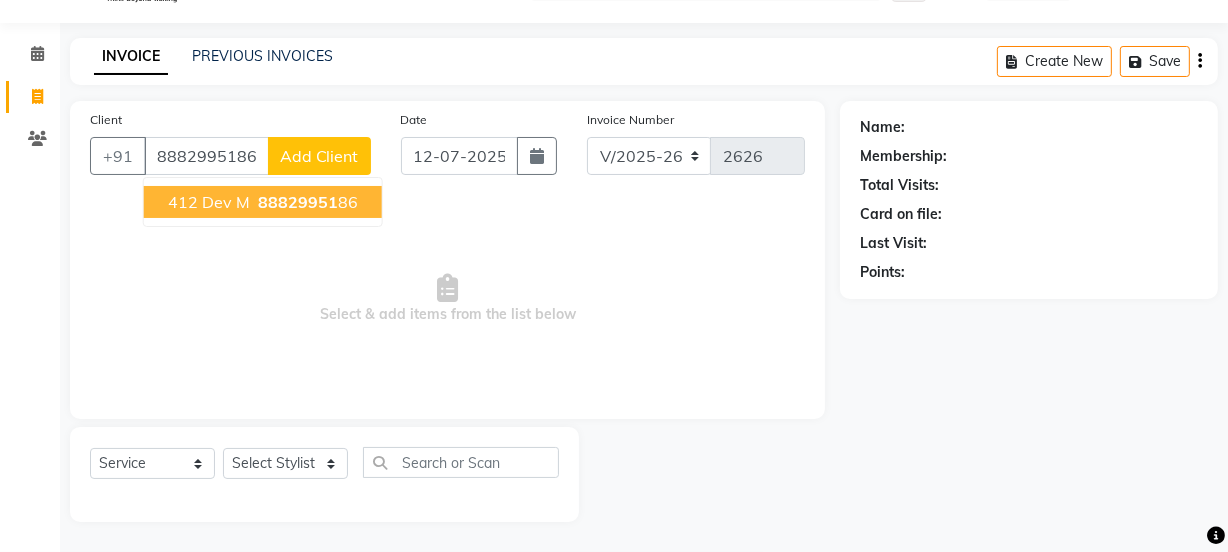 type on "8882995186" 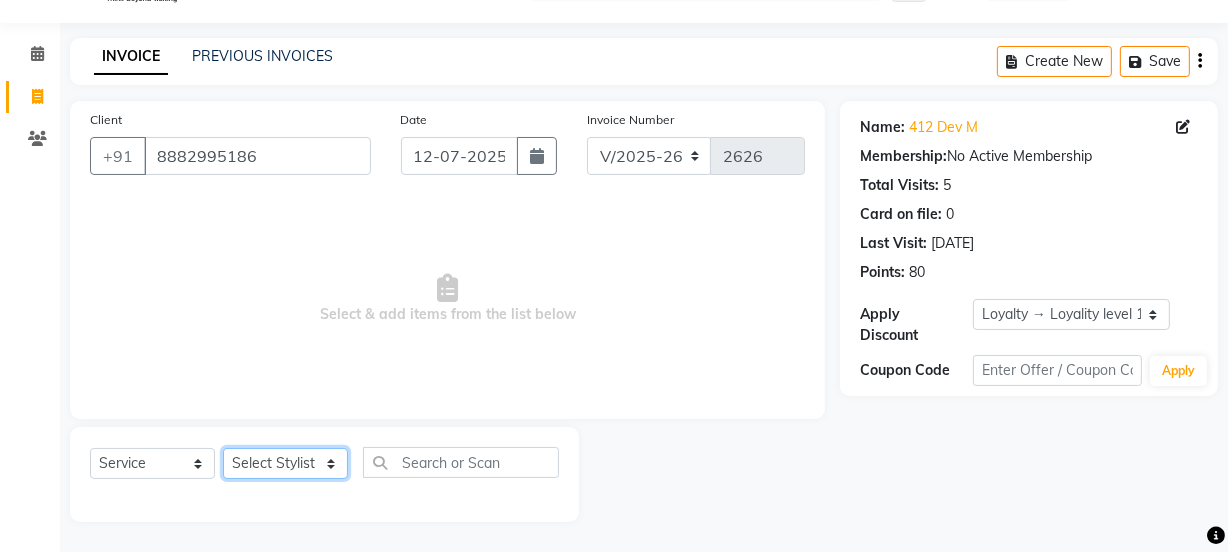 click on "Select Stylist Jyoti kaif Manager Pooja Prachi Raman Raman 2 Reception RIHAN Sameer Shivam simo SUNNY yogita" 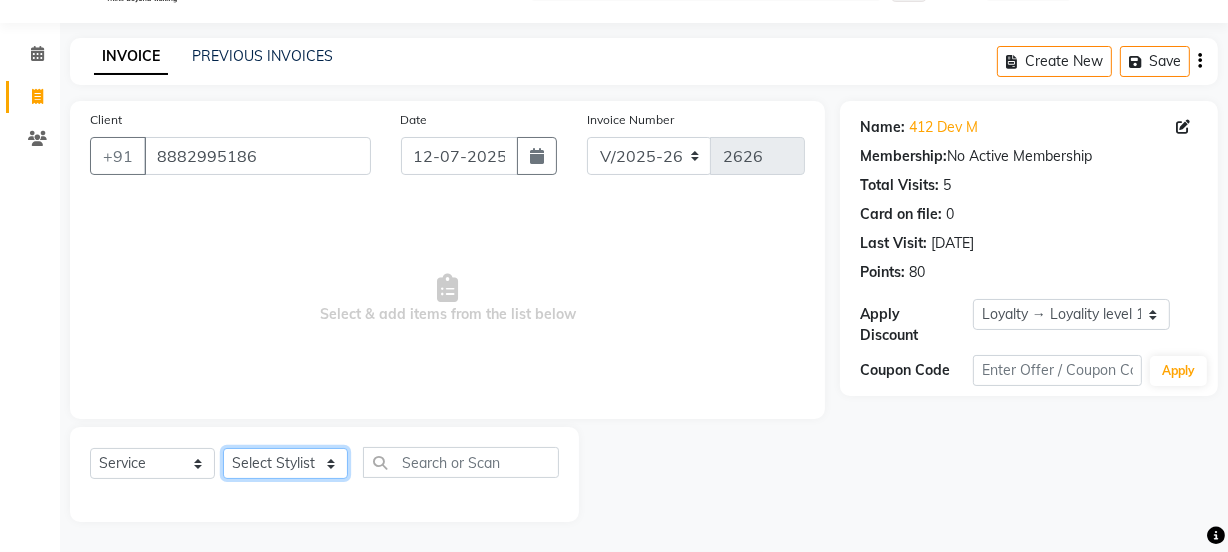 select on "85314" 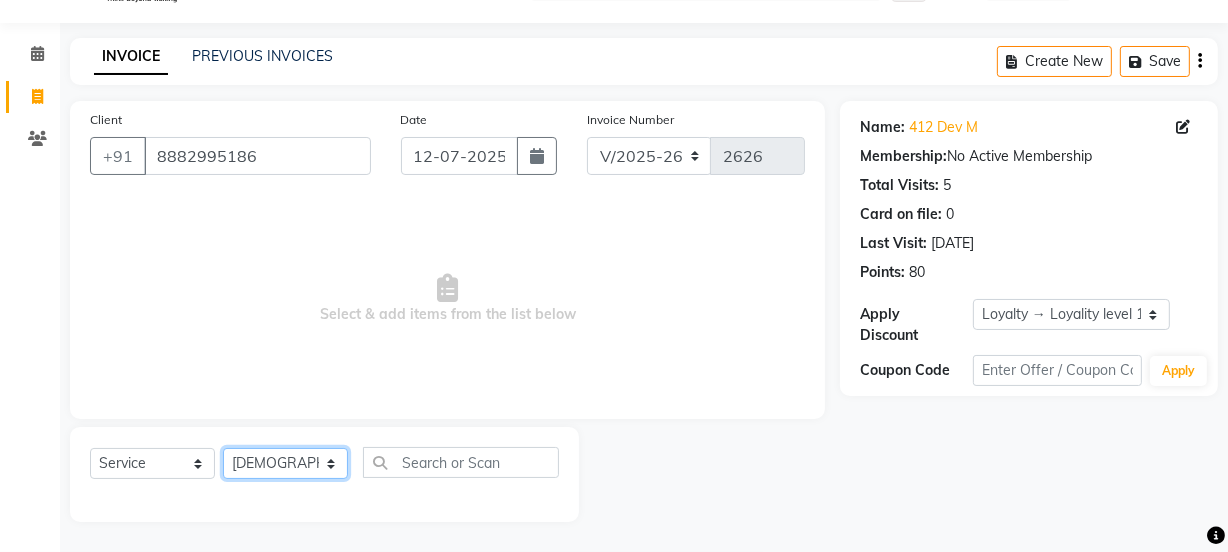 click on "Select Stylist Jyoti kaif Manager Pooja Prachi Raman Raman 2 Reception RIHAN Sameer Shivam simo SUNNY yogita" 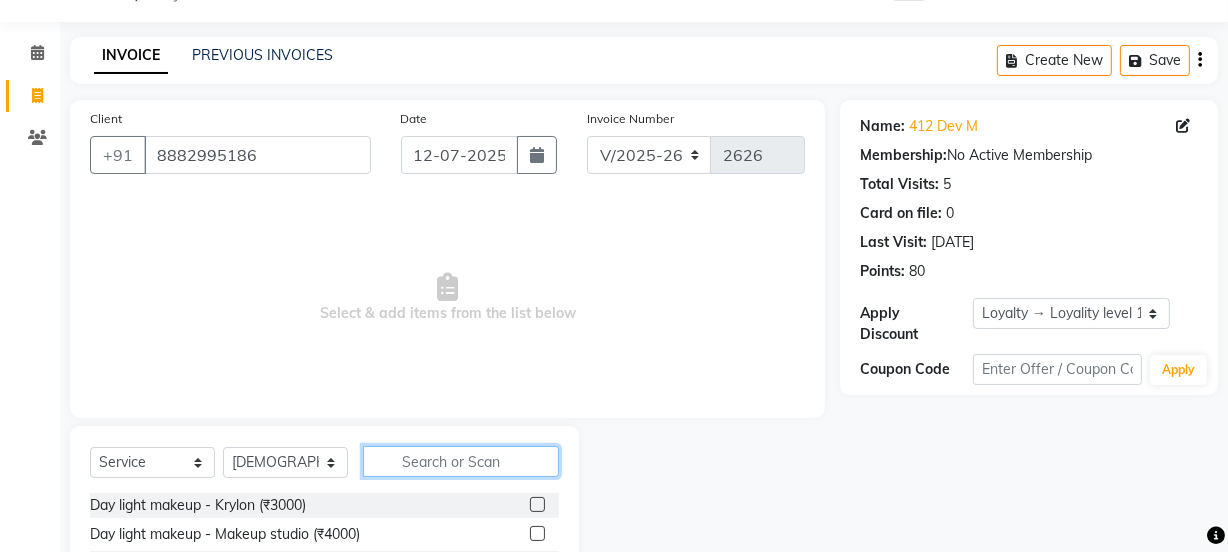 click 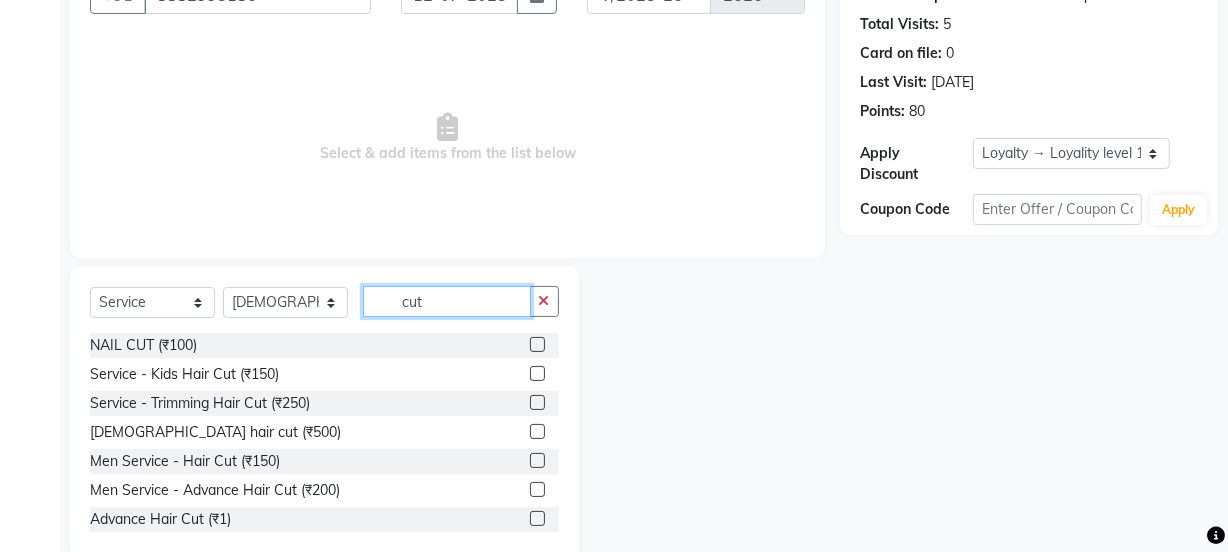 scroll, scrollTop: 250, scrollLeft: 0, axis: vertical 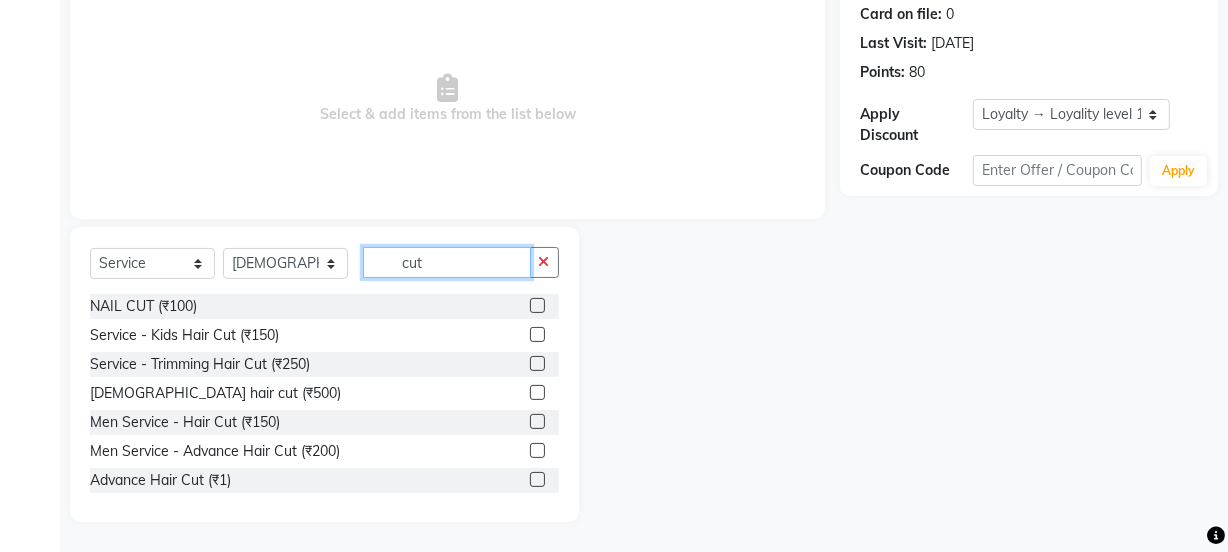 type on "cut" 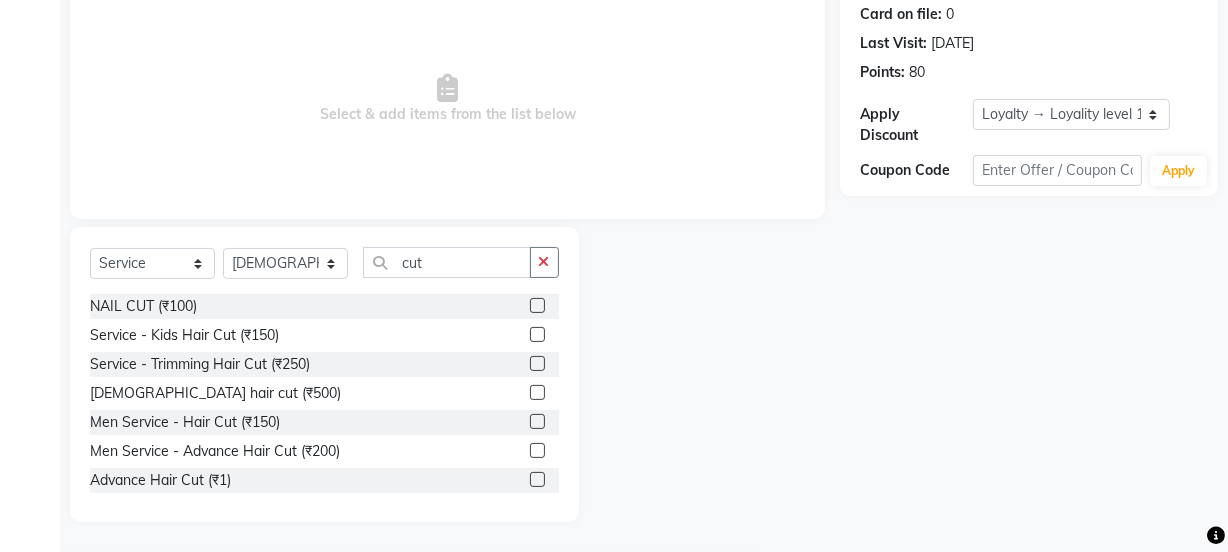 click 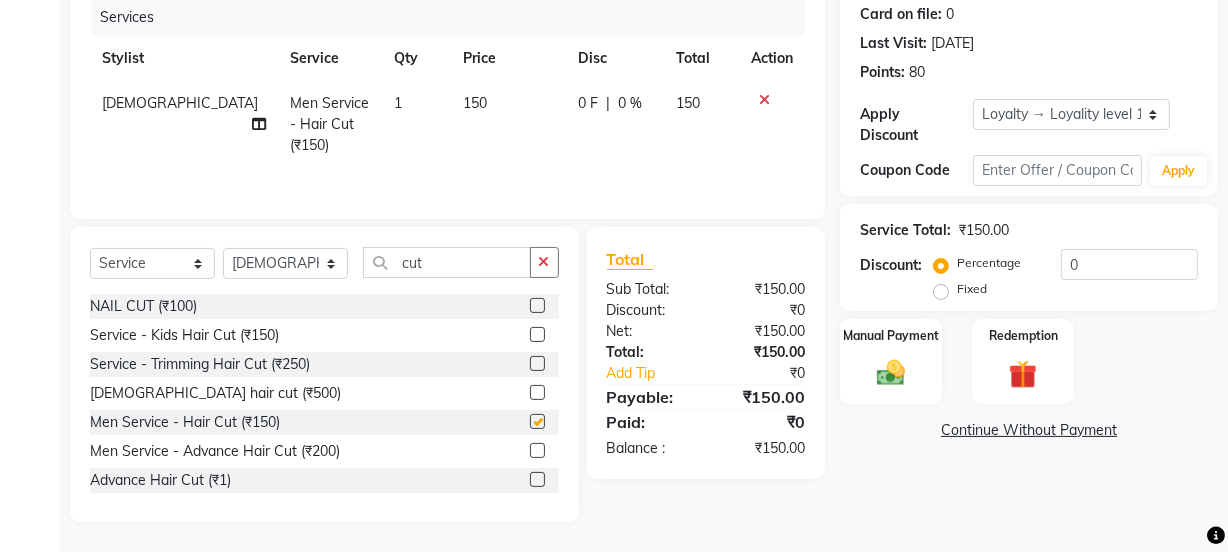 checkbox on "false" 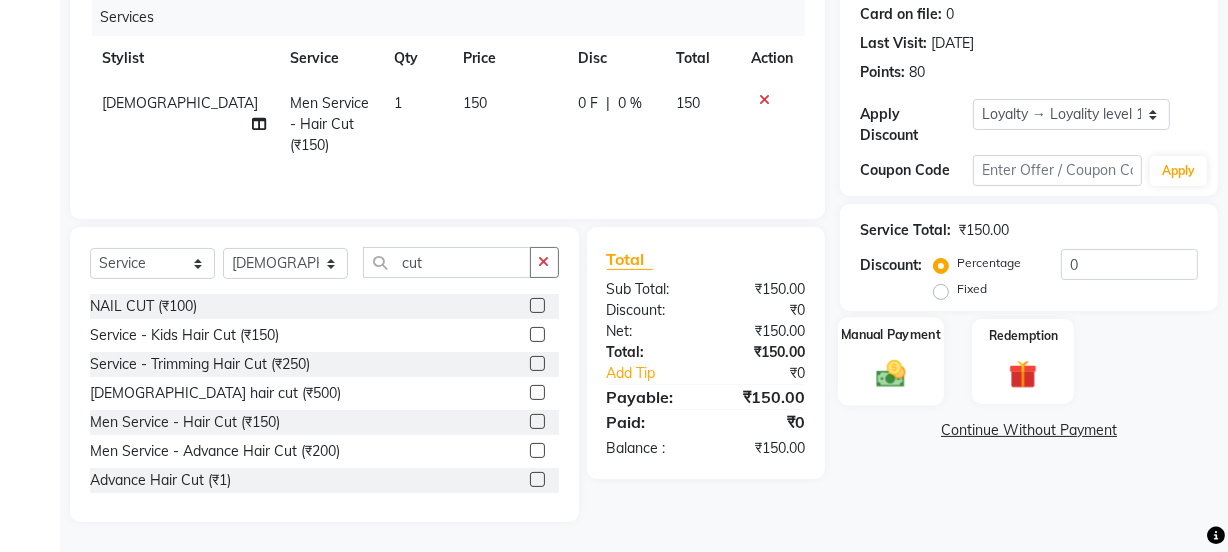 drag, startPoint x: 837, startPoint y: 342, endPoint x: 867, endPoint y: 354, distance: 32.31099 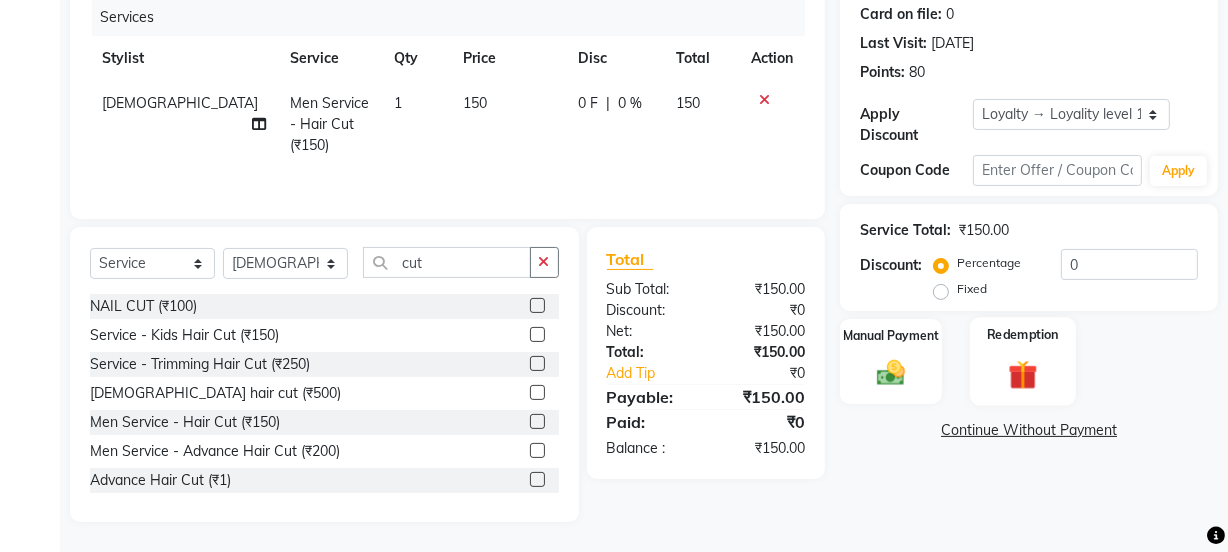 click on "Redemption" 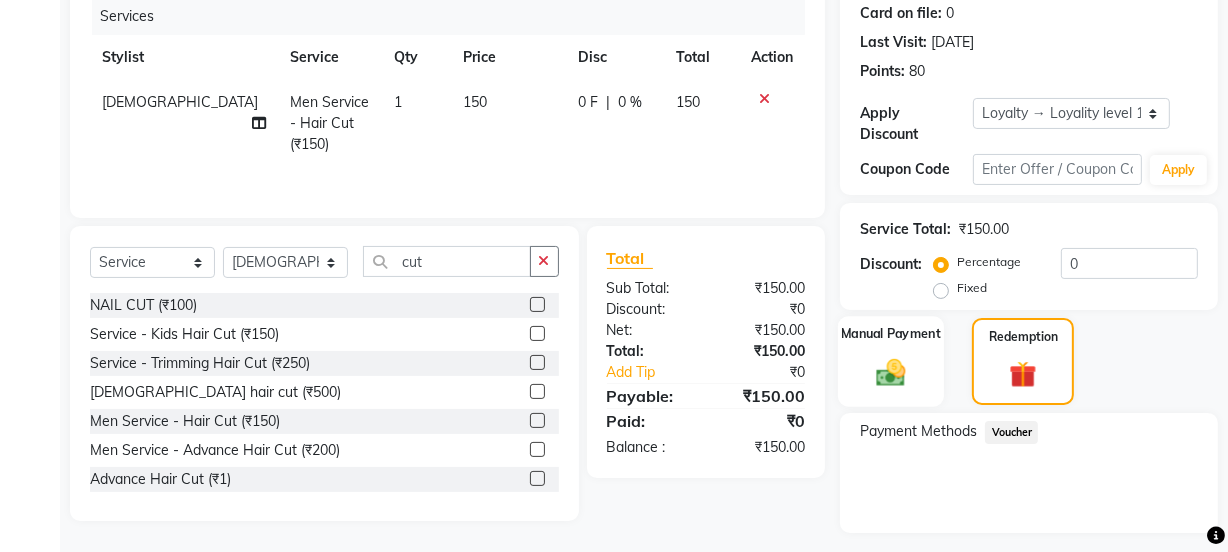 click on "Manual Payment" 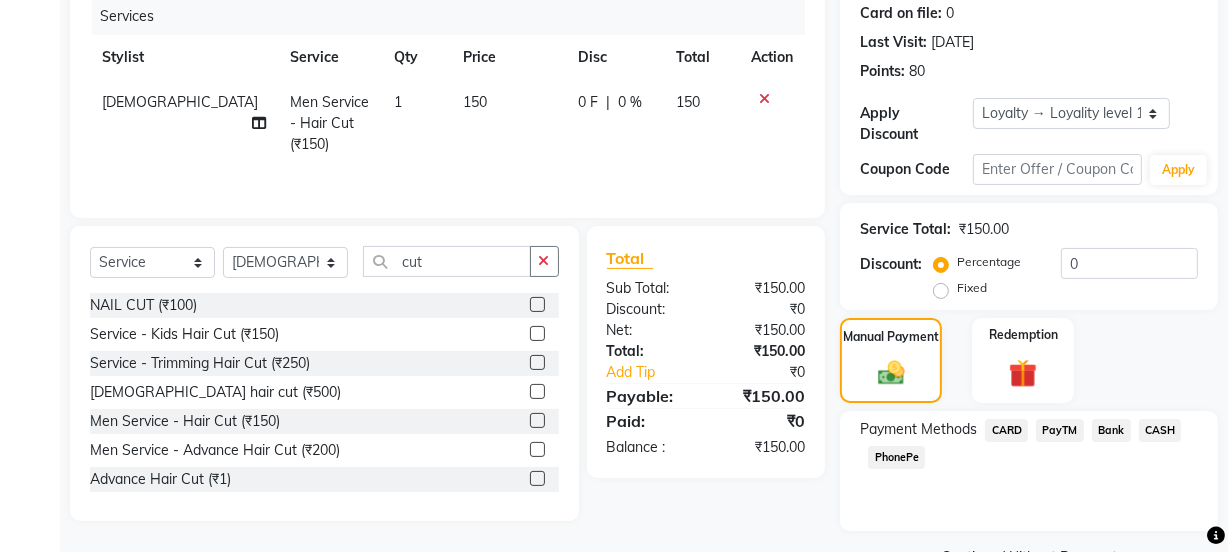 click on "PayTM" 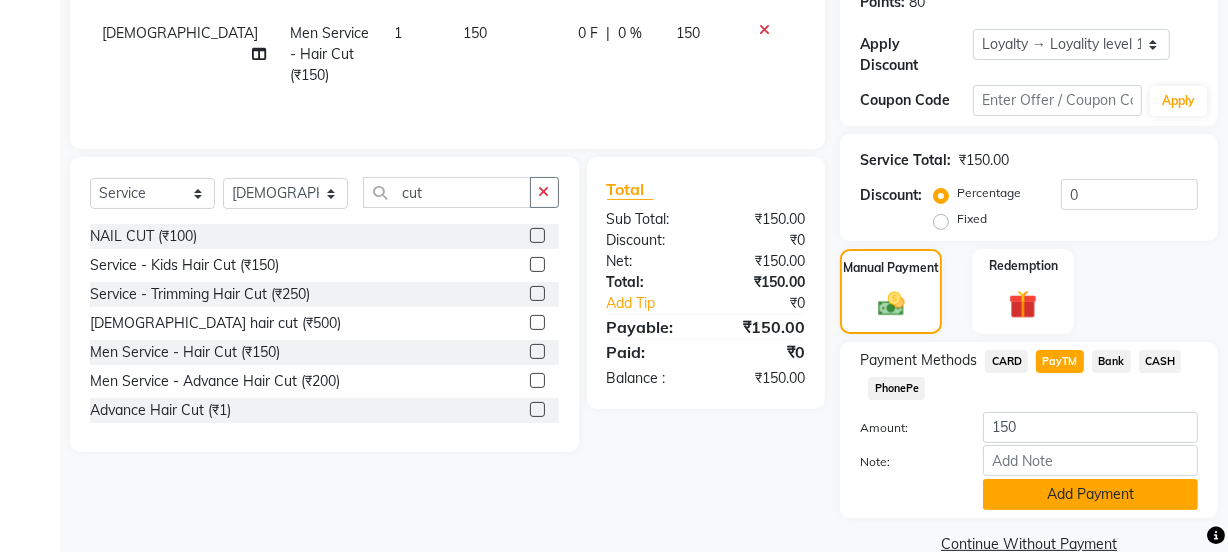 scroll, scrollTop: 356, scrollLeft: 0, axis: vertical 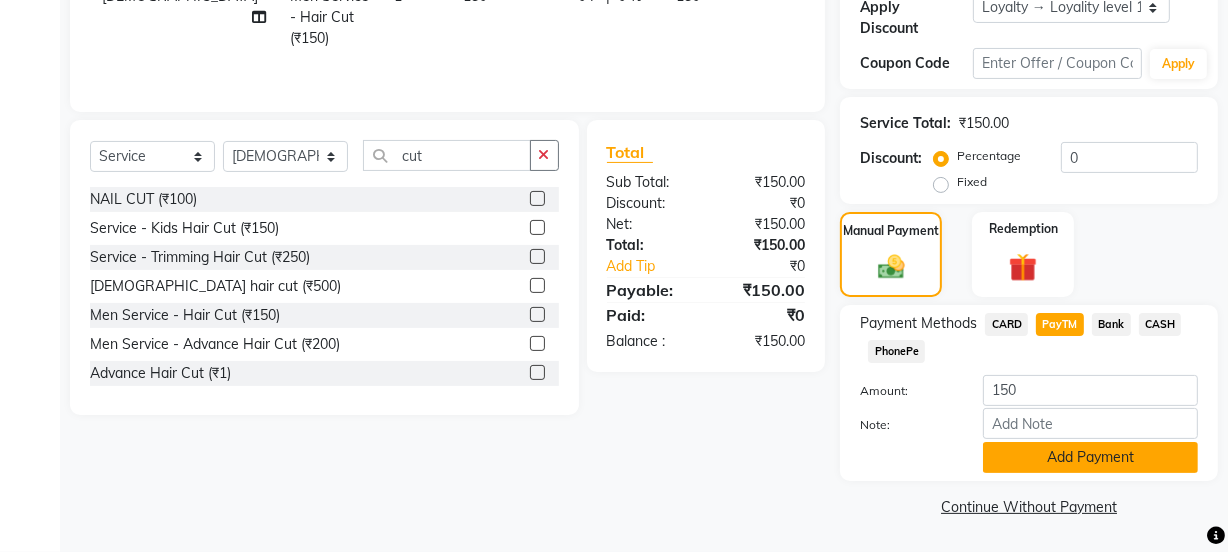click on "Add Payment" 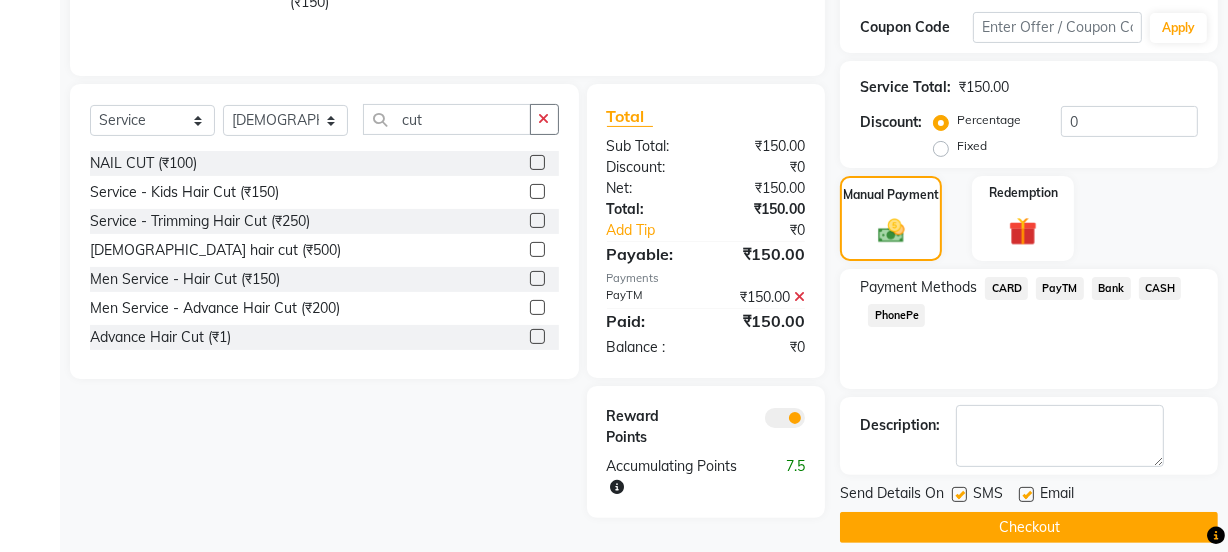 scroll, scrollTop: 412, scrollLeft: 0, axis: vertical 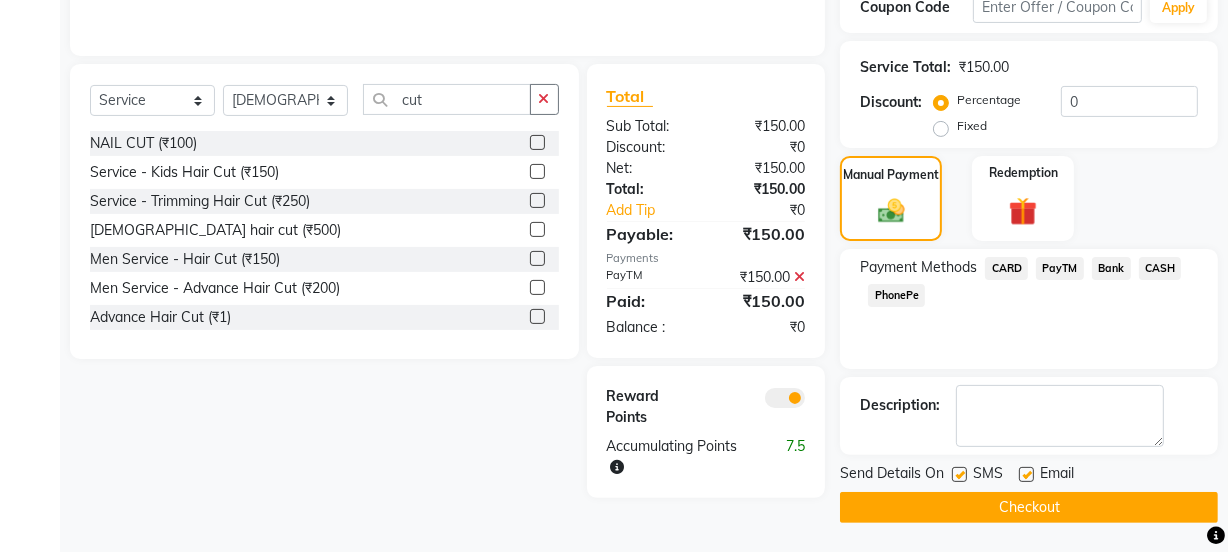 click 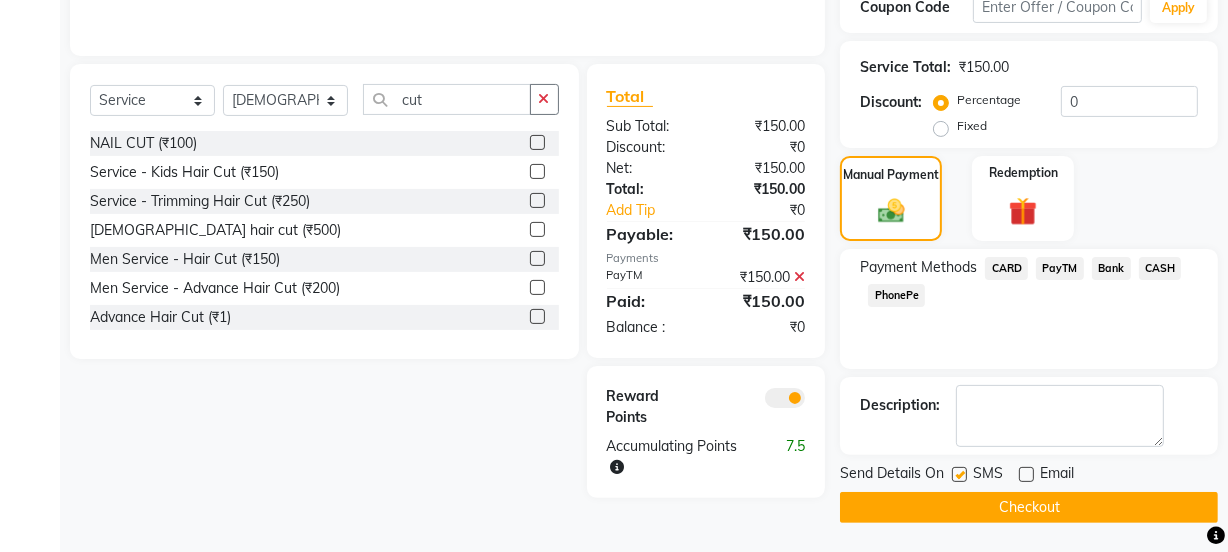 click 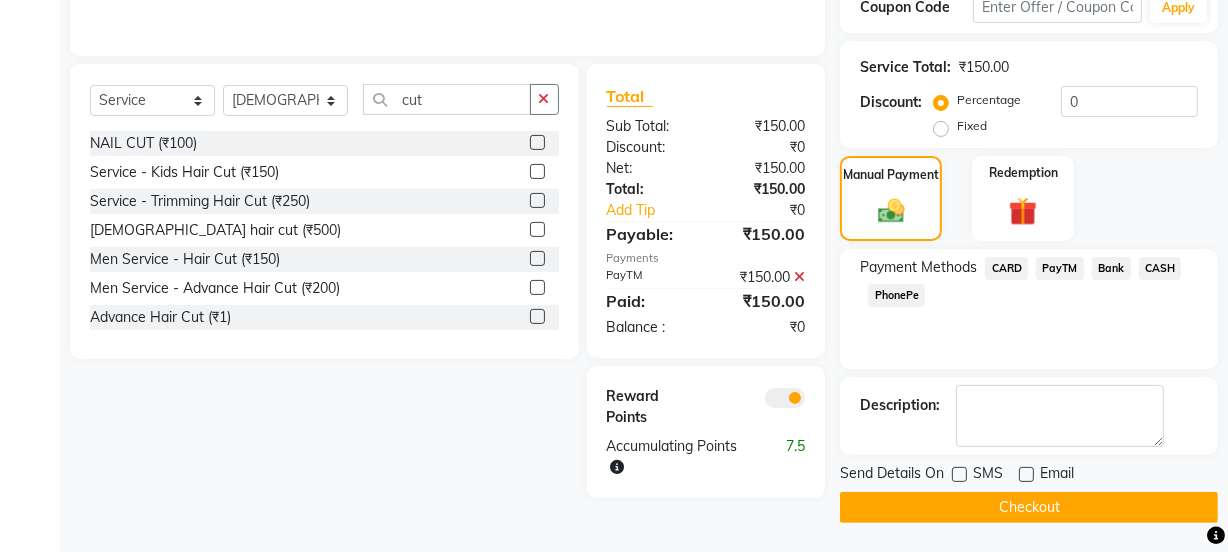 click on "Send Details On SMS Email  Checkout" 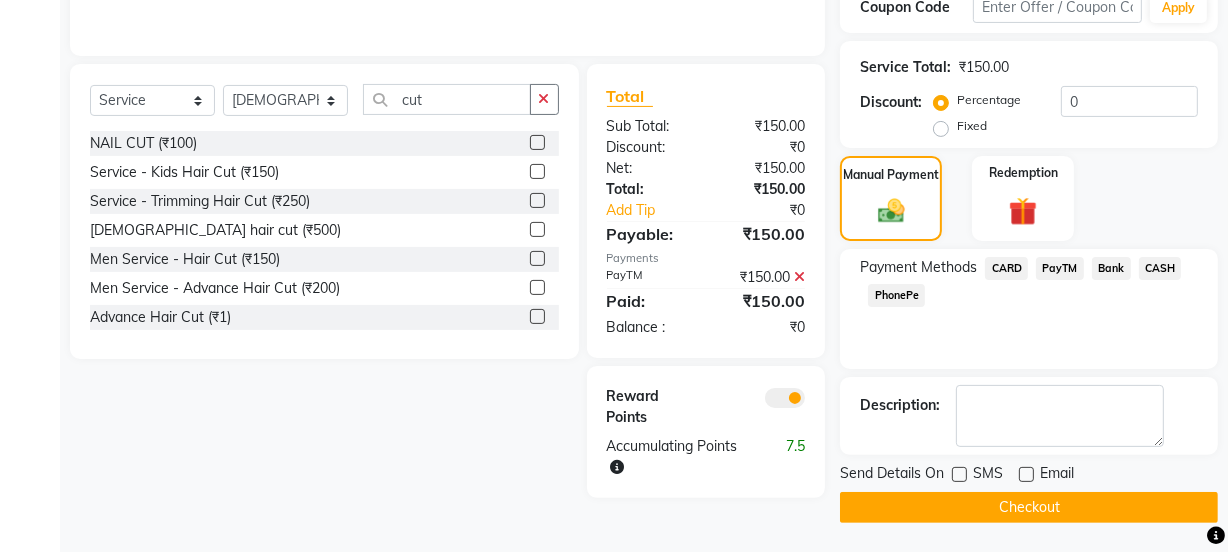 click on "Checkout" 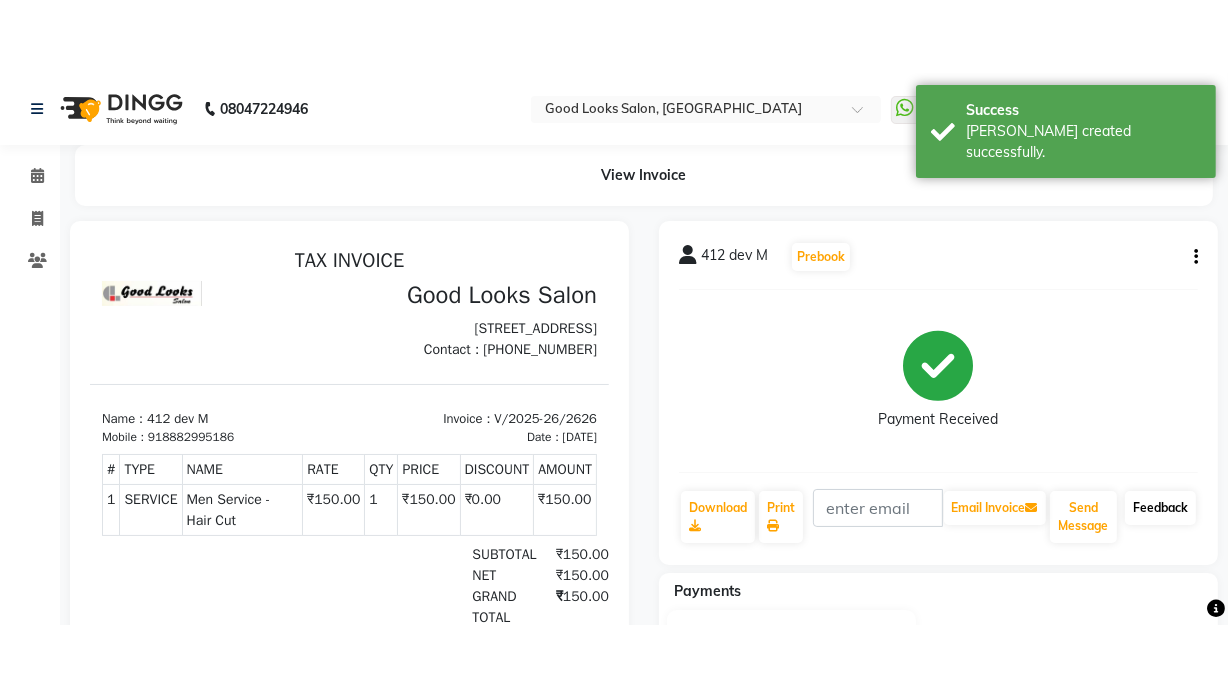 scroll, scrollTop: 0, scrollLeft: 0, axis: both 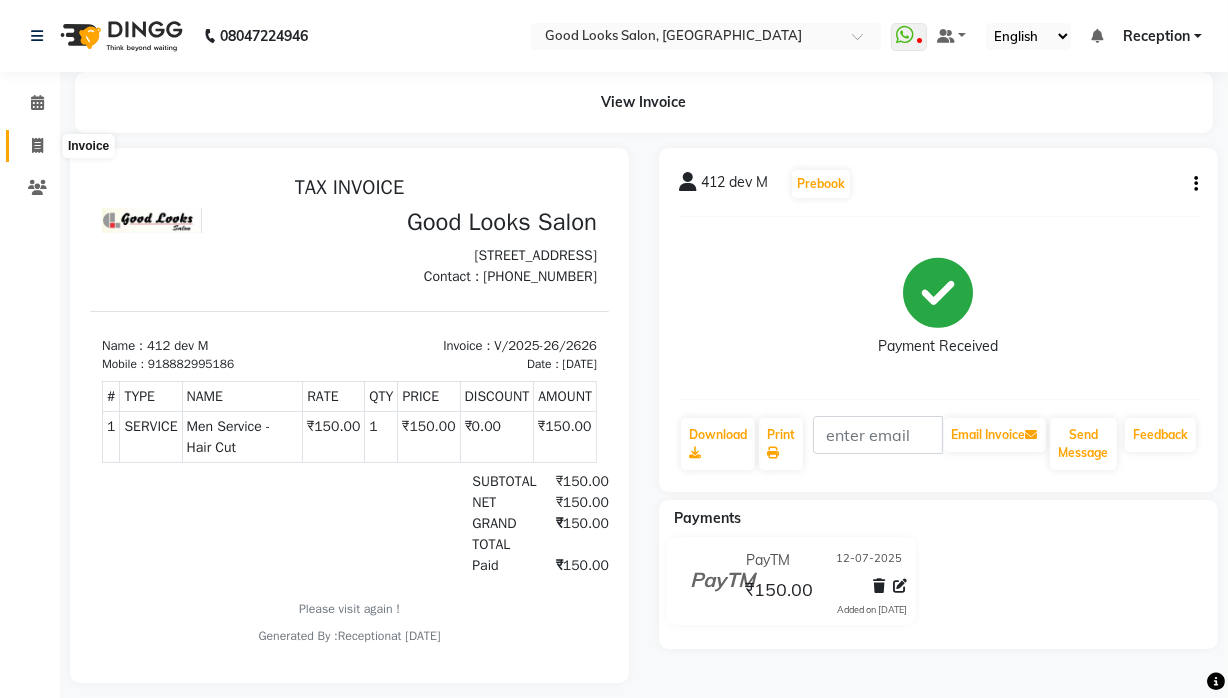 drag, startPoint x: 46, startPoint y: 134, endPoint x: 76, endPoint y: 142, distance: 31.04835 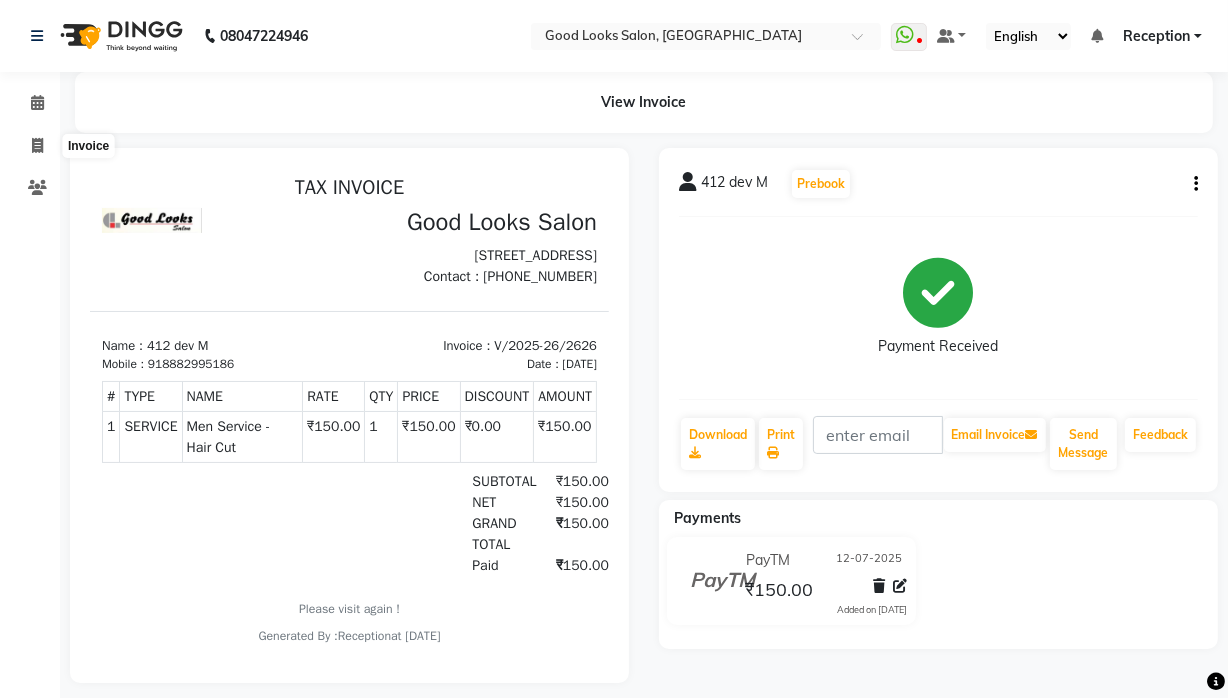 select on "service" 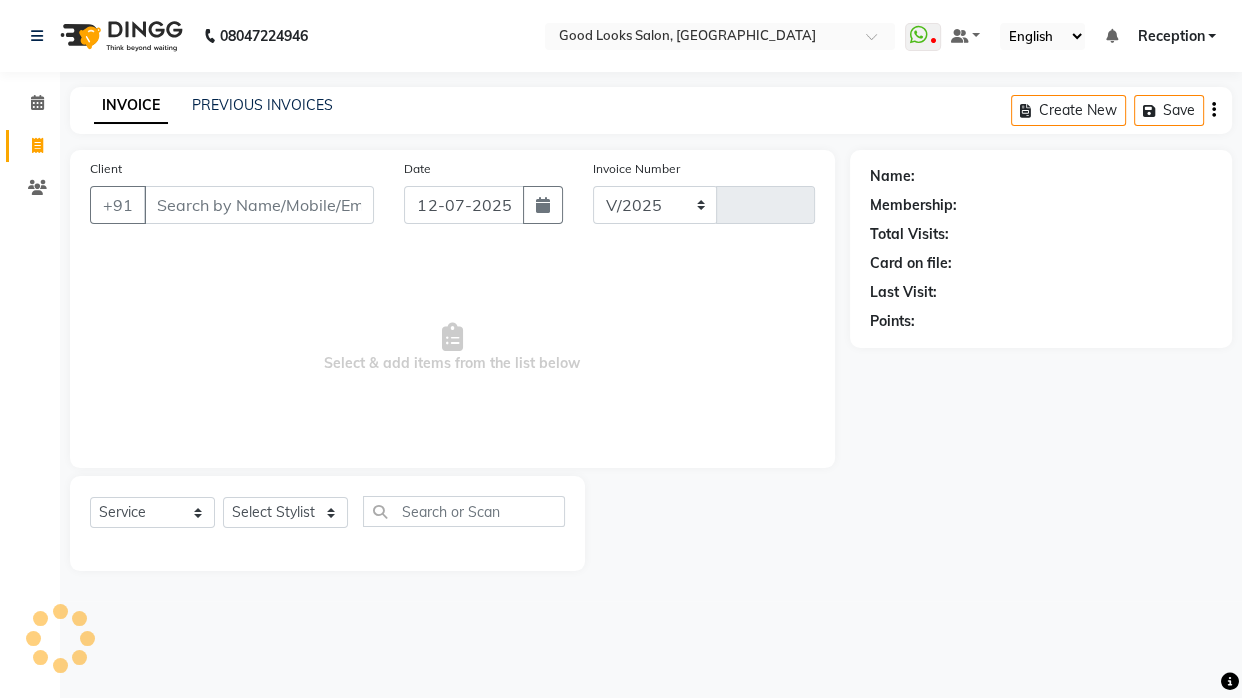 select on "4230" 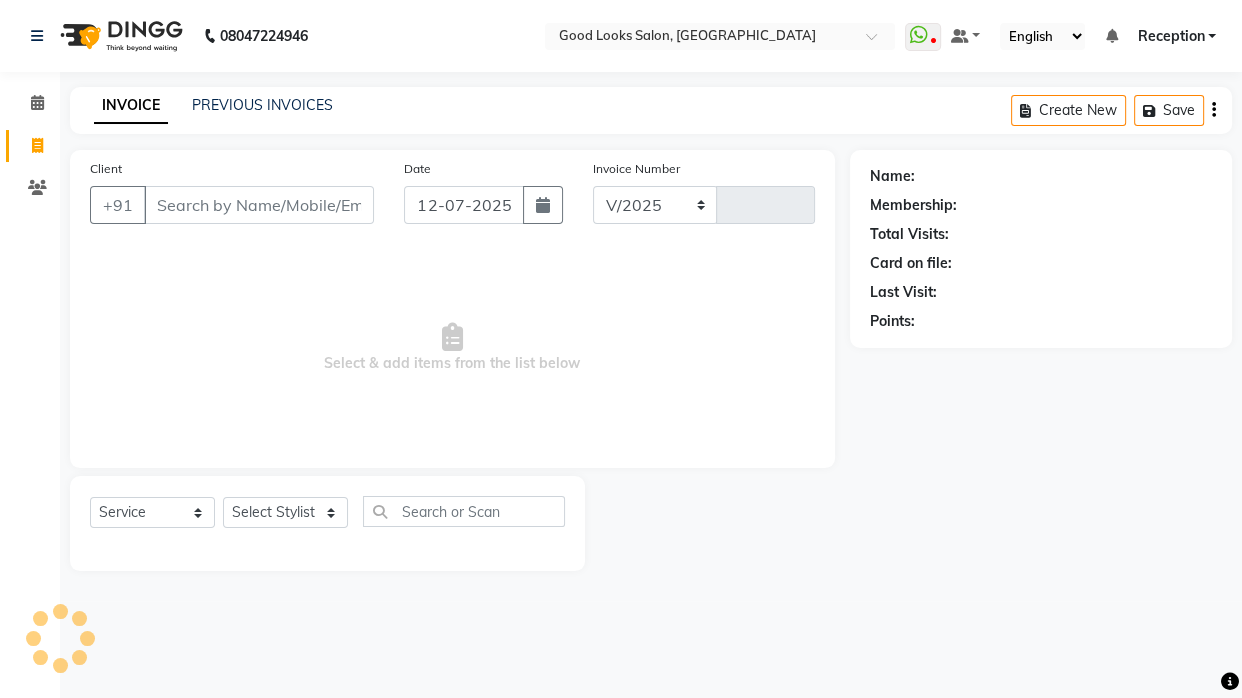 type on "2627" 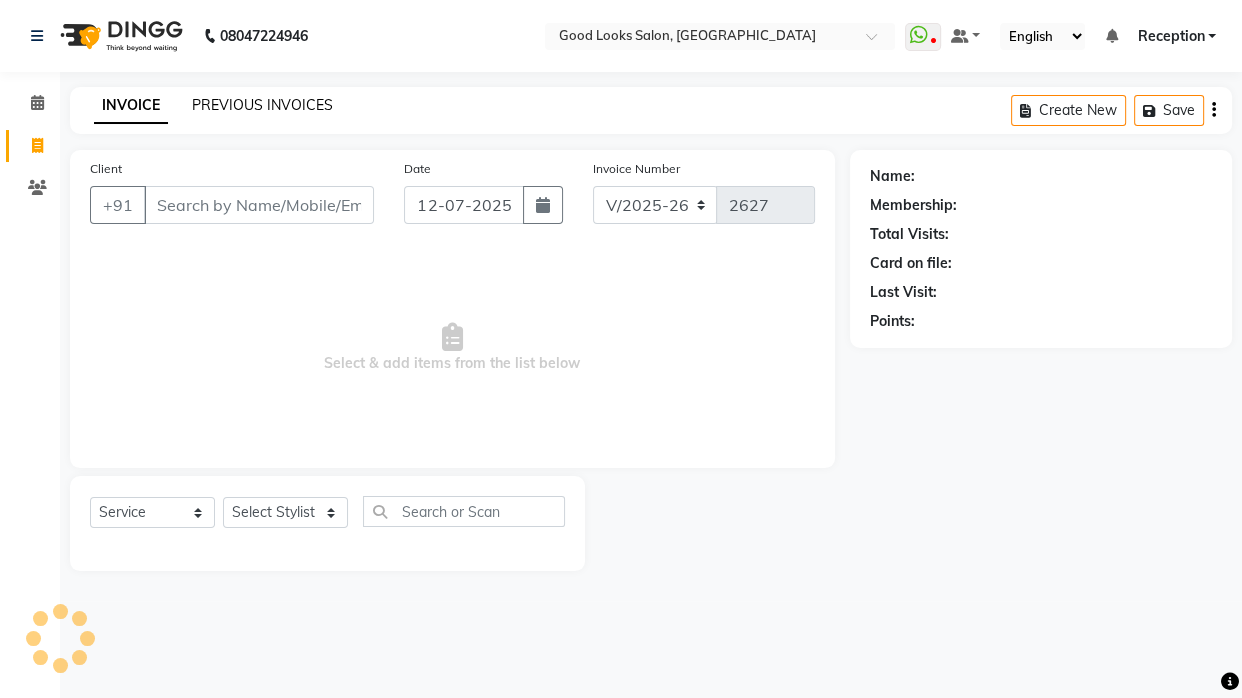 click on "PREVIOUS INVOICES" 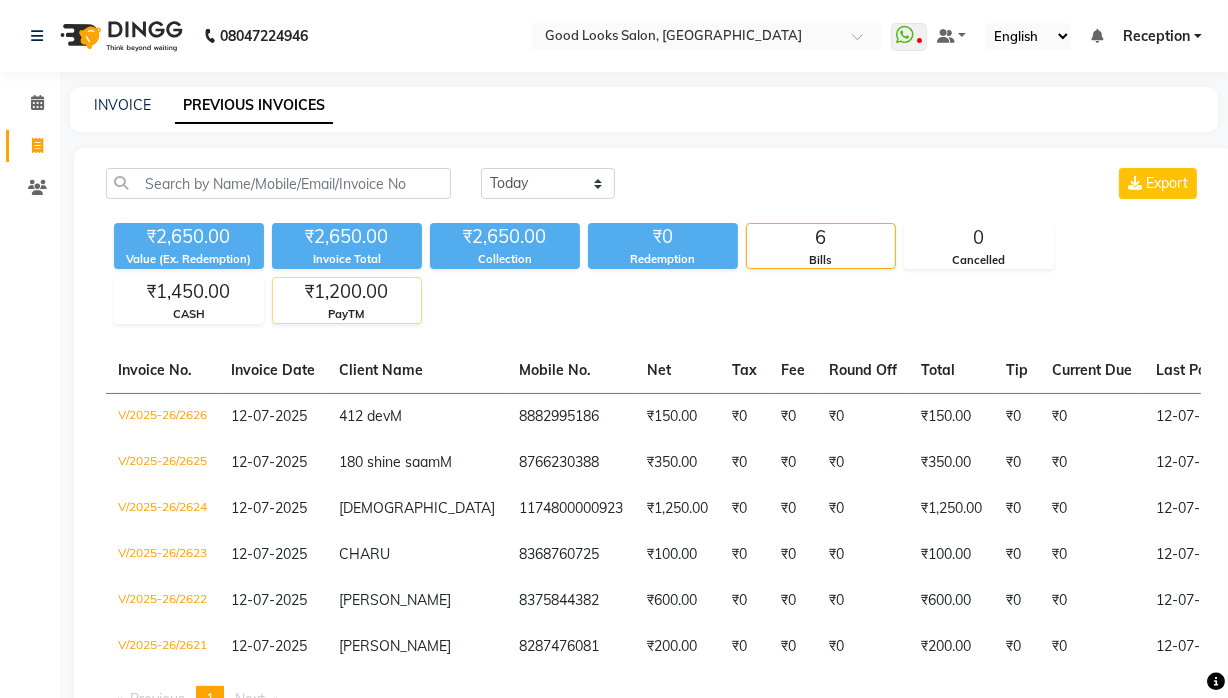 click on "₹1,200.00" 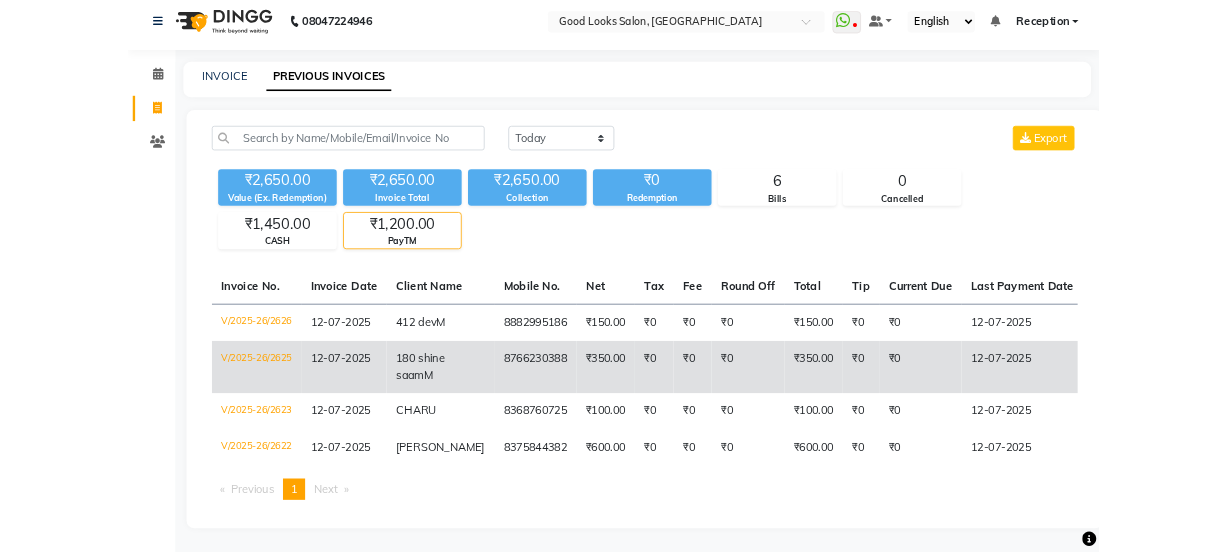 scroll, scrollTop: 0, scrollLeft: 0, axis: both 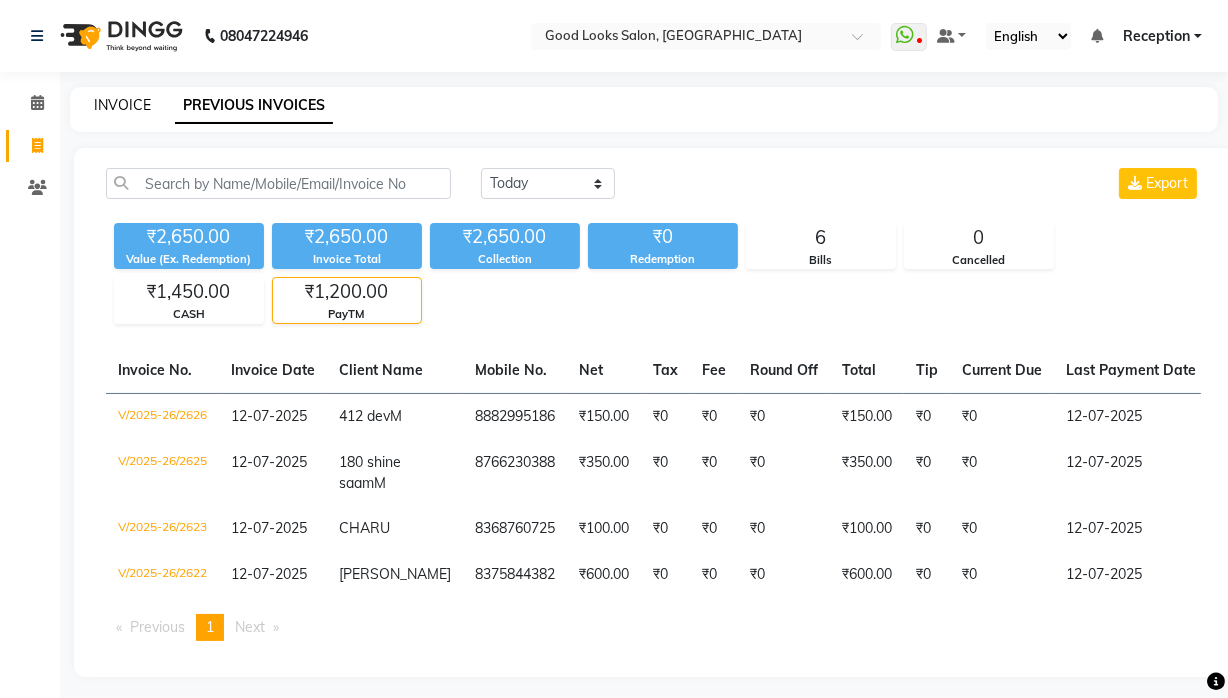 click on "INVOICE" 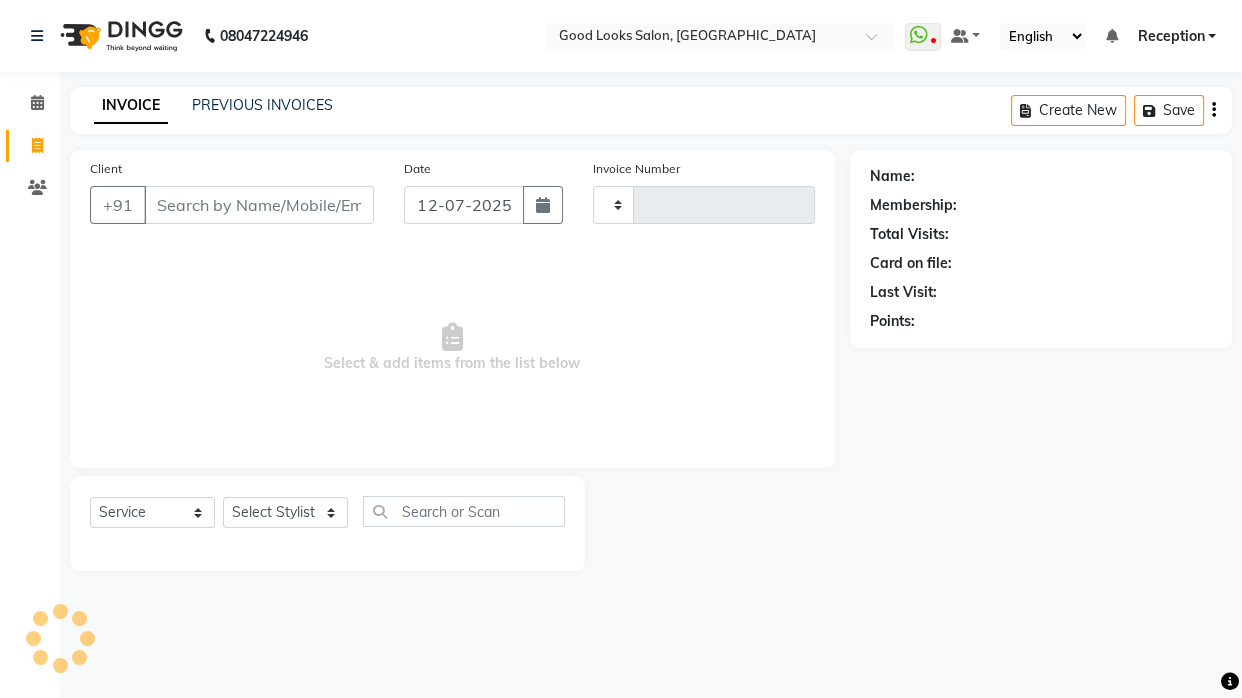 type on "2627" 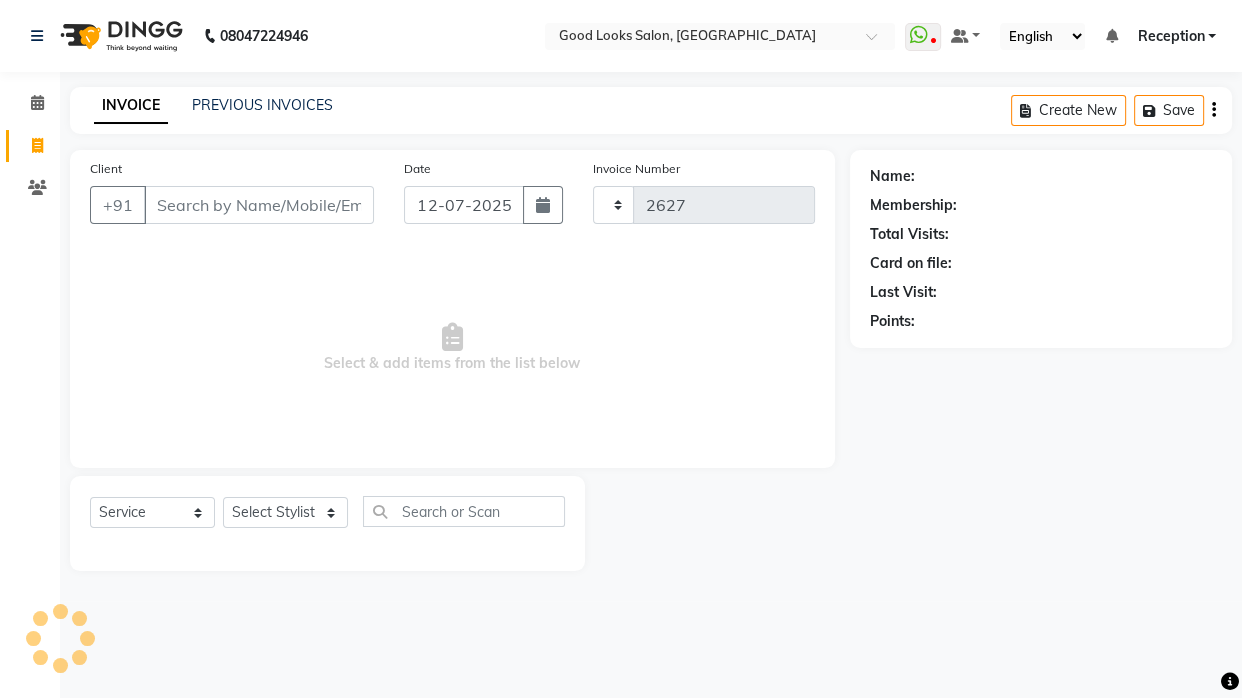 select on "4230" 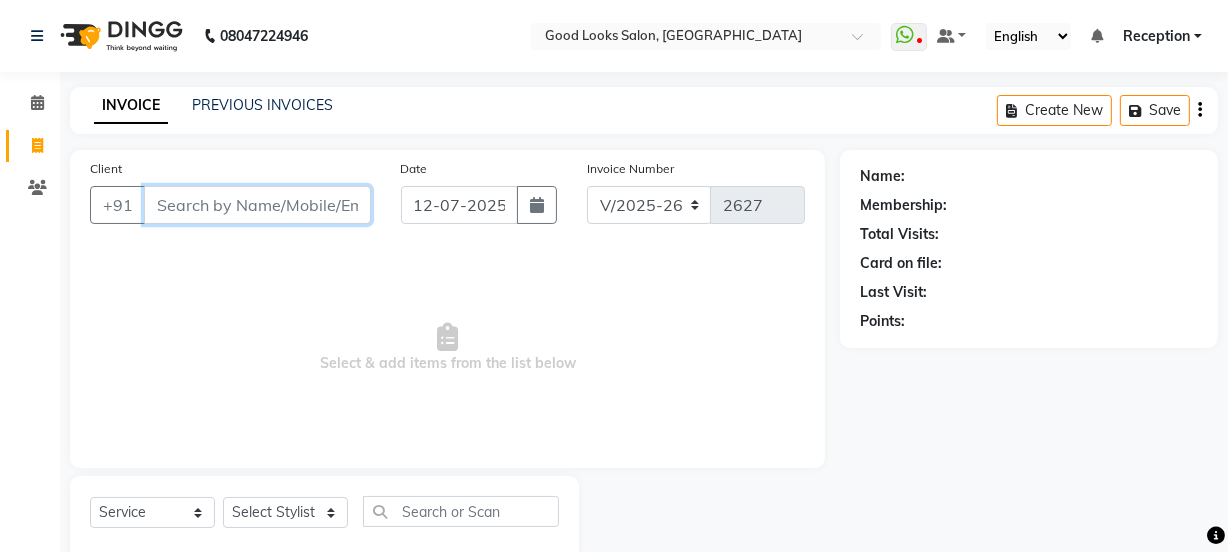 click on "Client" at bounding box center (257, 205) 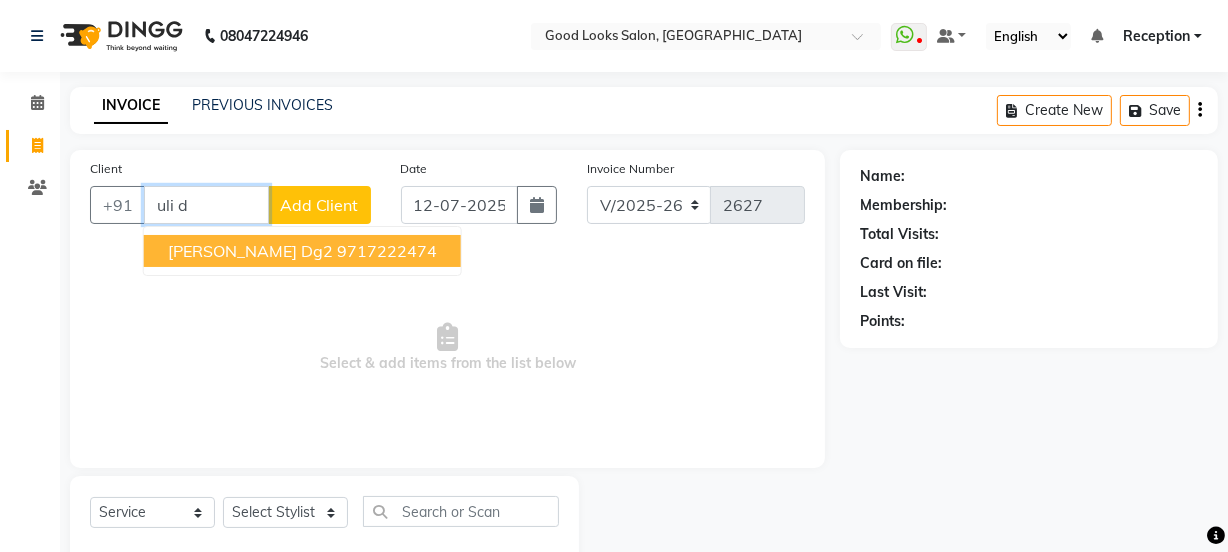click on "tuli dg2  9717222474" at bounding box center (302, 251) 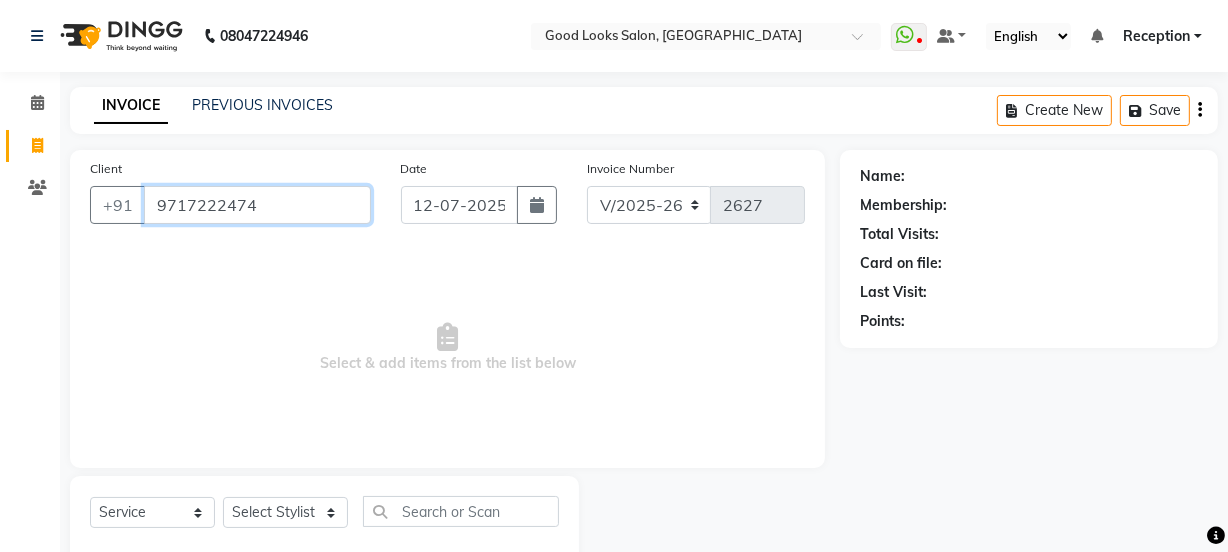 type on "9717222474" 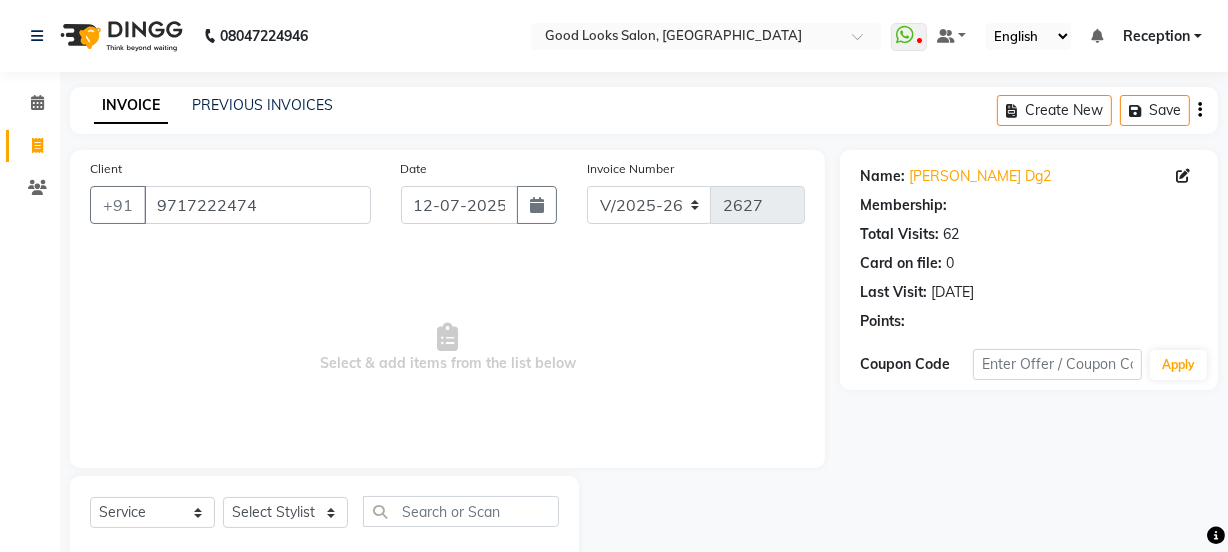 select on "1: Object" 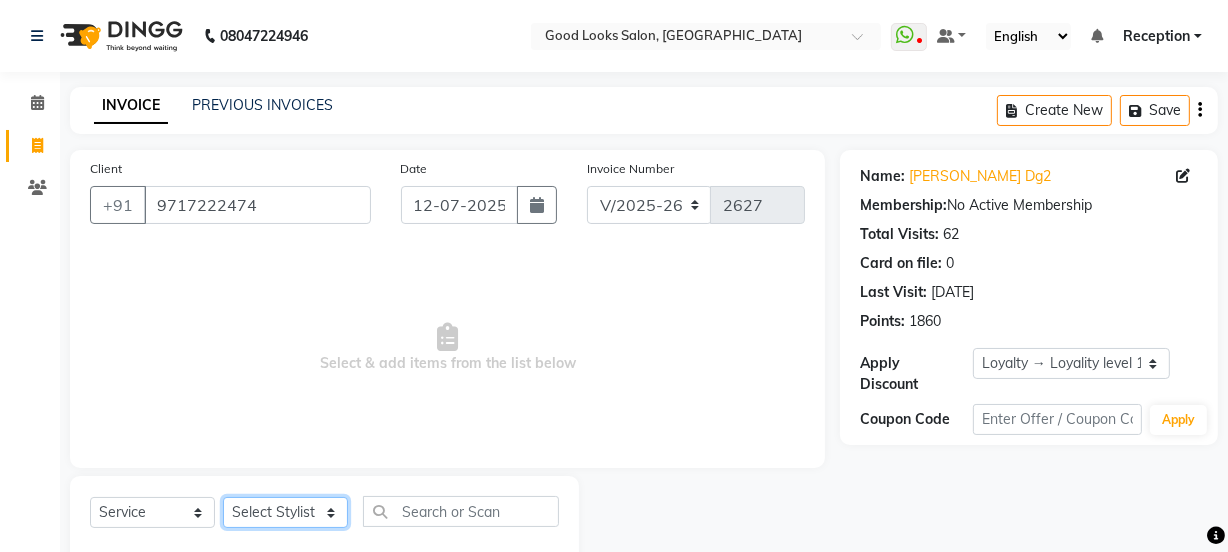click on "Select Stylist Jyoti kaif Manager Pooja Prachi Raman Raman 2 Reception RIHAN Sameer Shivam simo SUNNY yogita" 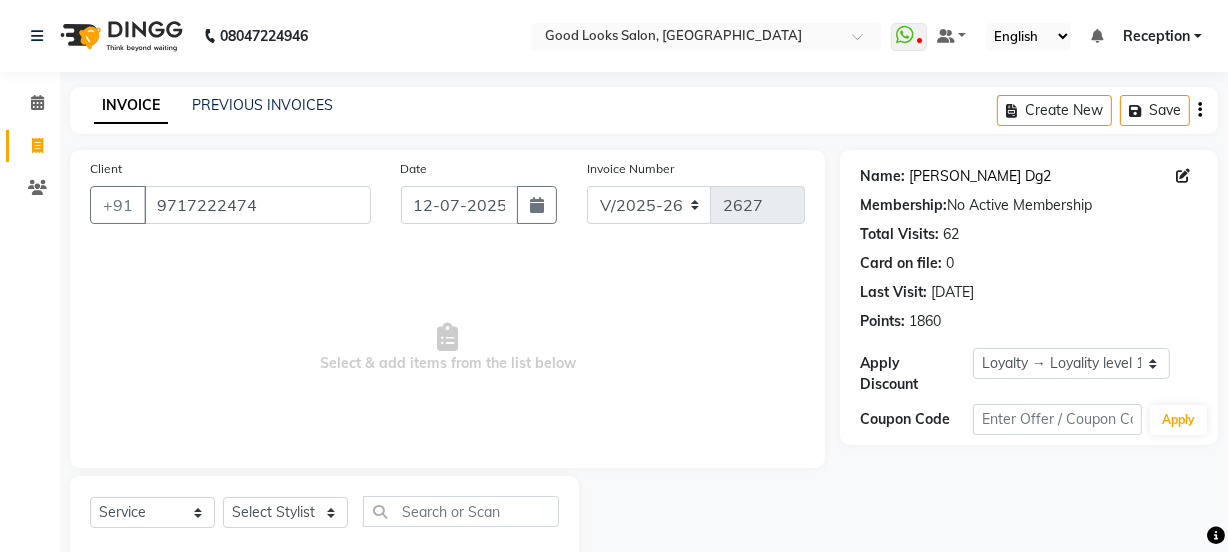 click on "Tuli Dg2" 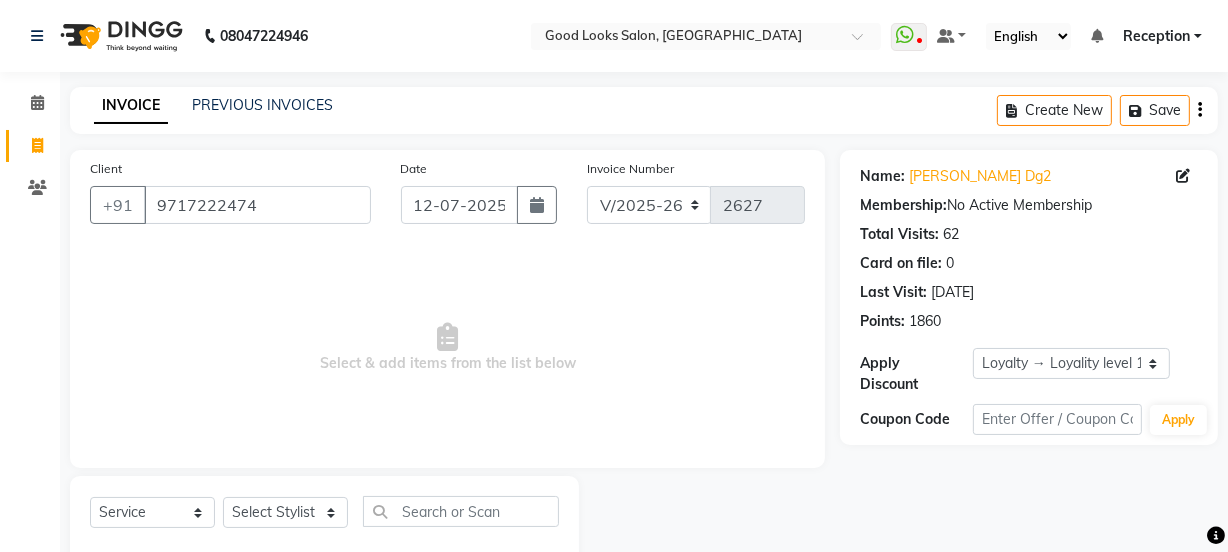 scroll, scrollTop: 50, scrollLeft: 0, axis: vertical 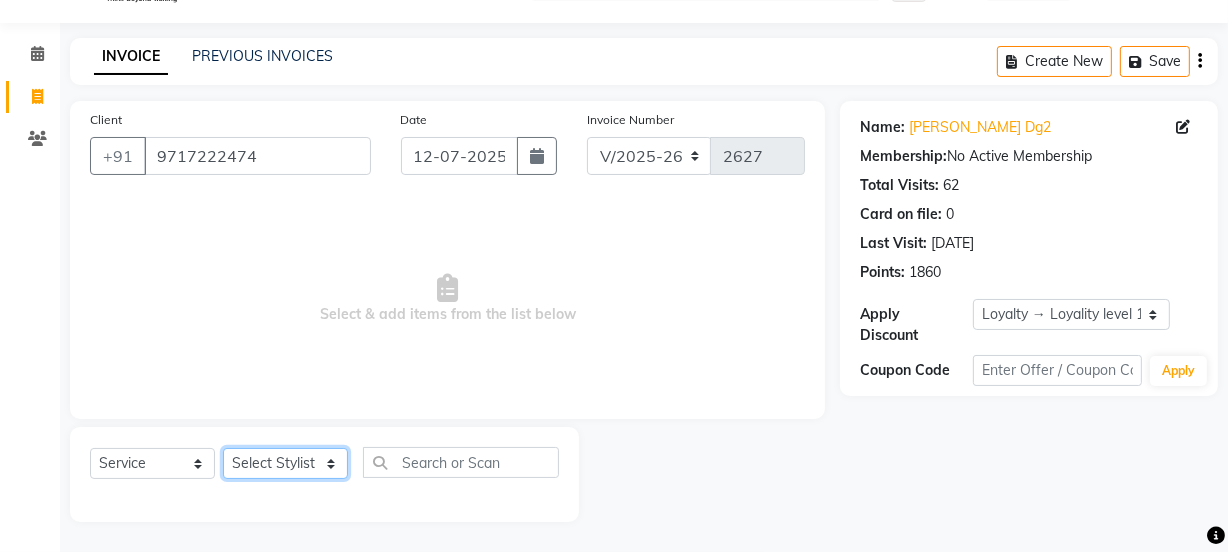 click on "Select Stylist Jyoti kaif Manager Pooja Prachi Raman Raman 2 Reception RIHAN Sameer Shivam simo SUNNY yogita" 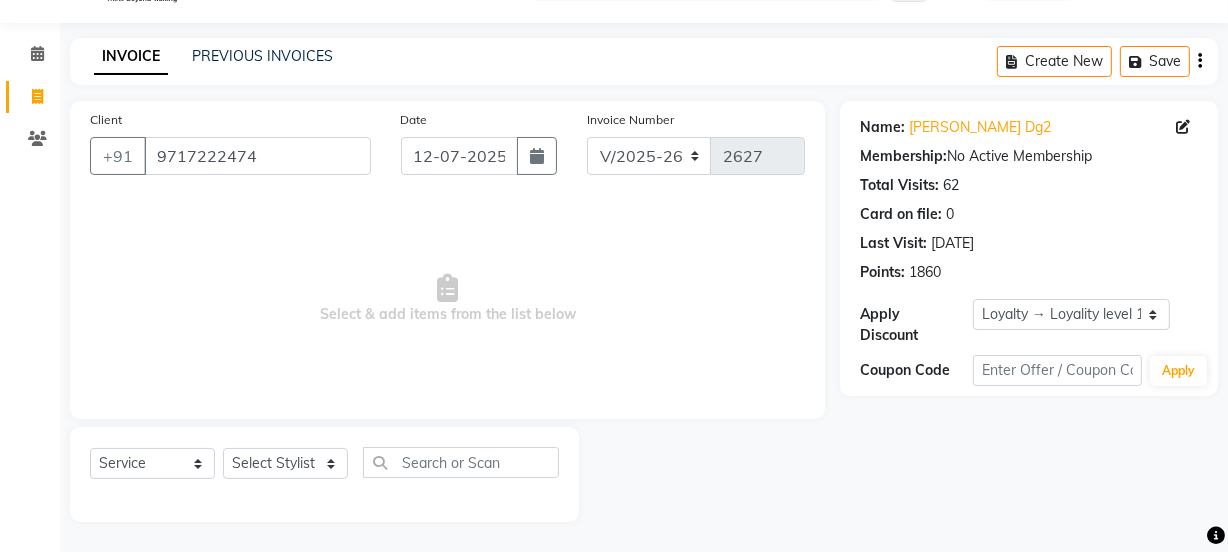 click on "Select & add items from the list below" at bounding box center (447, 299) 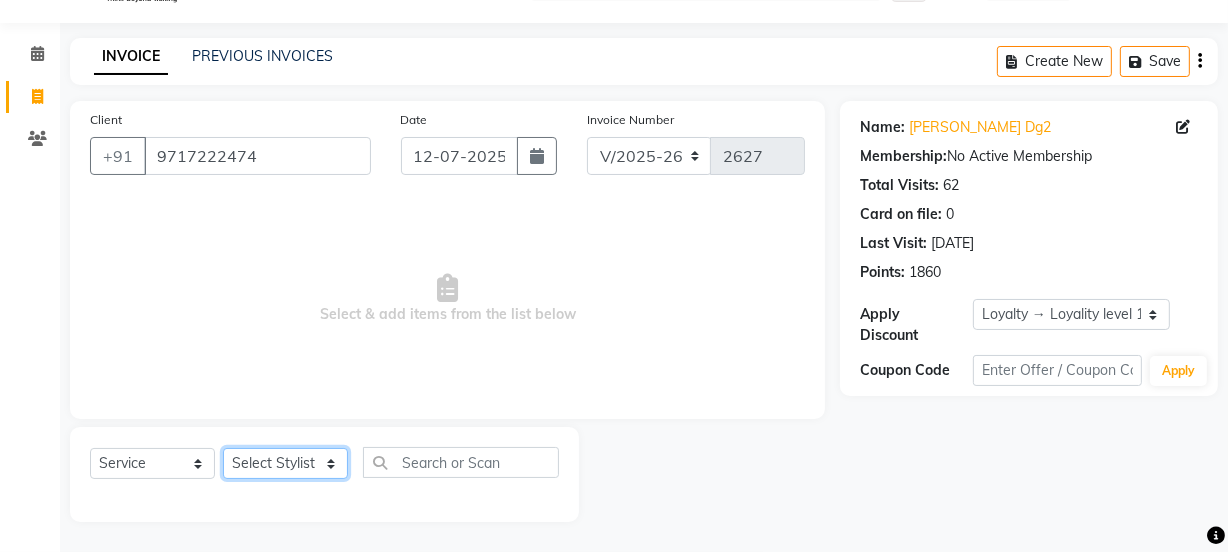click on "Select Stylist Jyoti kaif Manager Pooja Prachi Raman Raman 2 Reception RIHAN Sameer Shivam simo SUNNY yogita" 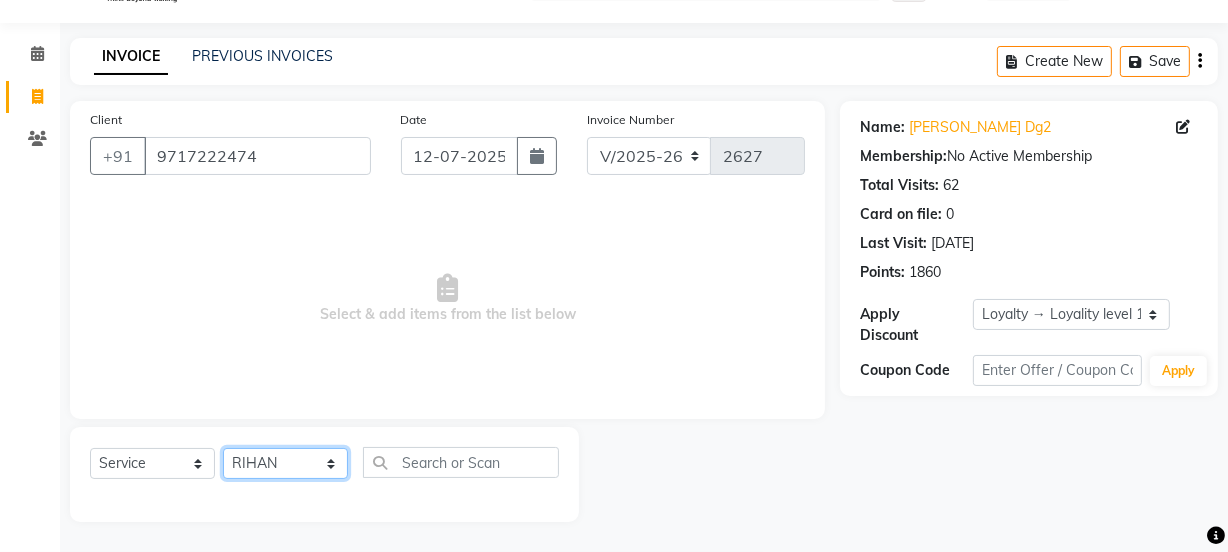click on "Select Stylist Jyoti kaif Manager Pooja Prachi Raman Raman 2 Reception RIHAN Sameer Shivam simo SUNNY yogita" 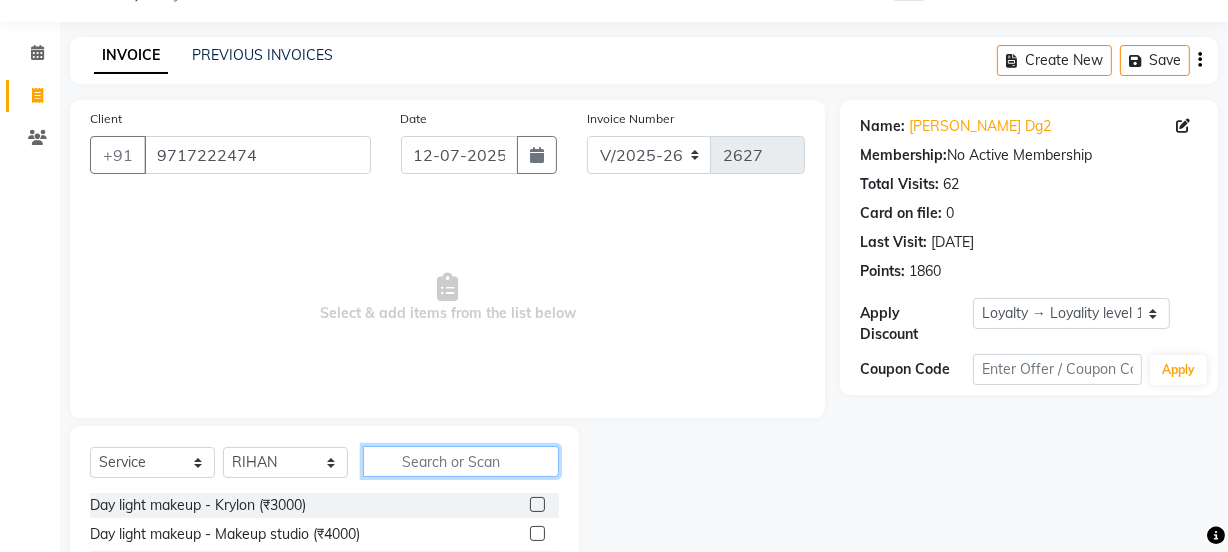 click 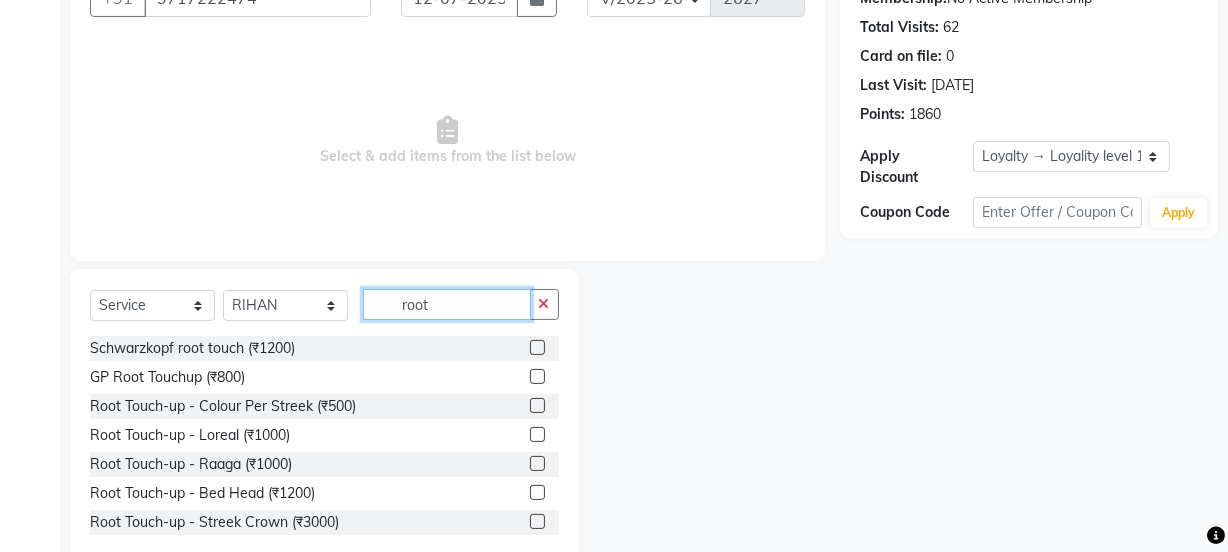 scroll, scrollTop: 250, scrollLeft: 0, axis: vertical 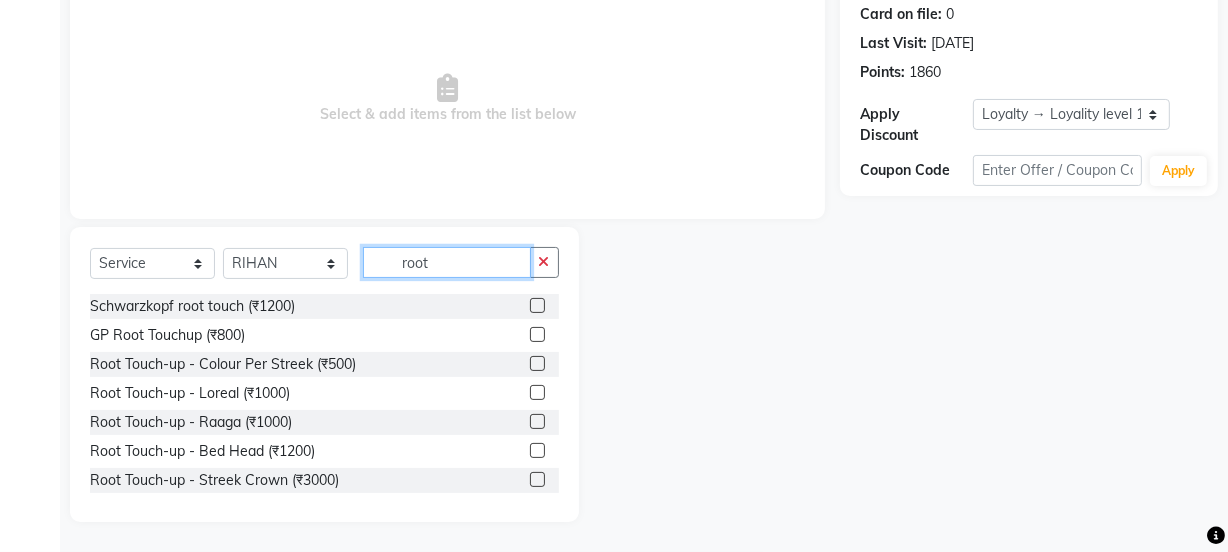 type on "root" 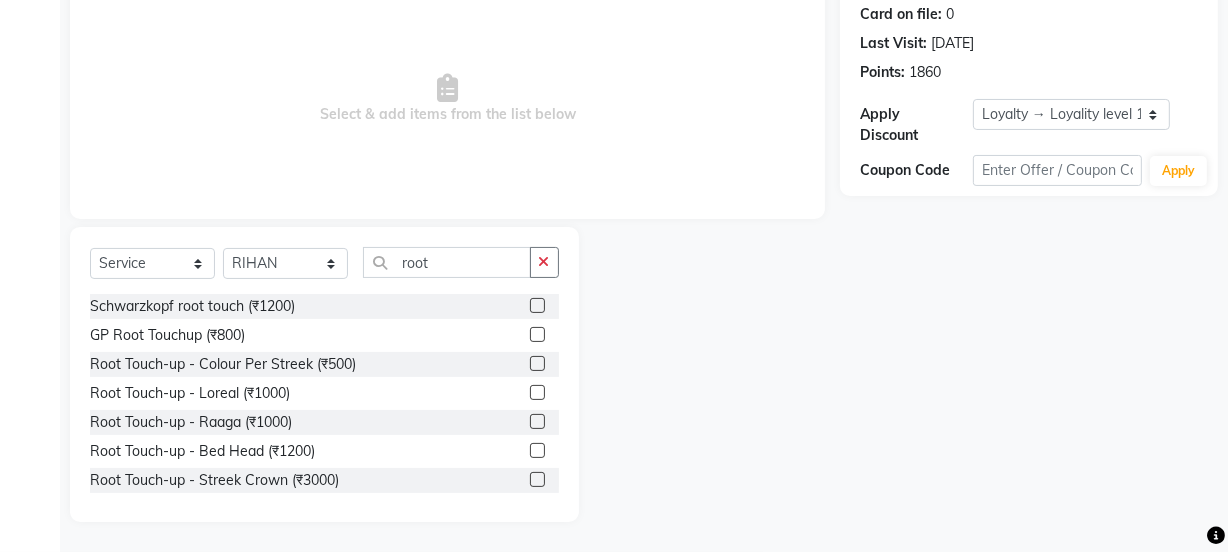 click 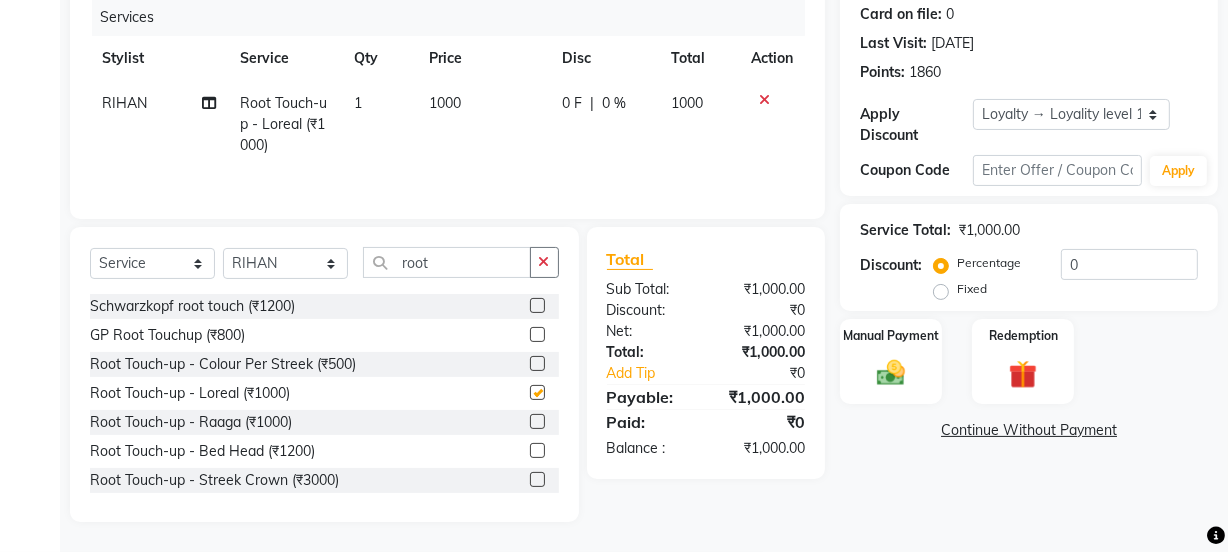 checkbox on "false" 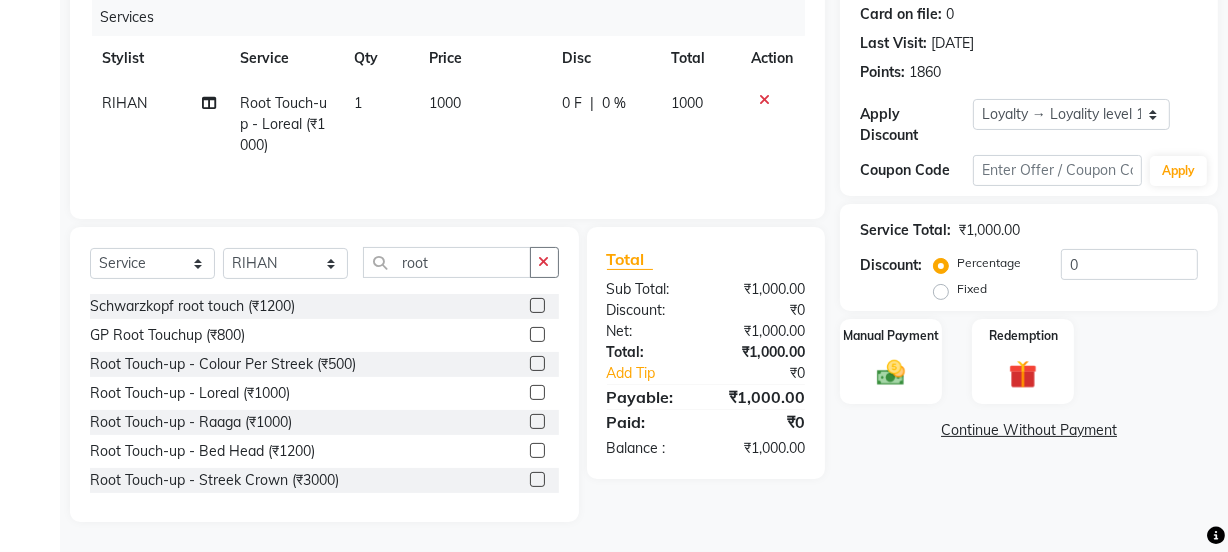 click on "1000" 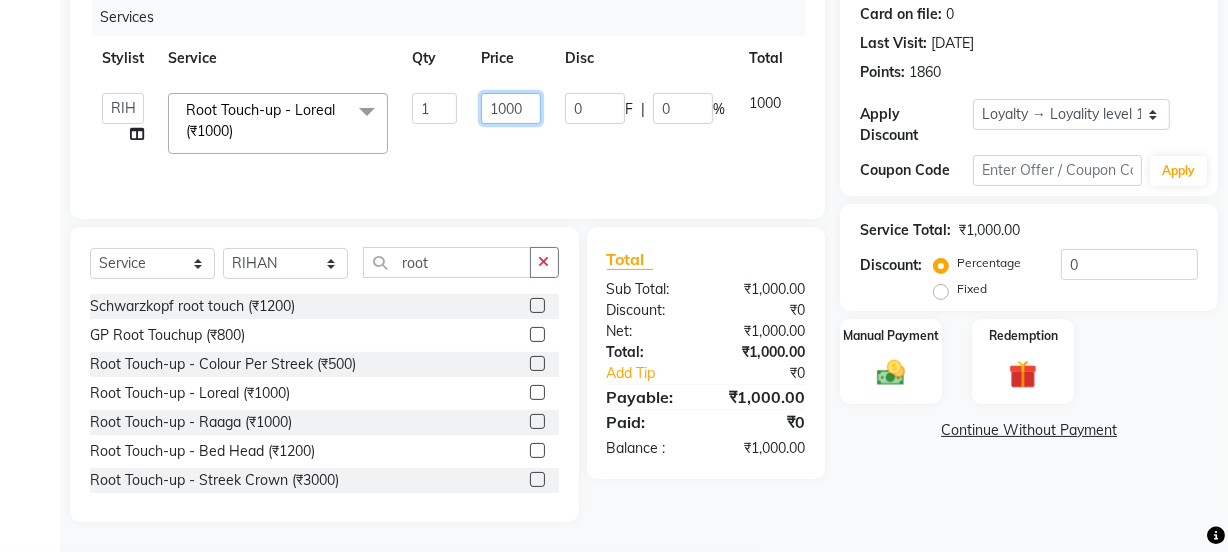 drag, startPoint x: 503, startPoint y: 113, endPoint x: 473, endPoint y: 111, distance: 30.066593 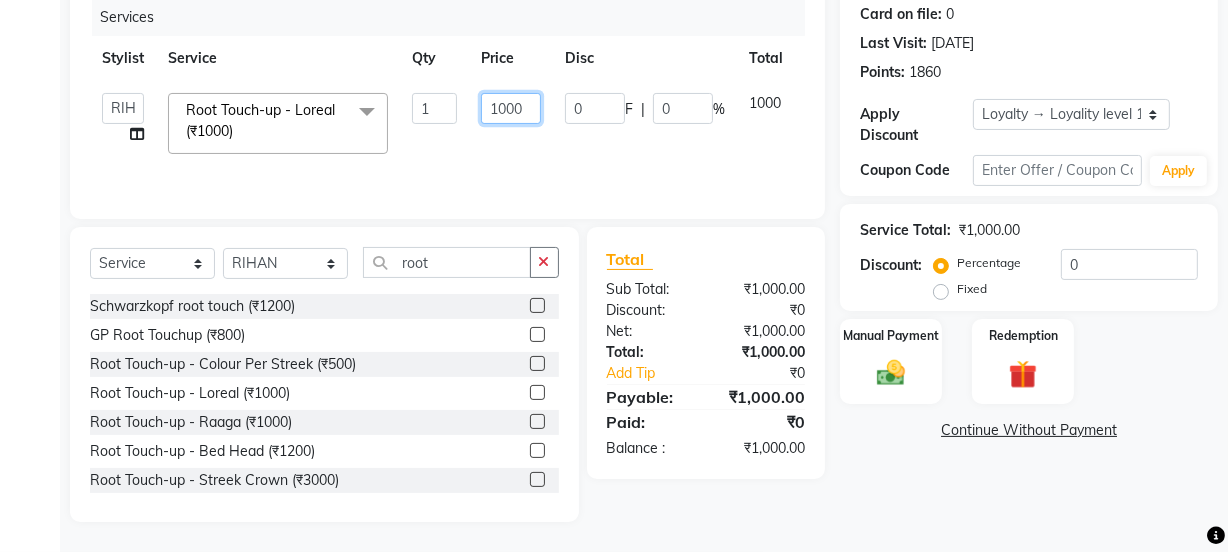 click on "1000" 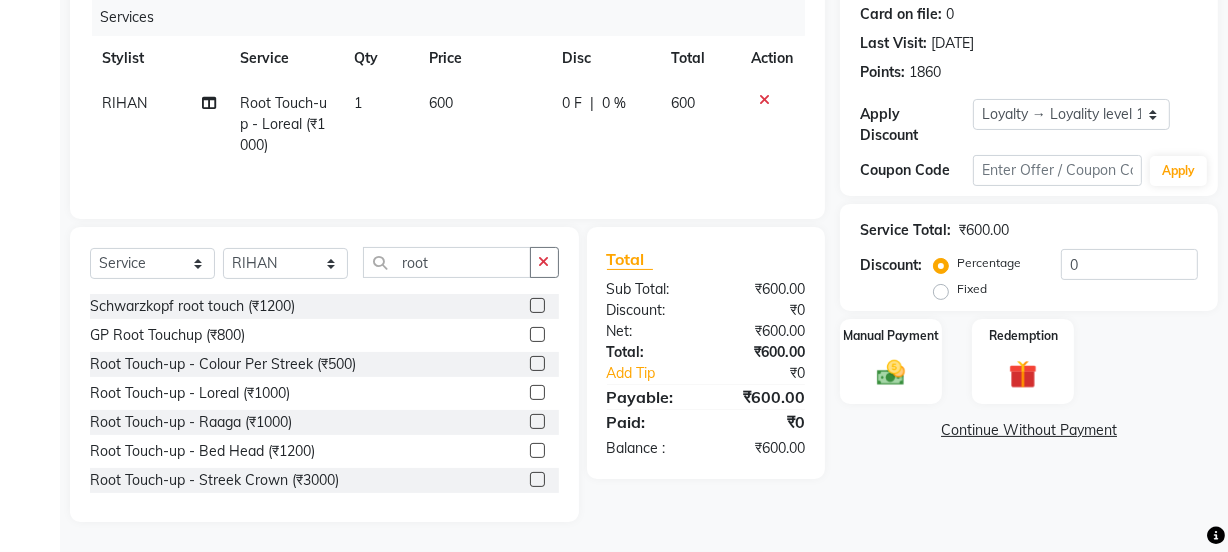 drag, startPoint x: 473, startPoint y: 111, endPoint x: 491, endPoint y: 147, distance: 40.24922 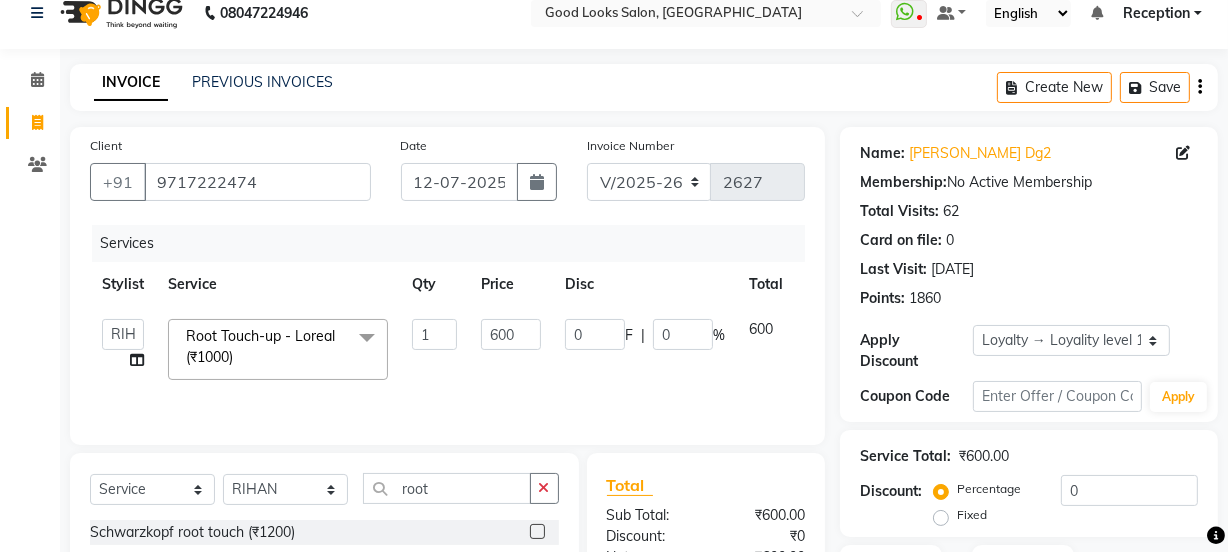 scroll, scrollTop: 0, scrollLeft: 0, axis: both 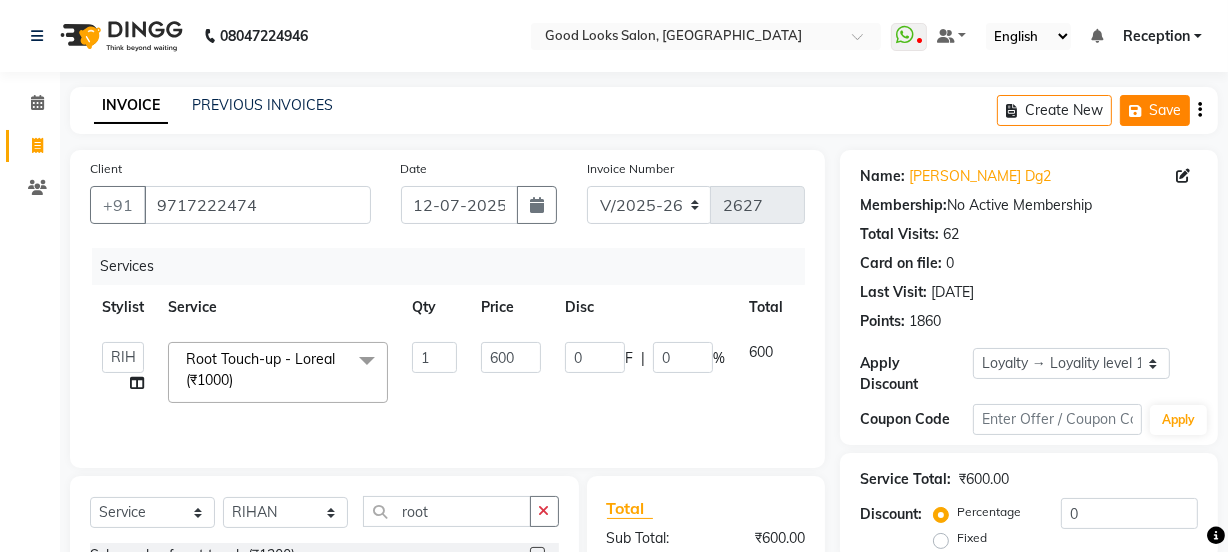 click on "Save" 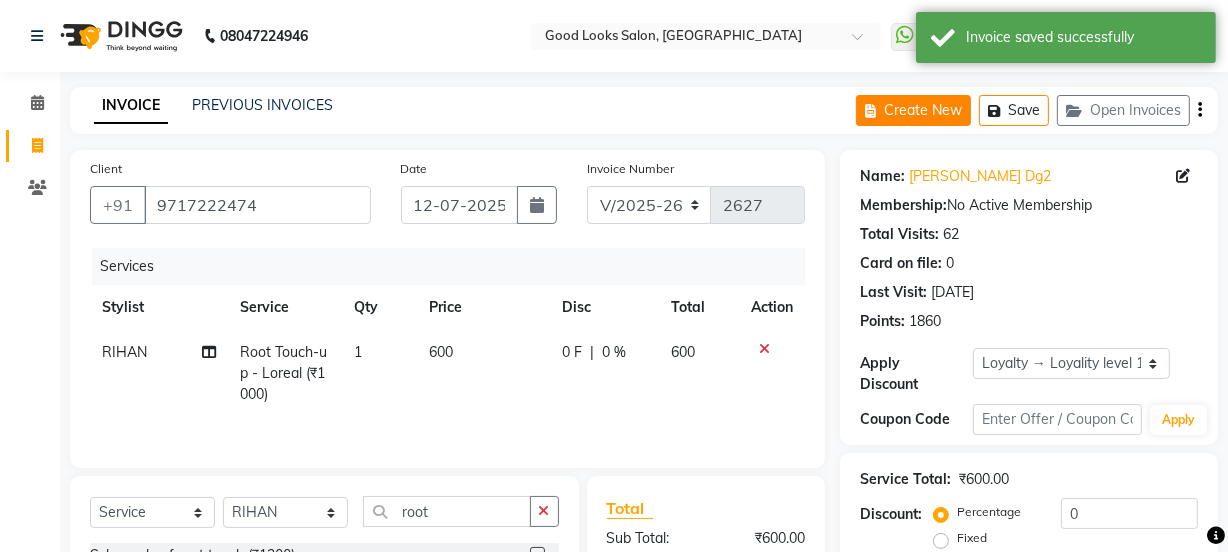 click on "Create New" 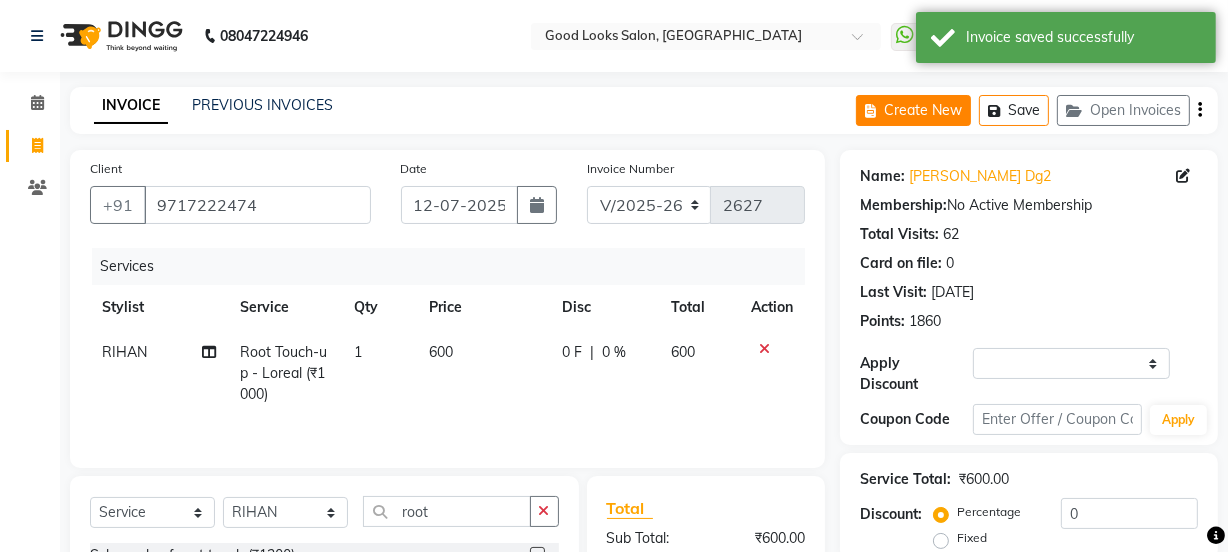 select on "service" 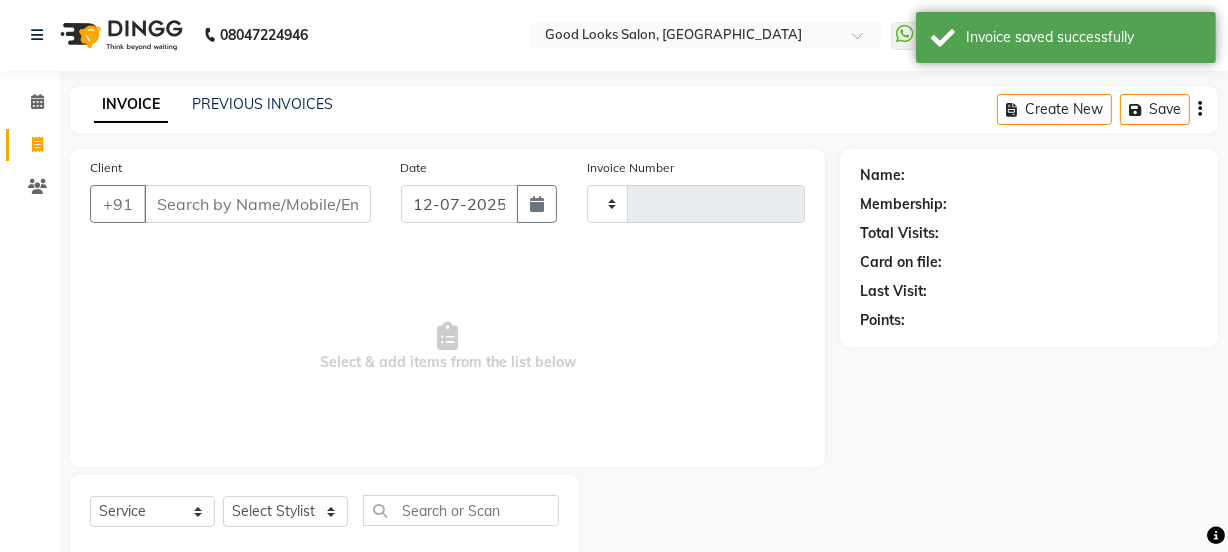 type on "2627" 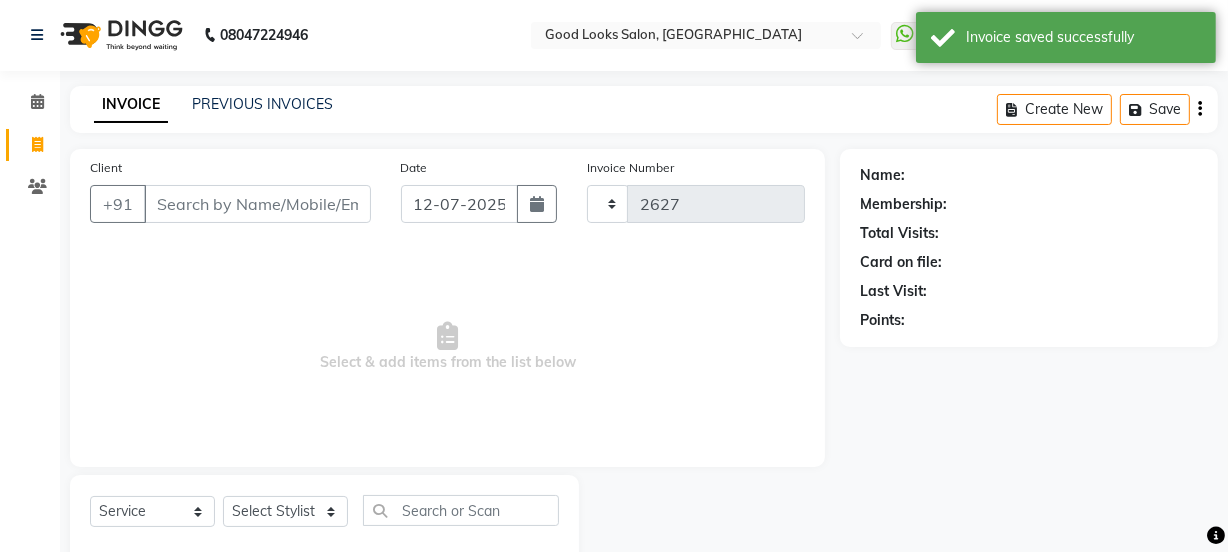 select on "4230" 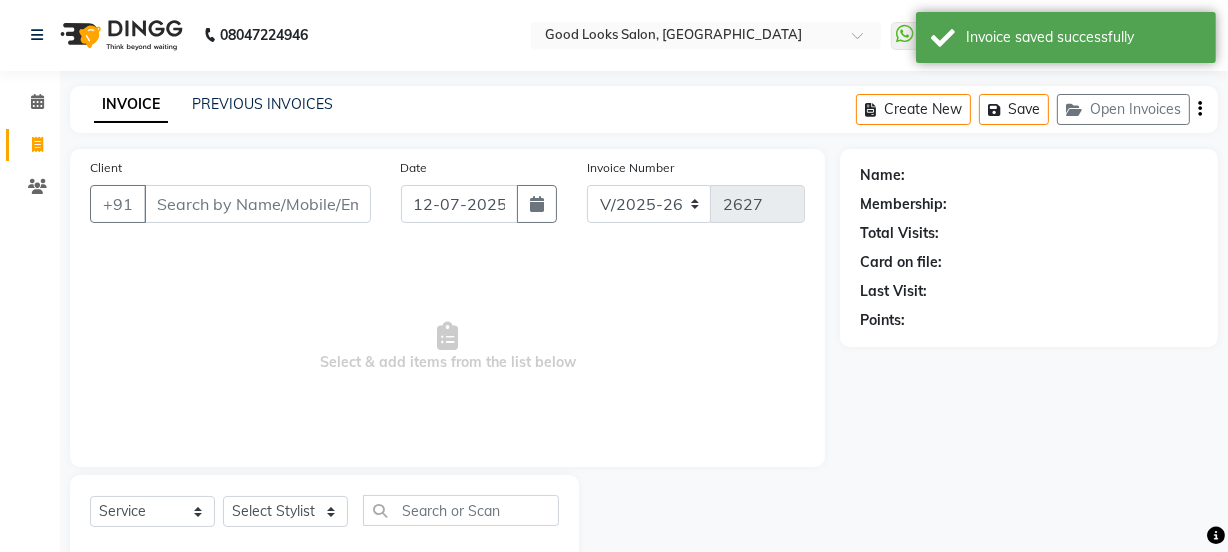 scroll, scrollTop: 50, scrollLeft: 0, axis: vertical 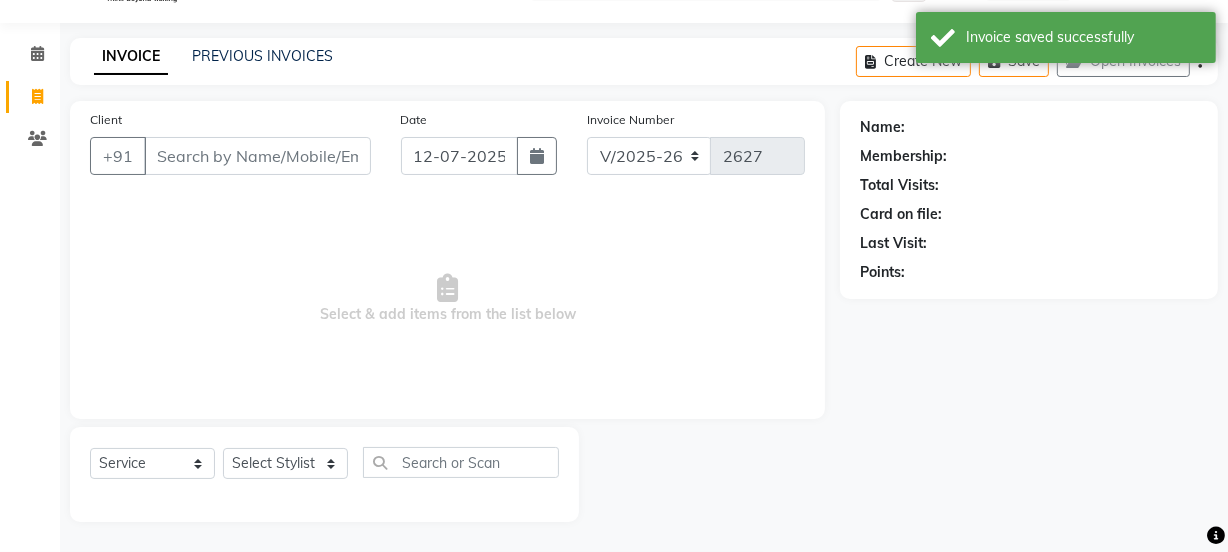 click on "Client" at bounding box center (257, 156) 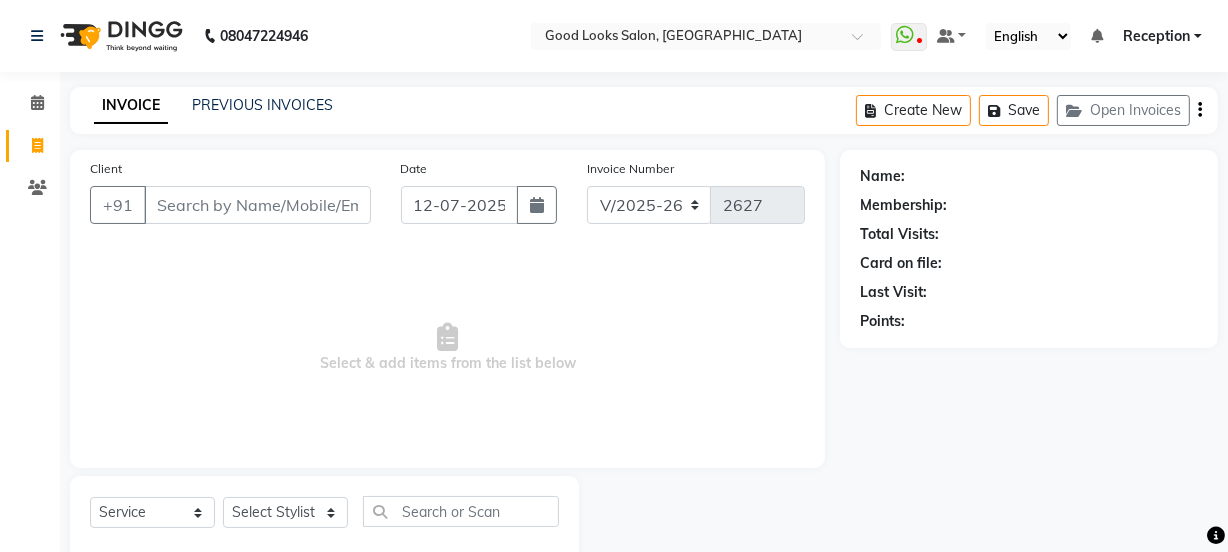 scroll, scrollTop: 0, scrollLeft: 0, axis: both 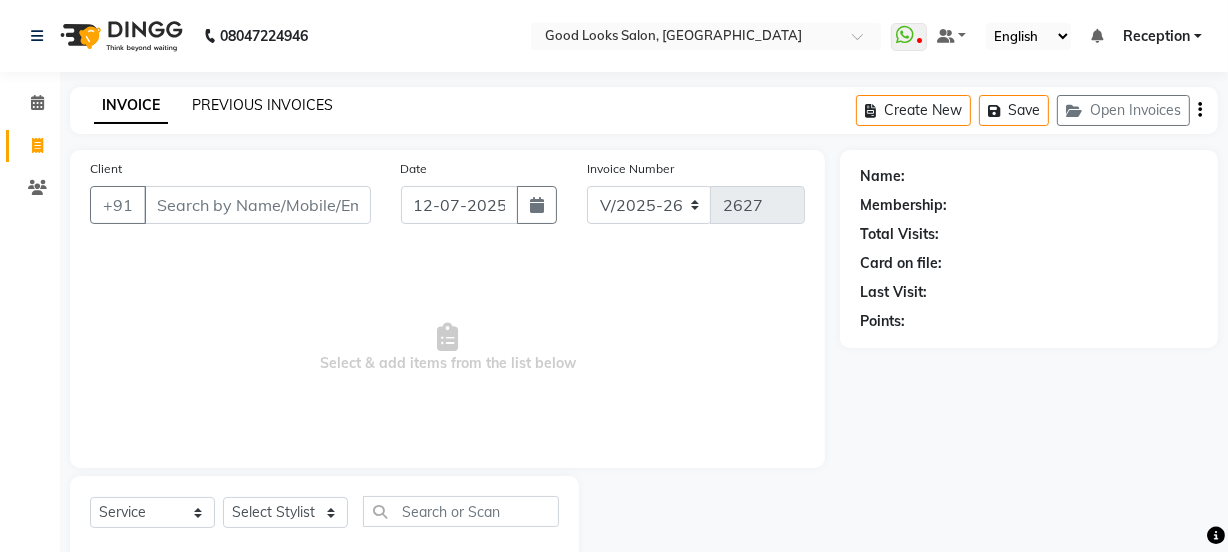 click on "PREVIOUS INVOICES" 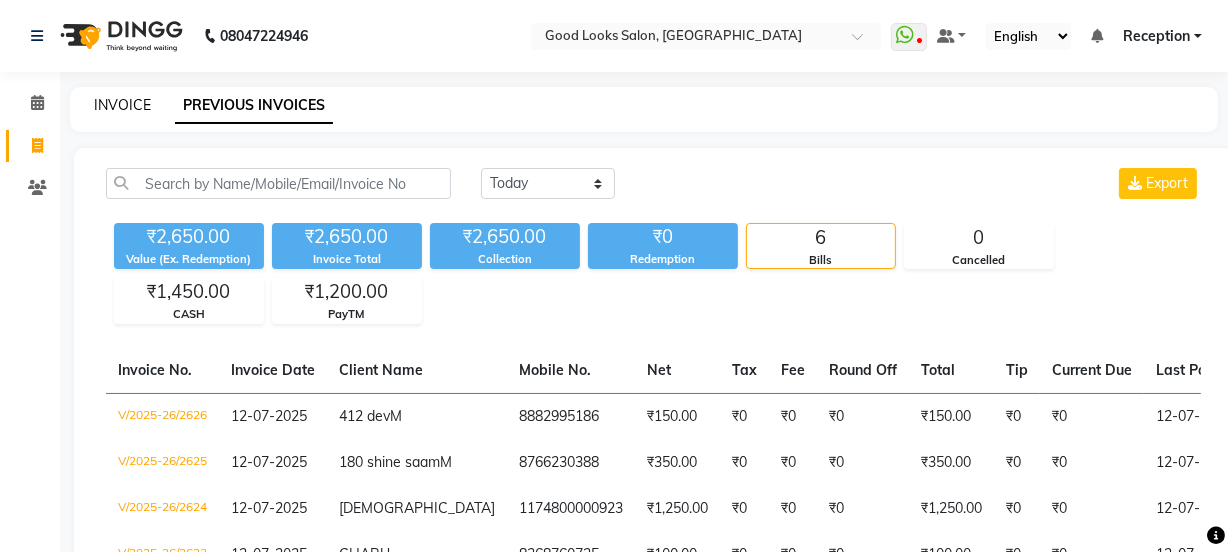 click on "INVOICE" 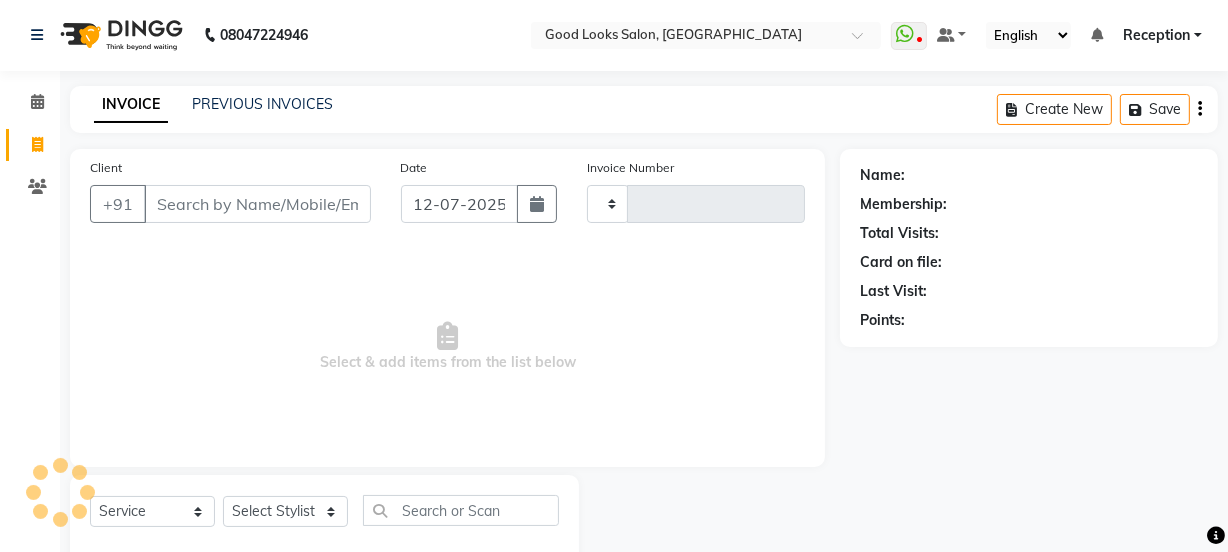 type on "2627" 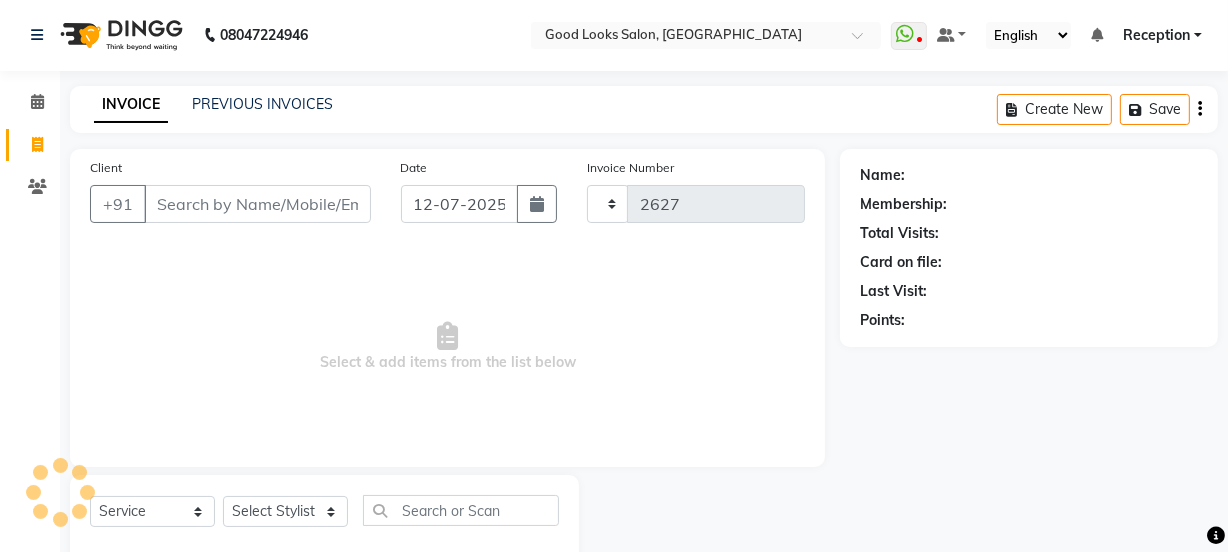 scroll, scrollTop: 50, scrollLeft: 0, axis: vertical 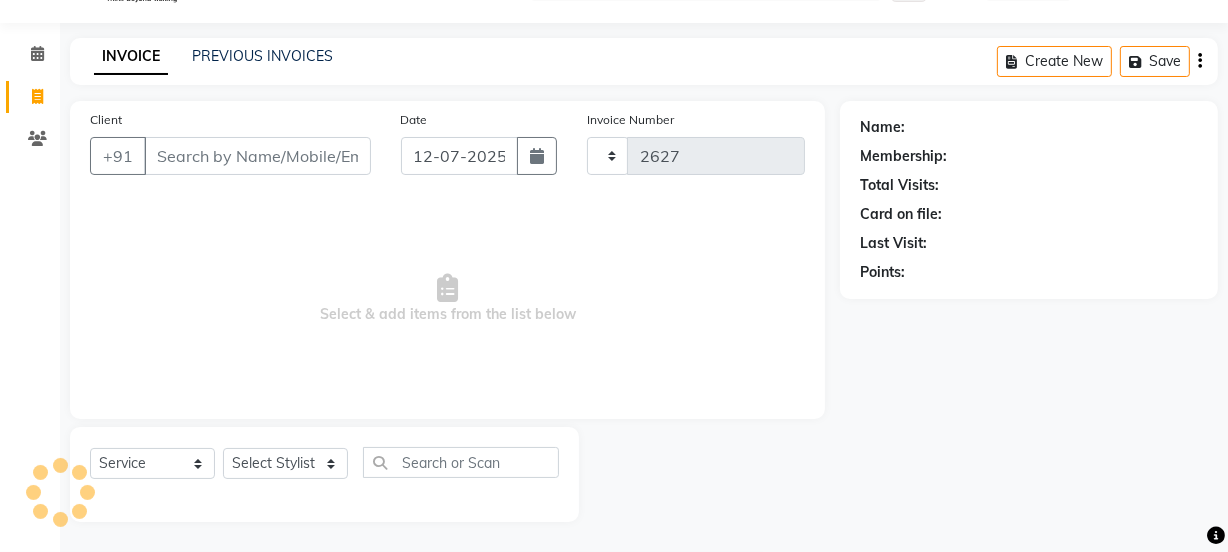 select on "4230" 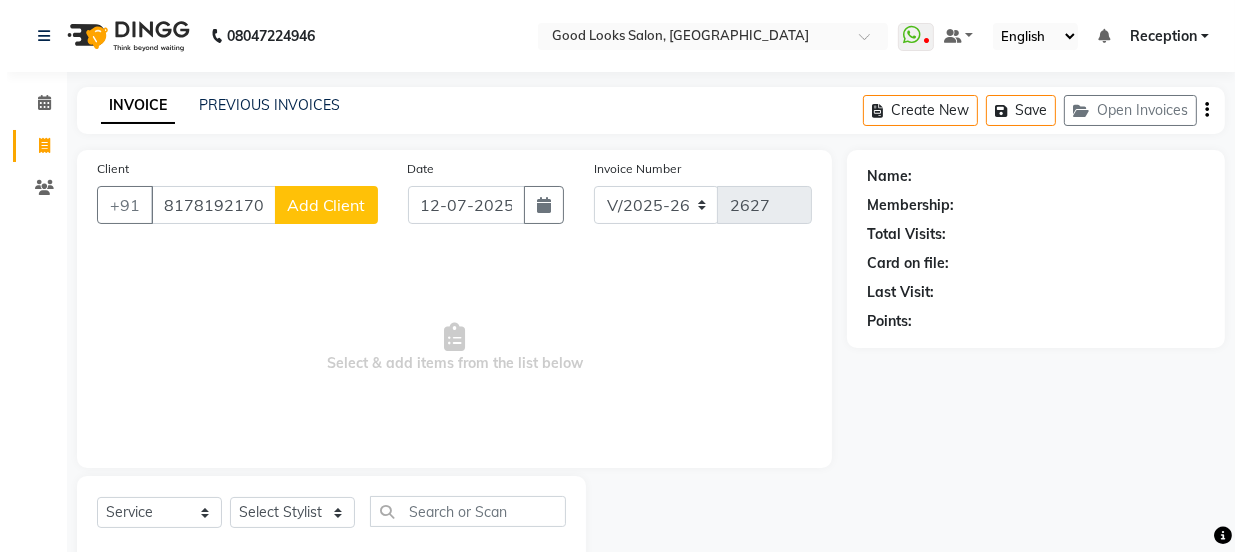 scroll, scrollTop: 0, scrollLeft: 0, axis: both 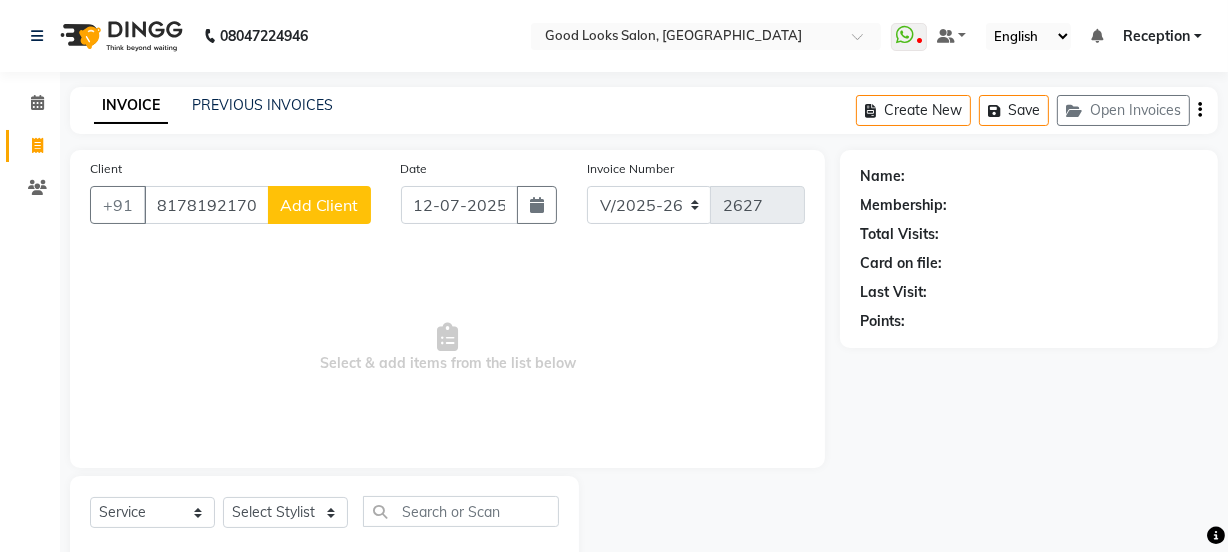type on "8178192170" 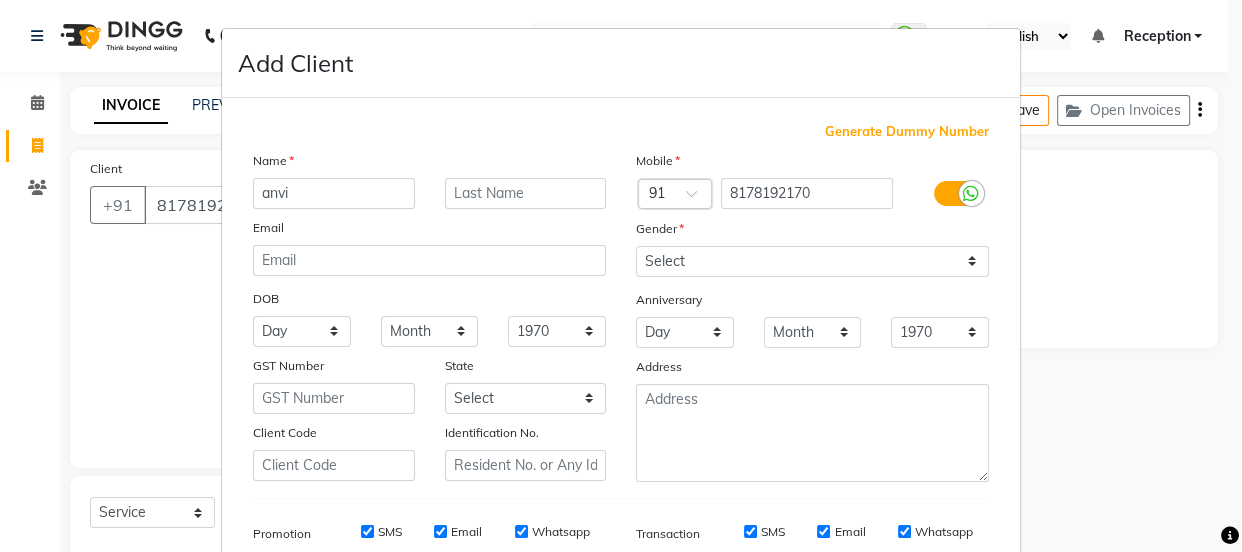 type on "anvi" 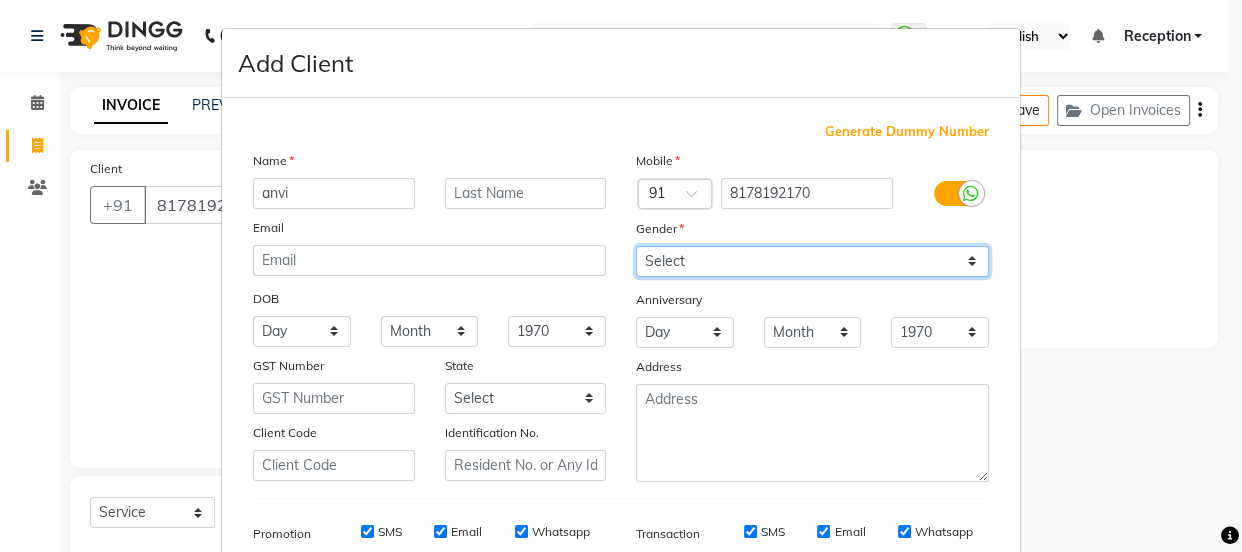 click on "Select Male Female Other Prefer Not To Say" at bounding box center (812, 261) 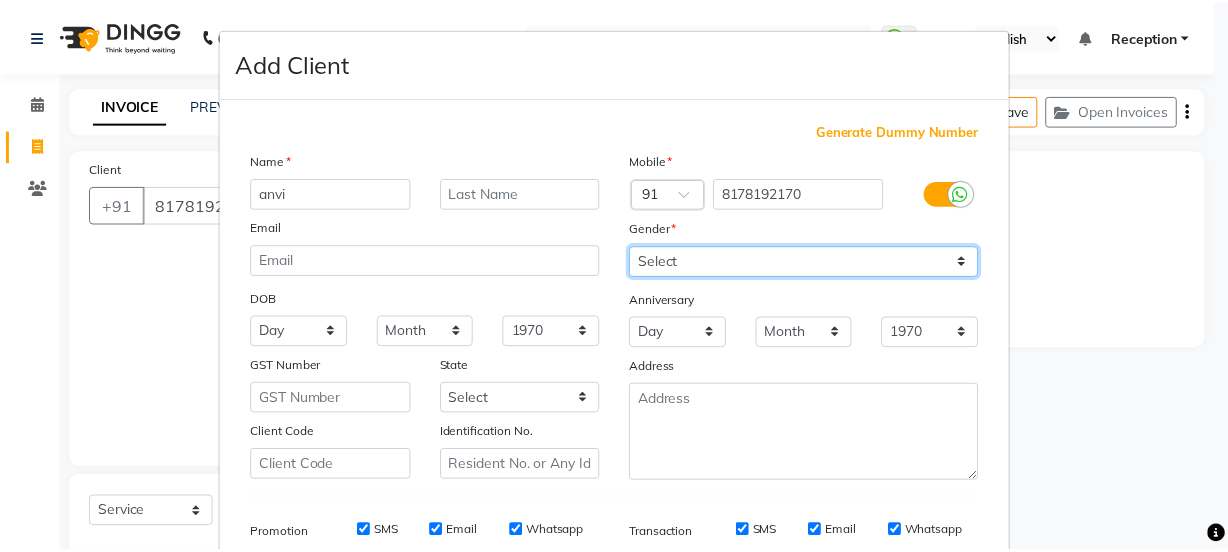 scroll, scrollTop: 301, scrollLeft: 0, axis: vertical 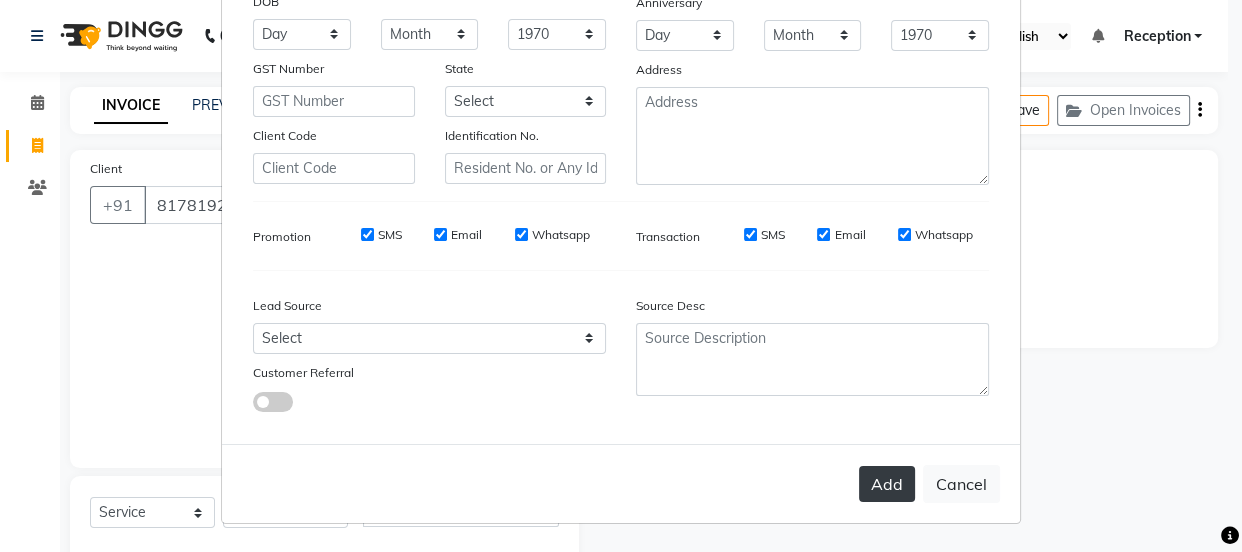 click on "Add" at bounding box center (887, 484) 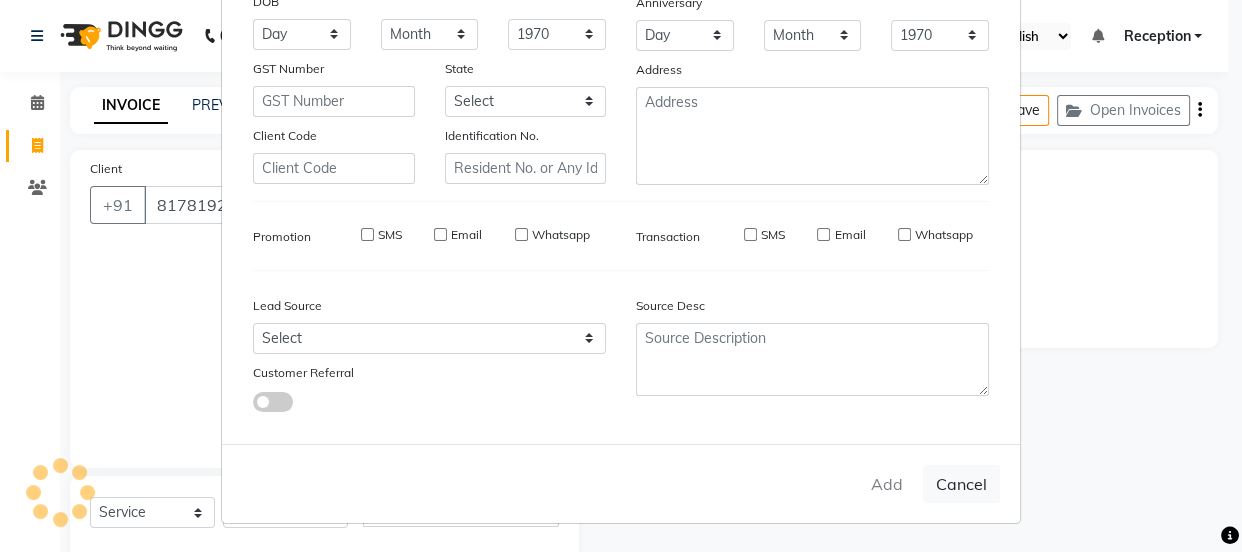 type 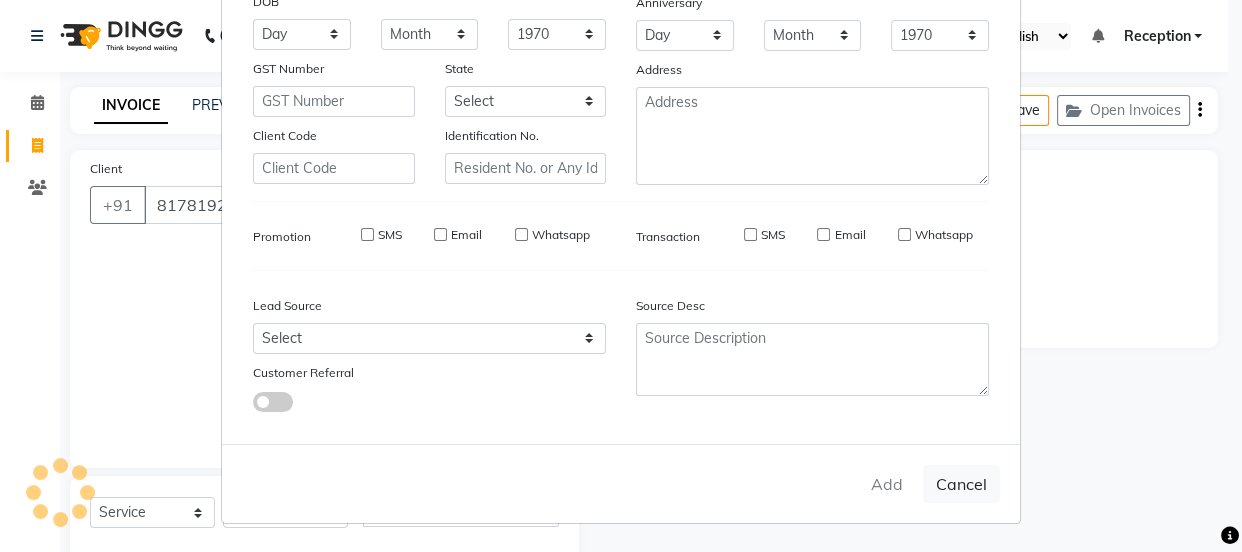 select 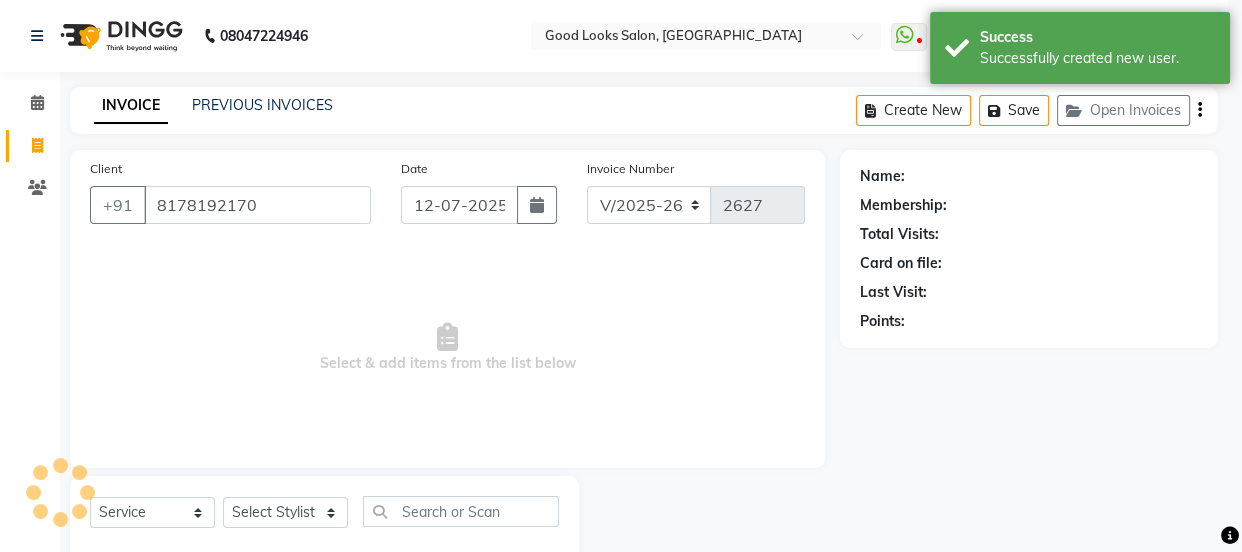 select on "1: Object" 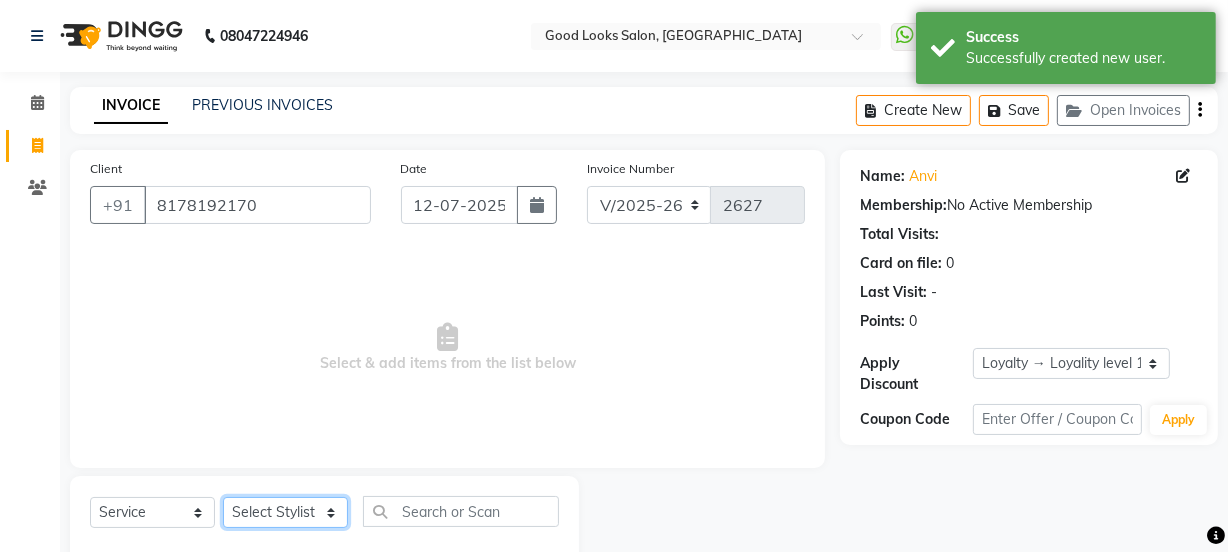click on "Select Stylist Jyoti kaif Manager Pooja Prachi Raman Raman 2 Reception RIHAN Sameer Shivam simo SUNNY yogita" 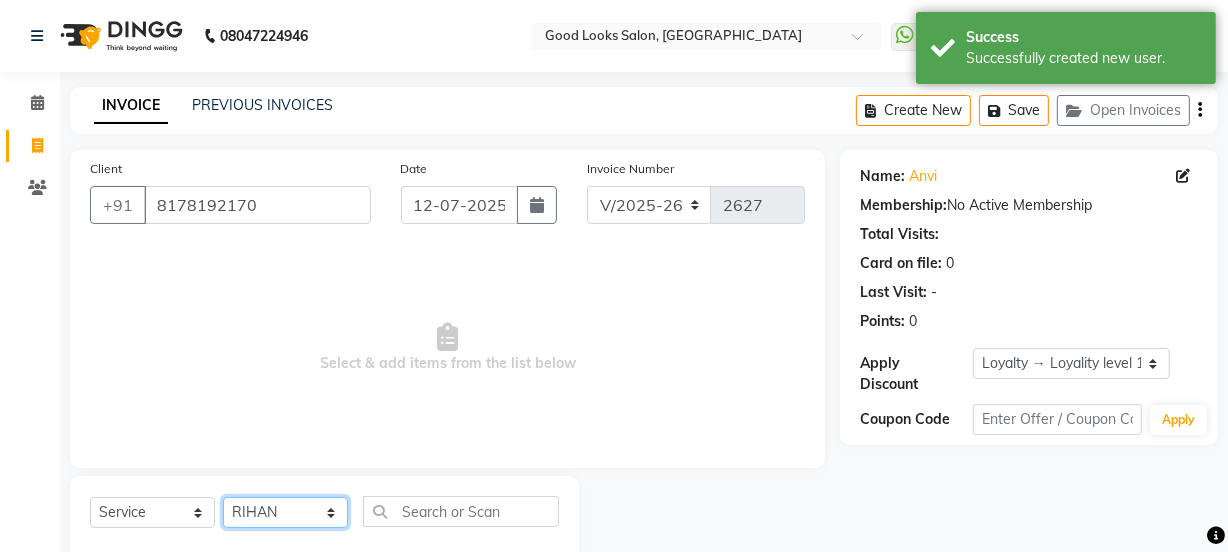 click on "Select Stylist Jyoti kaif Manager Pooja Prachi Raman Raman 2 Reception RIHAN Sameer Shivam simo SUNNY yogita" 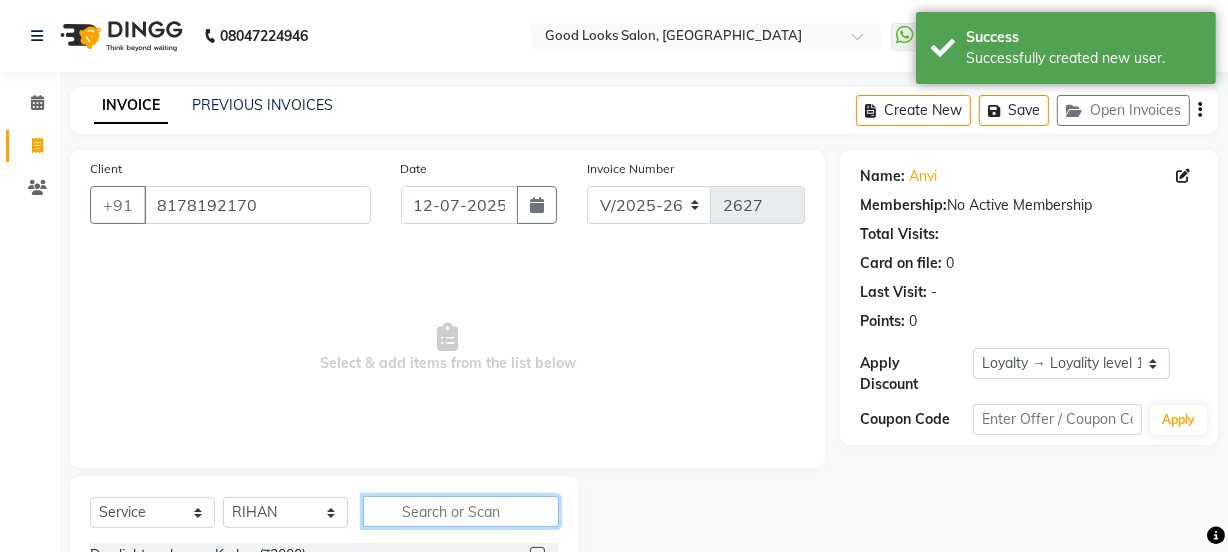 click 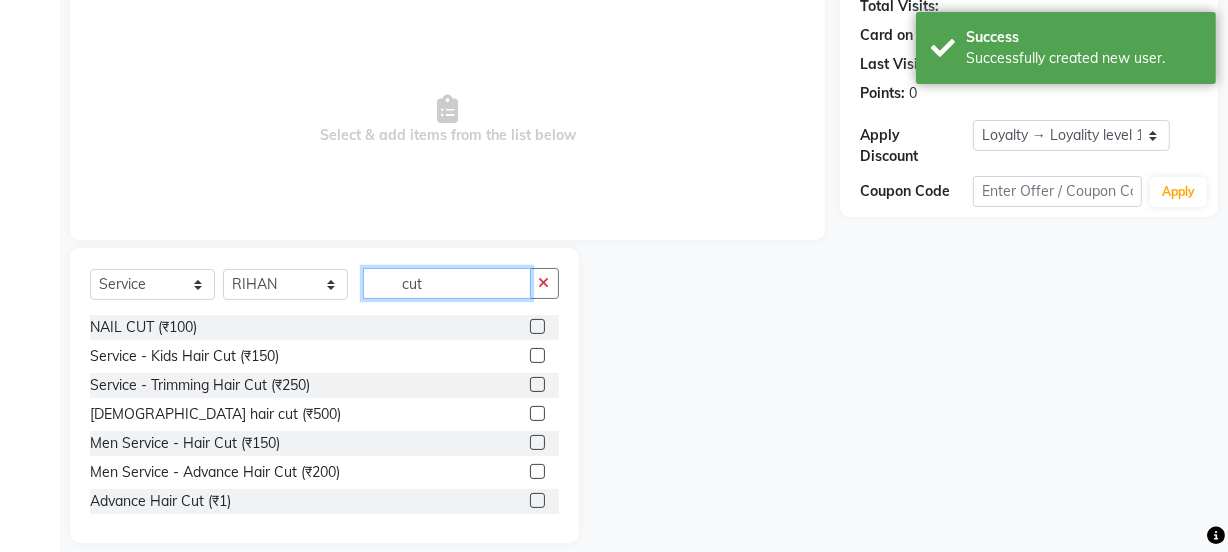 scroll, scrollTop: 250, scrollLeft: 0, axis: vertical 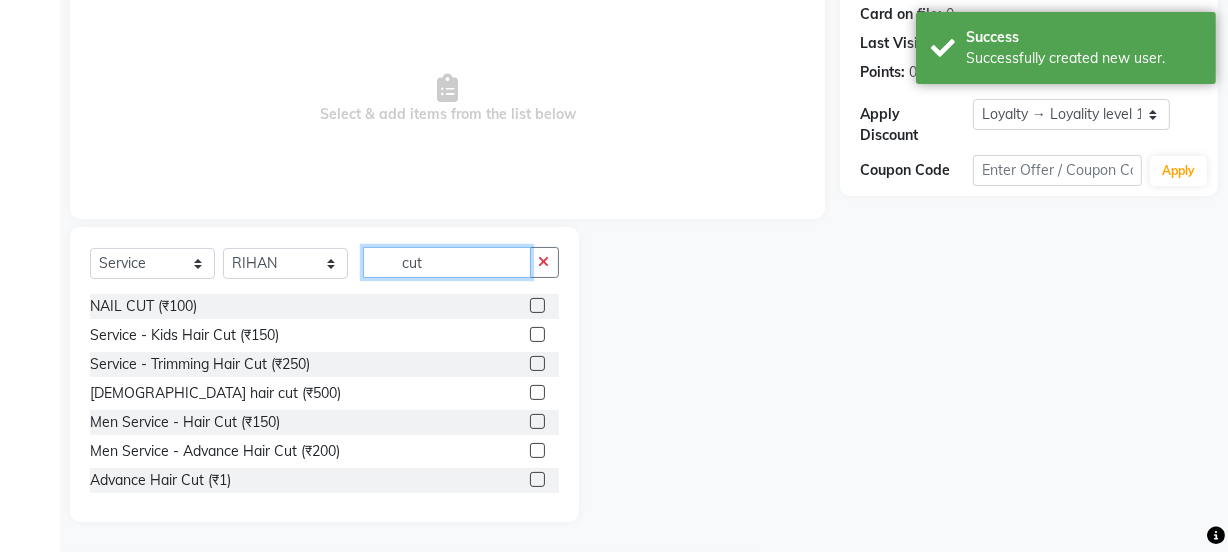 type on "cut" 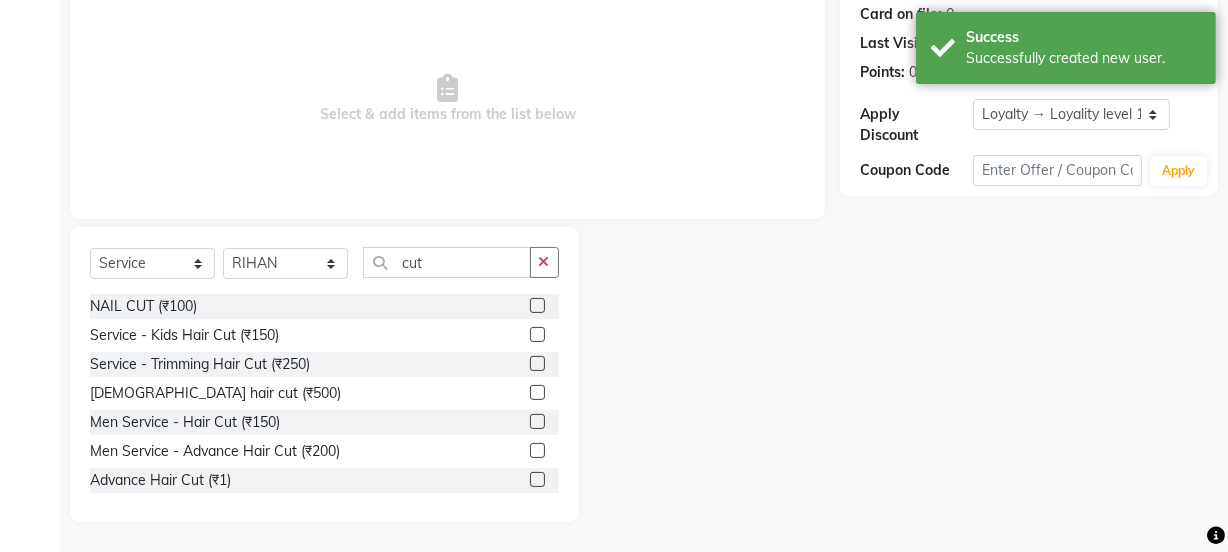 click 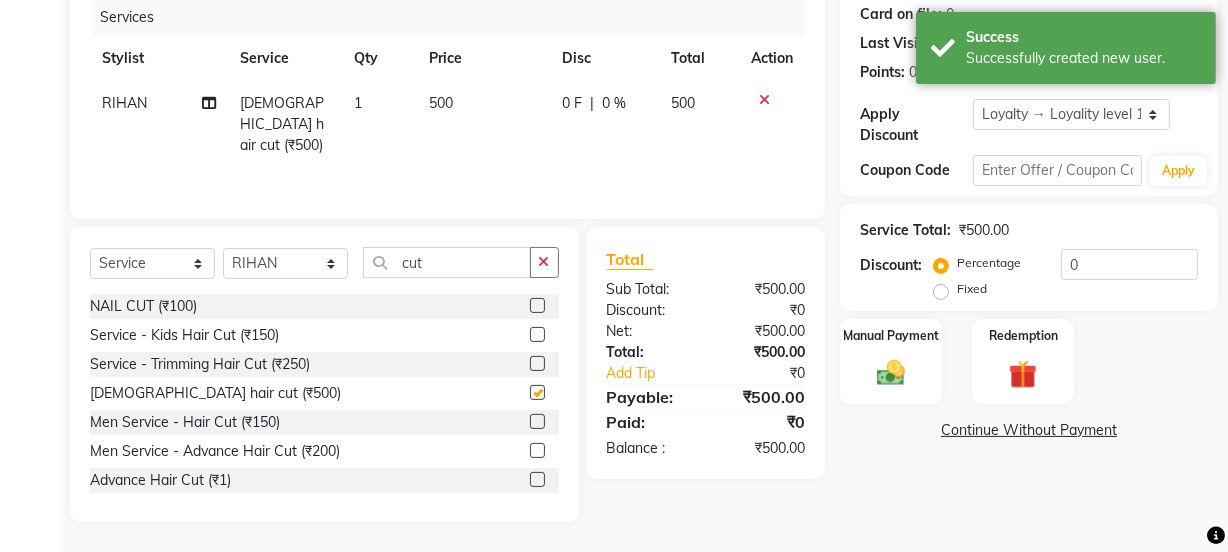 checkbox on "false" 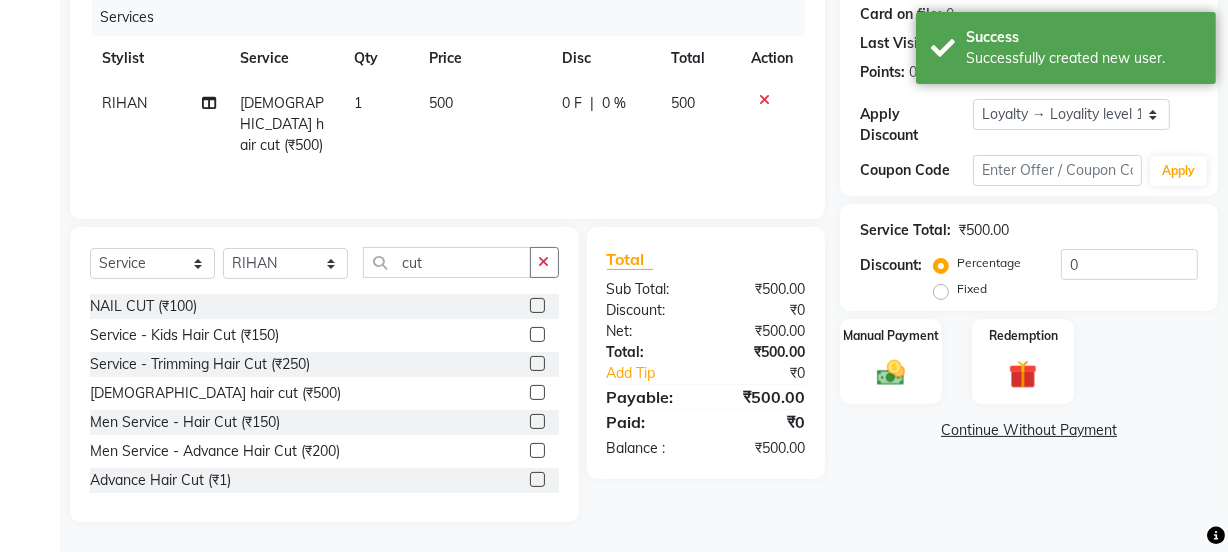 drag, startPoint x: 502, startPoint y: 164, endPoint x: 486, endPoint y: 153, distance: 19.416489 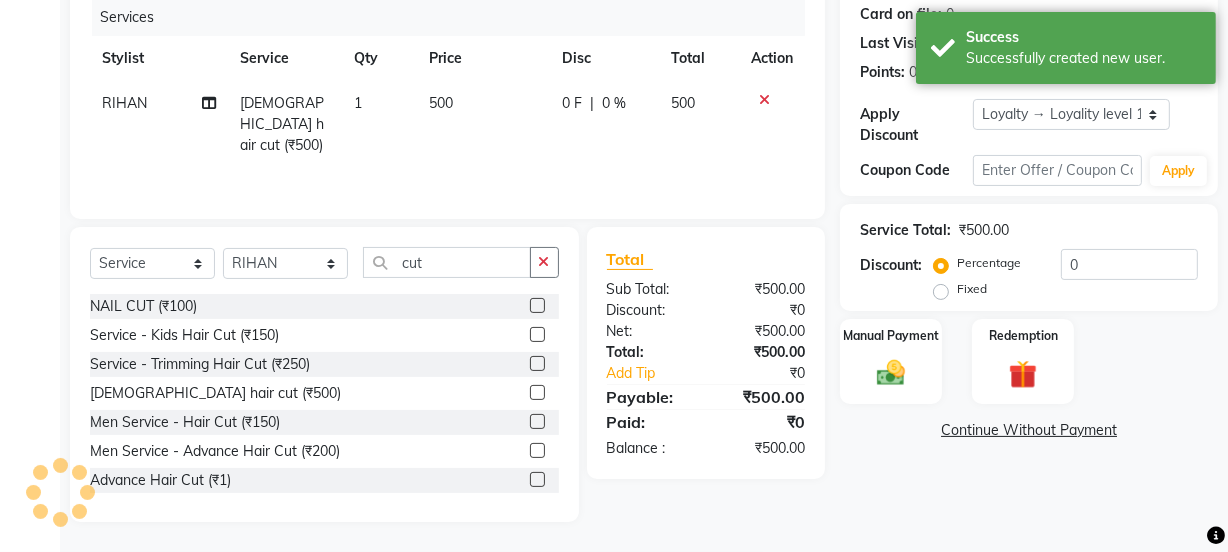 drag, startPoint x: 469, startPoint y: 65, endPoint x: 530, endPoint y: 97, distance: 68.88396 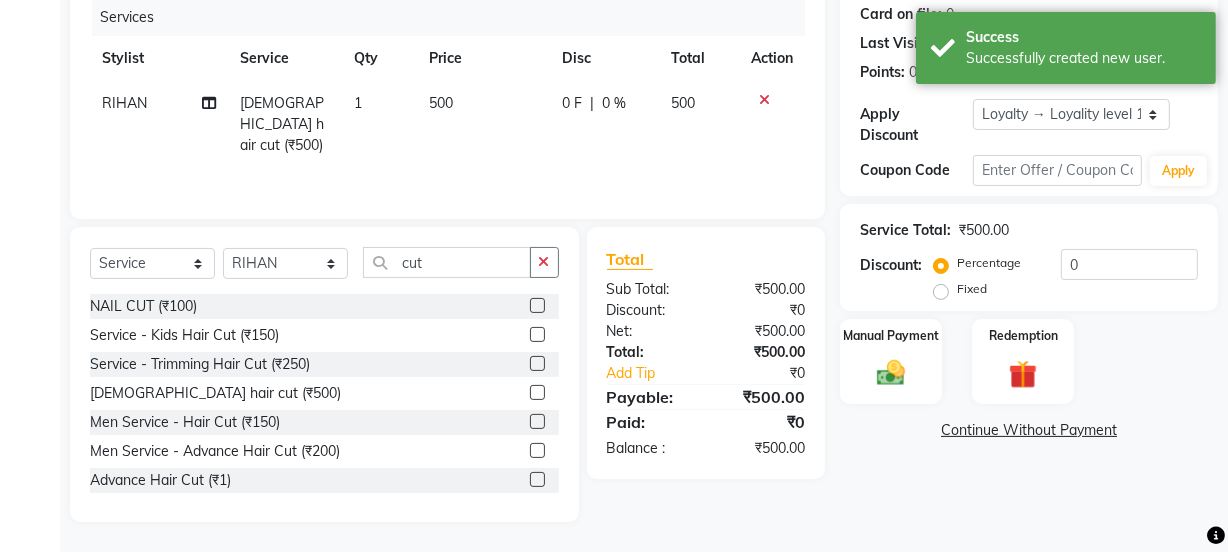 click on "500" 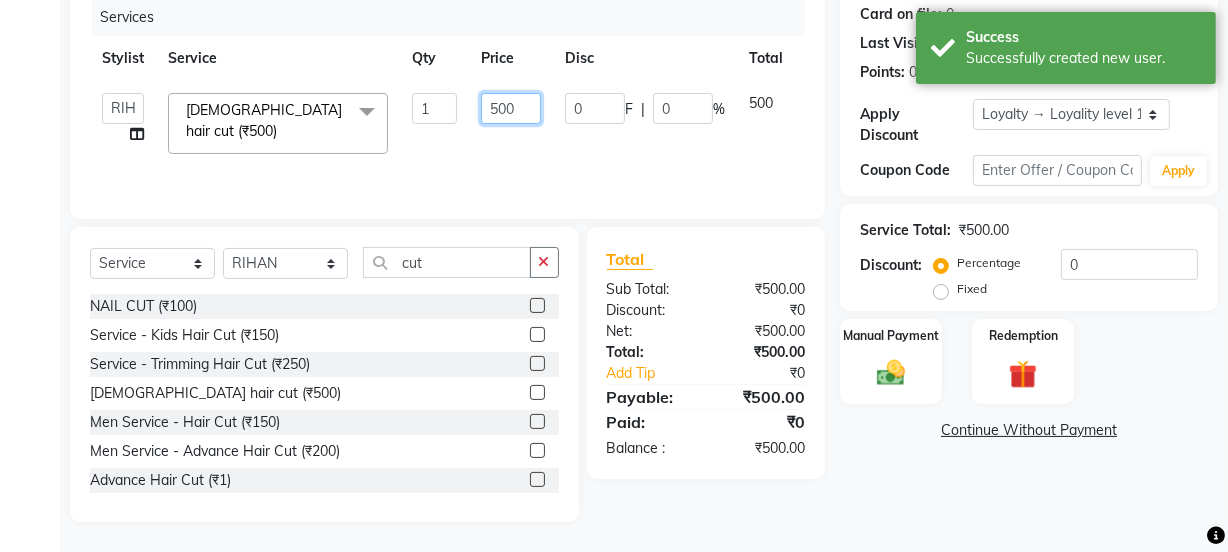 click on "500" 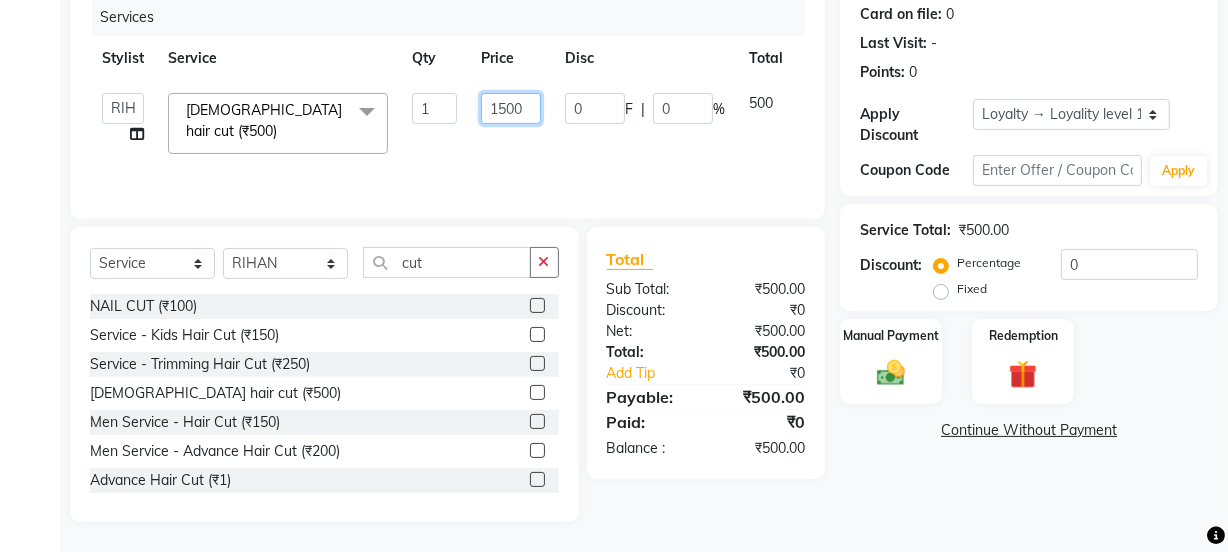 click on "1500" 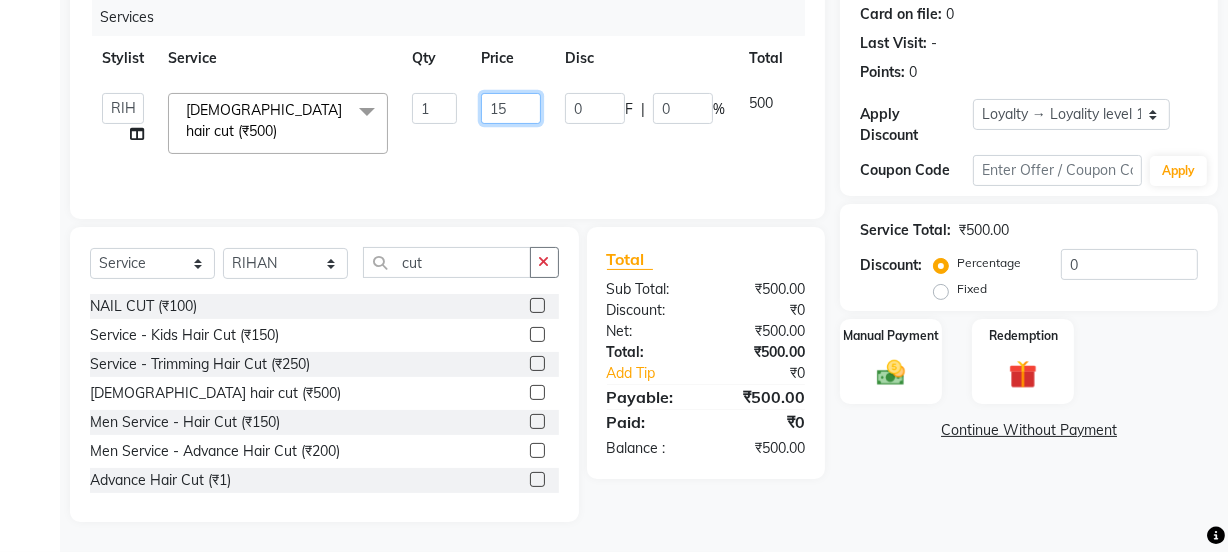type on "150" 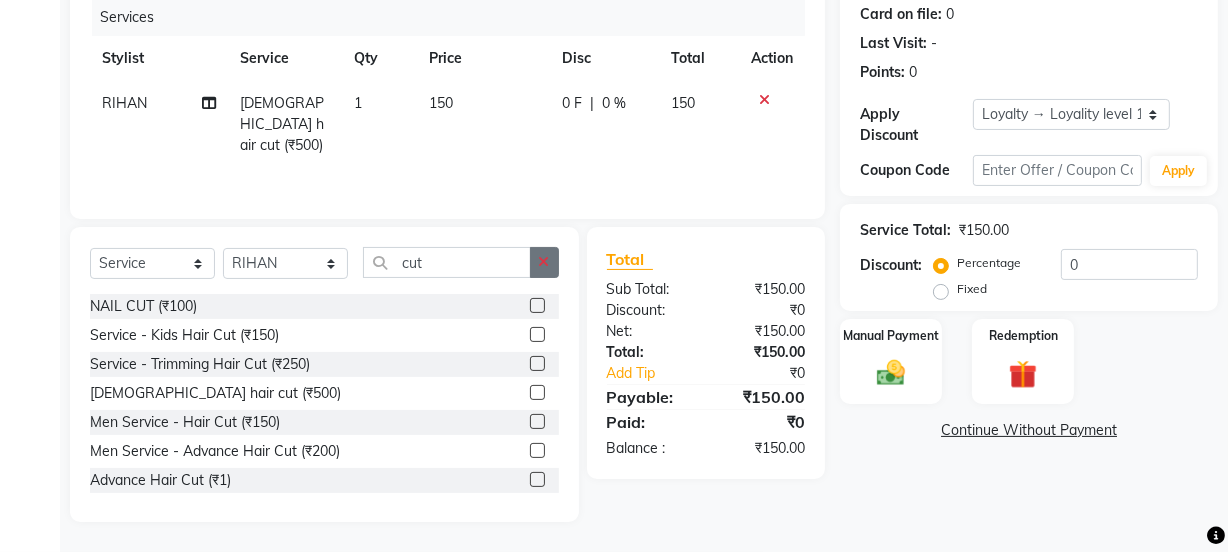 click 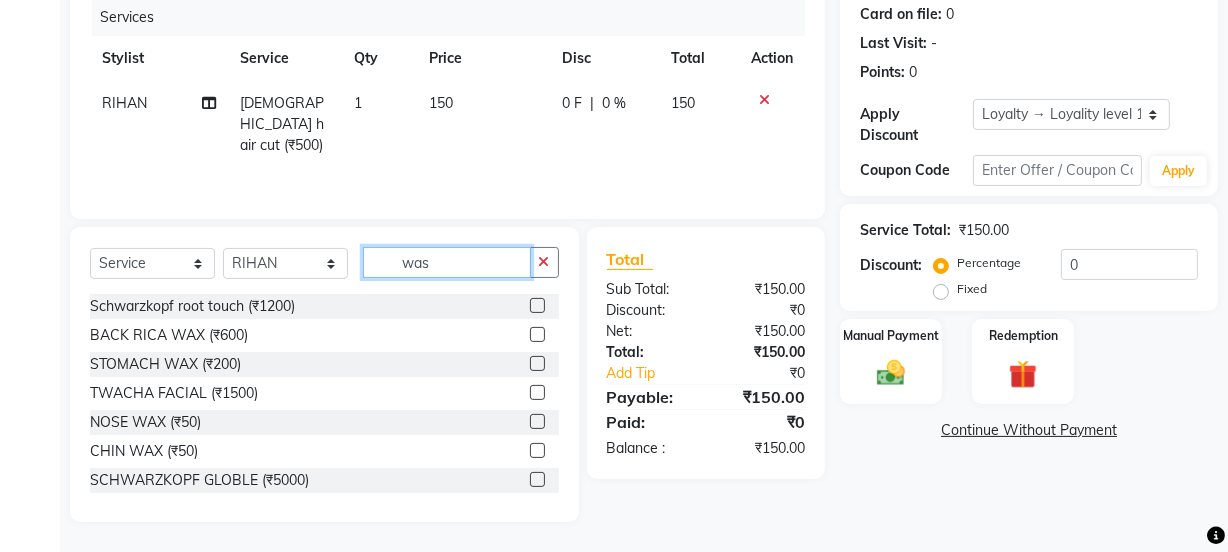 scroll, scrollTop: 206, scrollLeft: 0, axis: vertical 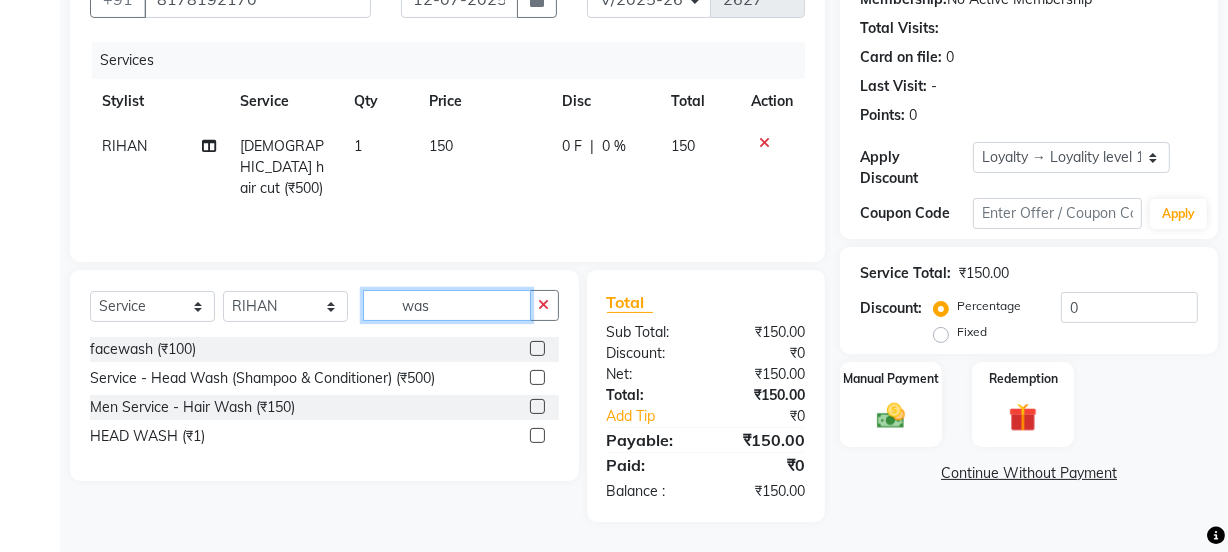 type on "was" 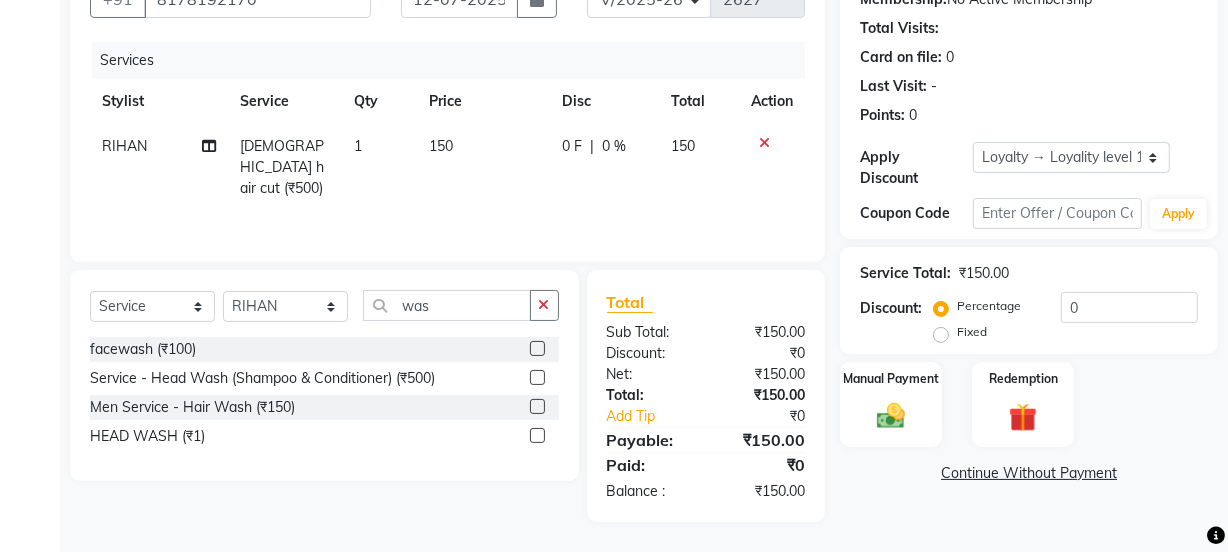 click 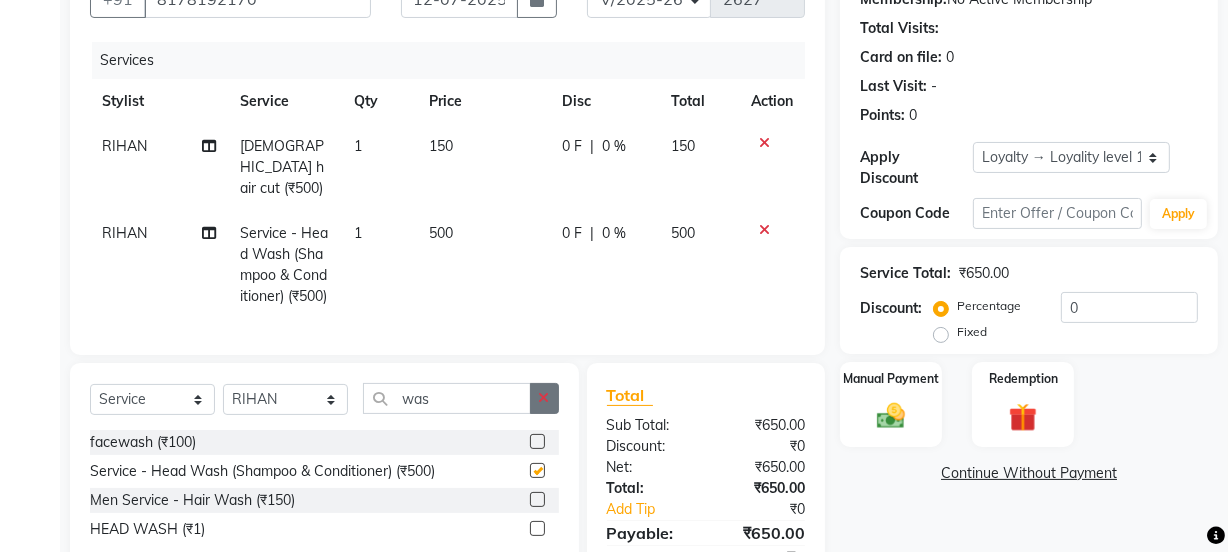 checkbox on "false" 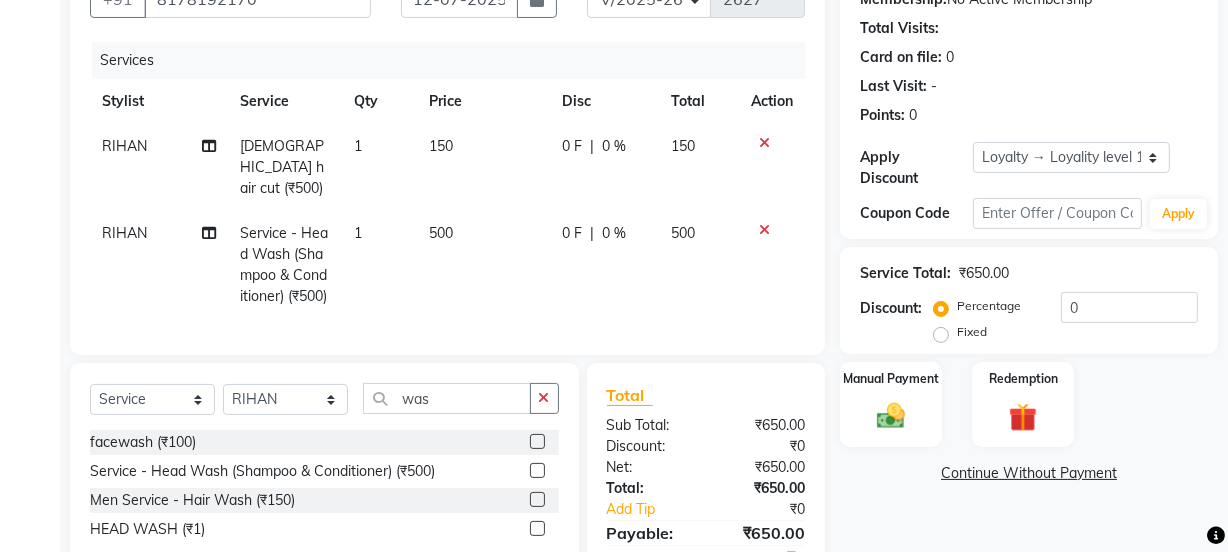 click 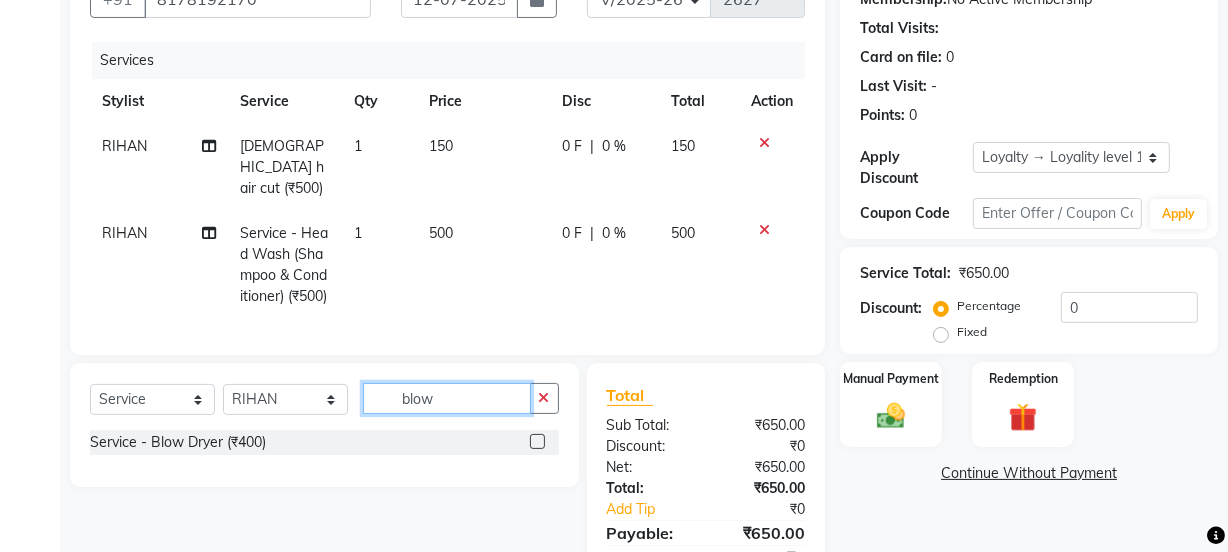 type on "blow" 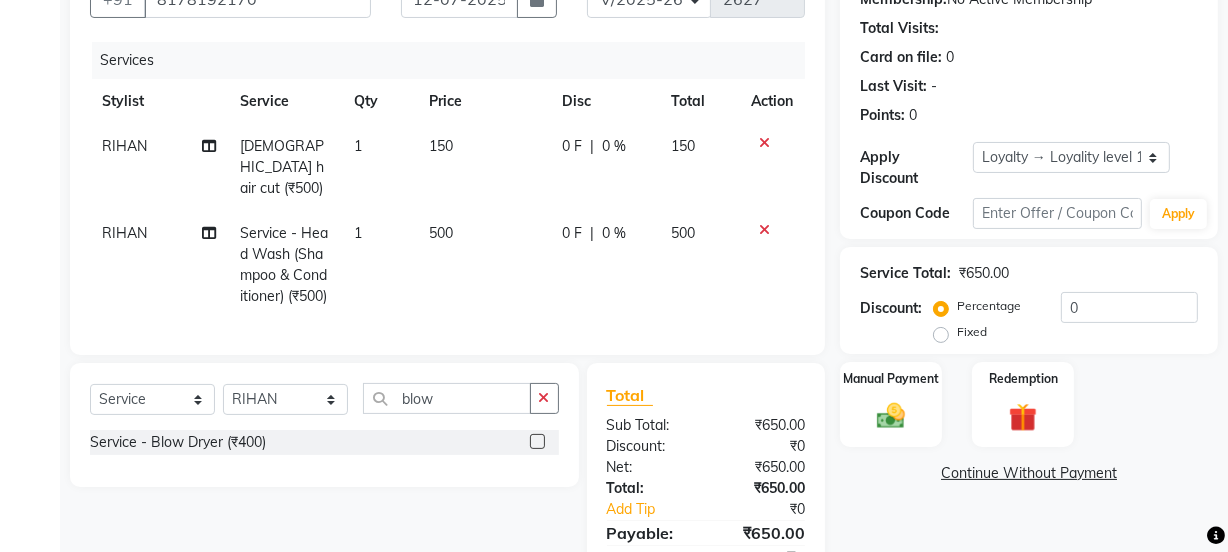 click 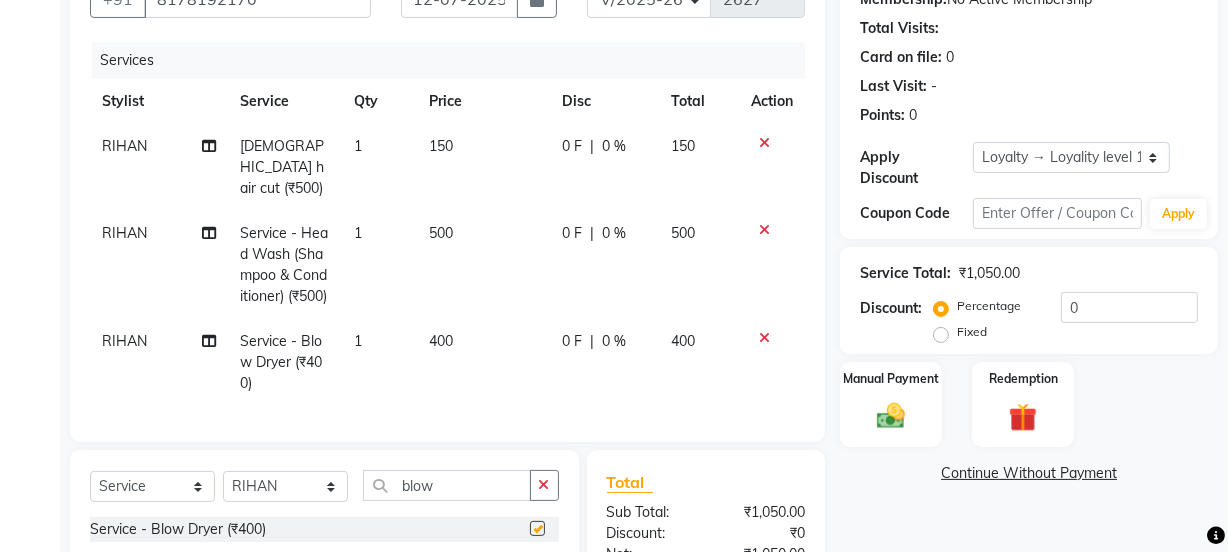 click on "500" 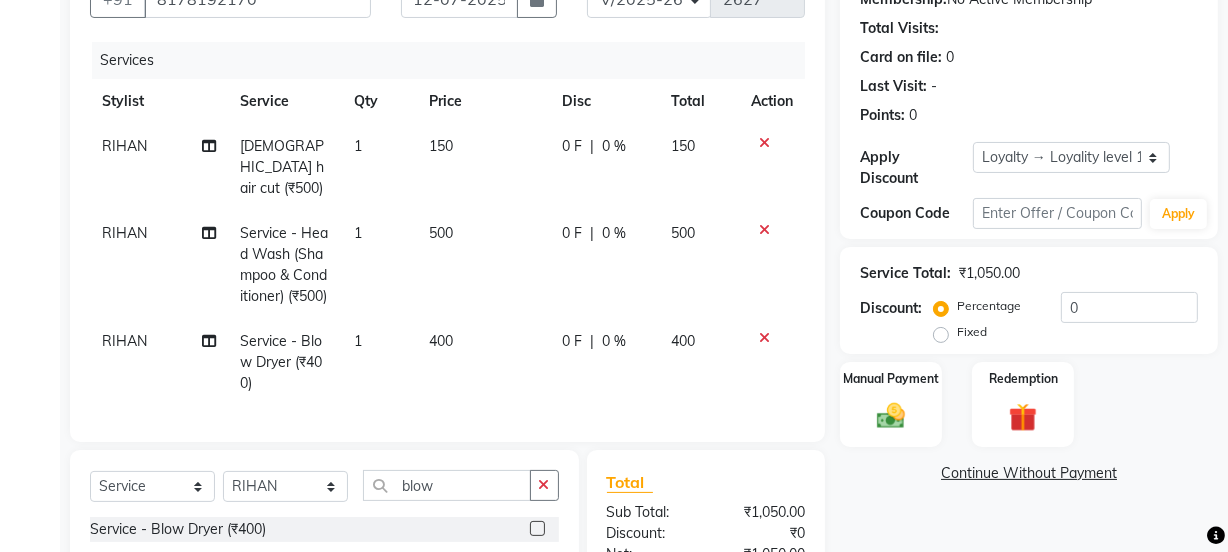 checkbox on "false" 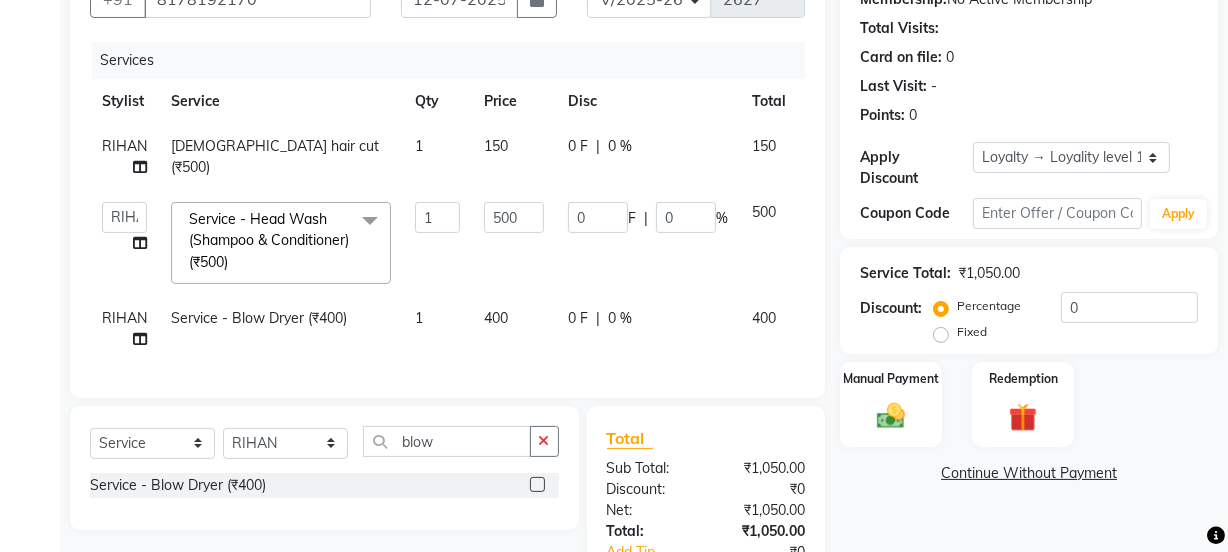 click on "400" 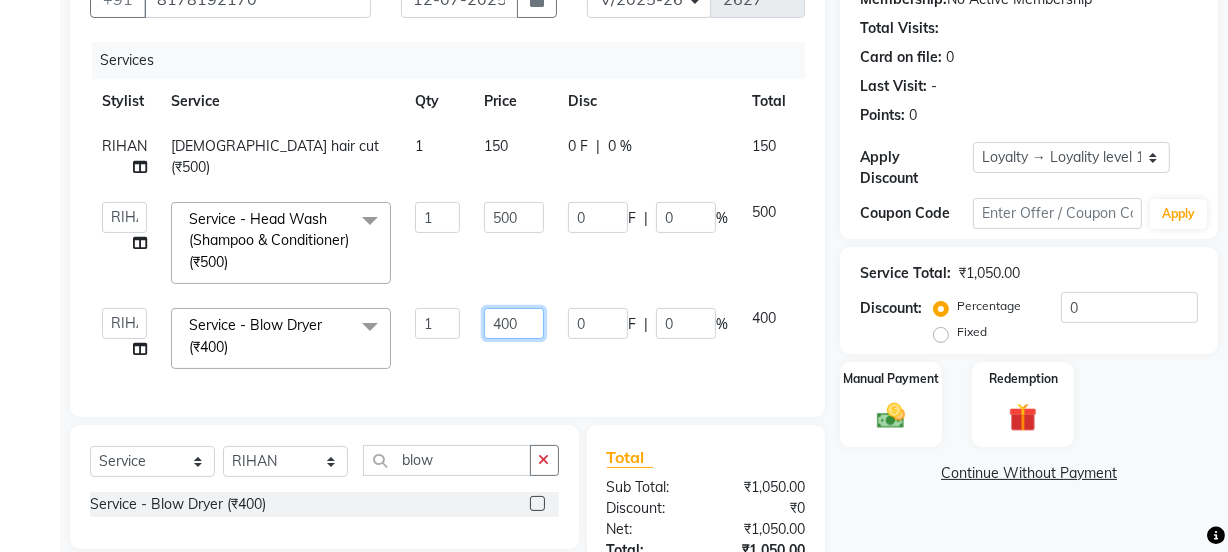 drag, startPoint x: 517, startPoint y: 308, endPoint x: 477, endPoint y: 319, distance: 41.484936 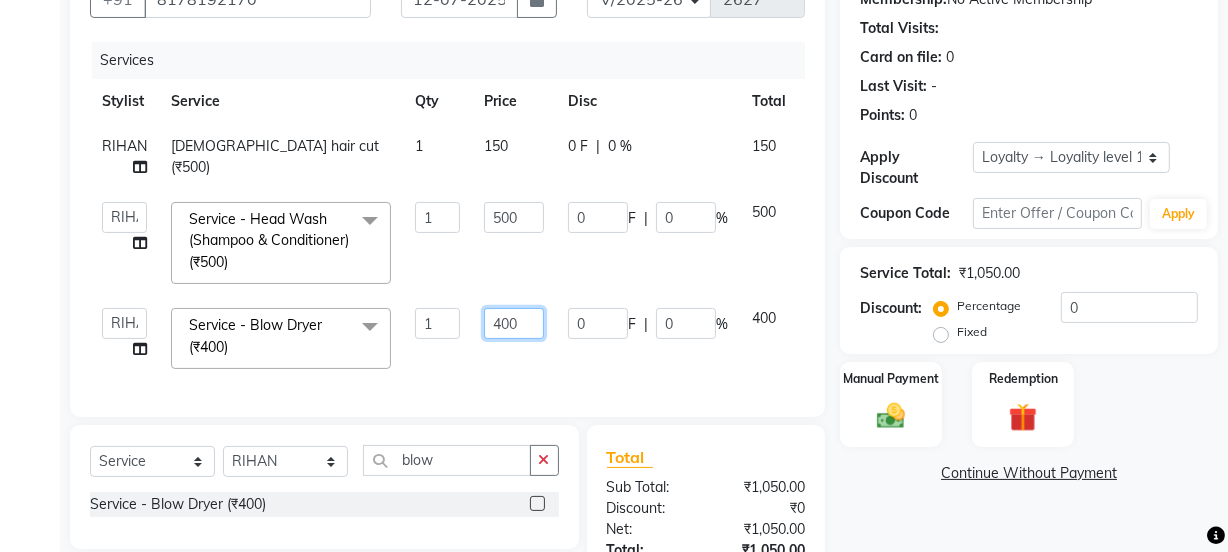 click on "400" 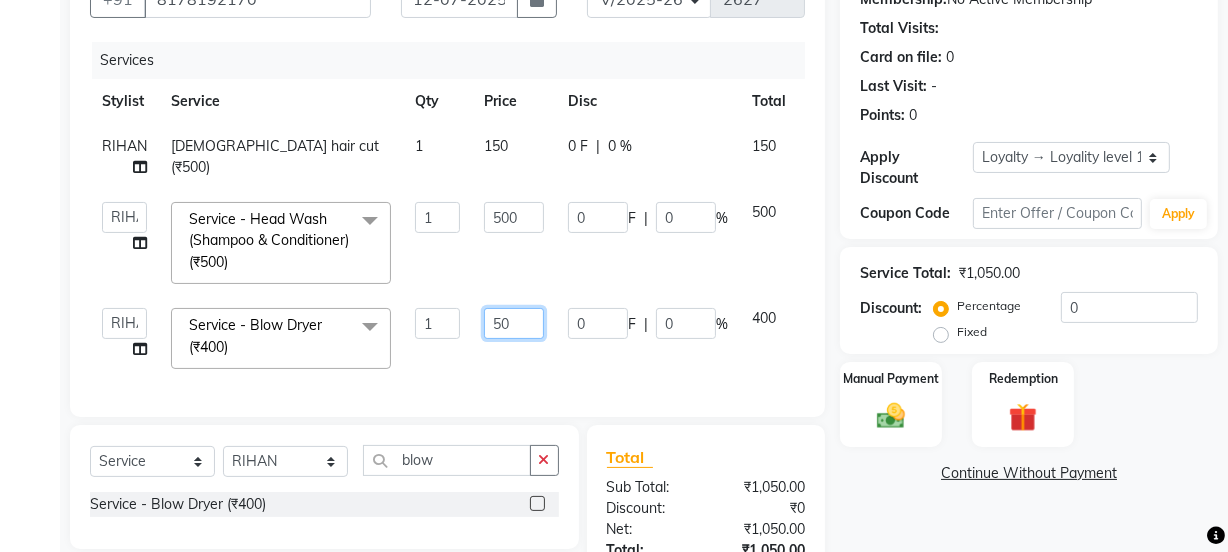 type on "500" 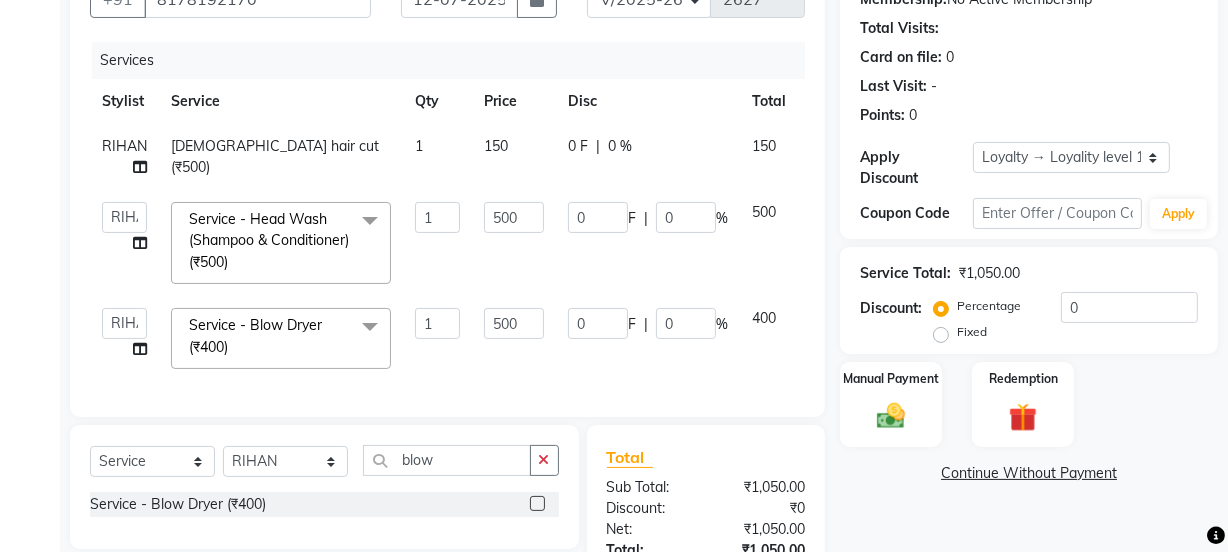 click on "500" 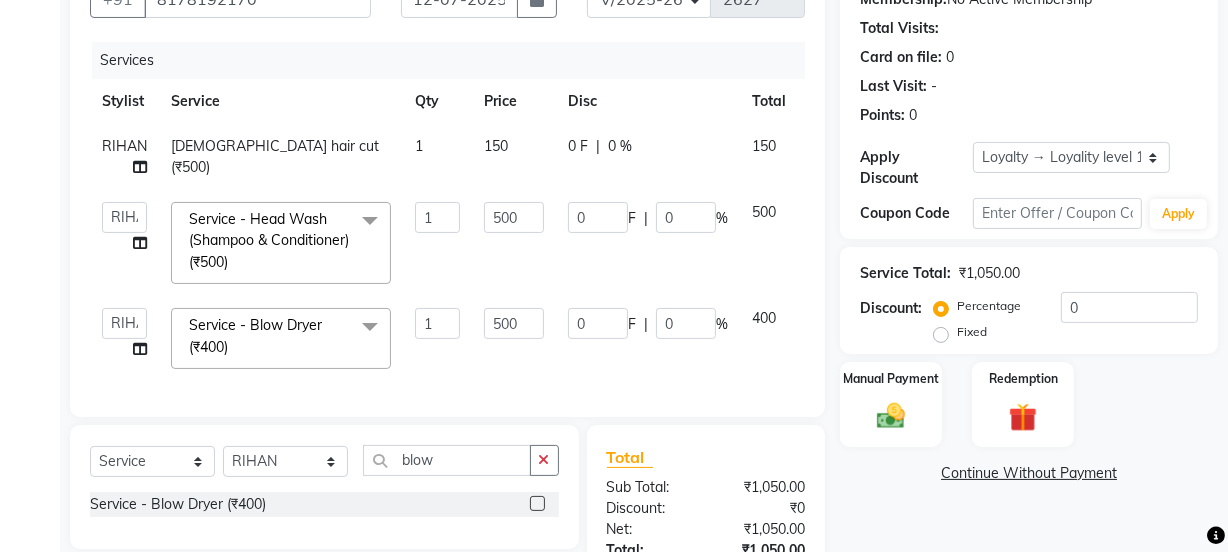 select on "83552" 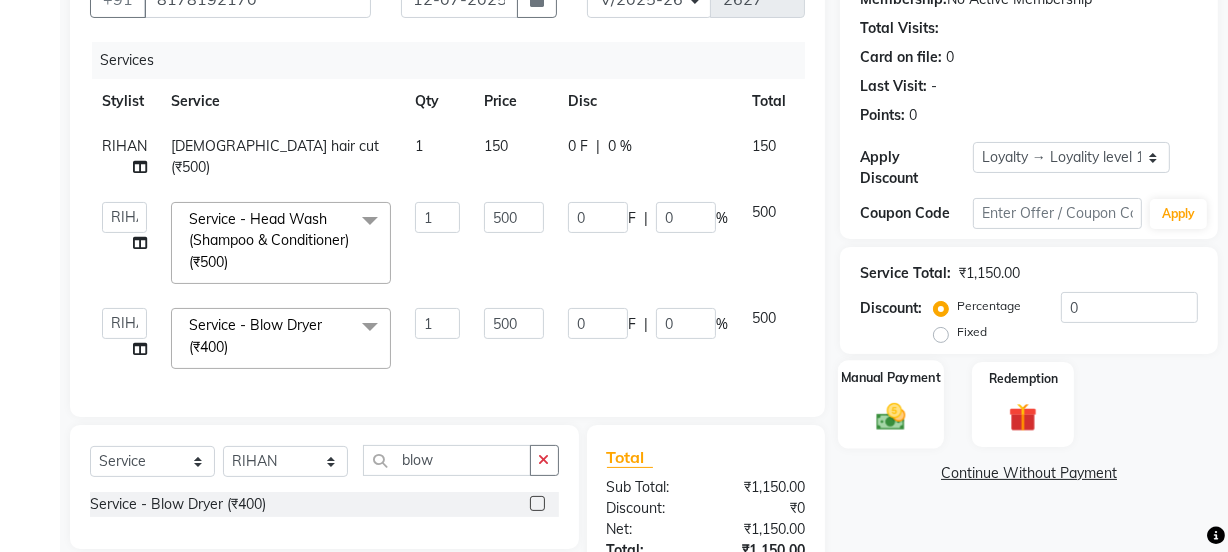 click 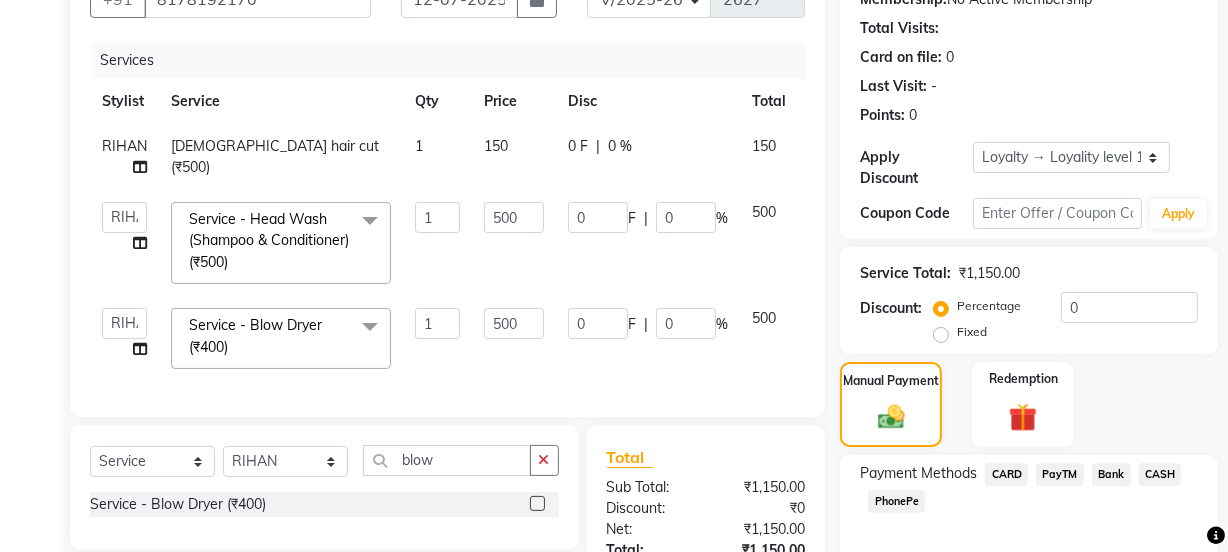 click on "PayTM" 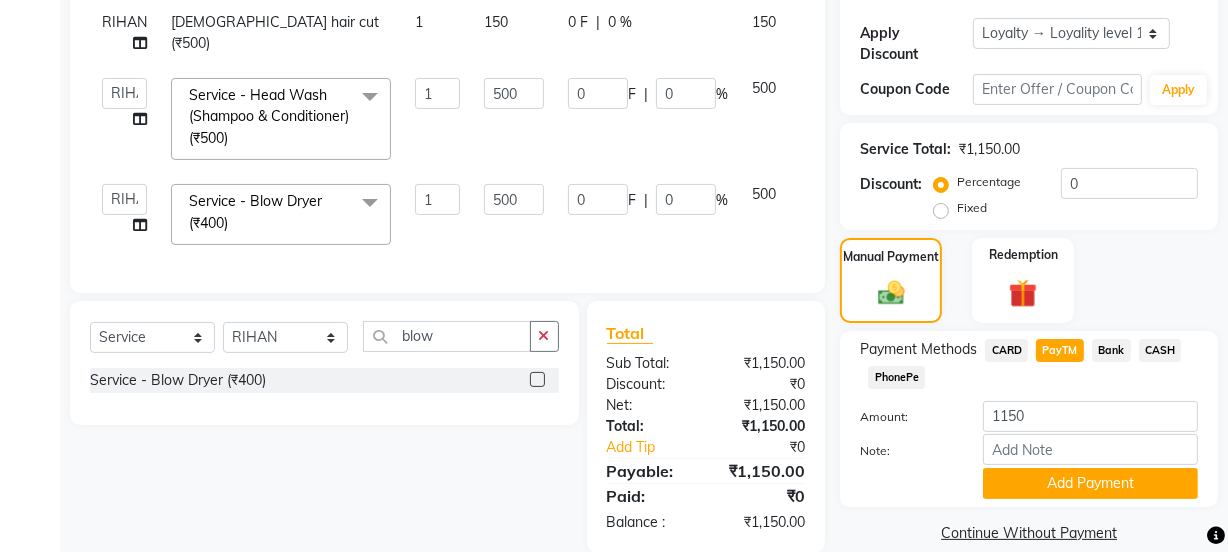 scroll, scrollTop: 374, scrollLeft: 0, axis: vertical 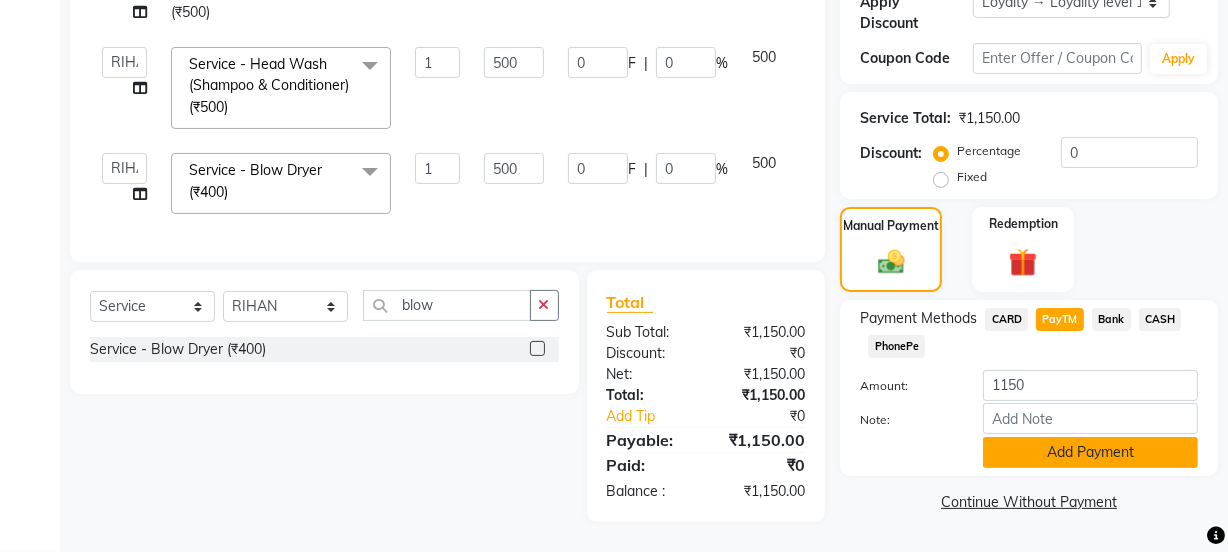 click on "Add Payment" 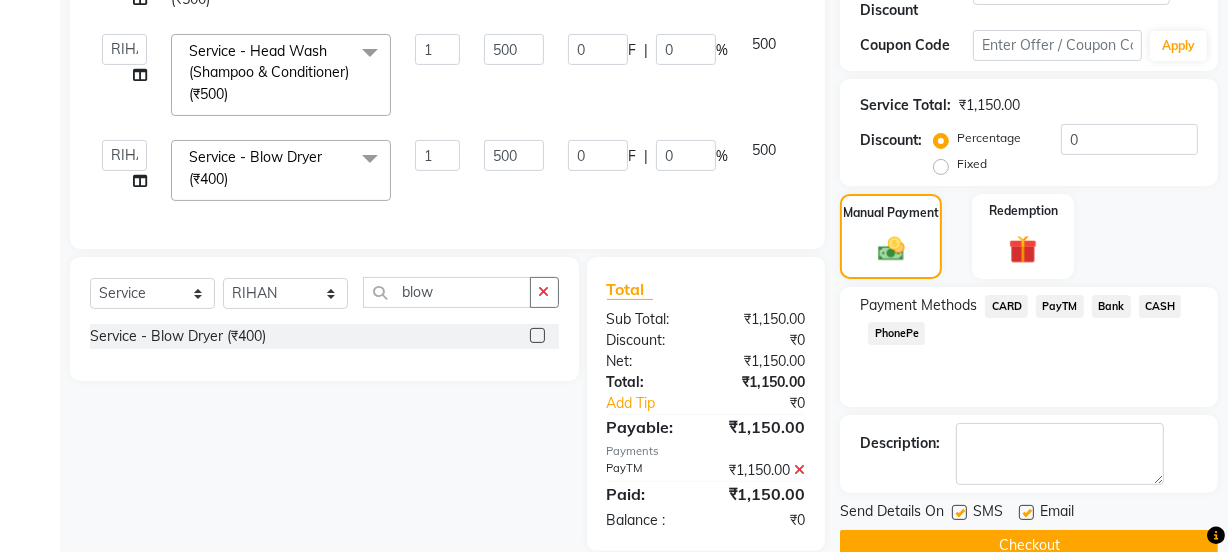 click 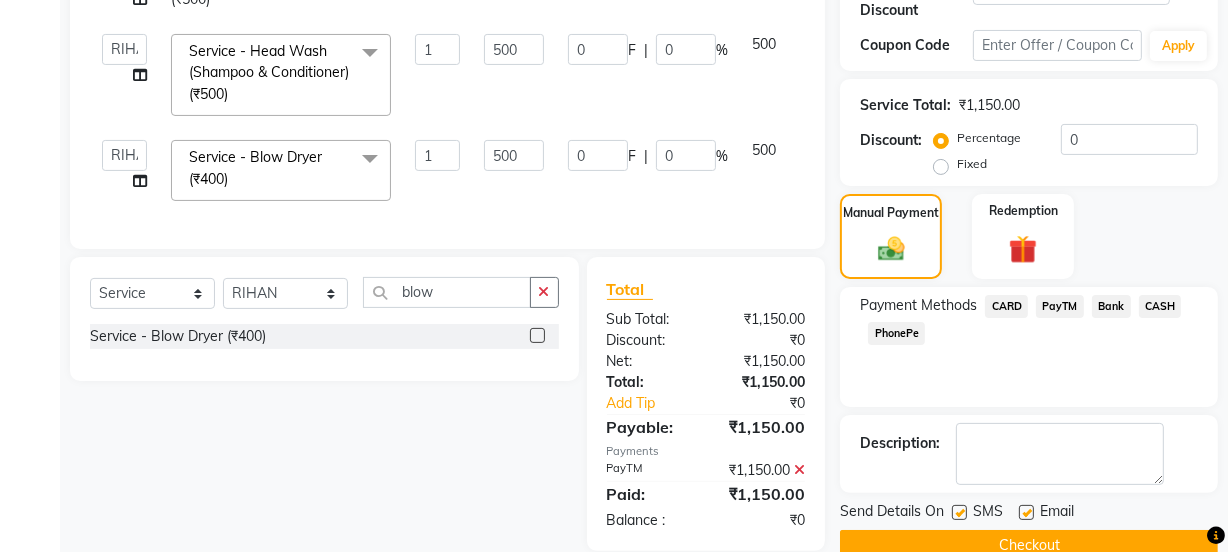 click at bounding box center [1025, 513] 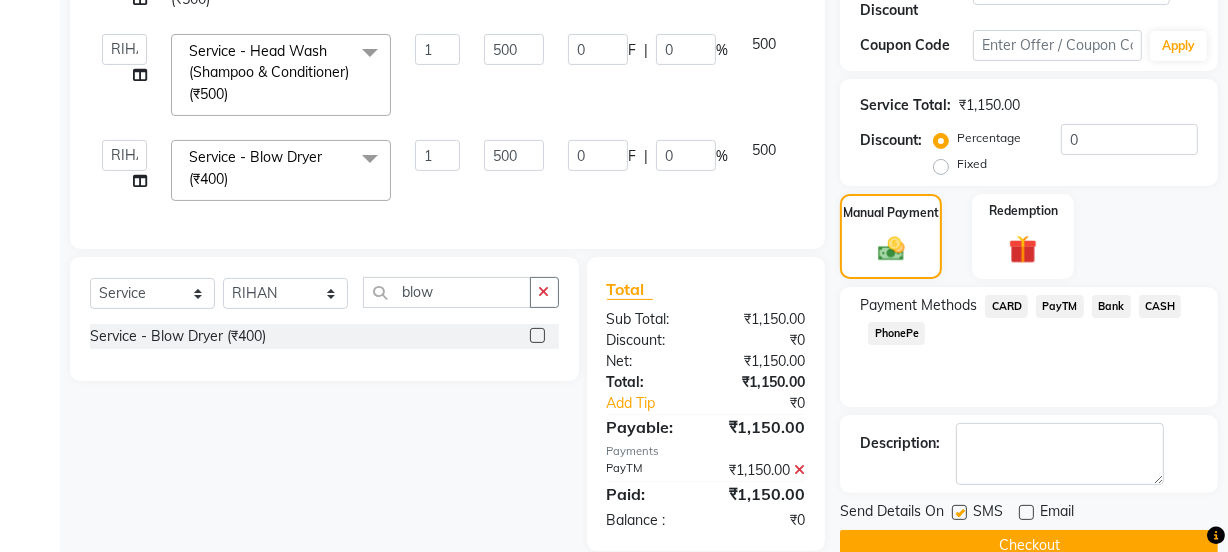 click 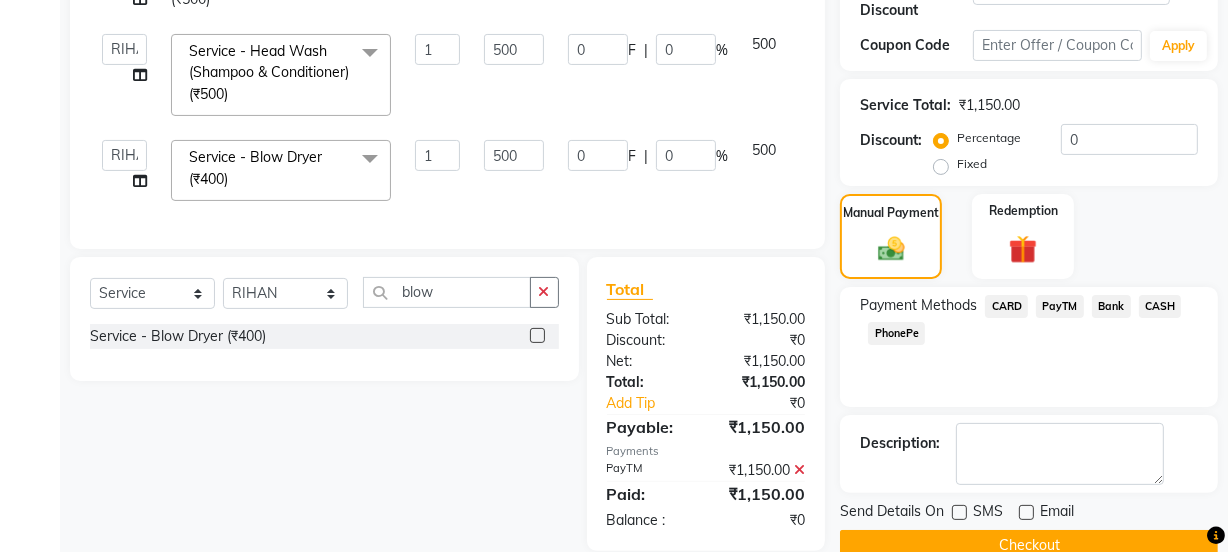 scroll, scrollTop: 577, scrollLeft: 0, axis: vertical 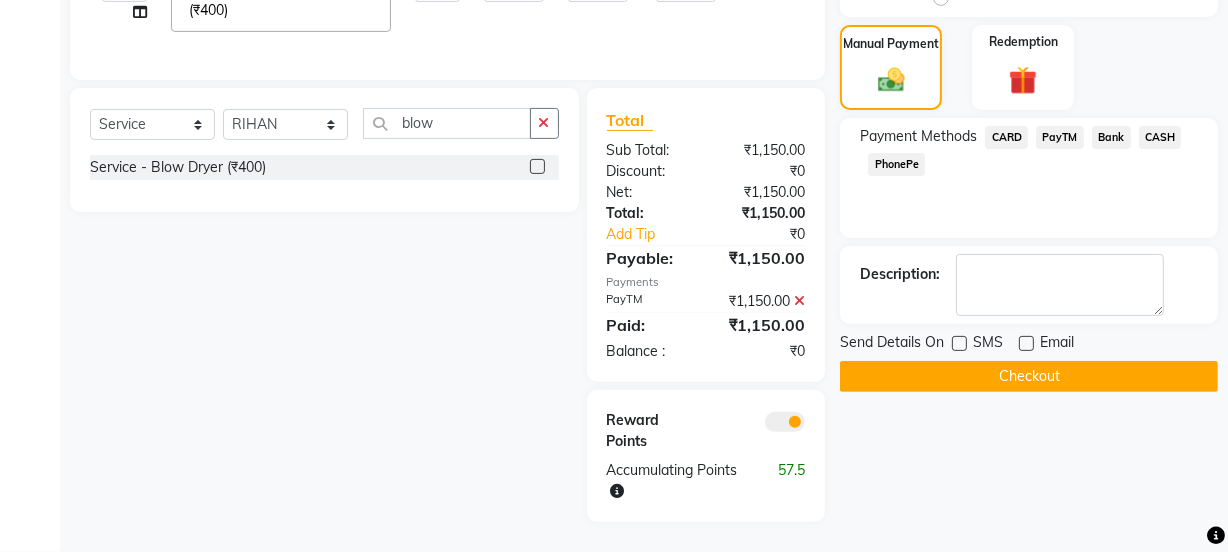click on "Checkout" 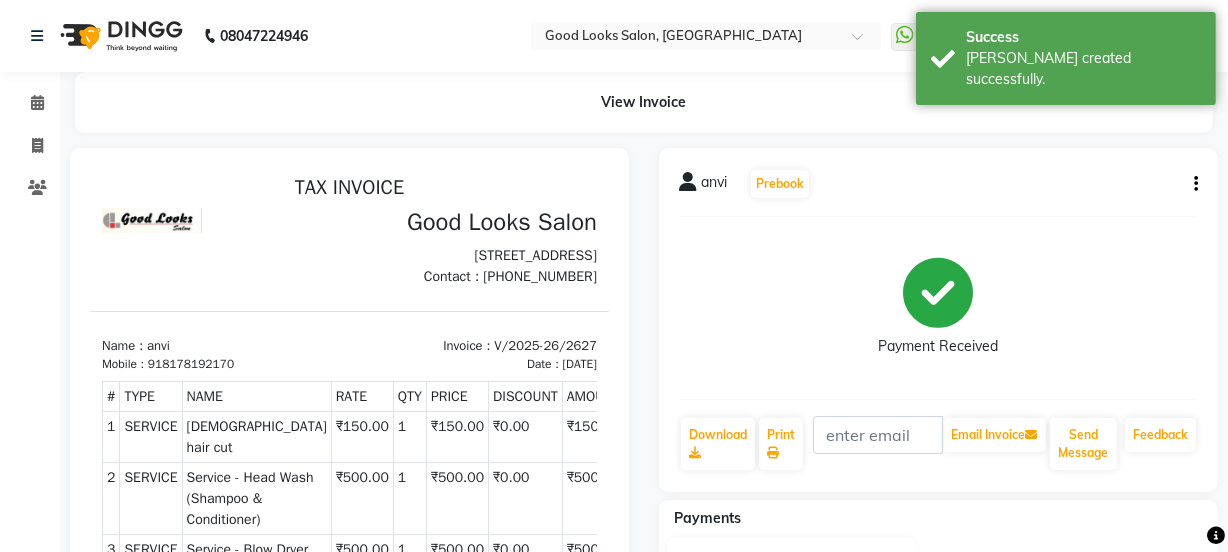 scroll, scrollTop: 0, scrollLeft: 0, axis: both 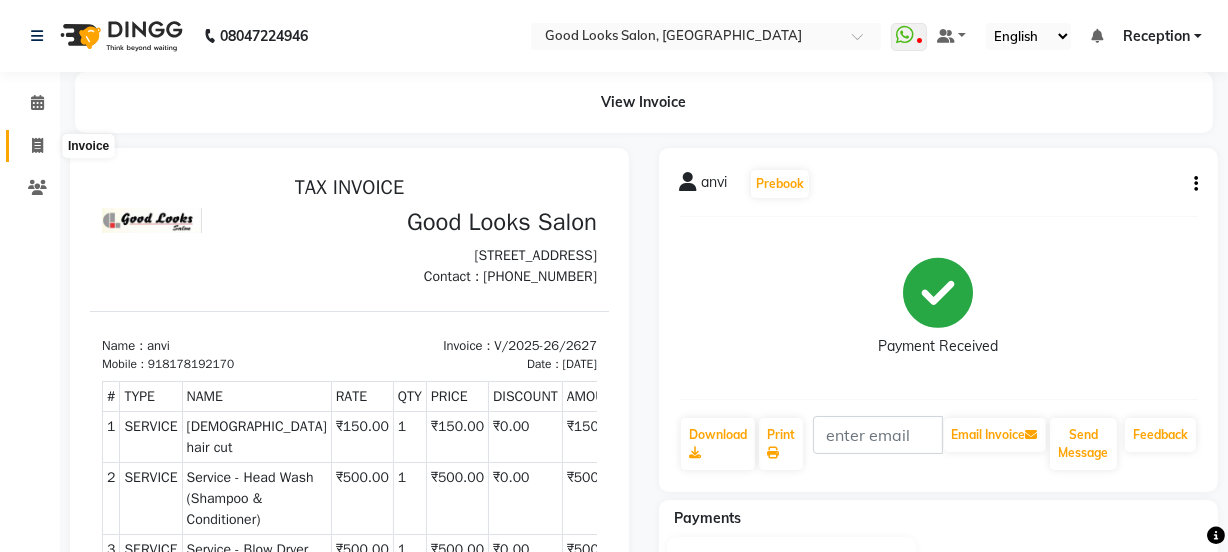 click 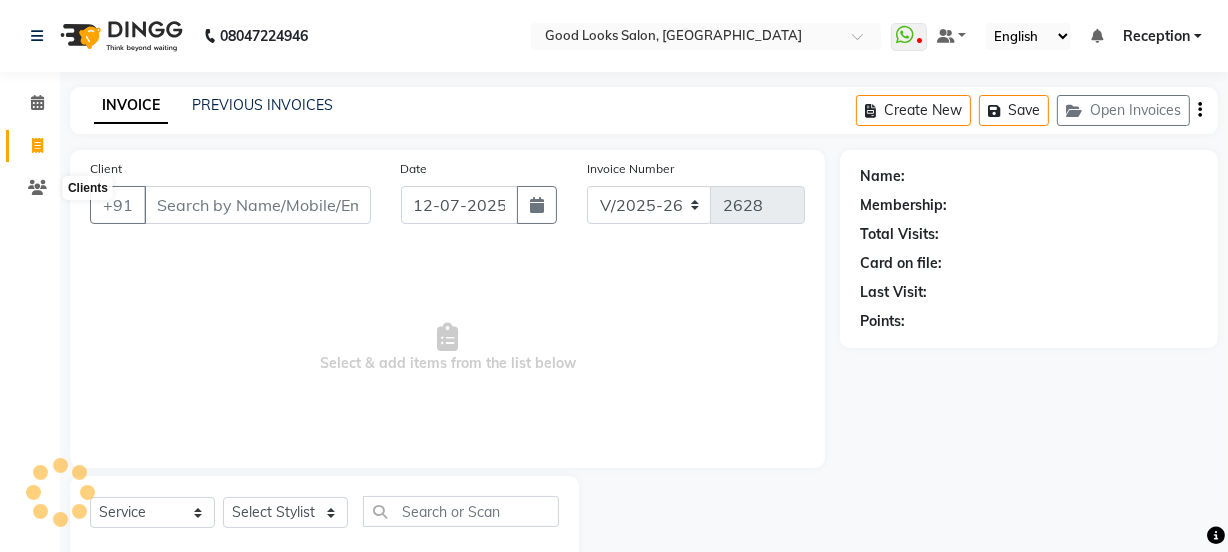 scroll, scrollTop: 50, scrollLeft: 0, axis: vertical 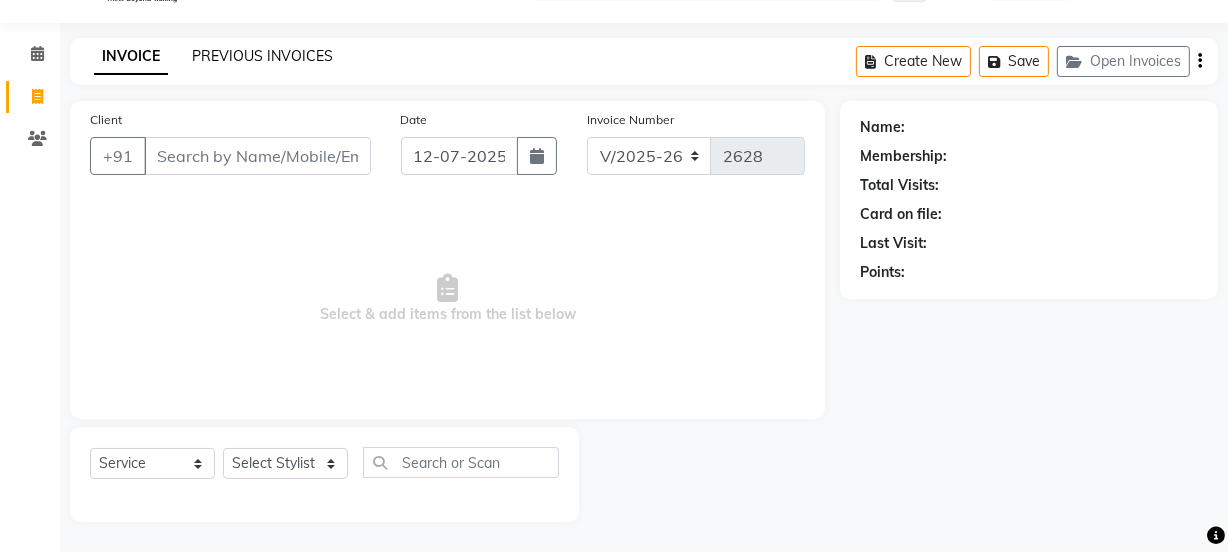 click on "PREVIOUS INVOICES" 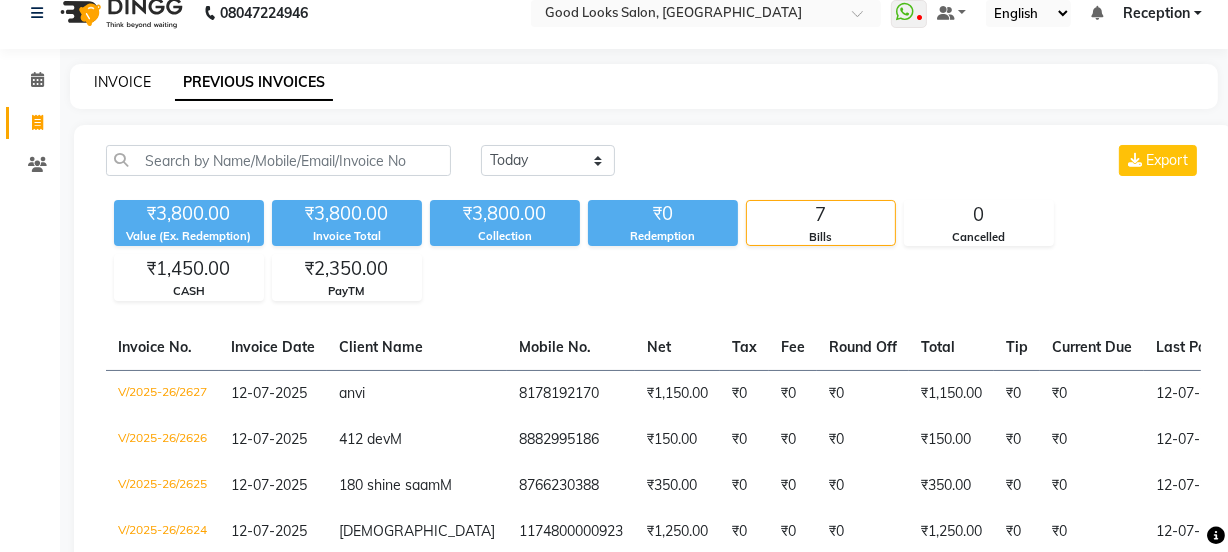 scroll, scrollTop: 0, scrollLeft: 0, axis: both 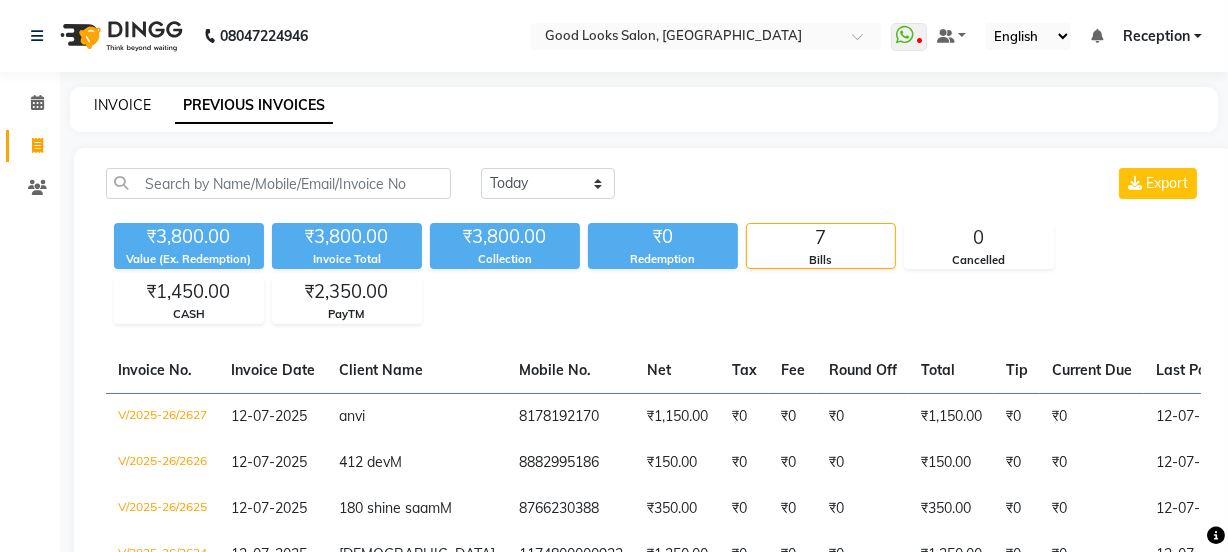 click on "INVOICE" 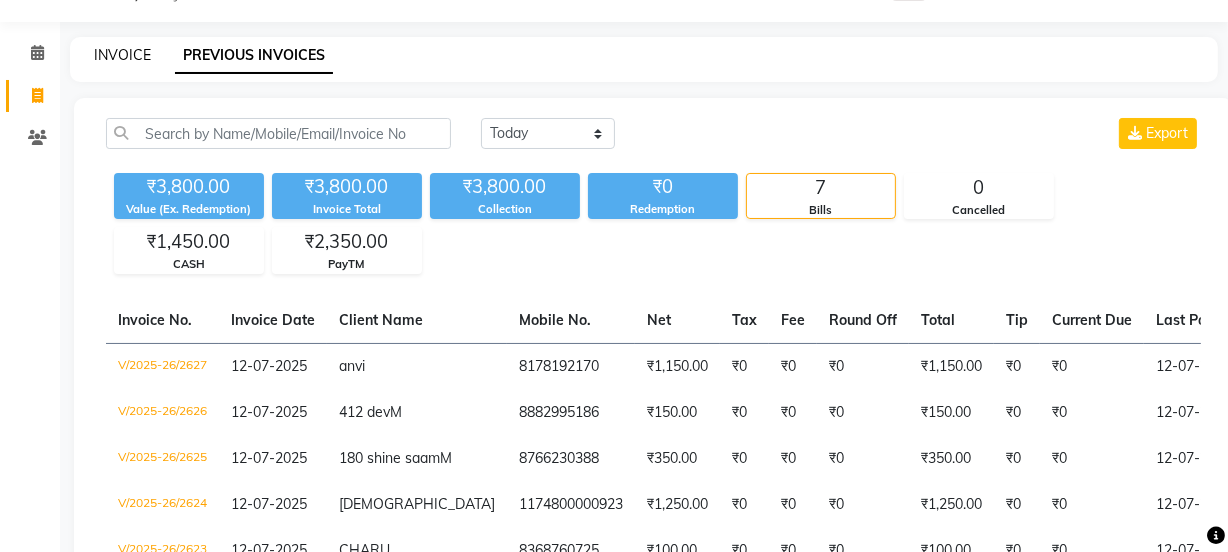 select on "service" 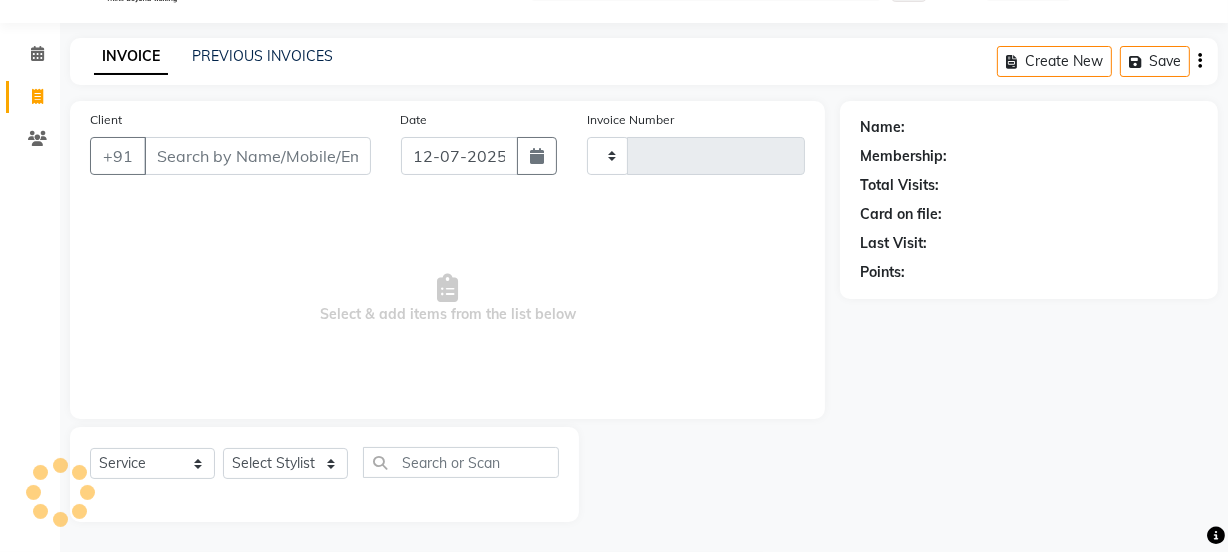 type on "2628" 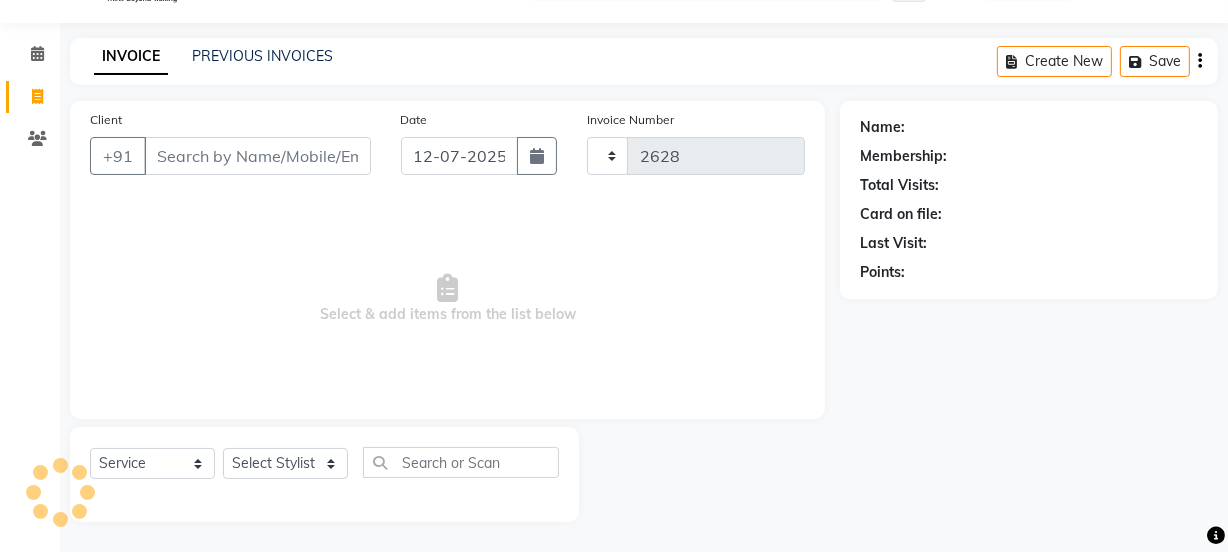 select on "4230" 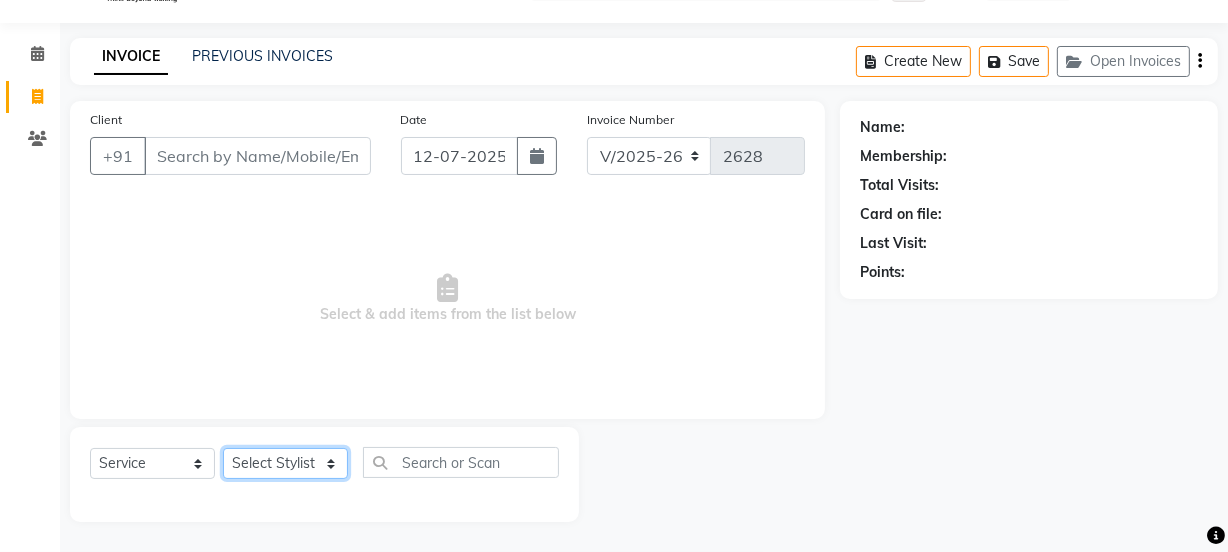 click on "Select Stylist Jyoti kaif Manager Pooja Prachi Raman Raman 2 Reception RIHAN Sameer Shivam simo SUNNY yogita" 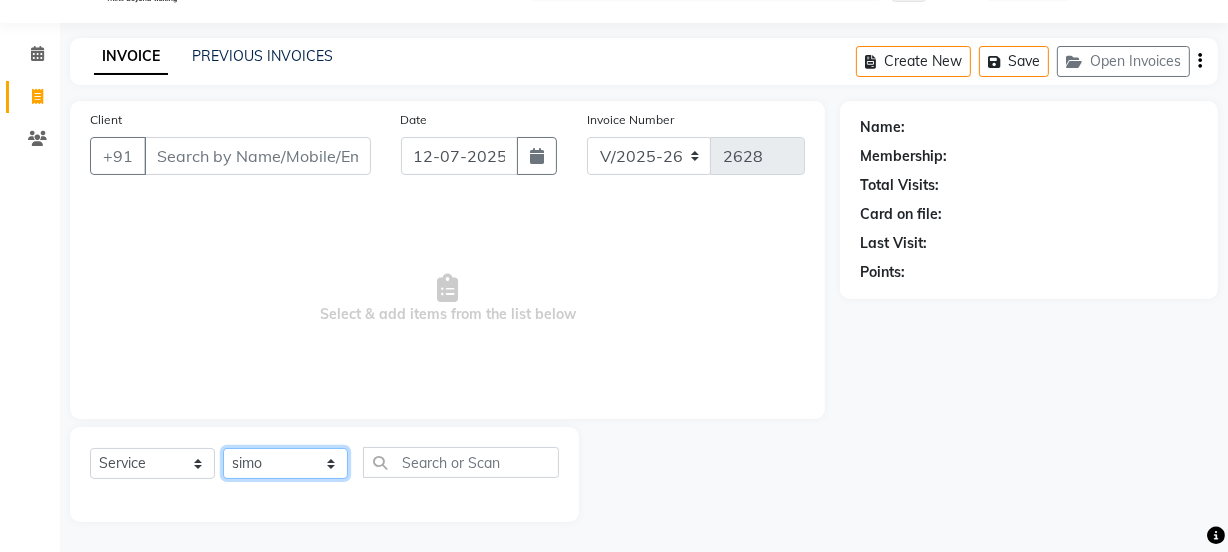 click on "Select Stylist Jyoti kaif Manager Pooja Prachi Raman Raman 2 Reception RIHAN Sameer Shivam simo SUNNY yogita" 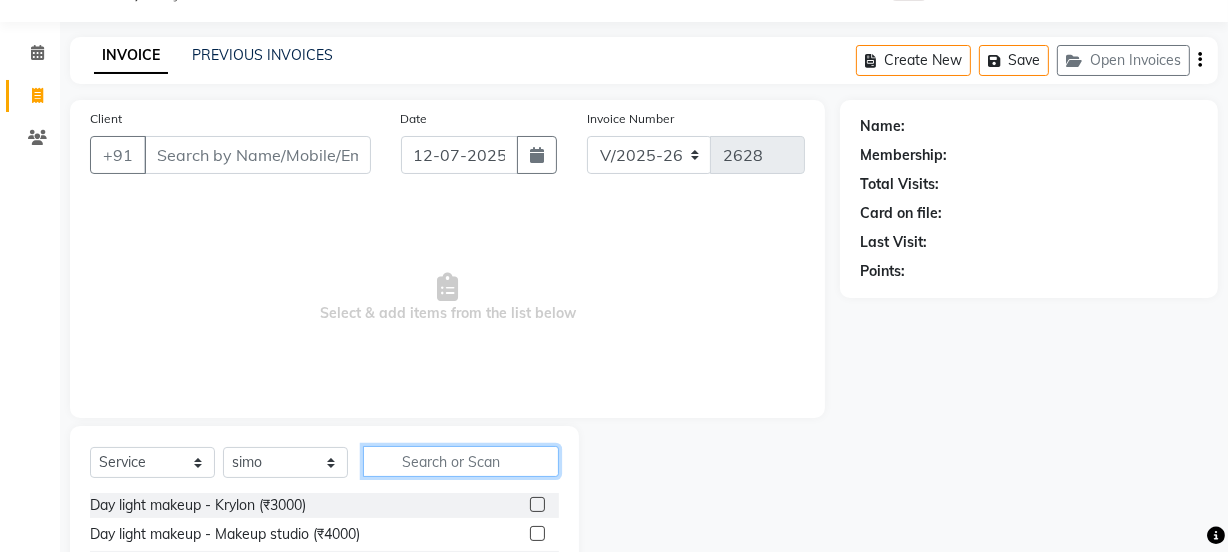click 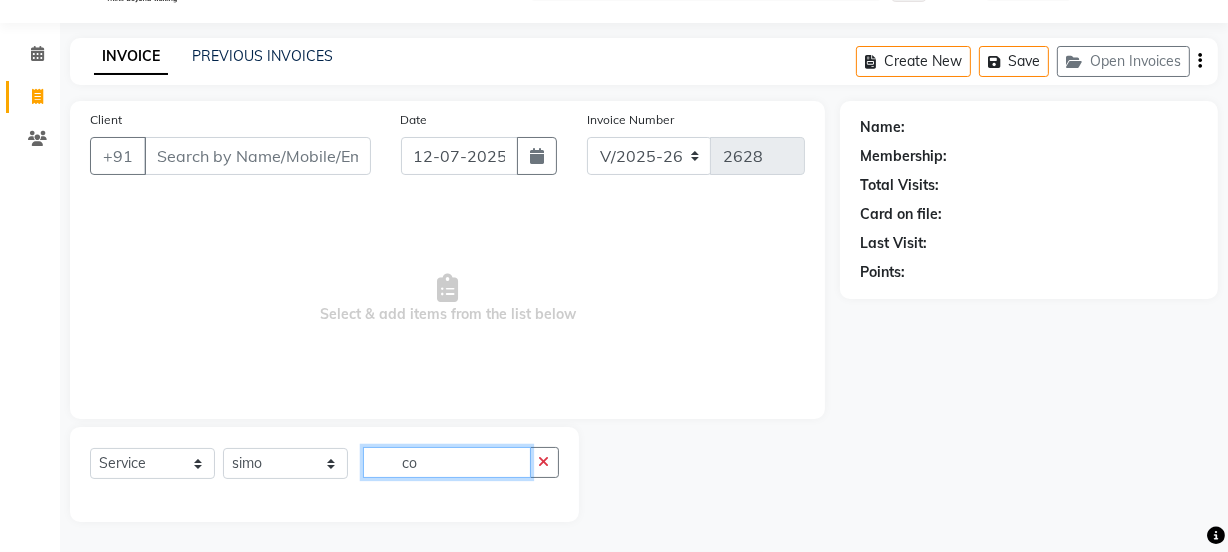 type on "c" 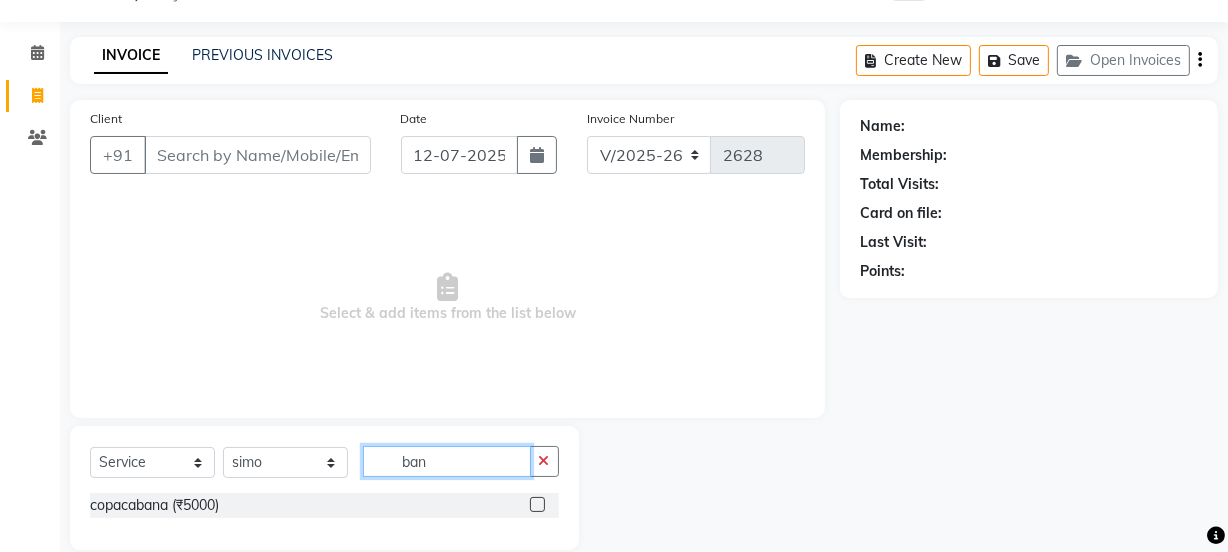 type on "ban" 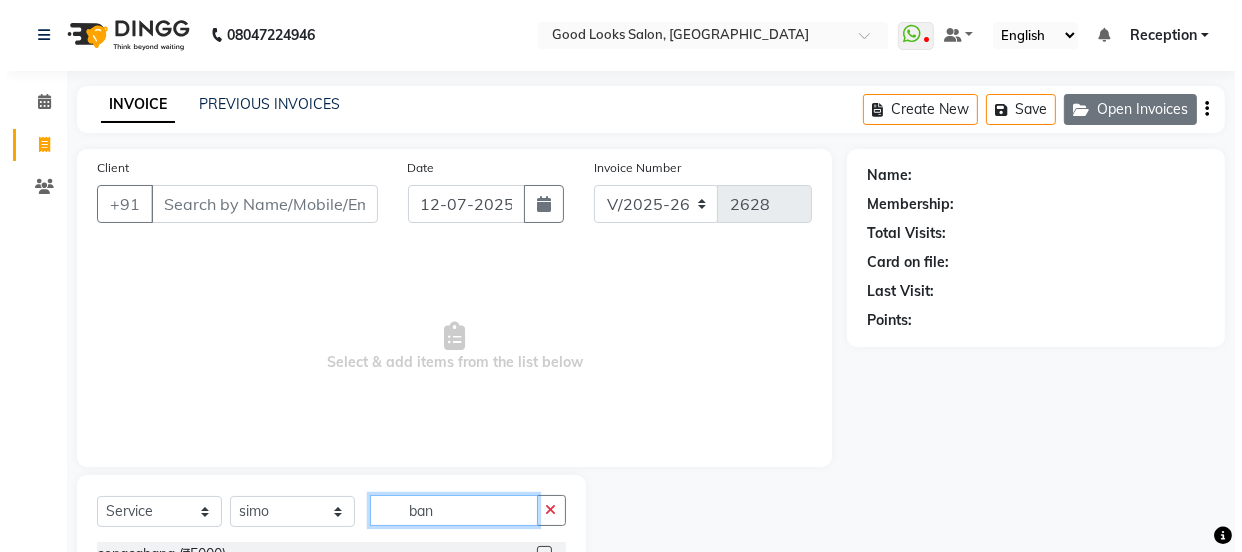 scroll, scrollTop: 0, scrollLeft: 0, axis: both 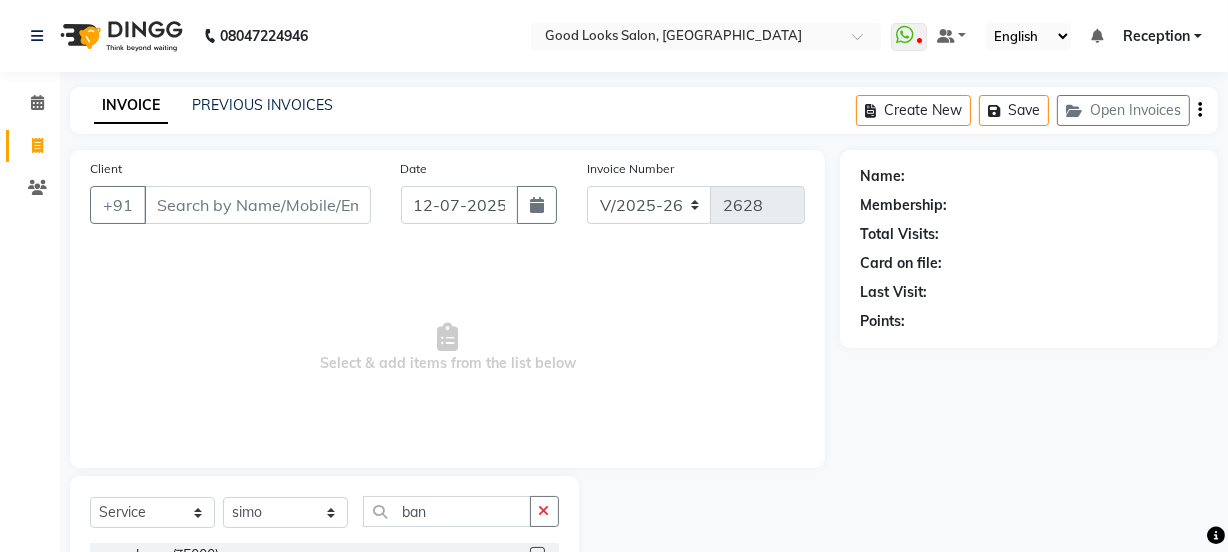 click on "Reception" at bounding box center (1156, 36) 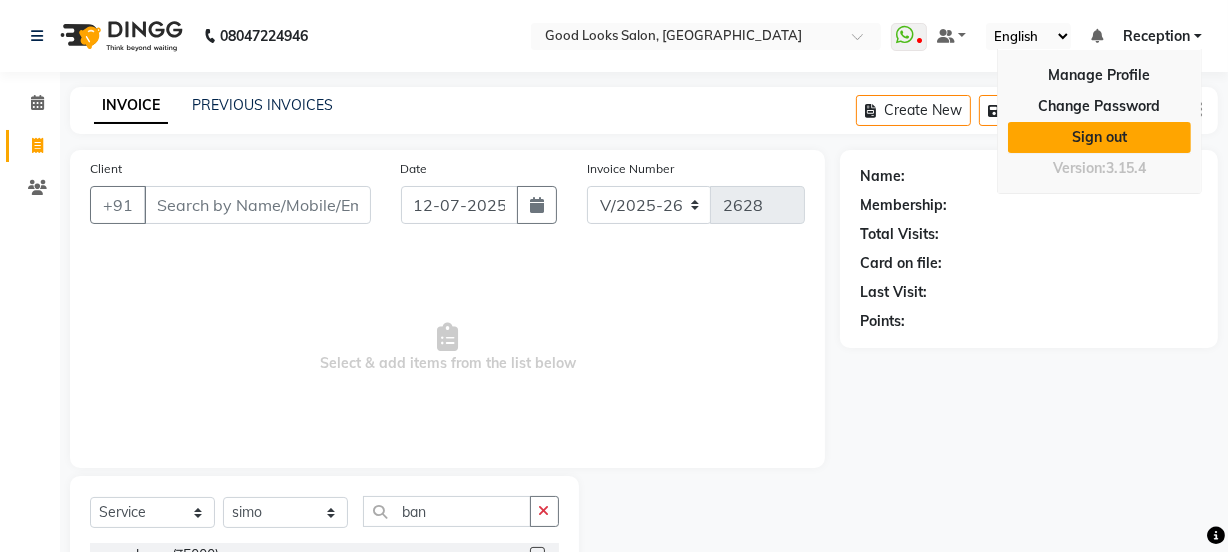 click on "Sign out" at bounding box center (1099, 137) 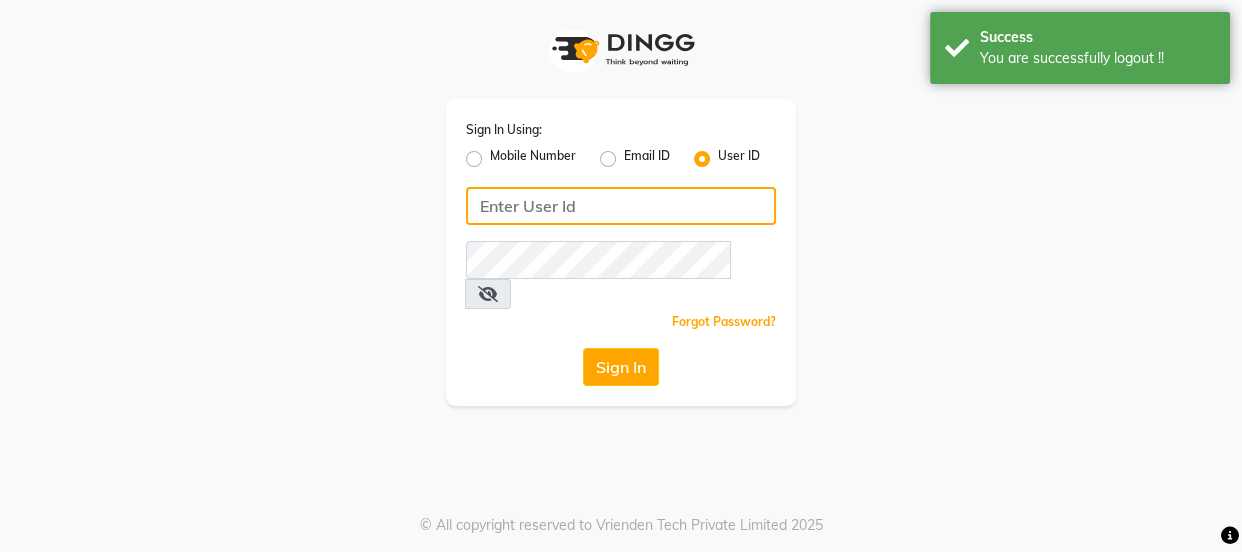 type on "8532836314" 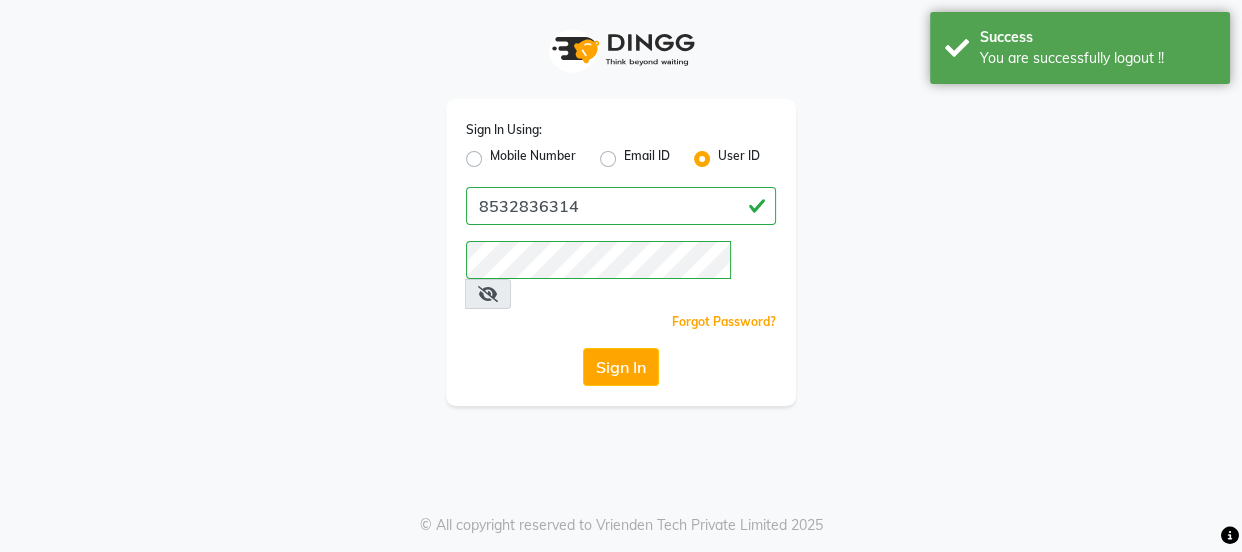click on "Mobile Number" 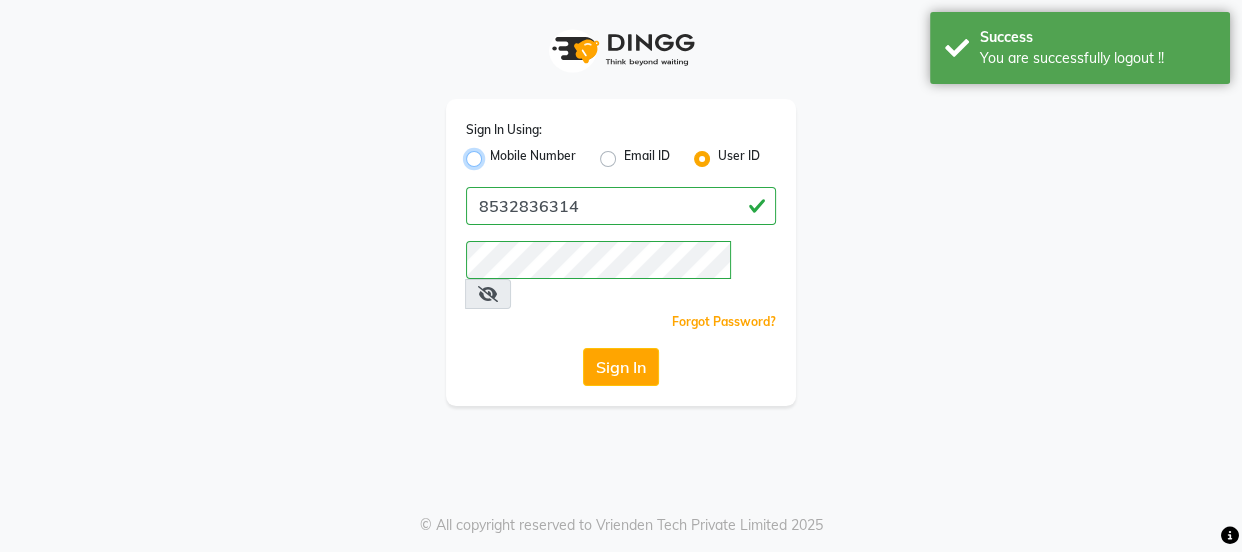 click on "Mobile Number" at bounding box center (496, 153) 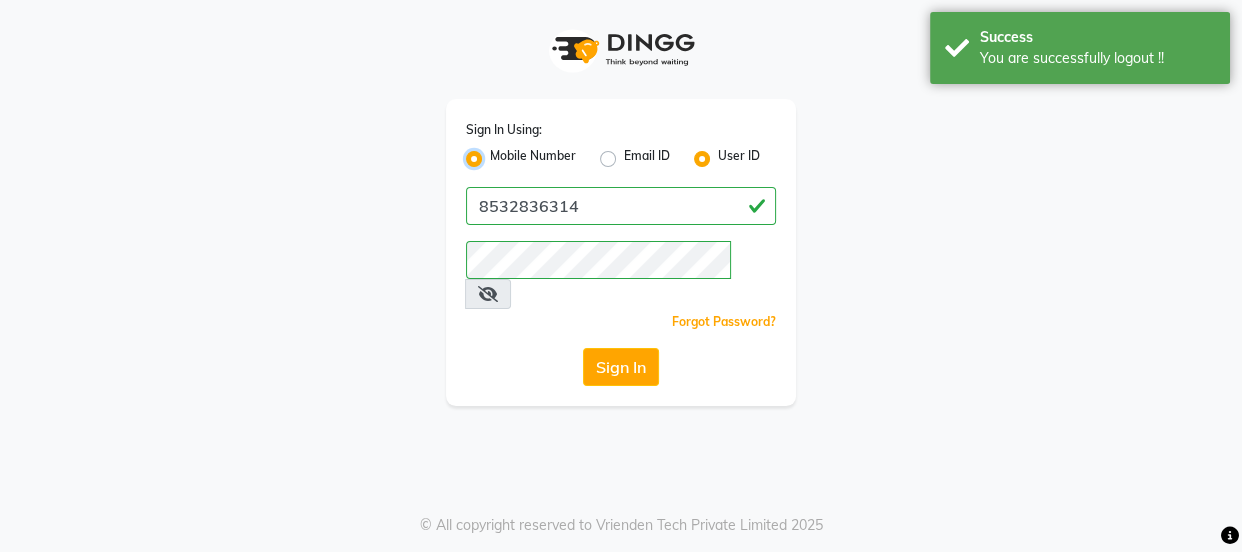 radio on "false" 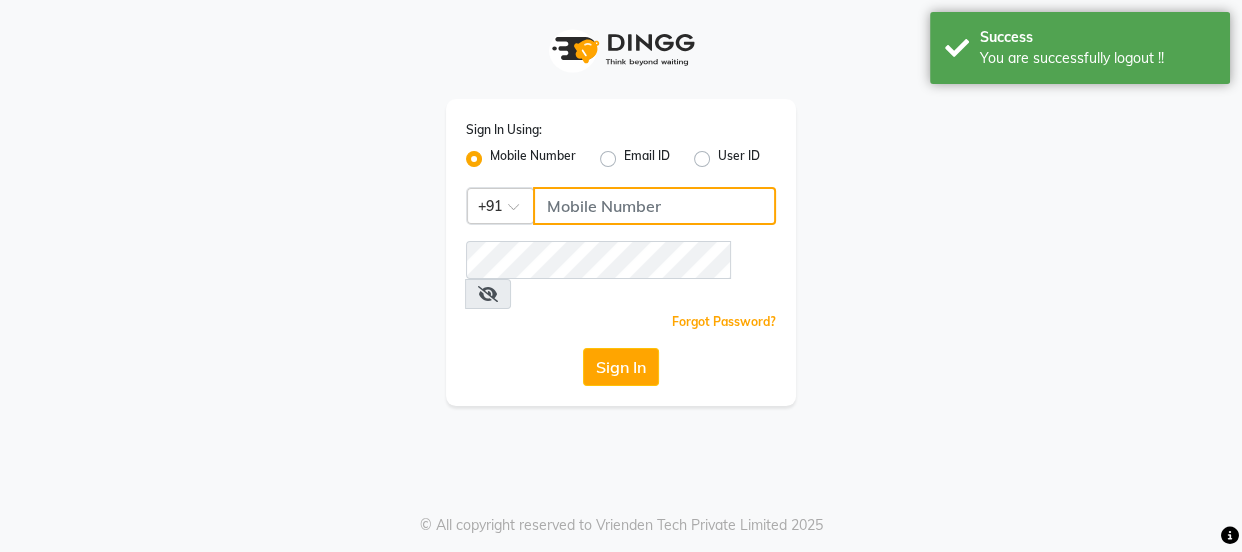 click 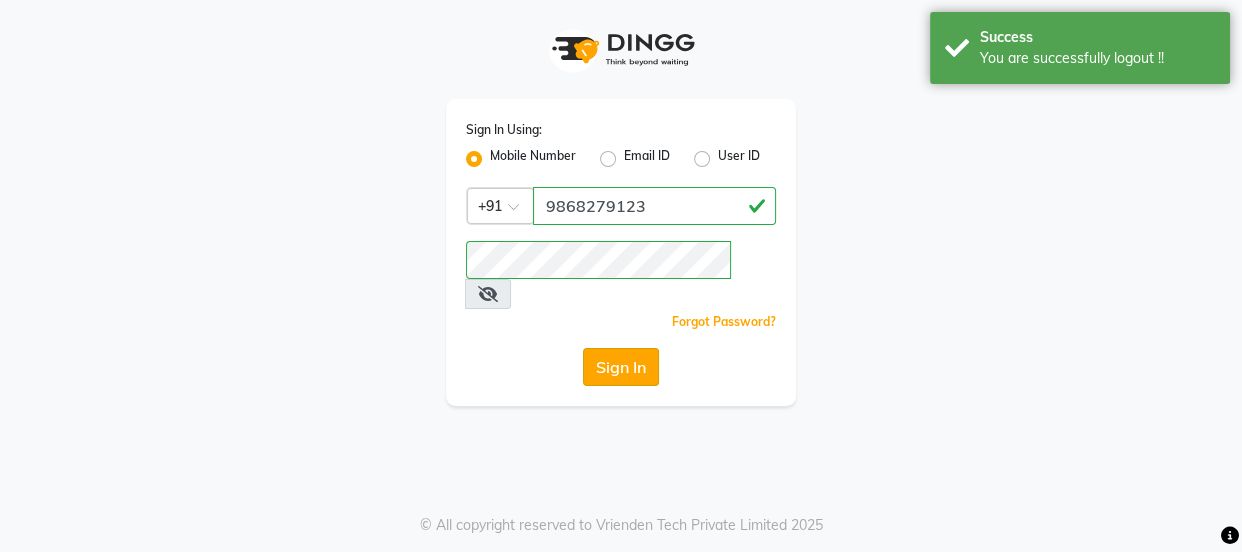 click on "Sign In" 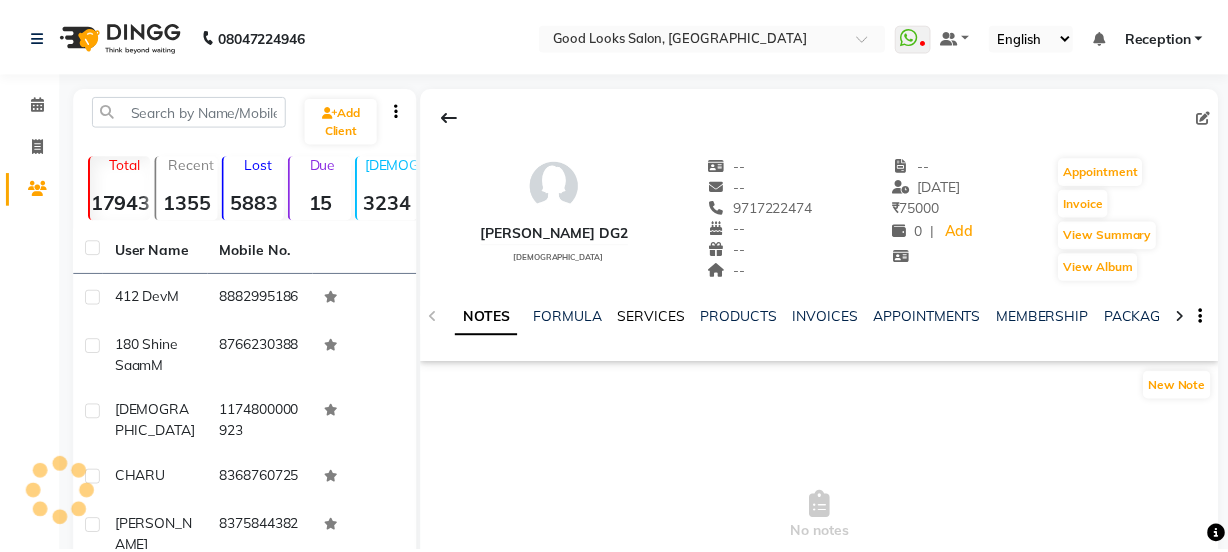 scroll, scrollTop: 0, scrollLeft: 0, axis: both 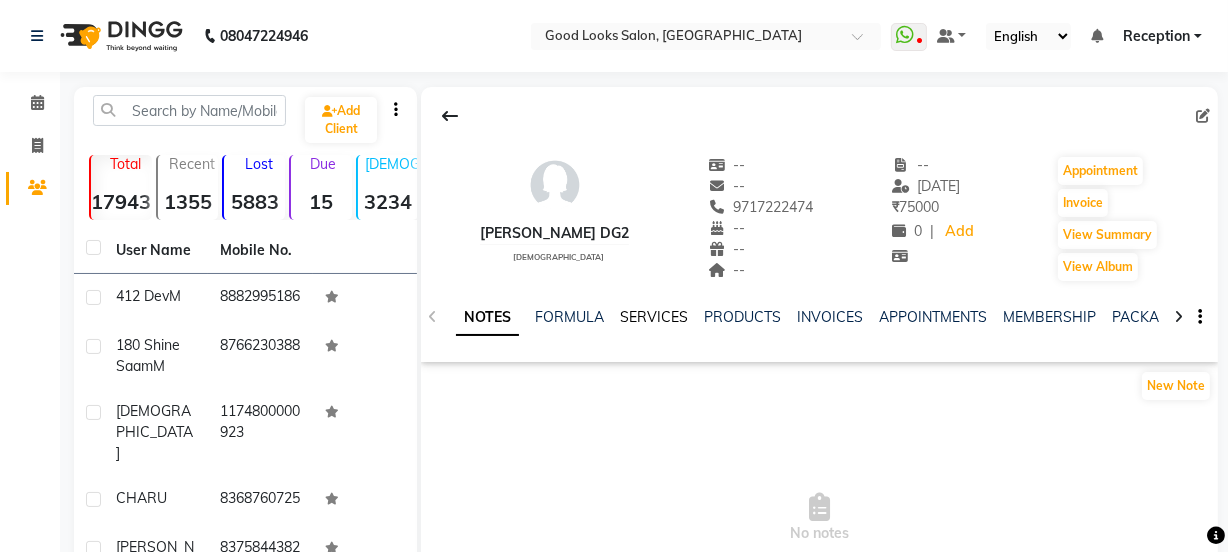 click on "SERVICES" 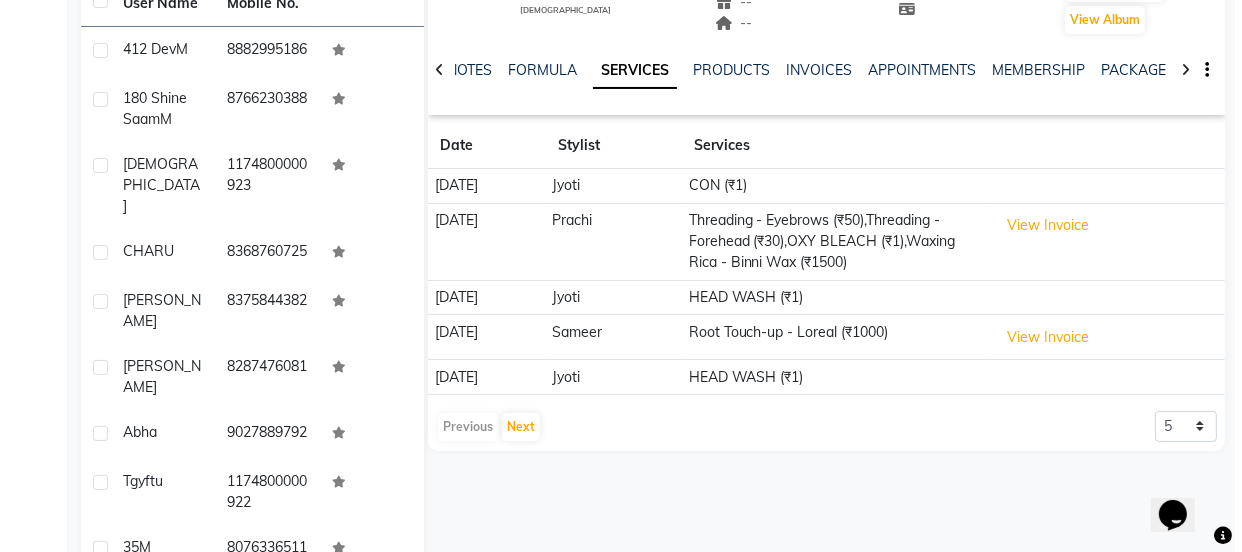 scroll, scrollTop: 0, scrollLeft: 0, axis: both 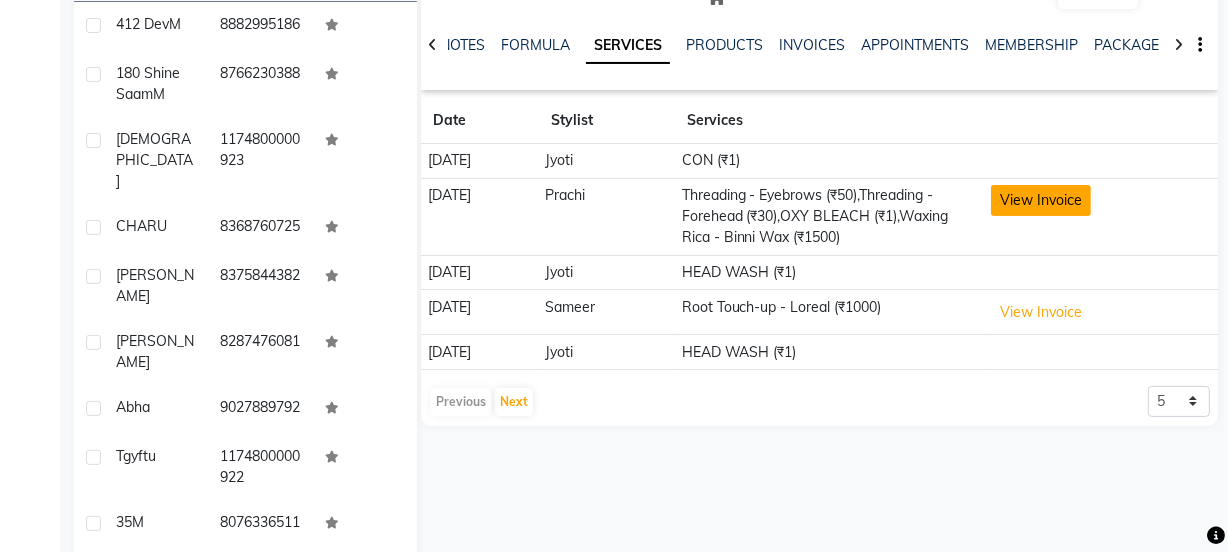 click on "View Invoice" 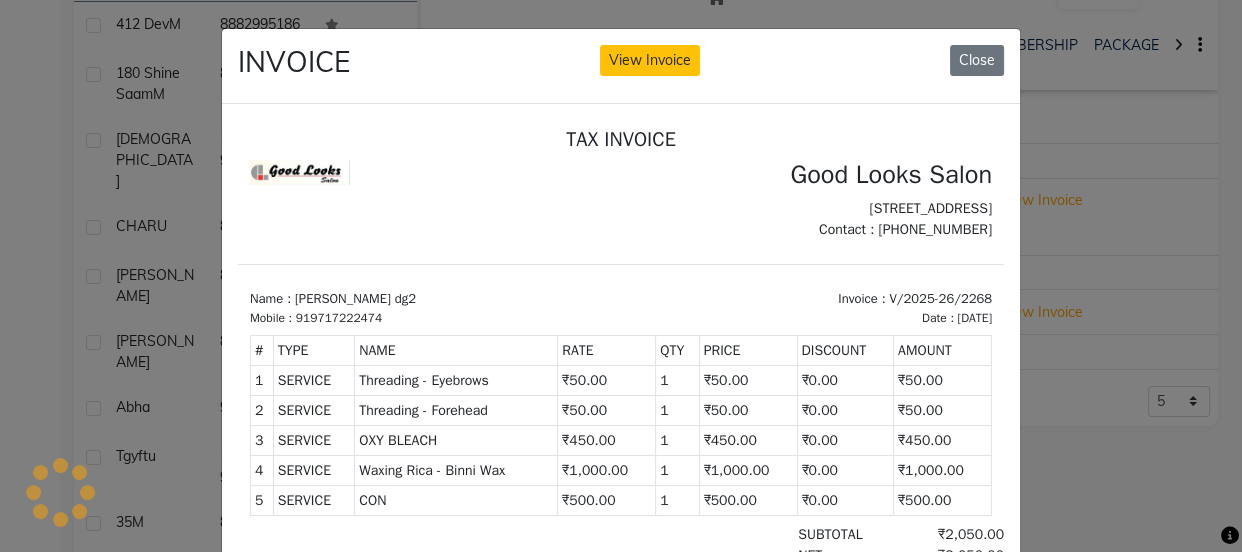 scroll, scrollTop: 0, scrollLeft: 0, axis: both 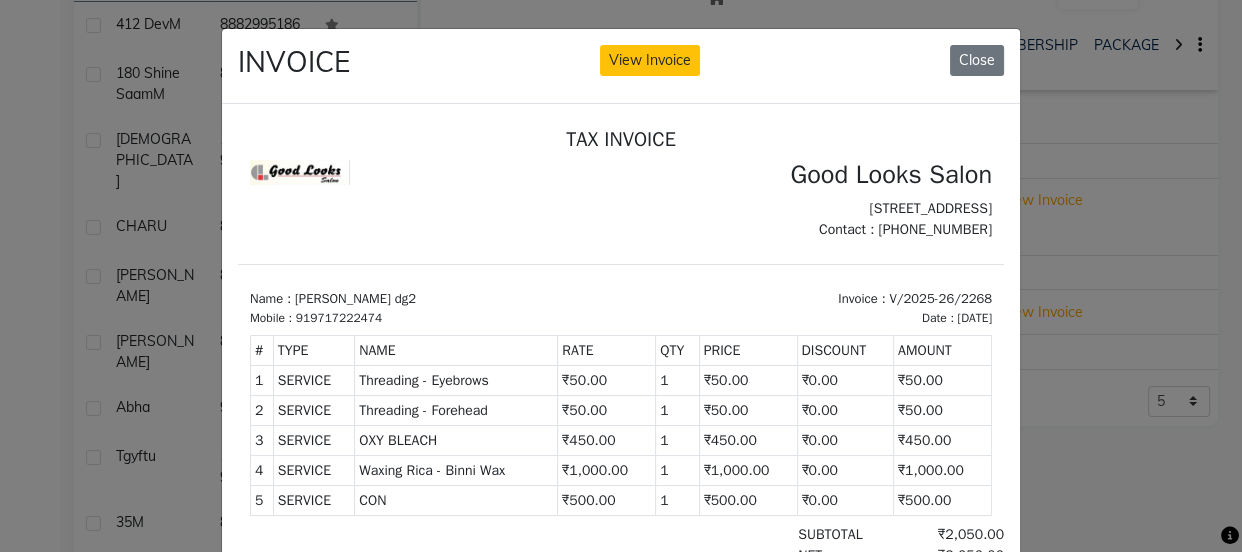 click on "INVOICE View Invoice Close" 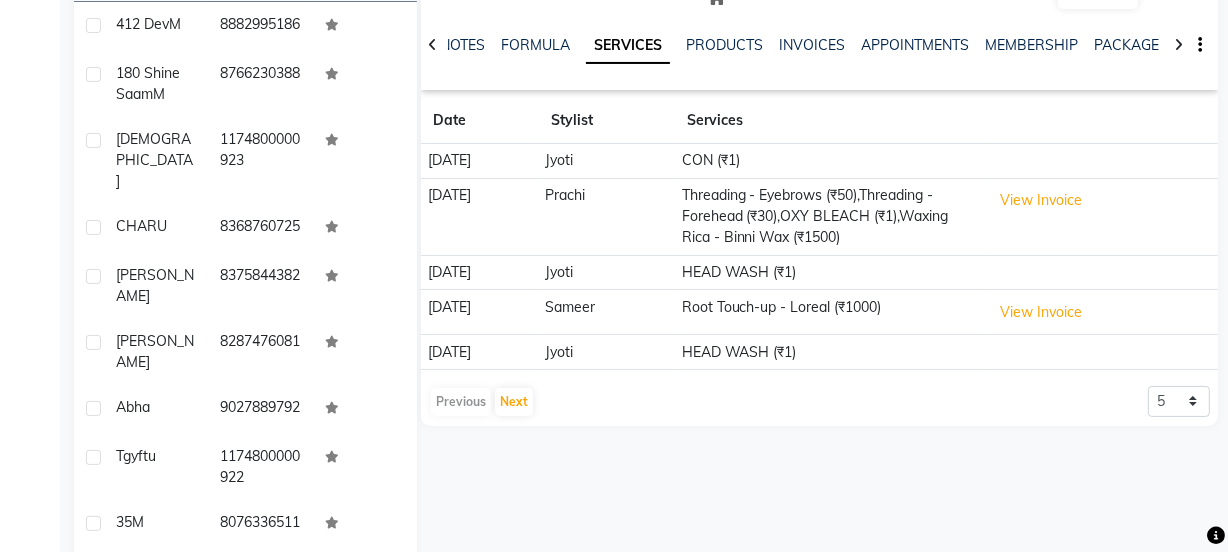 click on "View Invoice" 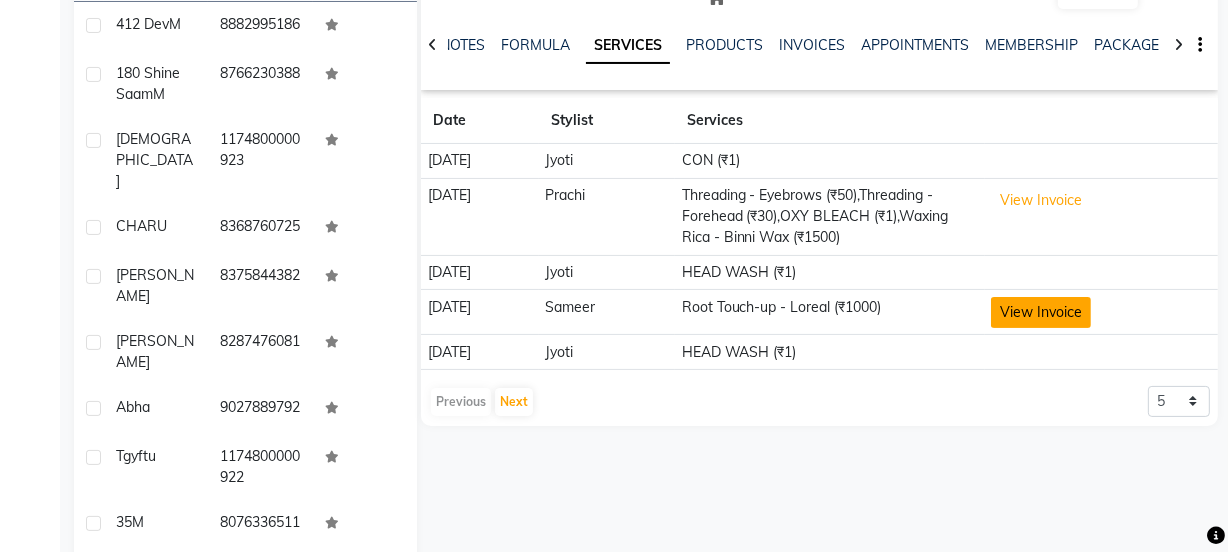 click on "View Invoice" 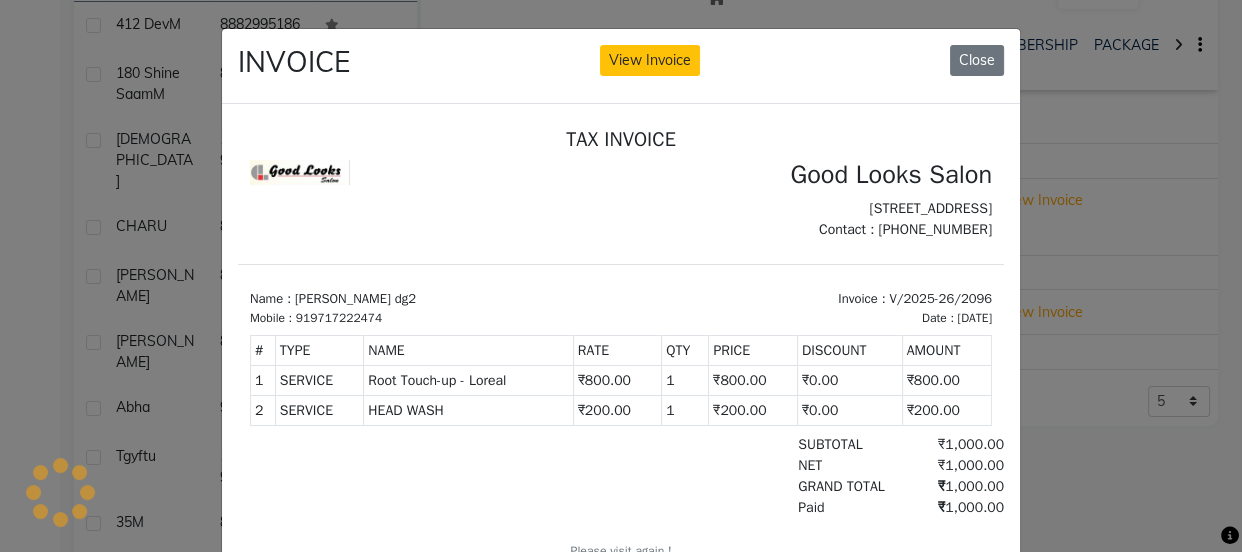 scroll, scrollTop: 0, scrollLeft: 0, axis: both 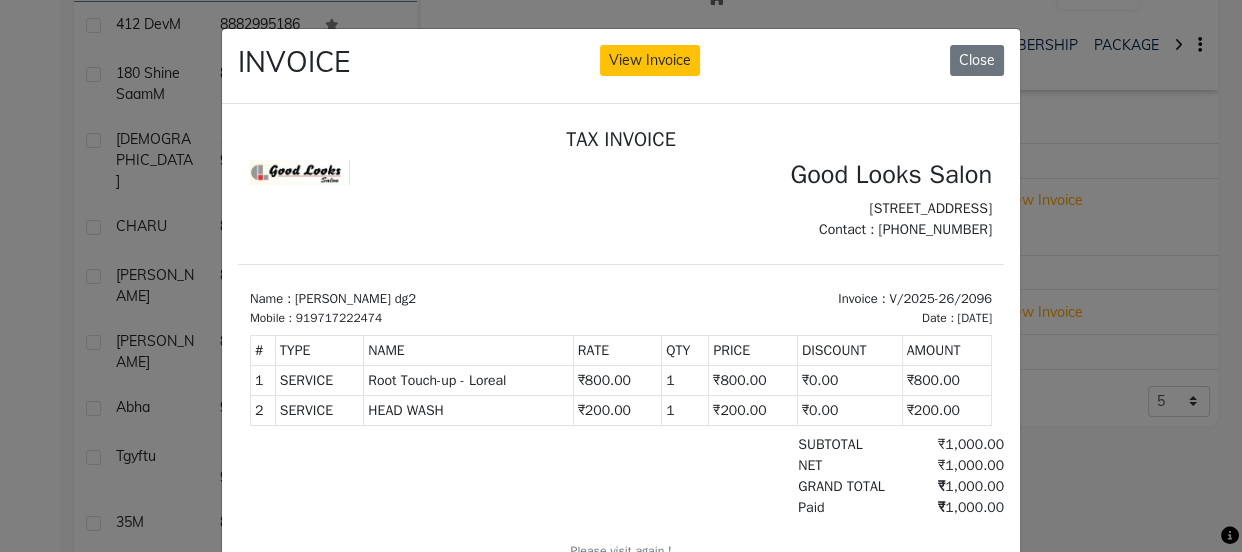 click on "INVOICE View Invoice Close" 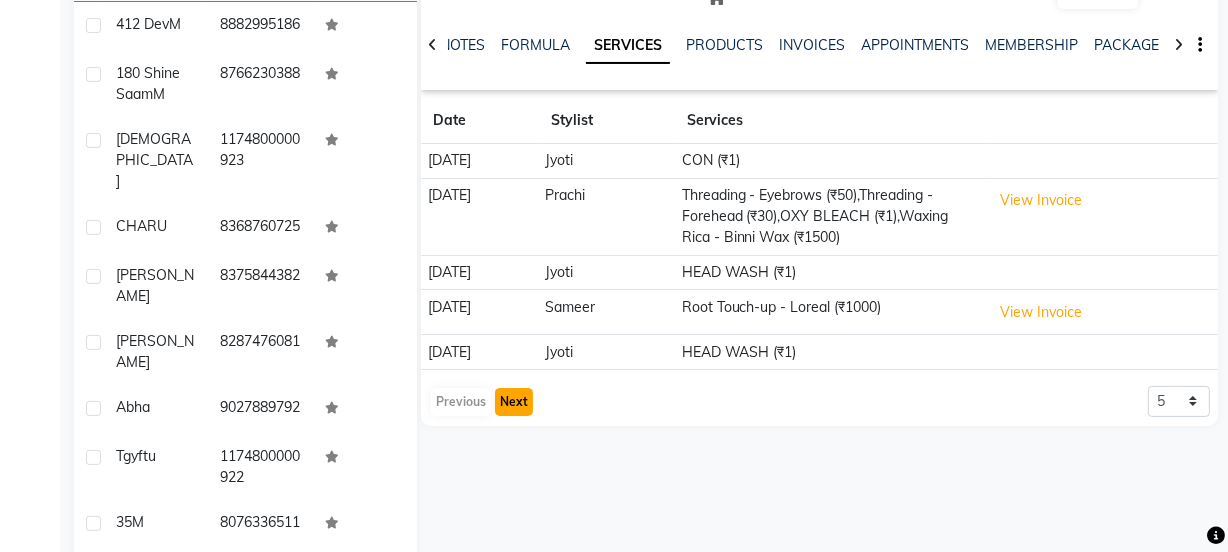 click on "Next" 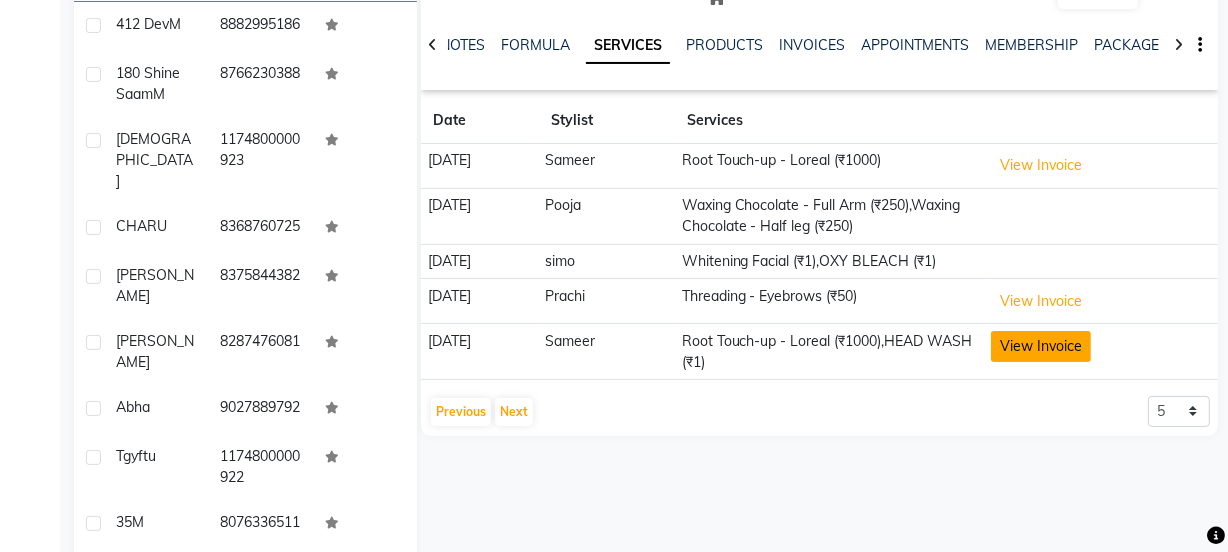 click on "View Invoice" 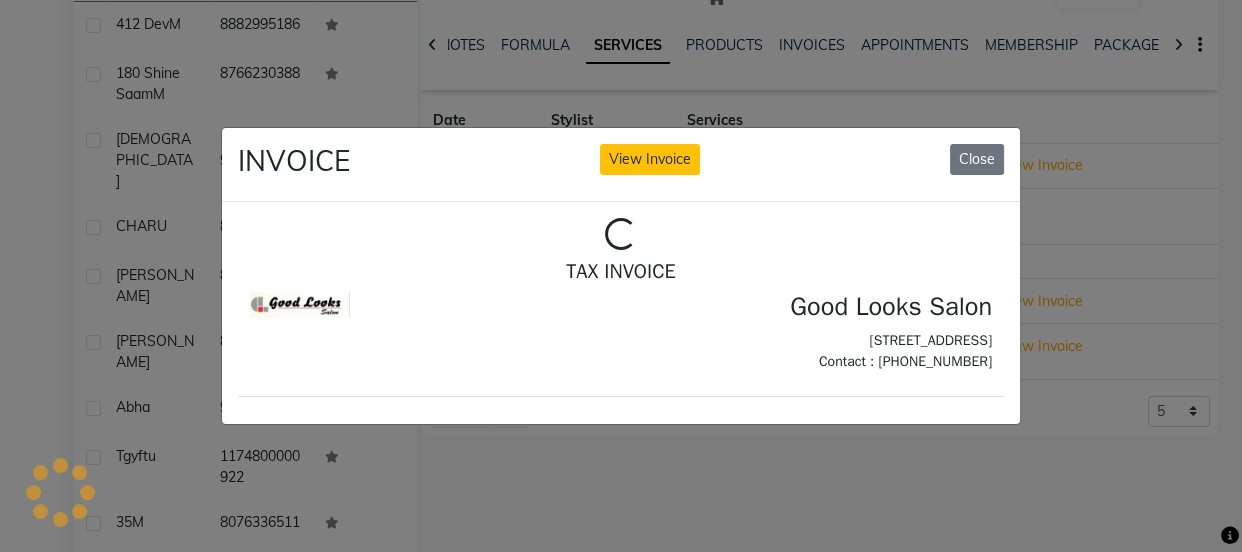 scroll, scrollTop: 0, scrollLeft: 0, axis: both 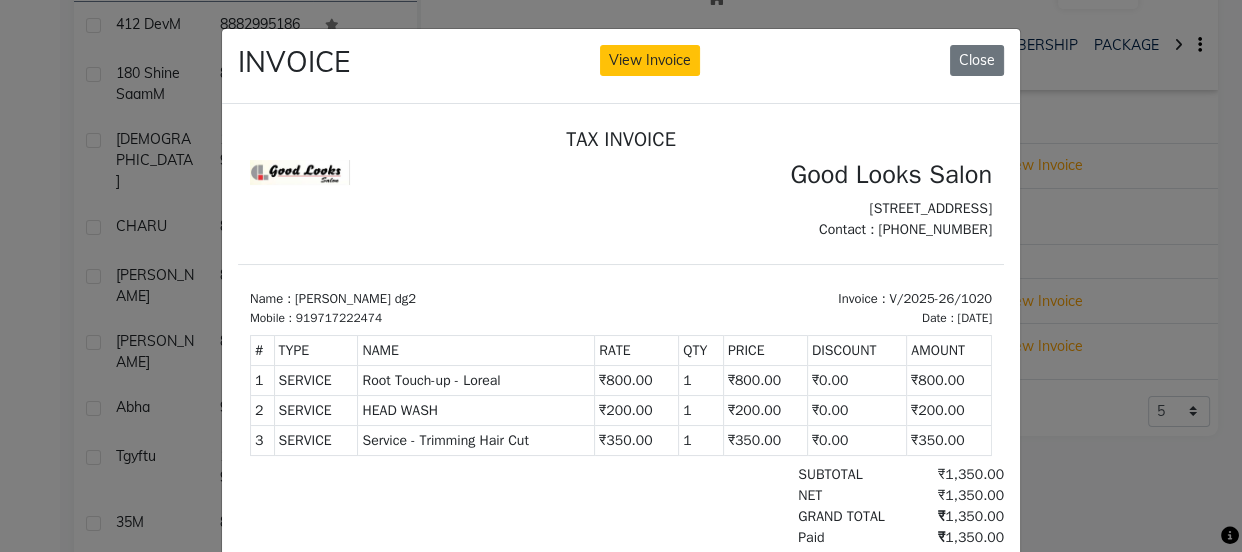 click on "INVOICE View Invoice Close" 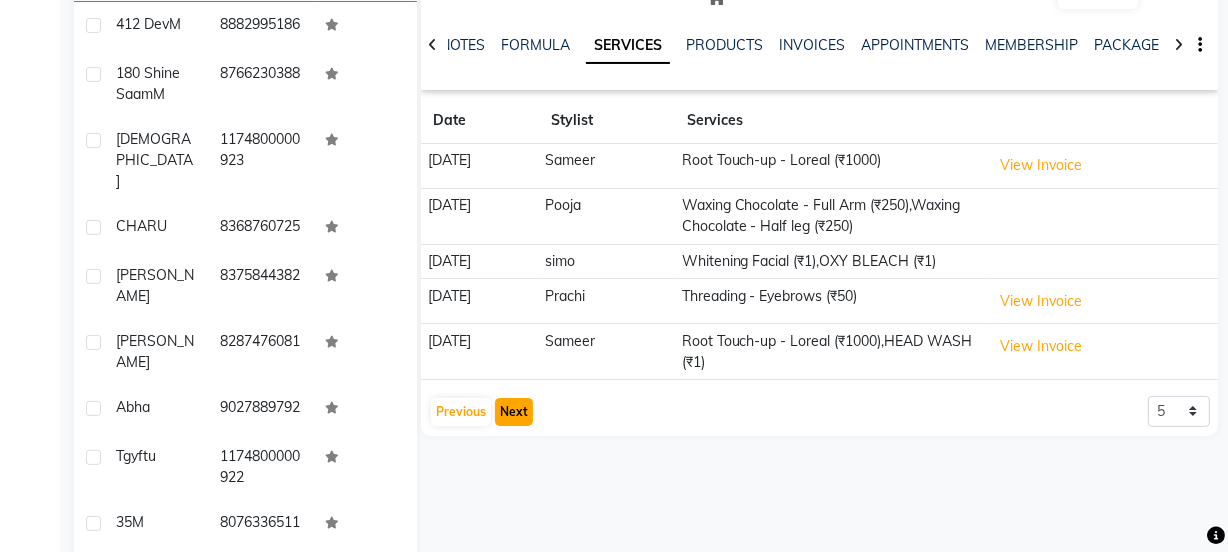 click on "Next" 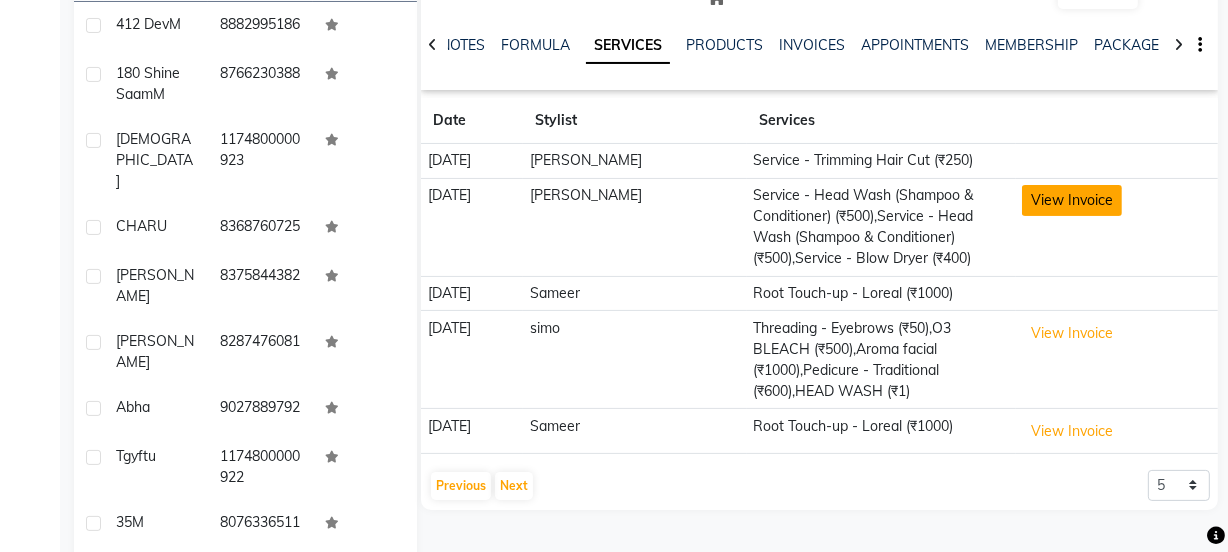 click on "View Invoice" 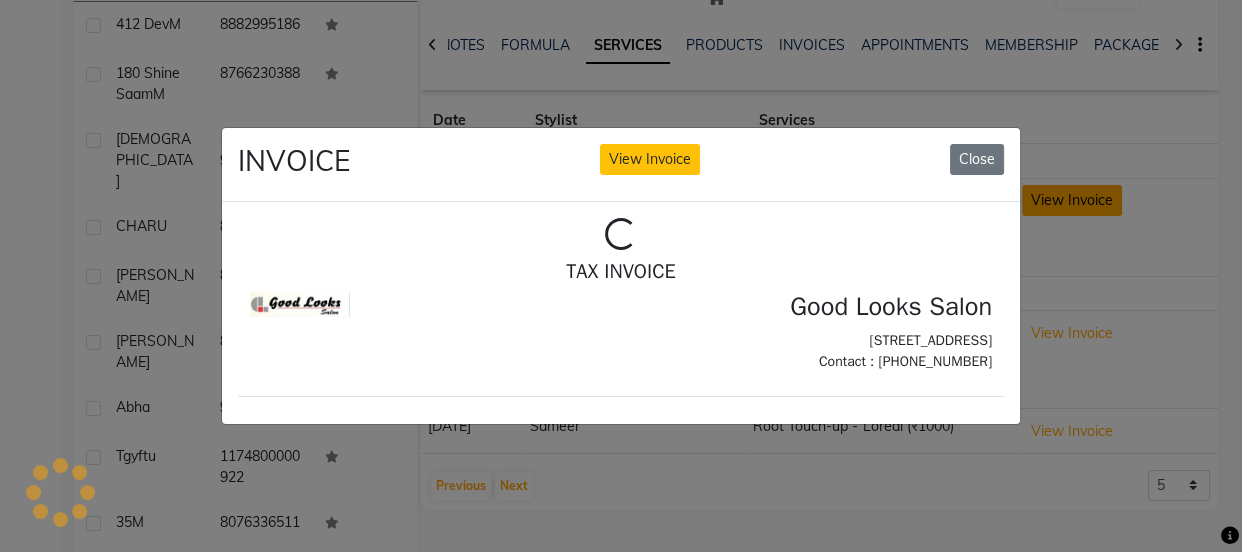 scroll, scrollTop: 0, scrollLeft: 0, axis: both 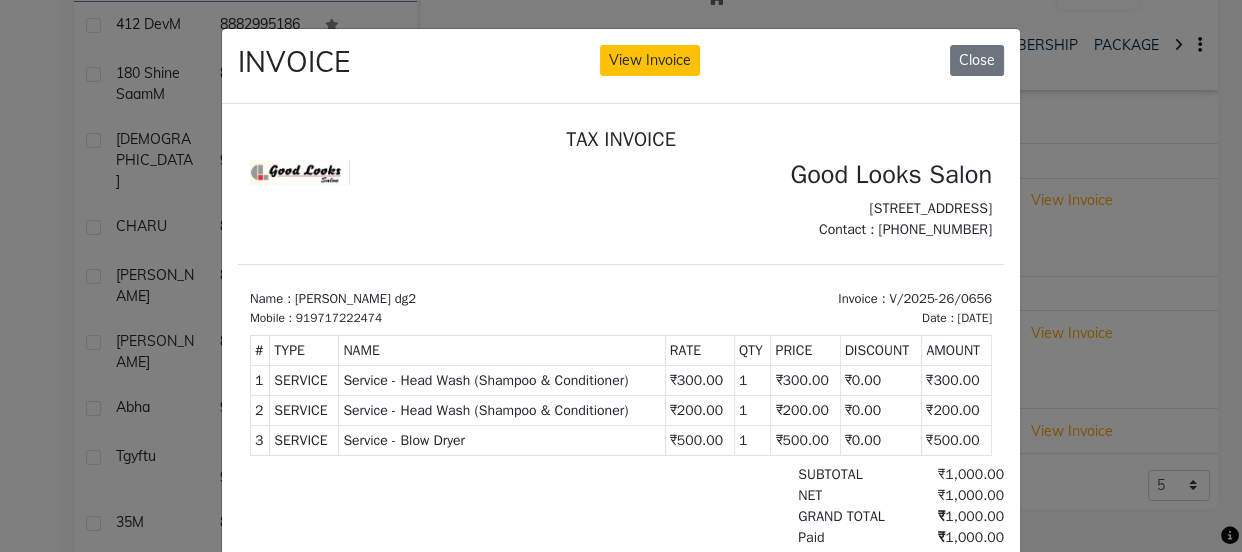 click on "INVOICE View Invoice Close" 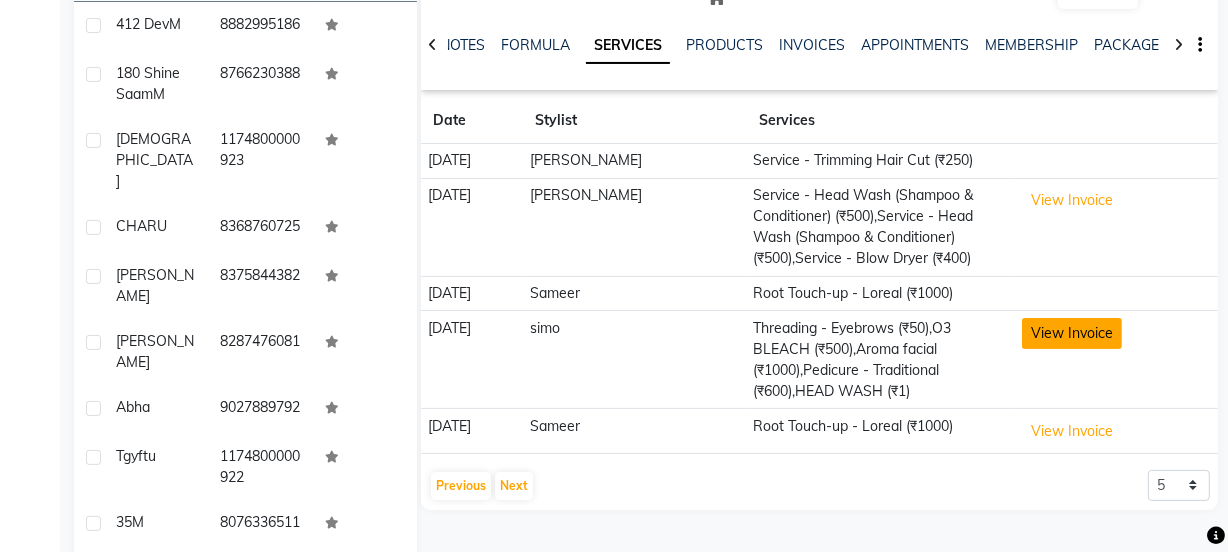 click on "View Invoice" 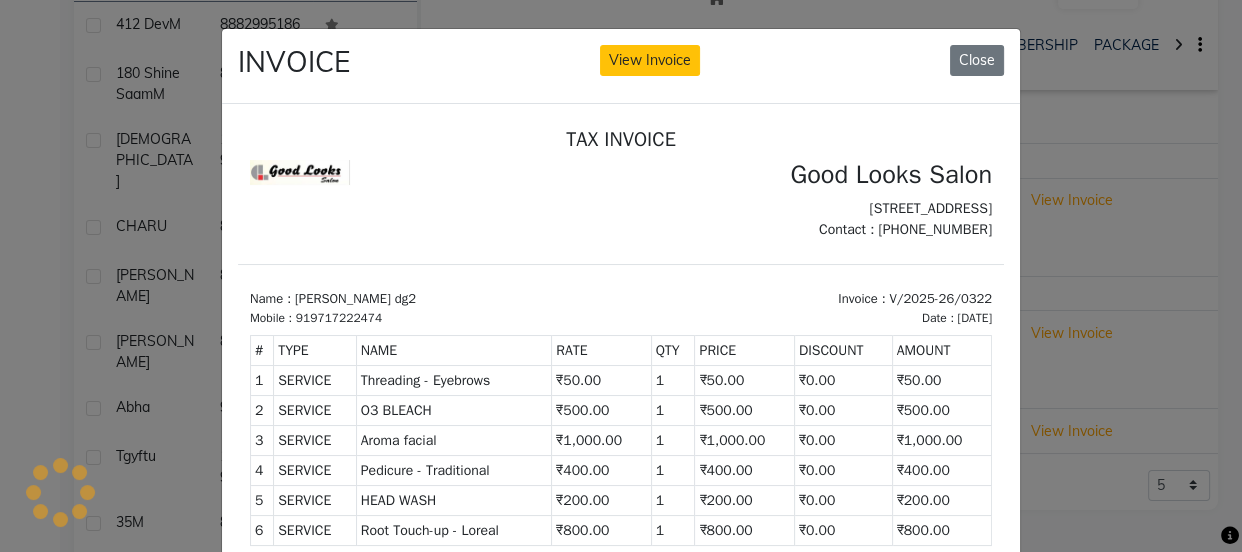 scroll, scrollTop: 0, scrollLeft: 0, axis: both 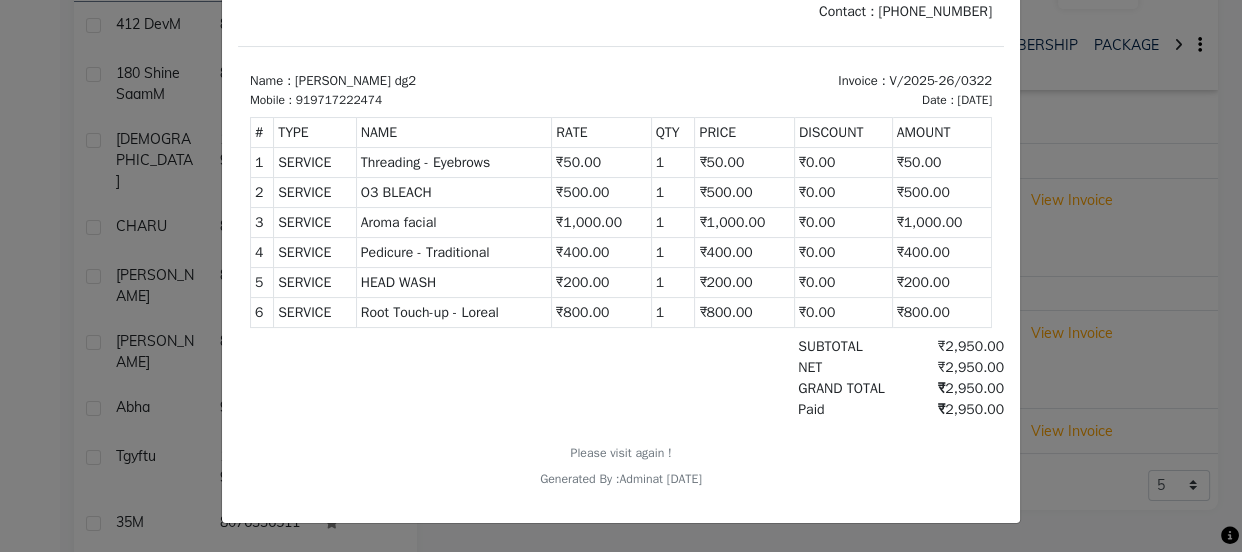 click on "INVOICE View Invoice Close" 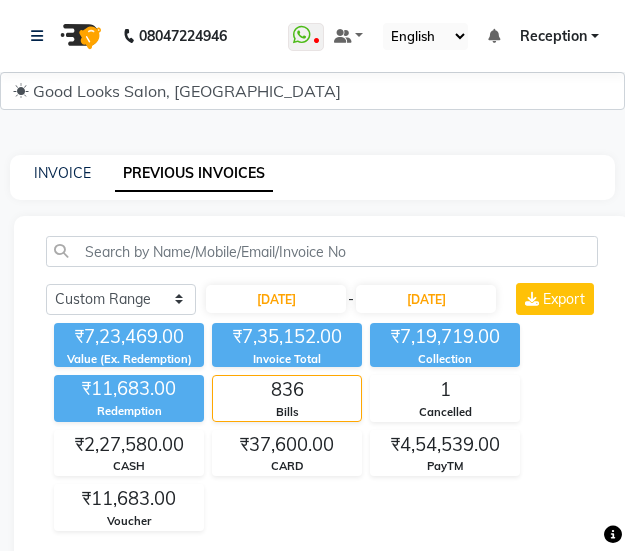 select on "range" 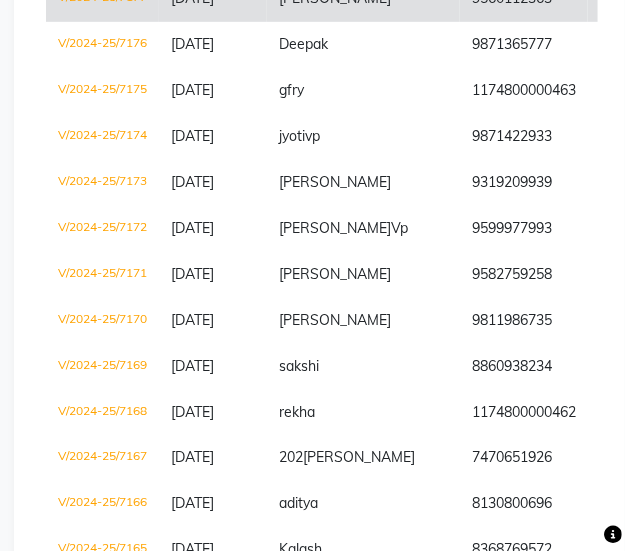 scroll, scrollTop: 0, scrollLeft: 0, axis: both 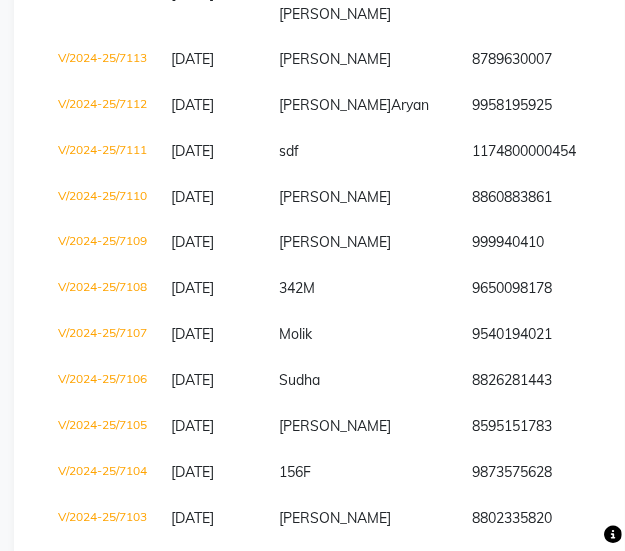 click on "[DATE] [DATE] Custom Range [DATE] - [DATE] Export ₹7,23,469.00 Value (Ex. Redemption) ₹7,35,152.00 Invoice Total  ₹7,19,719.00 Collection ₹11,683.00 Redemption 836 Bills 1 Cancelled ₹2,27,580.00 CASH ₹37,600.00 CARD ₹4,54,539.00 PayTM ₹11,683.00 Voucher  Invoice No.   Invoice Date   Client Name   Mobile No.   Net   Tax   Fee   Round Off   Total   Tip   Current Due   Last Payment Date   Payment Amount   Payment Methods   Cancel Reason   Status   V/2024-25/7197  [DATE] 25  M 8130988256 ₹300.00 ₹0  ₹0  ₹0 ₹300.00 ₹0 ₹0 [DATE] ₹300.00  CASH - PAID  V/2024-25/7196  [DATE] [PERSON_NAME]  Vp 8810464020 ₹450.00 ₹0  ₹0  ₹0 ₹450.00 ₹0 ₹0 [DATE] ₹450.00  PayTM - PAID  V/2024-25/7195  [DATE] [PERSON_NAME]  M 7678395082 ₹150.00 ₹0  ₹0  ₹0 ₹150.00 ₹0 ₹0 [DATE] ₹150.00  PayTM - PAID  V/2024-25/7194  [DATE] [PERSON_NAME]   7669988885 ₹300.00 ₹0  ₹0  ₹0 ₹300.00 ₹0 ₹0 [DATE] ₹300.00  CASH - PAID  V/2024-25/7193  [DATE]   ₹0" 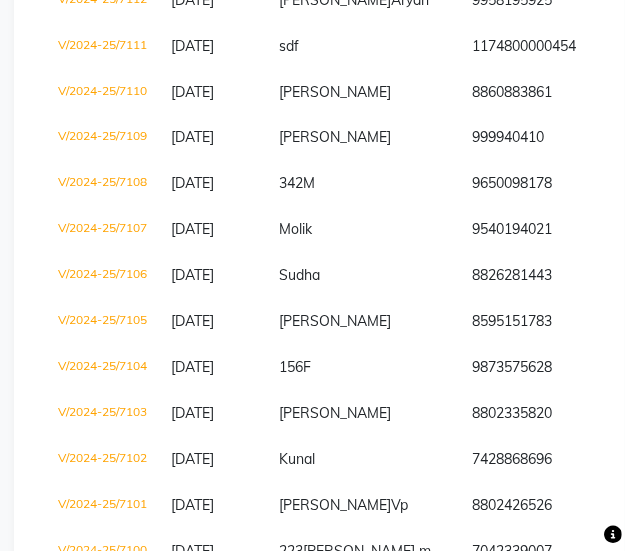 scroll, scrollTop: 4698, scrollLeft: 0, axis: vertical 